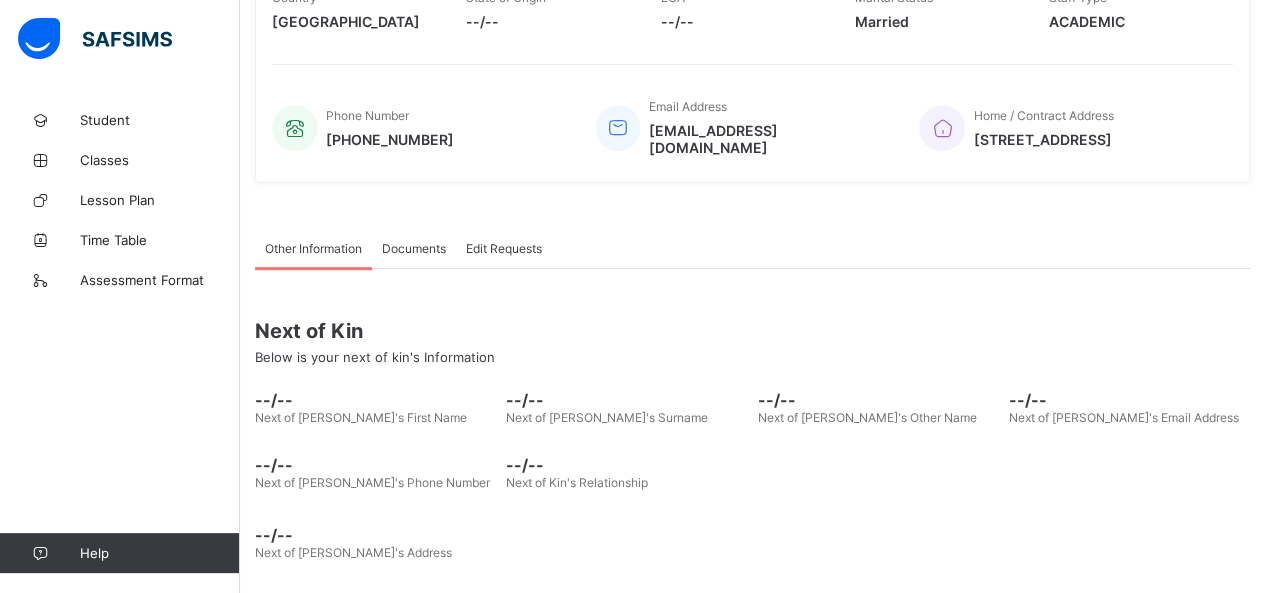 scroll, scrollTop: 0, scrollLeft: 0, axis: both 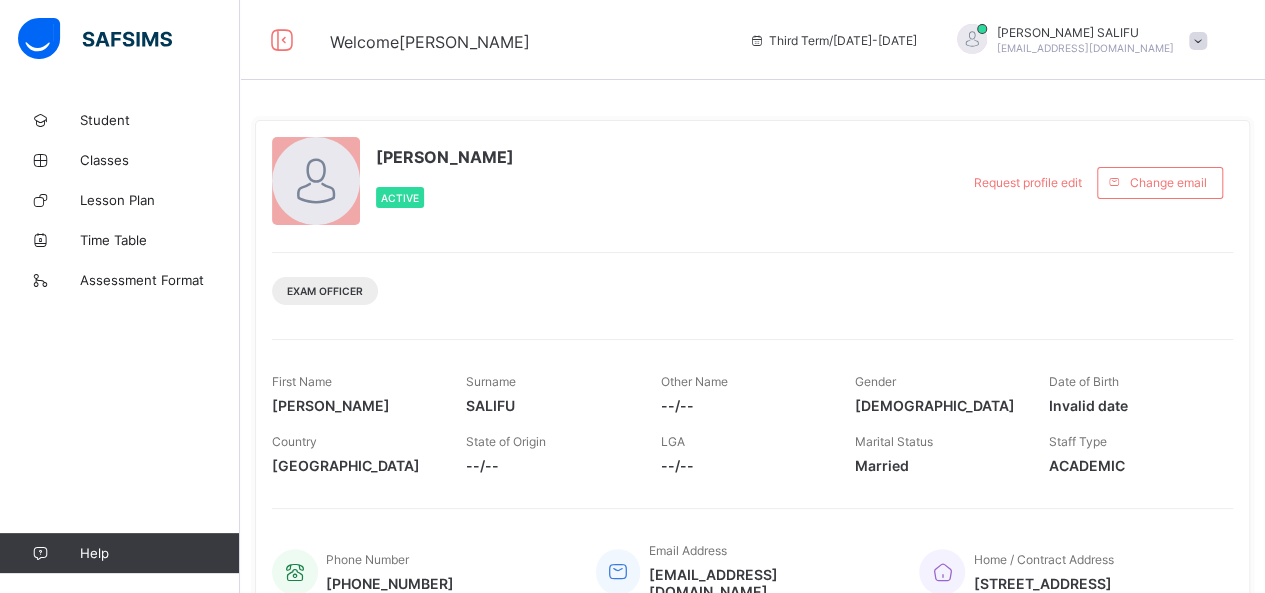 click at bounding box center [1198, 41] 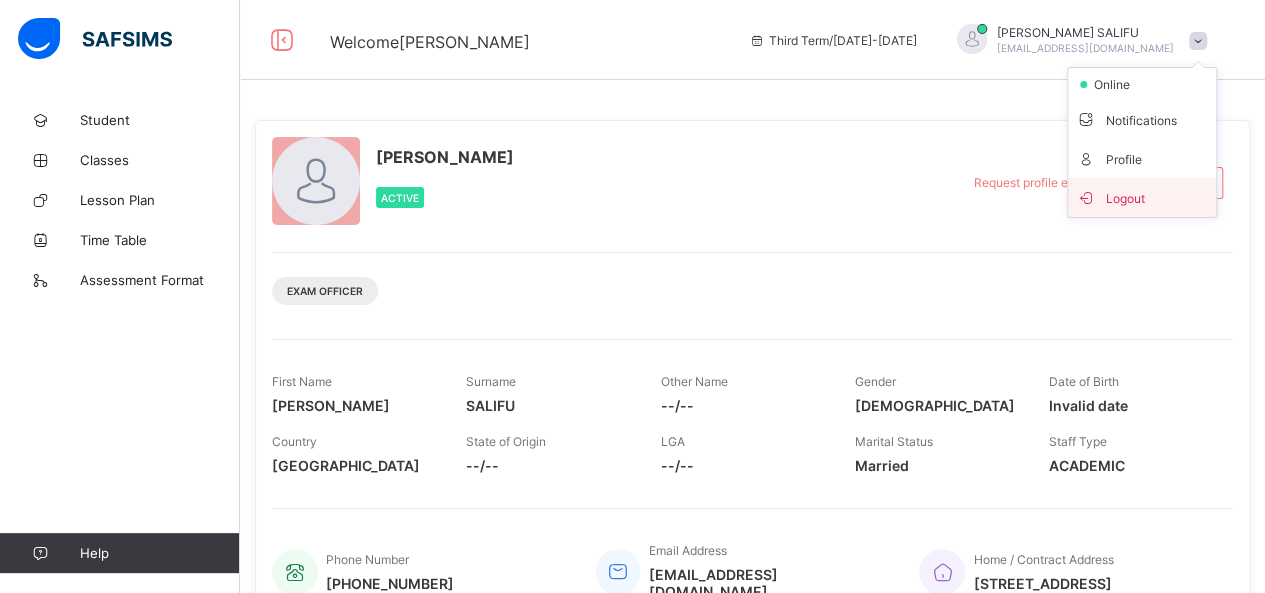 click on "Logout" at bounding box center (1142, 197) 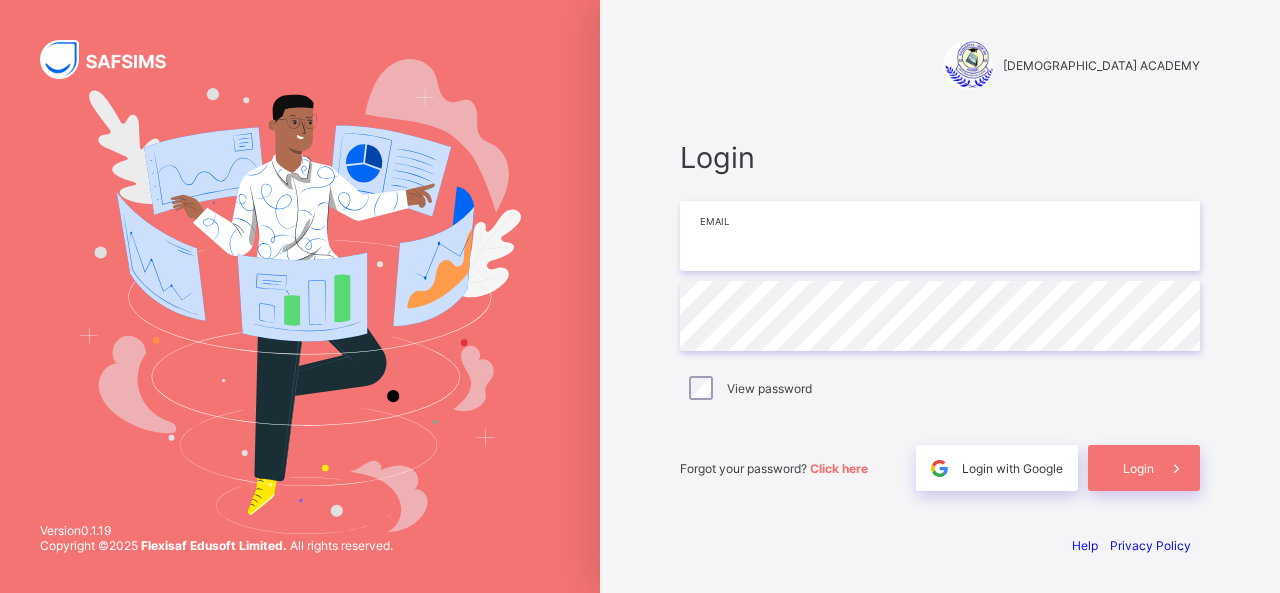 click at bounding box center (940, 236) 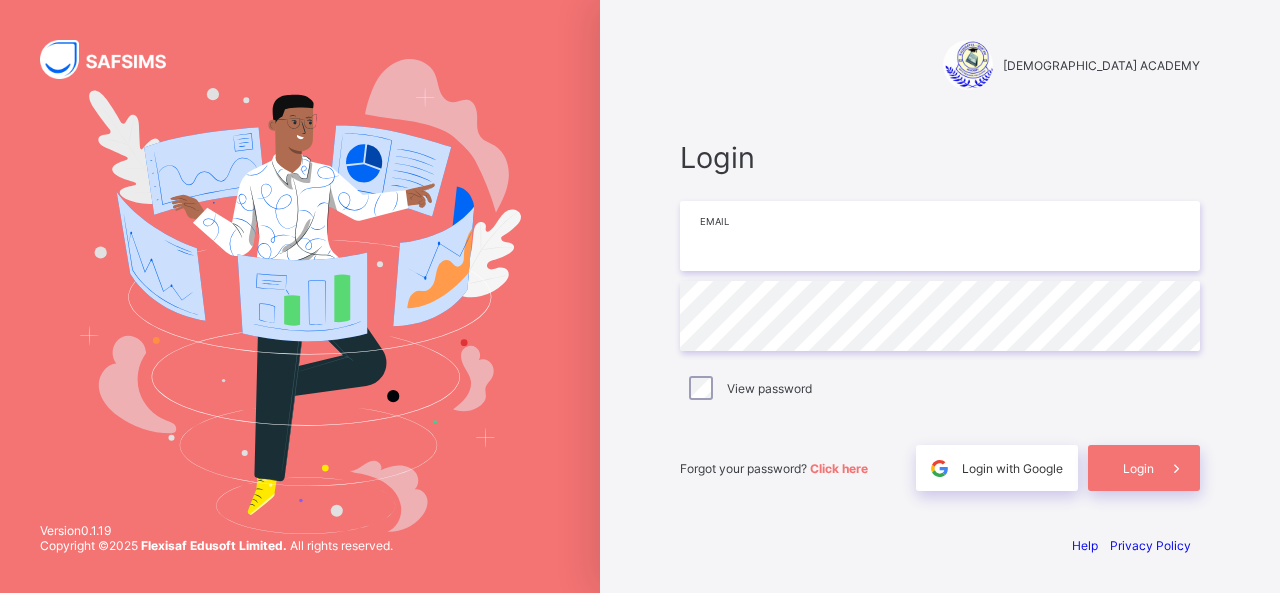 type on "**********" 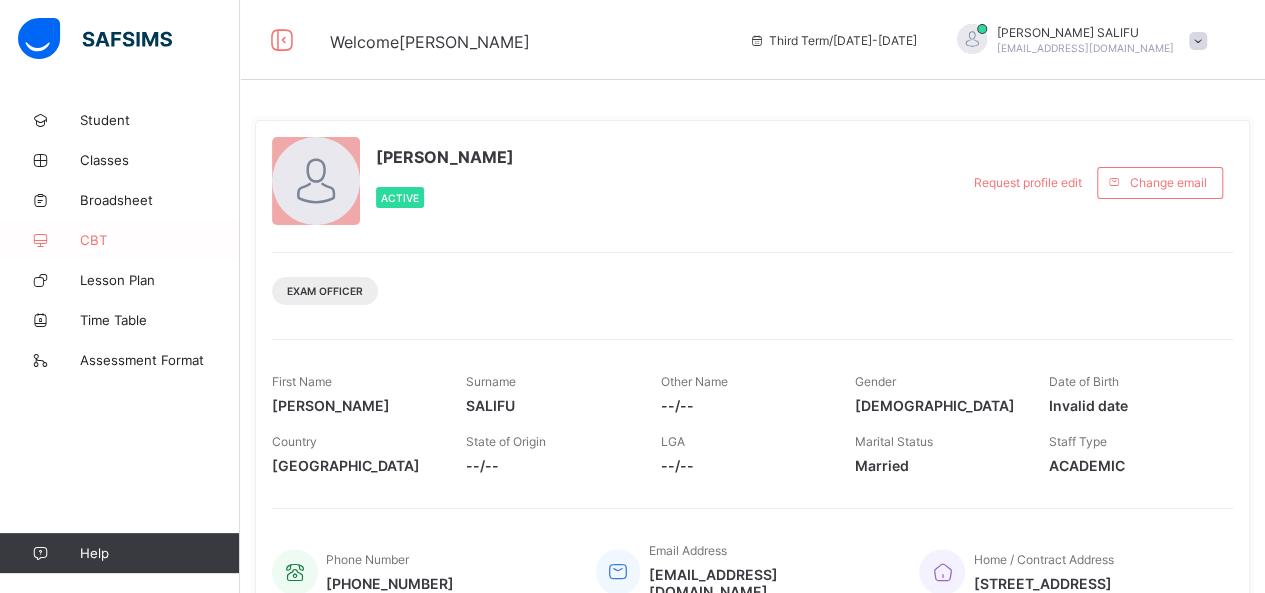 click on "CBT" at bounding box center (160, 240) 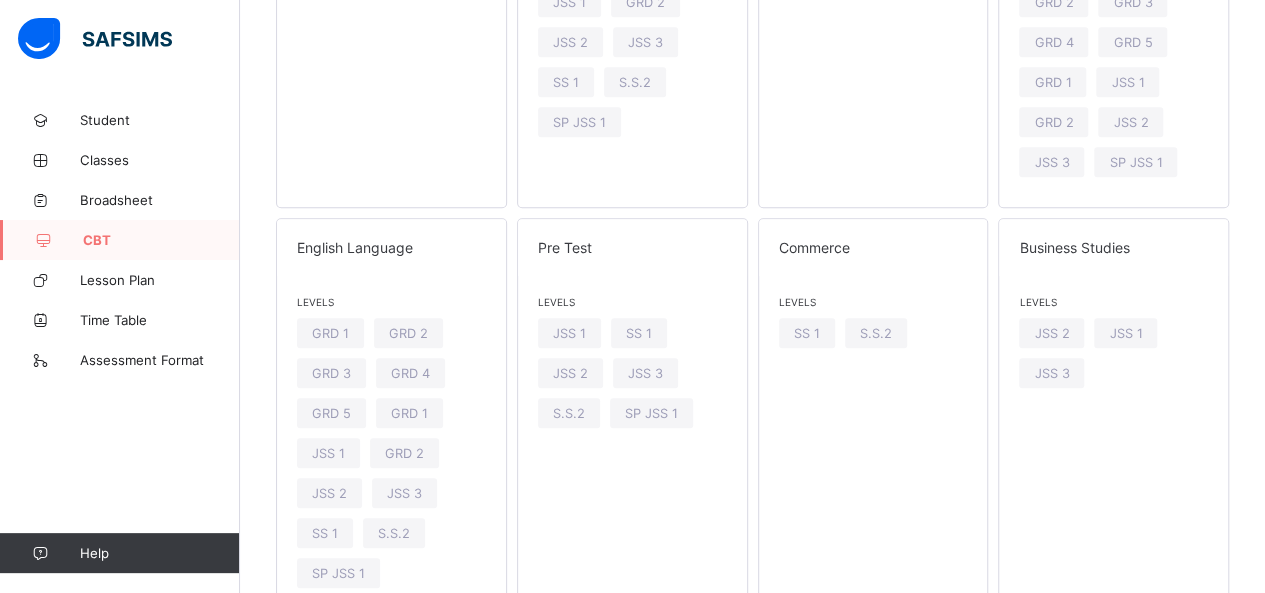 scroll, scrollTop: 0, scrollLeft: 0, axis: both 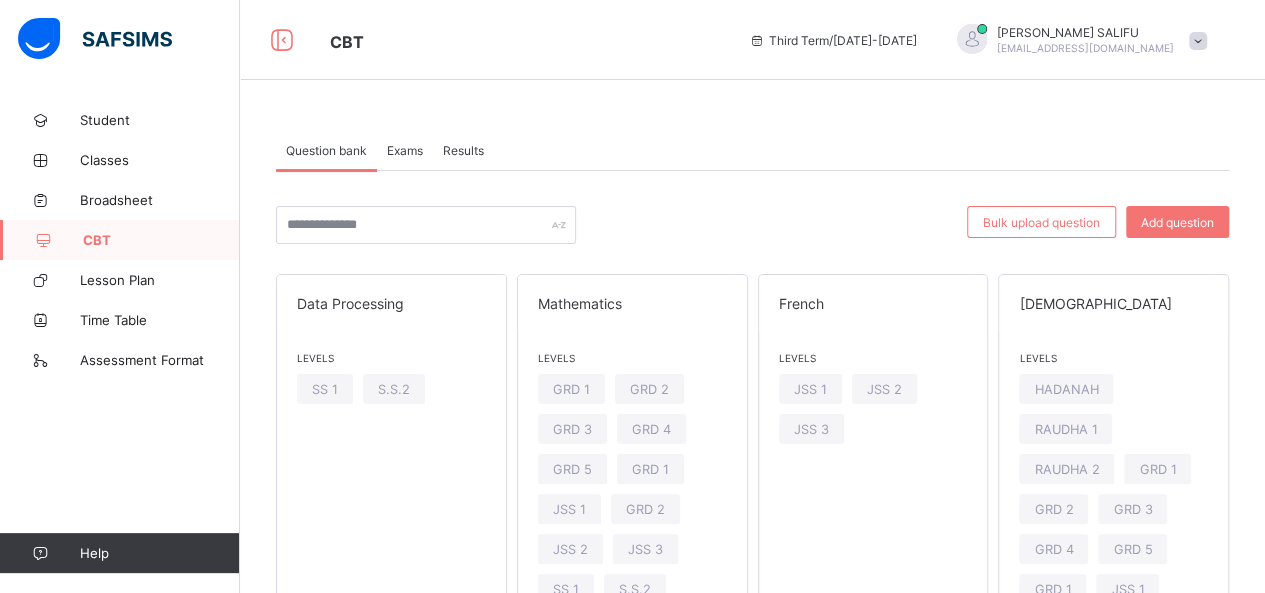 click on "Exams" at bounding box center (405, 150) 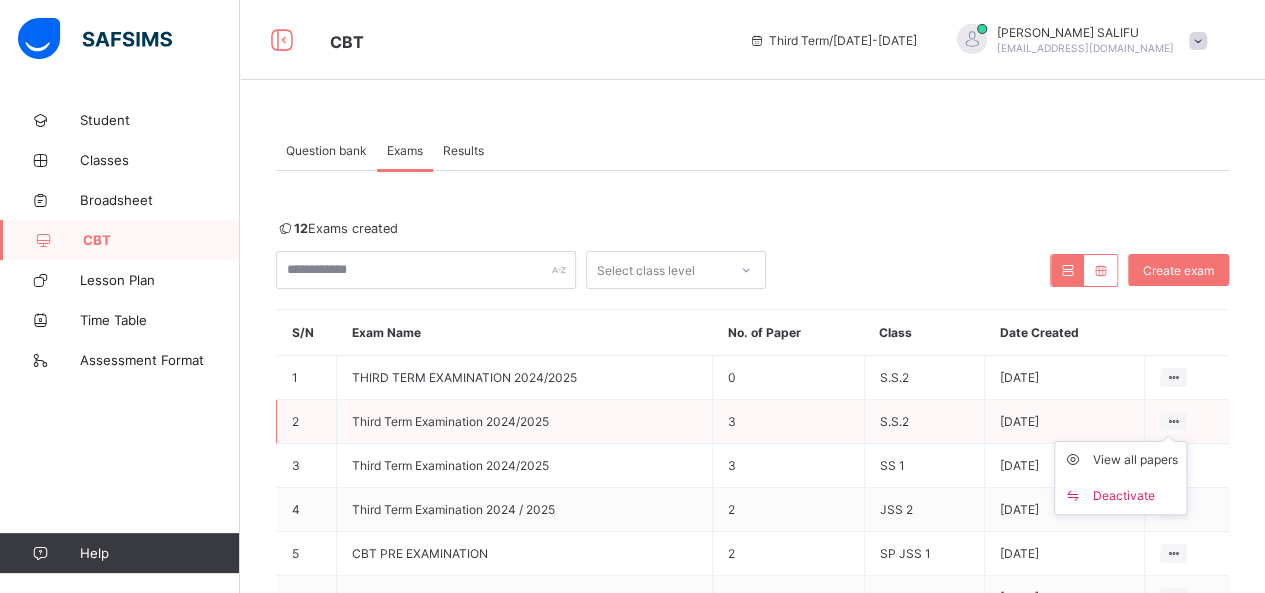 click at bounding box center [1173, 421] 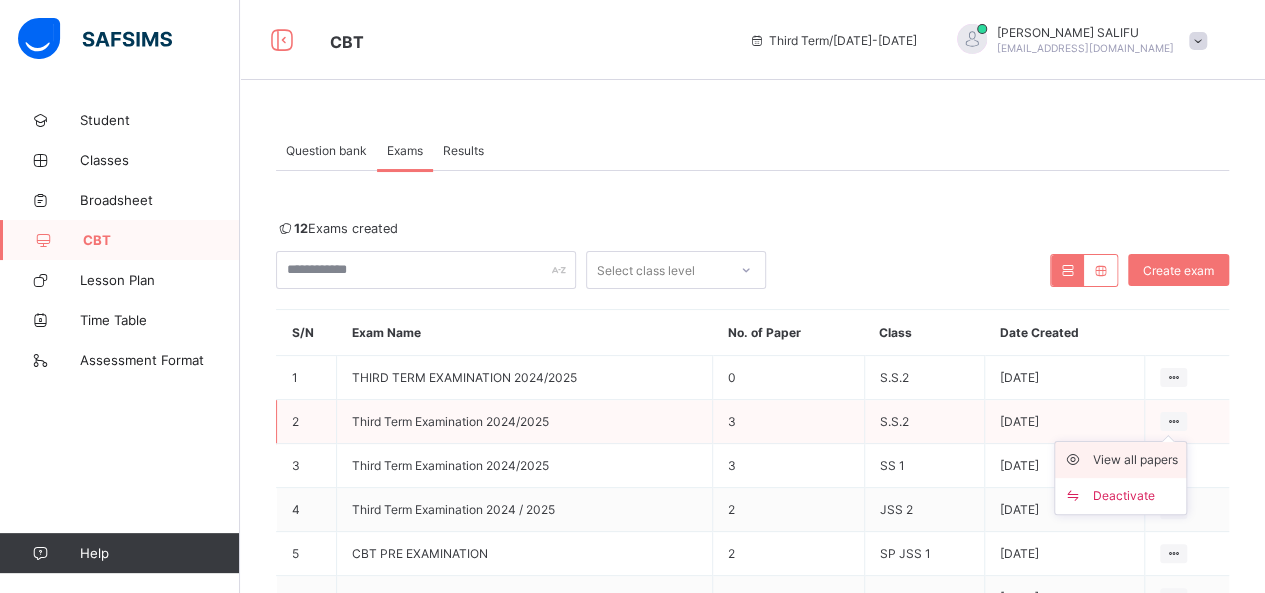 click on "View all papers" at bounding box center (1135, 460) 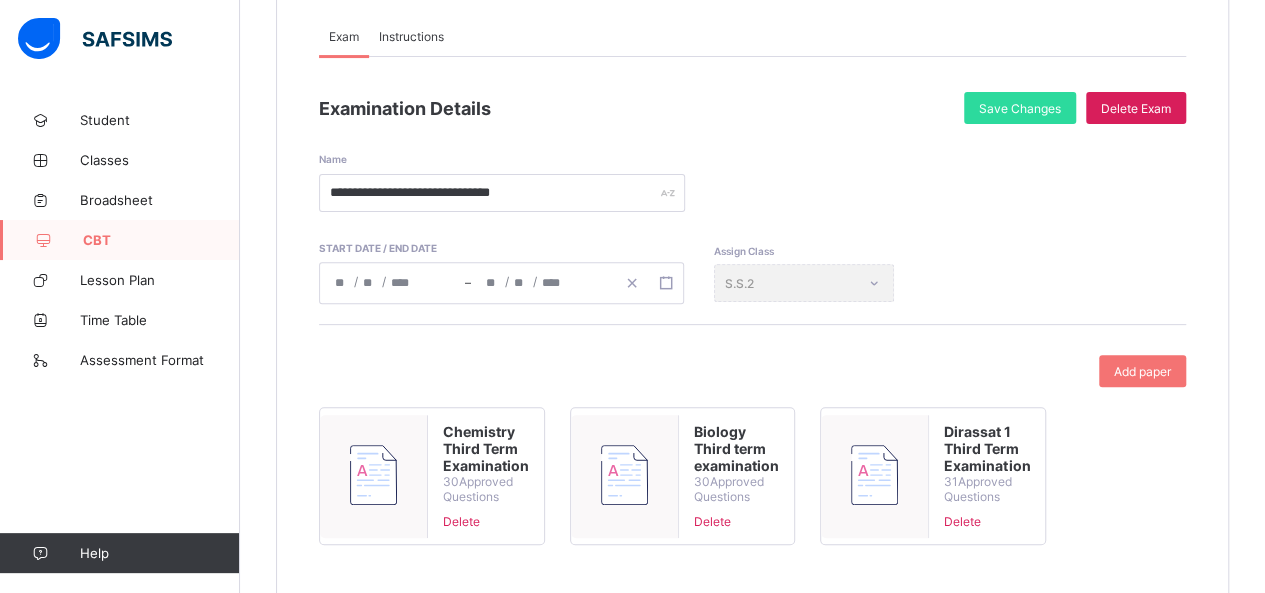 scroll, scrollTop: 304, scrollLeft: 0, axis: vertical 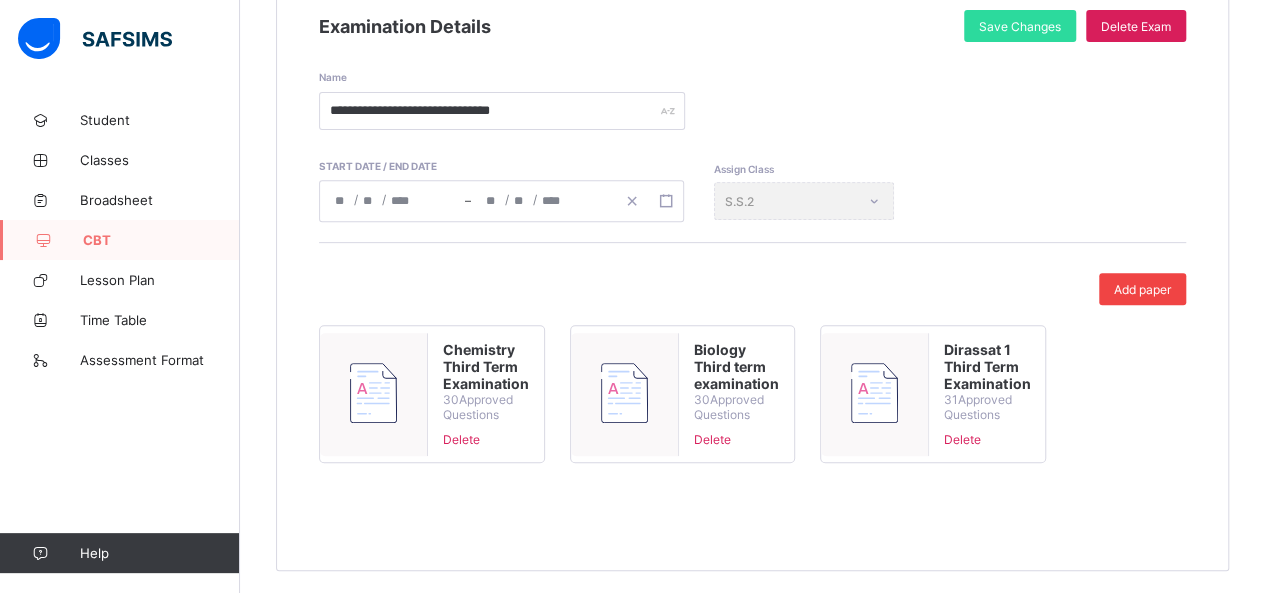 click on "Add paper" at bounding box center (1142, 289) 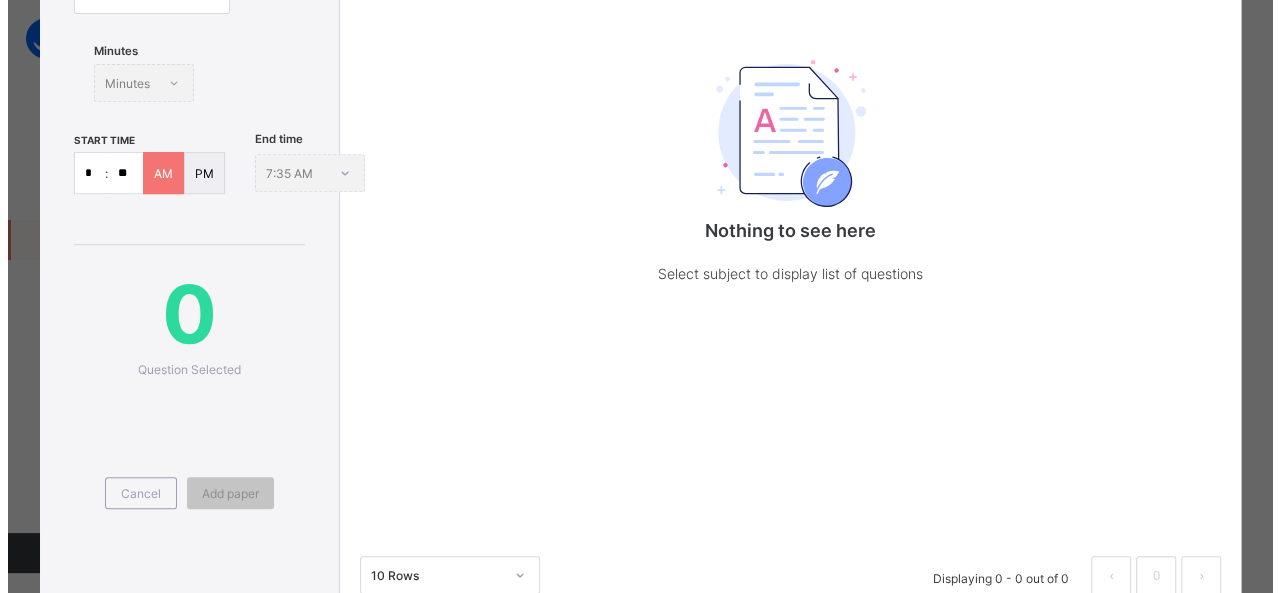 scroll, scrollTop: 0, scrollLeft: 0, axis: both 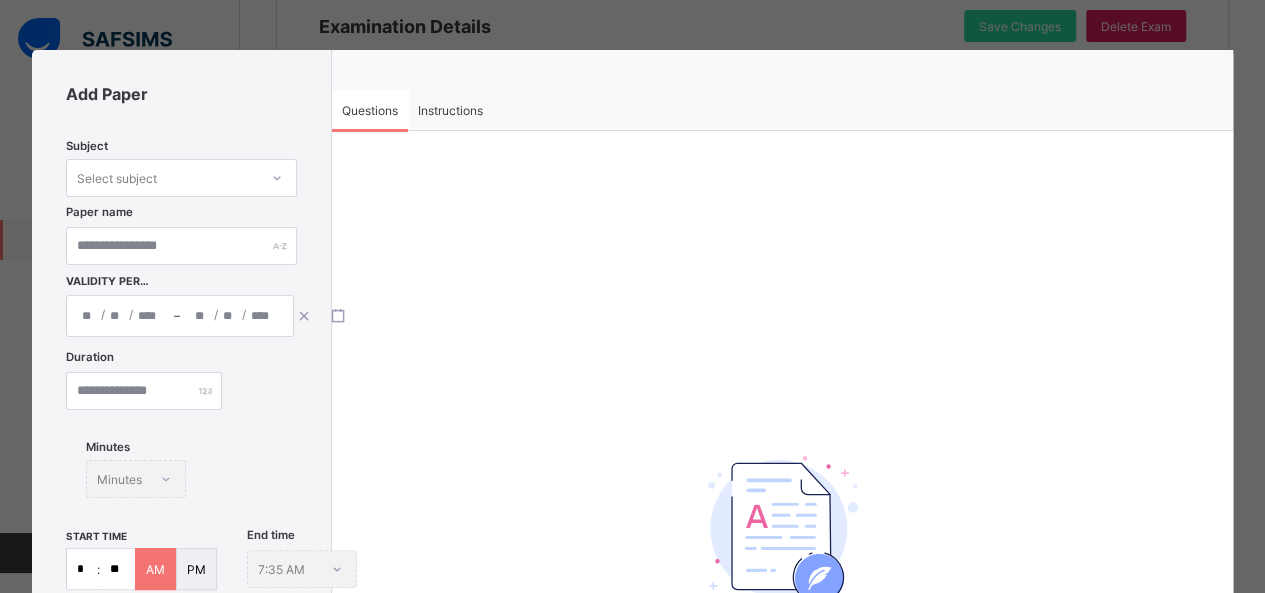 click on "Instructions" at bounding box center [450, 110] 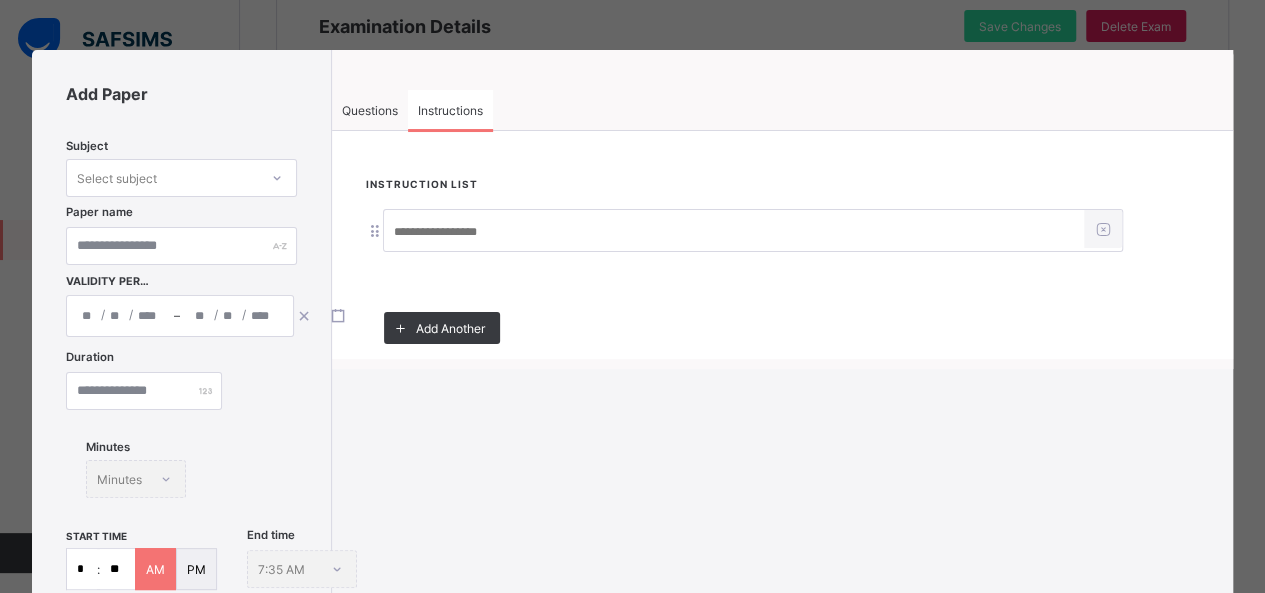 click at bounding box center [734, 232] 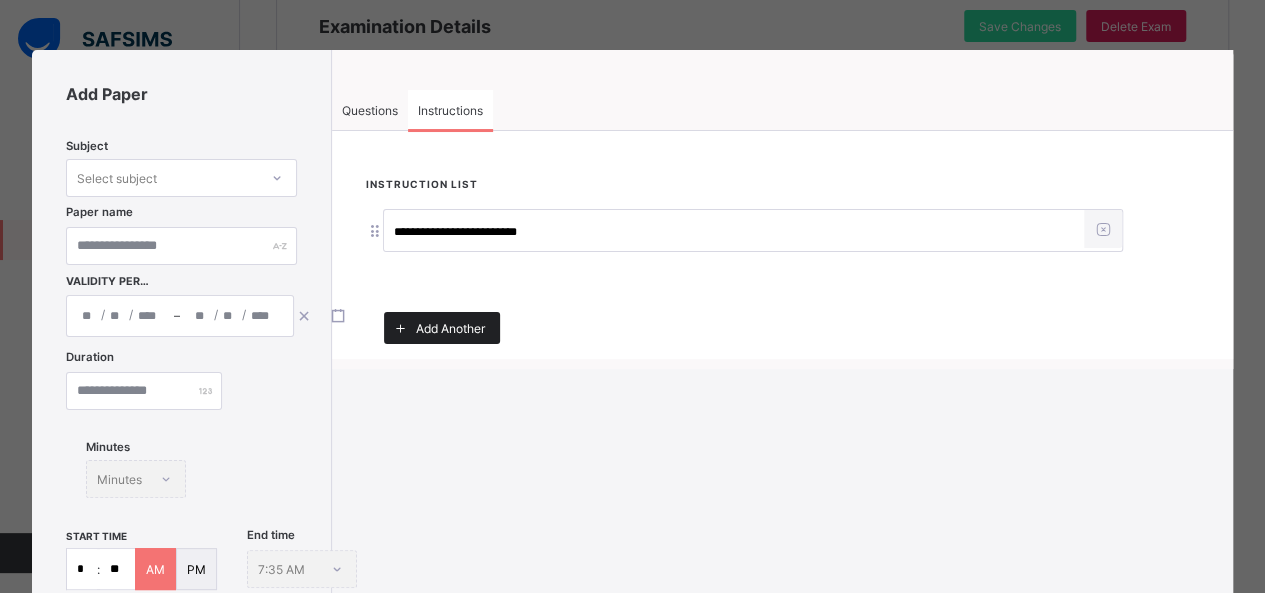 type on "**********" 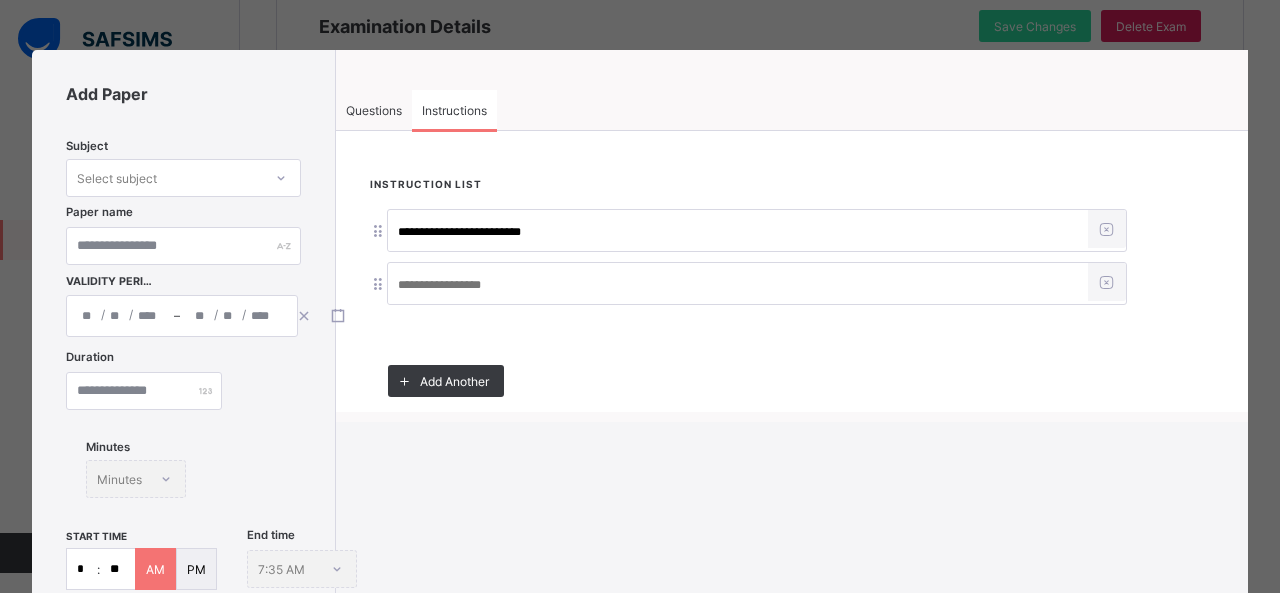 click at bounding box center (738, 285) 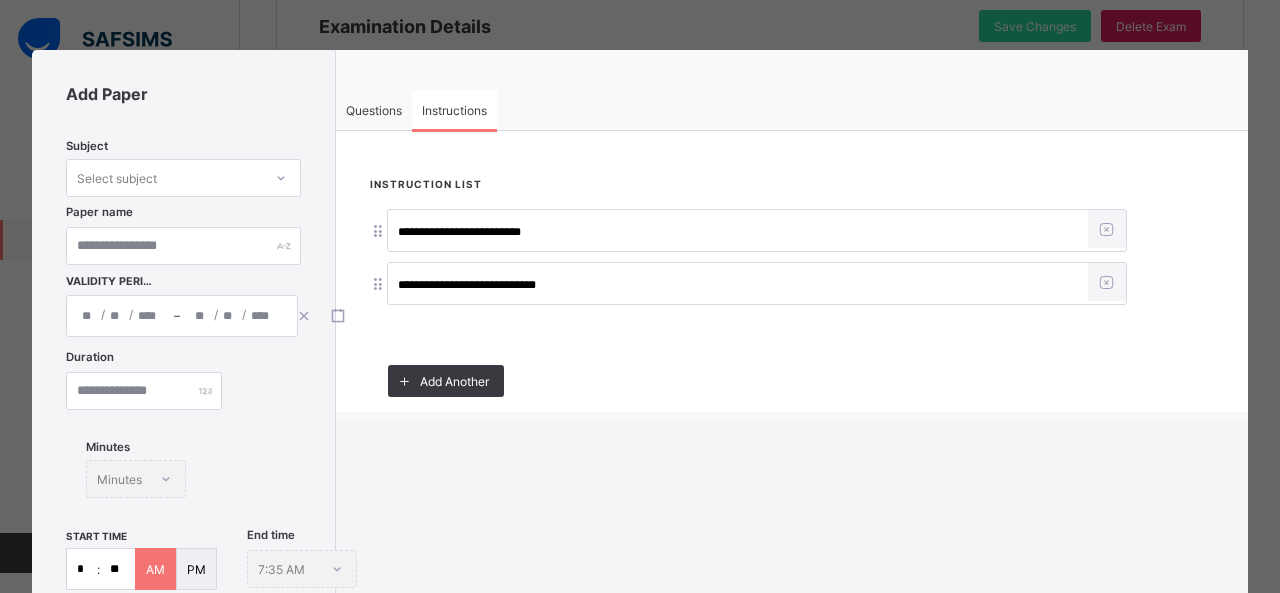 type on "**********" 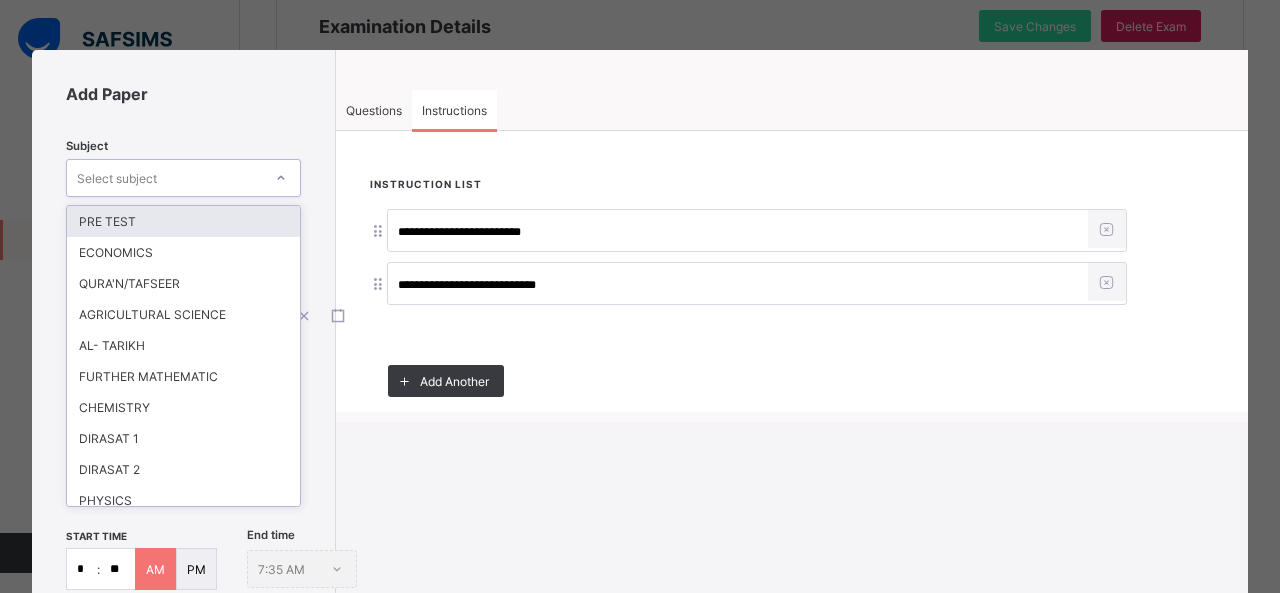 click on "Select subject" at bounding box center [164, 178] 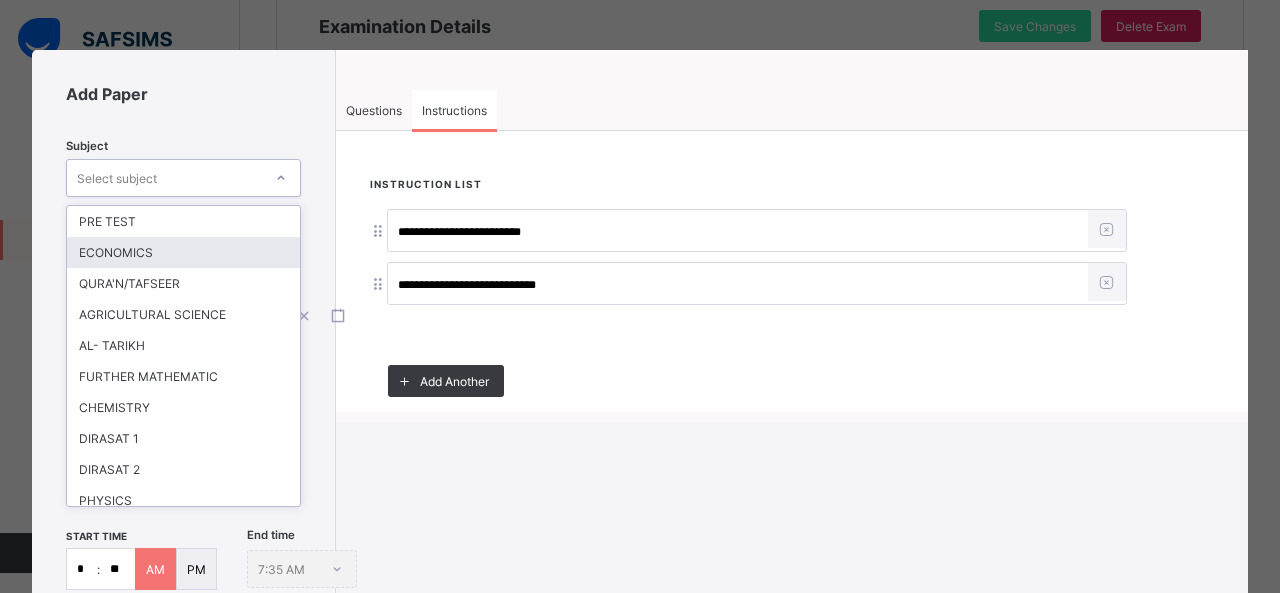 click on "ECONOMICS" at bounding box center (183, 252) 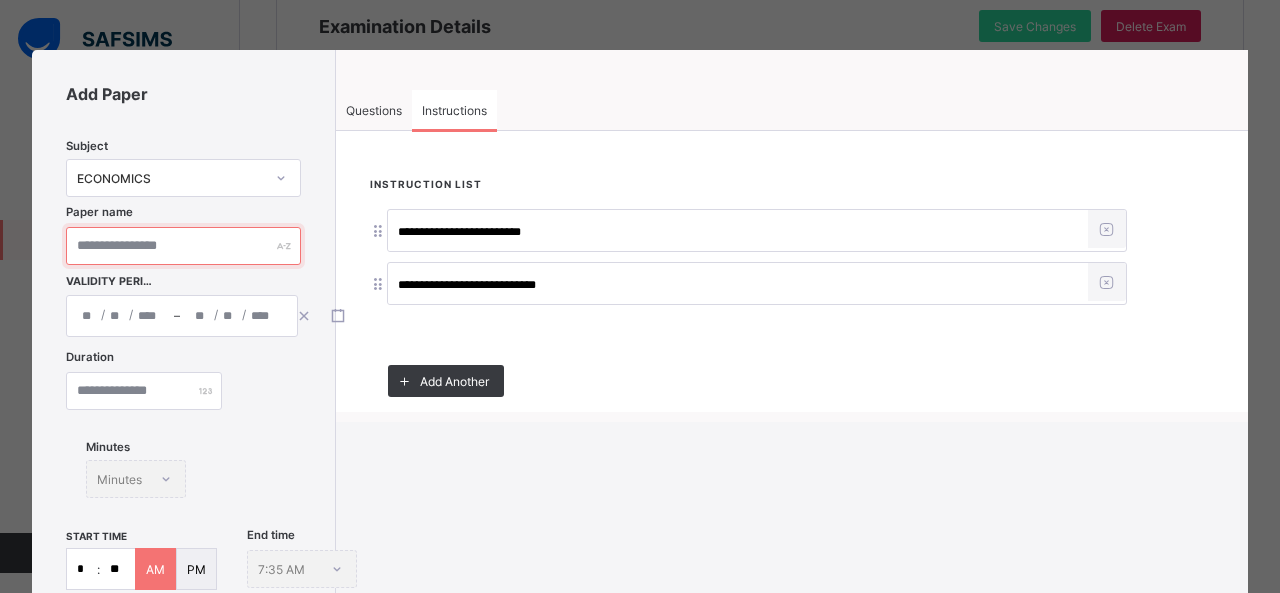 click at bounding box center (183, 246) 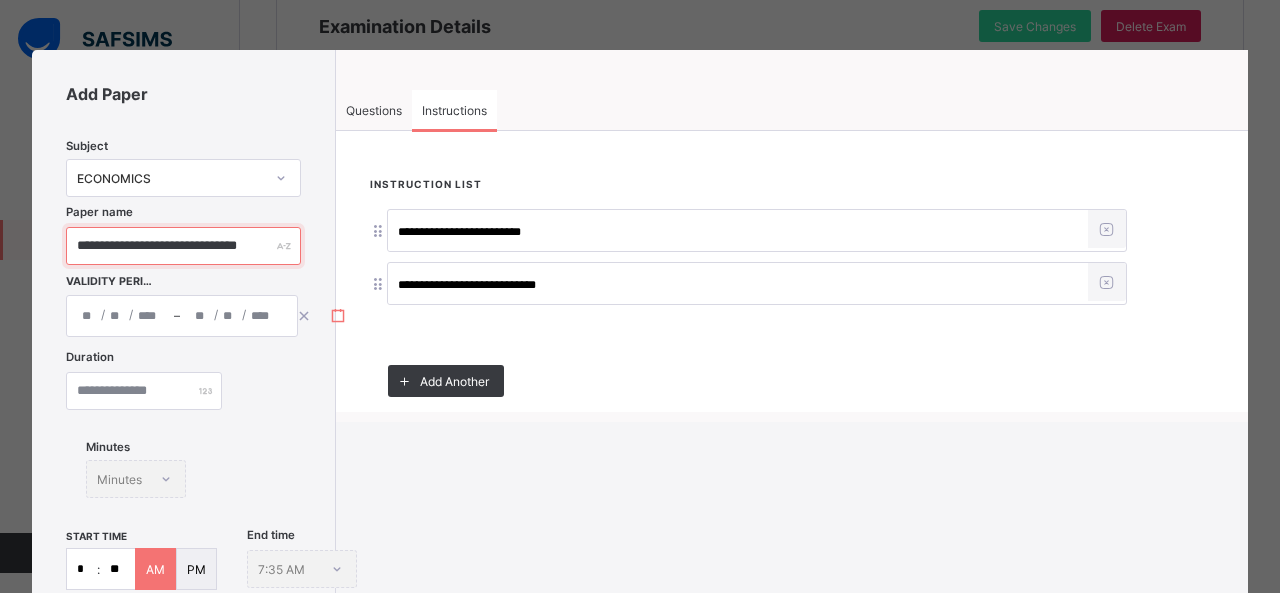 type on "**********" 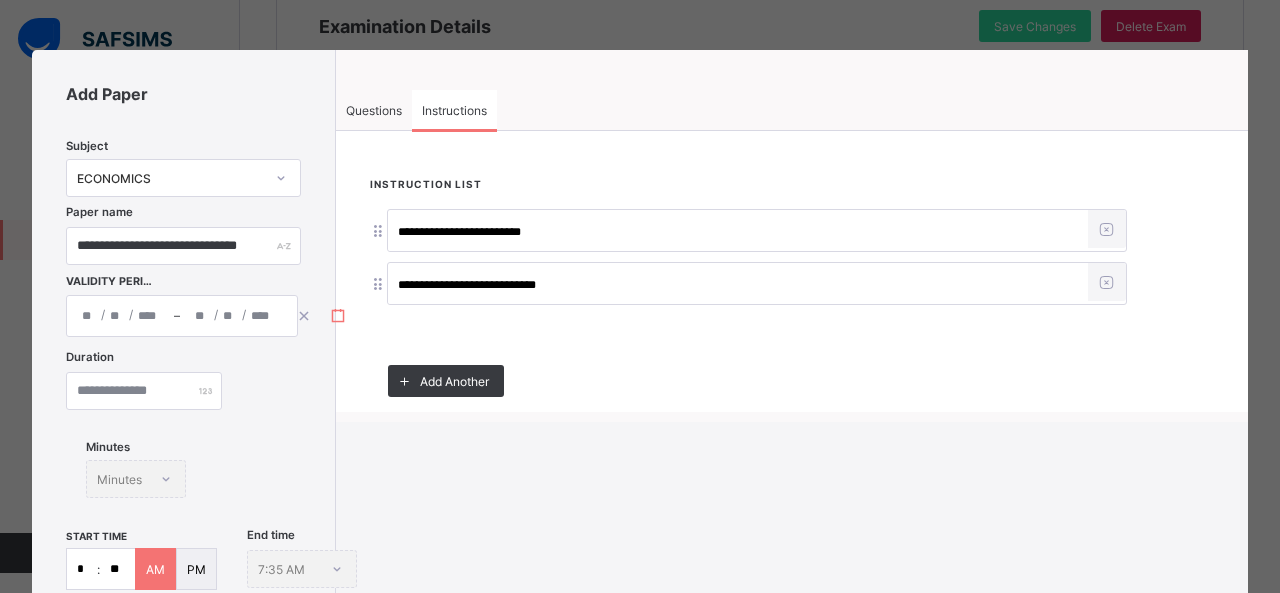 click 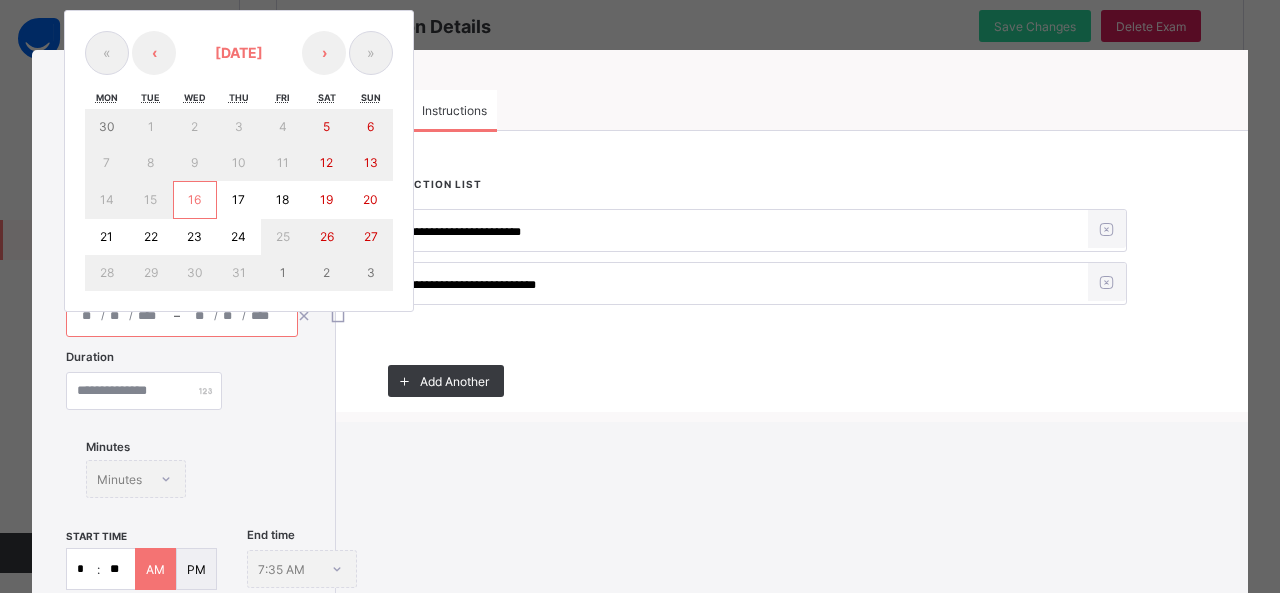 click on "16" at bounding box center (194, 199) 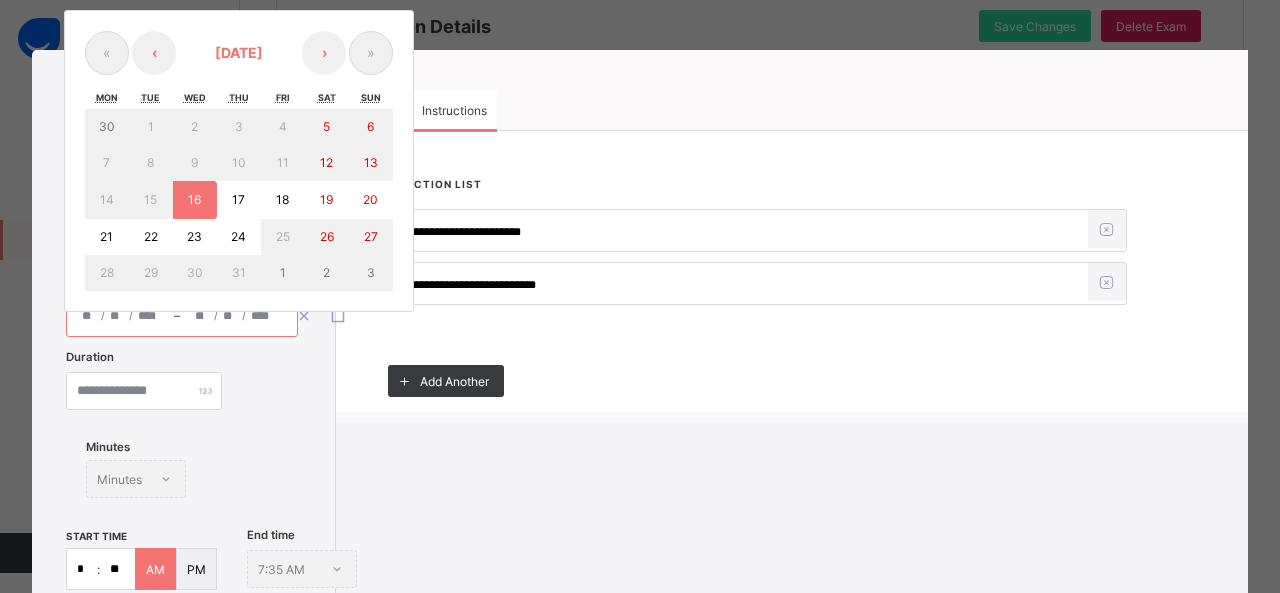 click on "16" at bounding box center [194, 199] 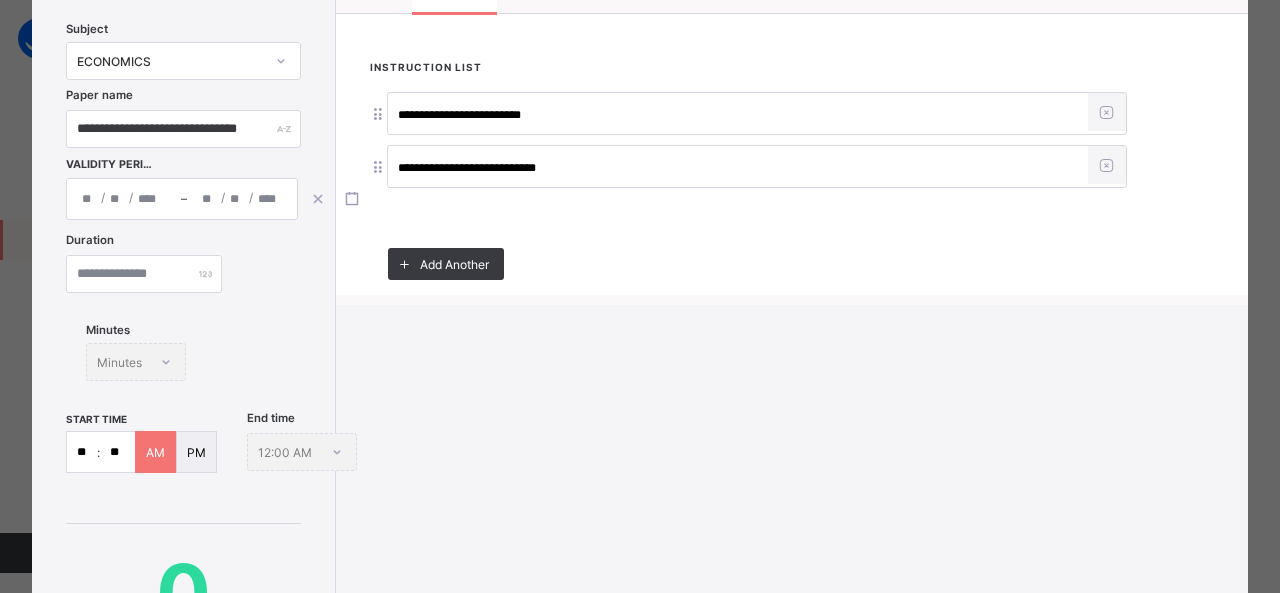 scroll, scrollTop: 118, scrollLeft: 0, axis: vertical 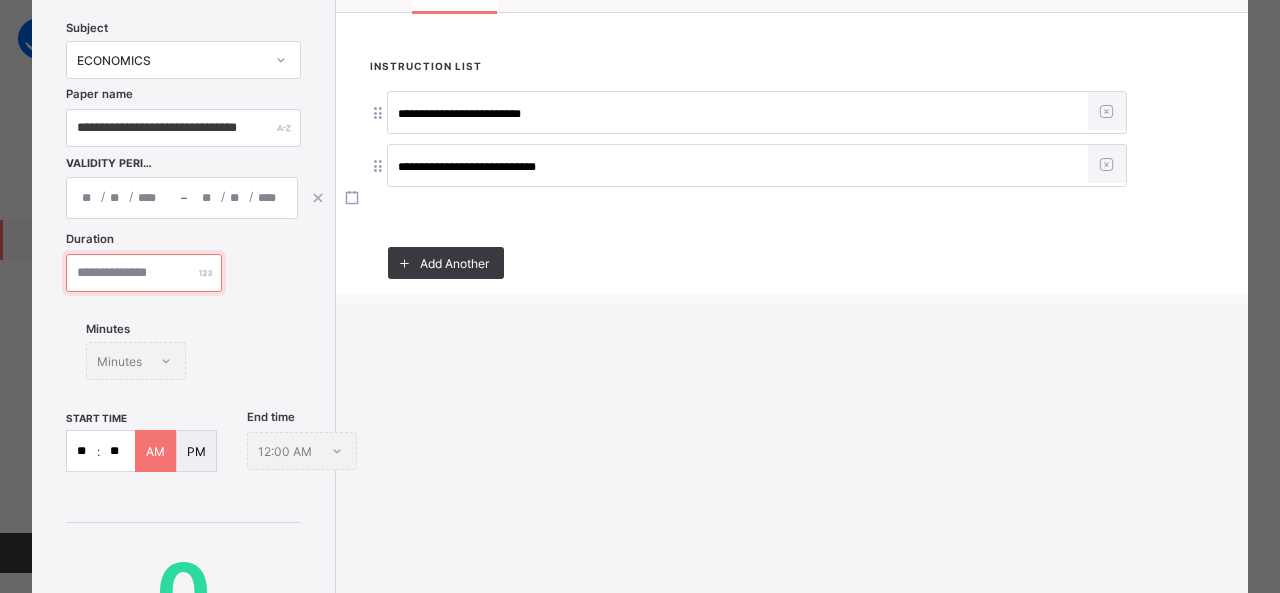 click at bounding box center (144, 273) 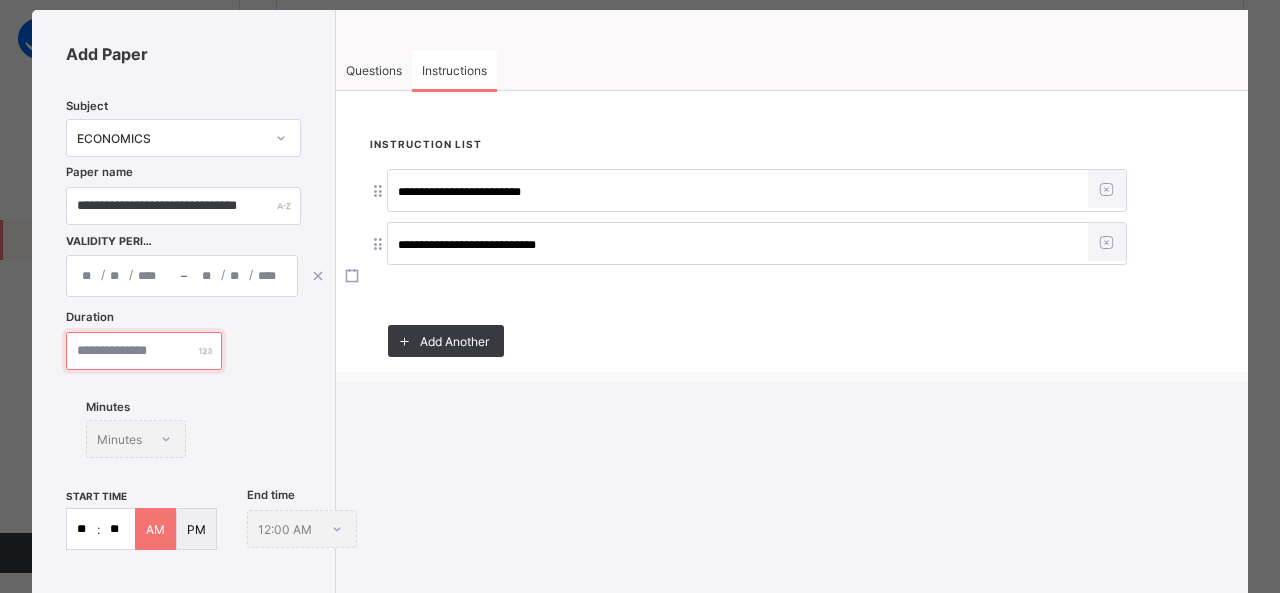 scroll, scrollTop: 40, scrollLeft: 0, axis: vertical 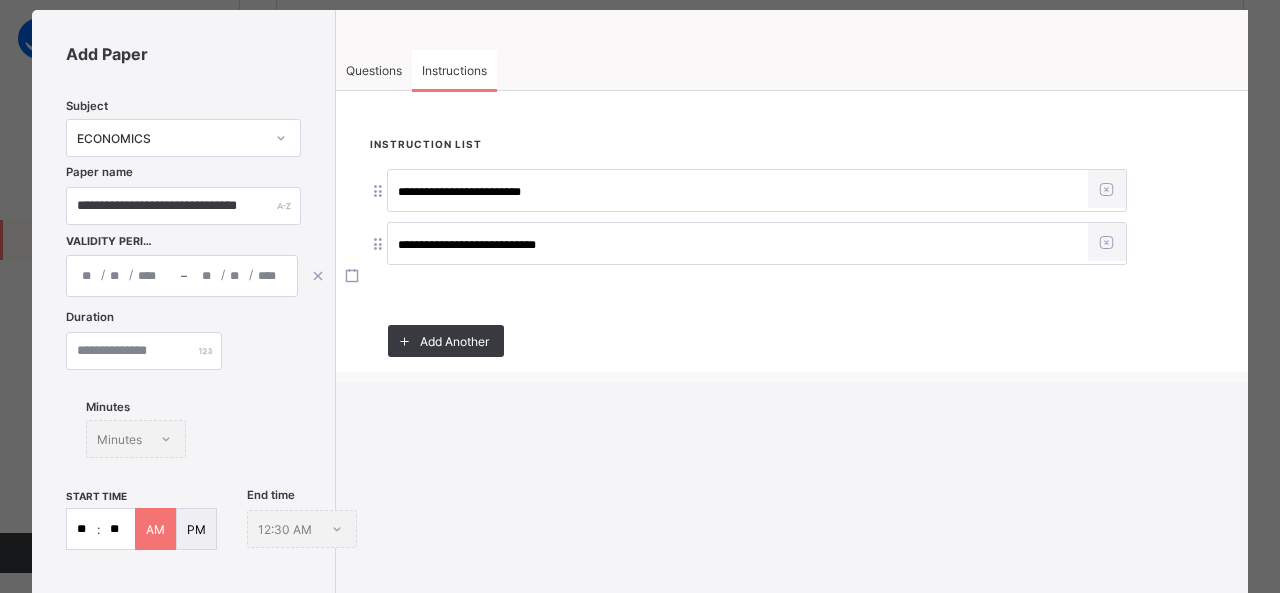 click on "Questions" at bounding box center [374, 70] 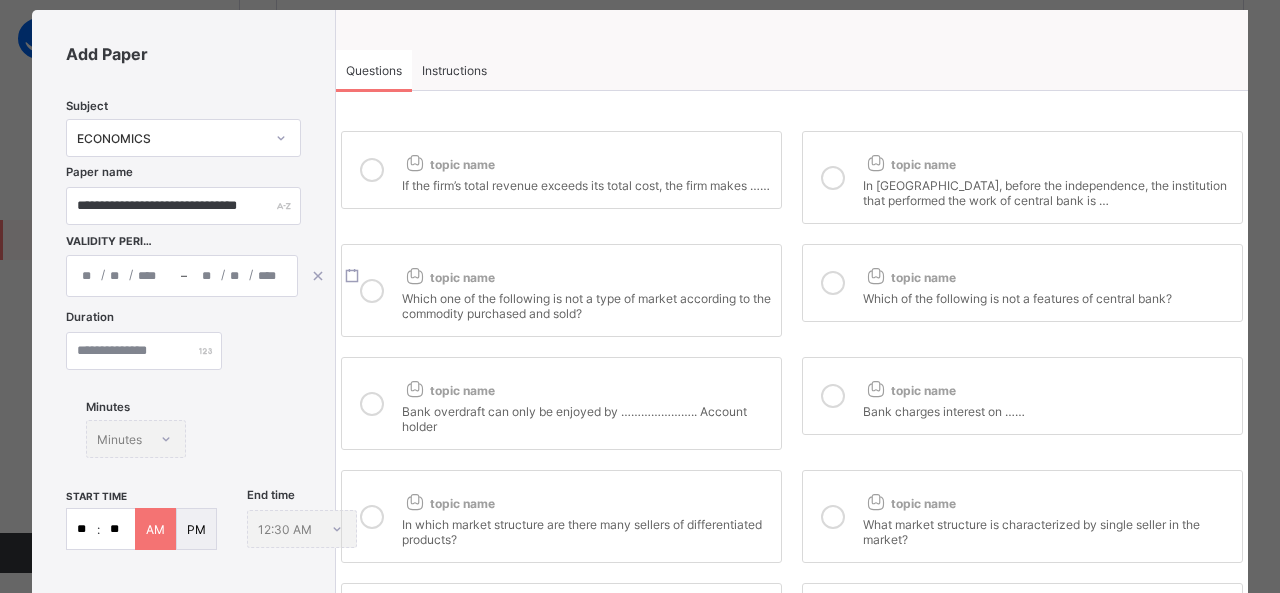 scroll, scrollTop: 442, scrollLeft: 0, axis: vertical 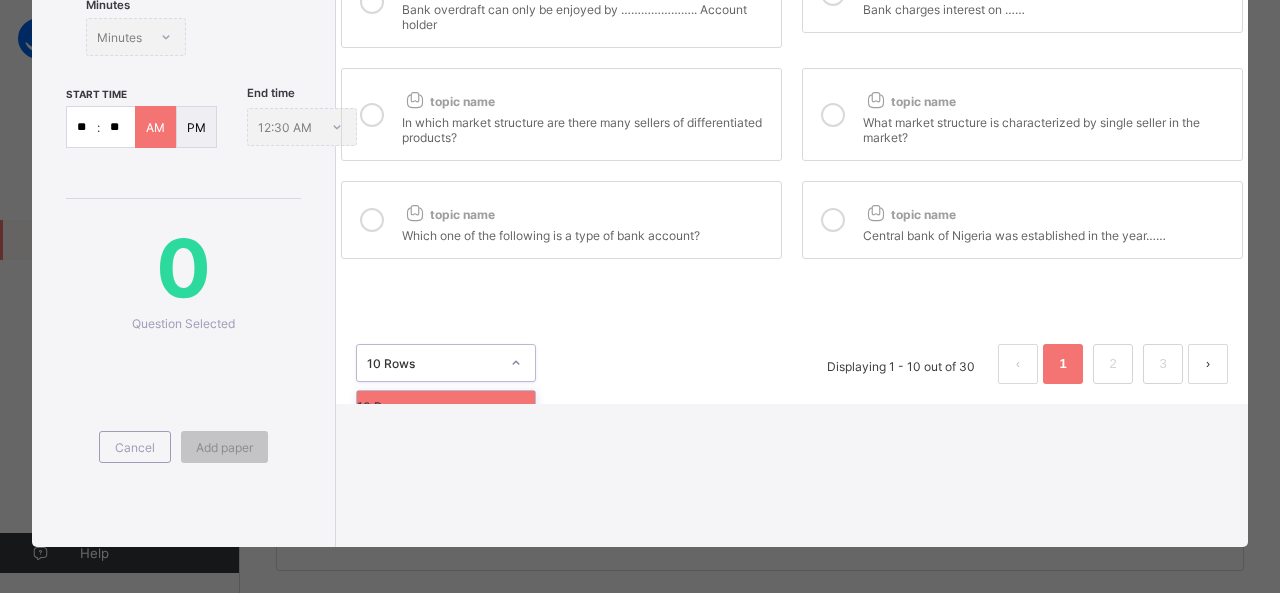 click 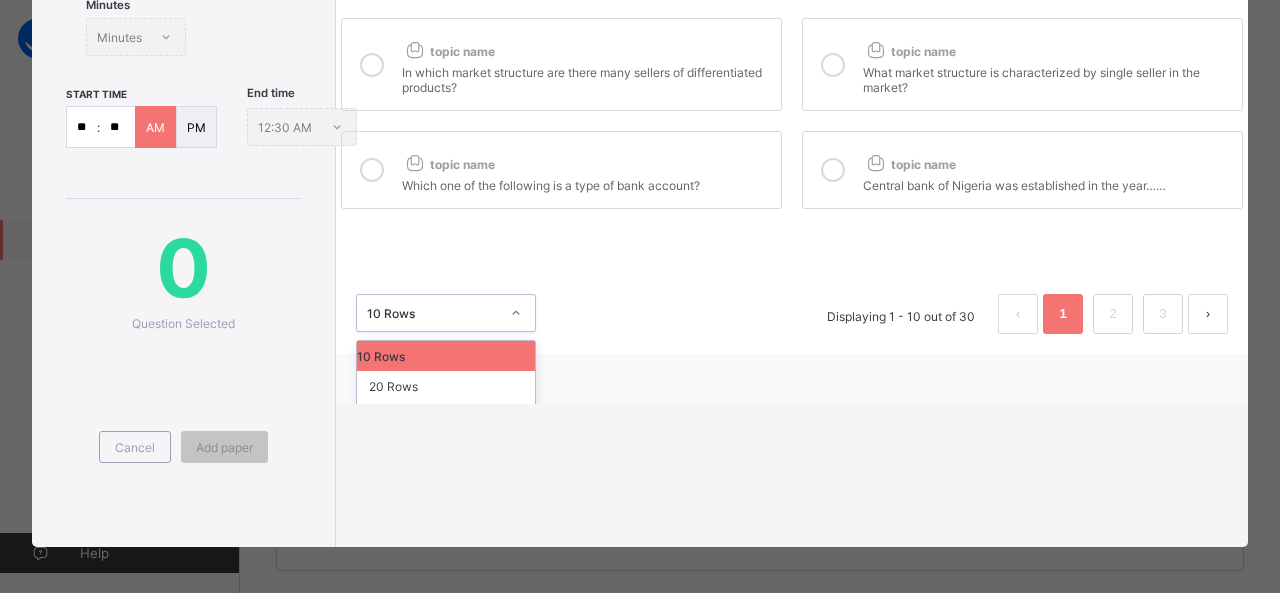 scroll, scrollTop: 77, scrollLeft: 0, axis: vertical 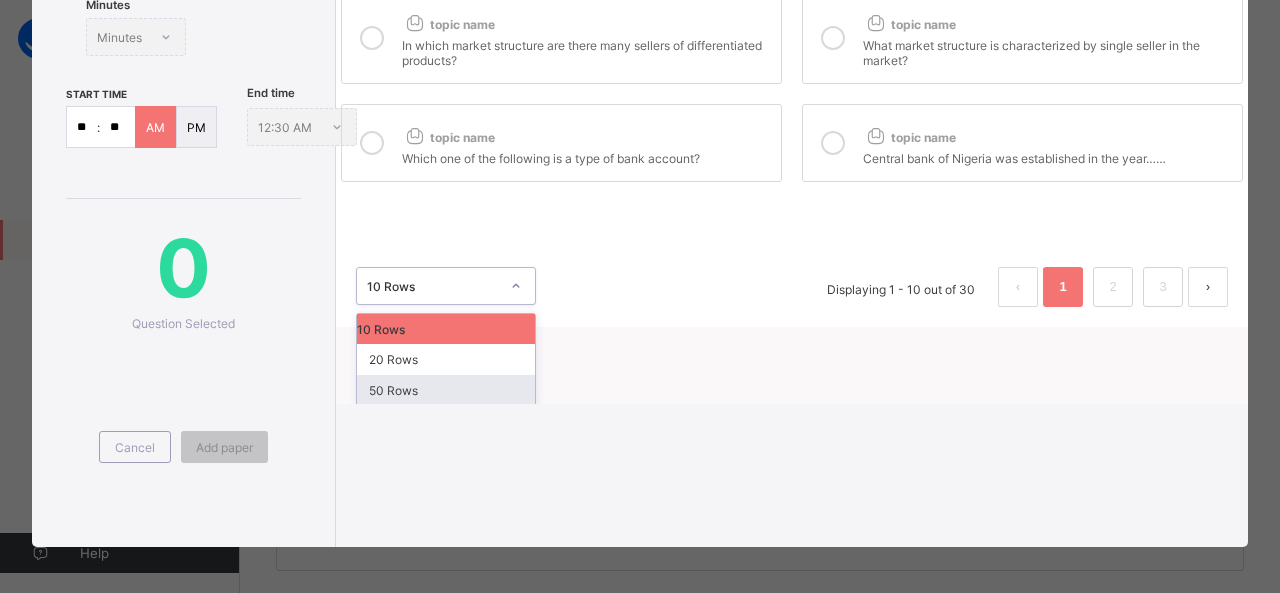 click on "50 Rows" at bounding box center [446, 390] 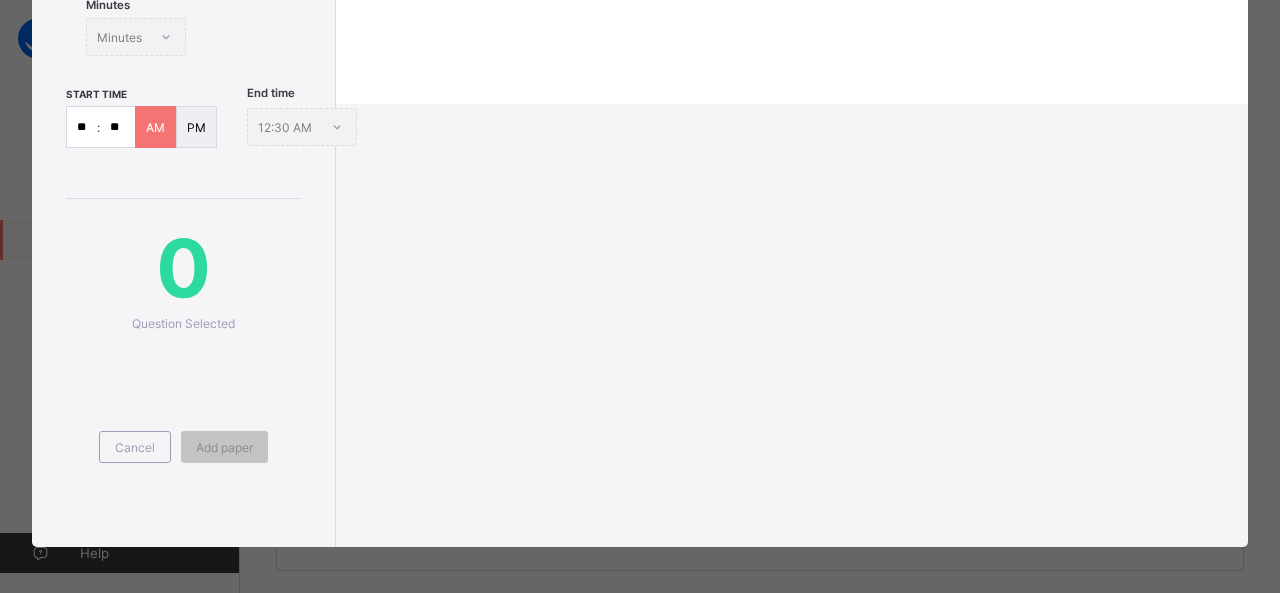scroll, scrollTop: 0, scrollLeft: 0, axis: both 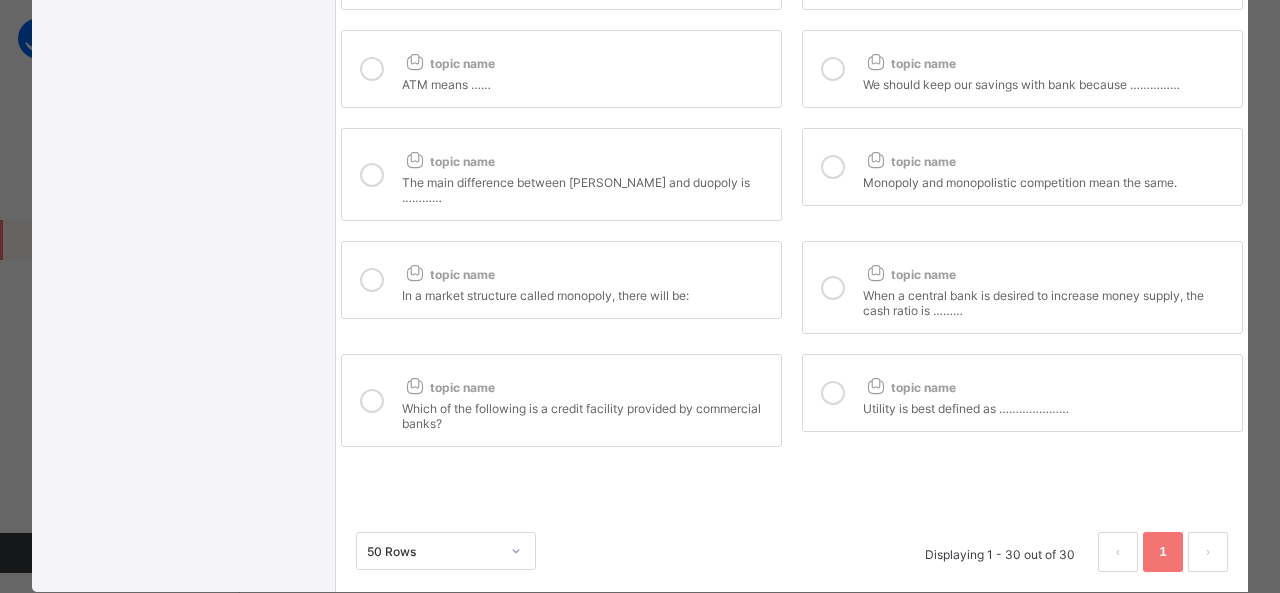 click at bounding box center (833, 393) 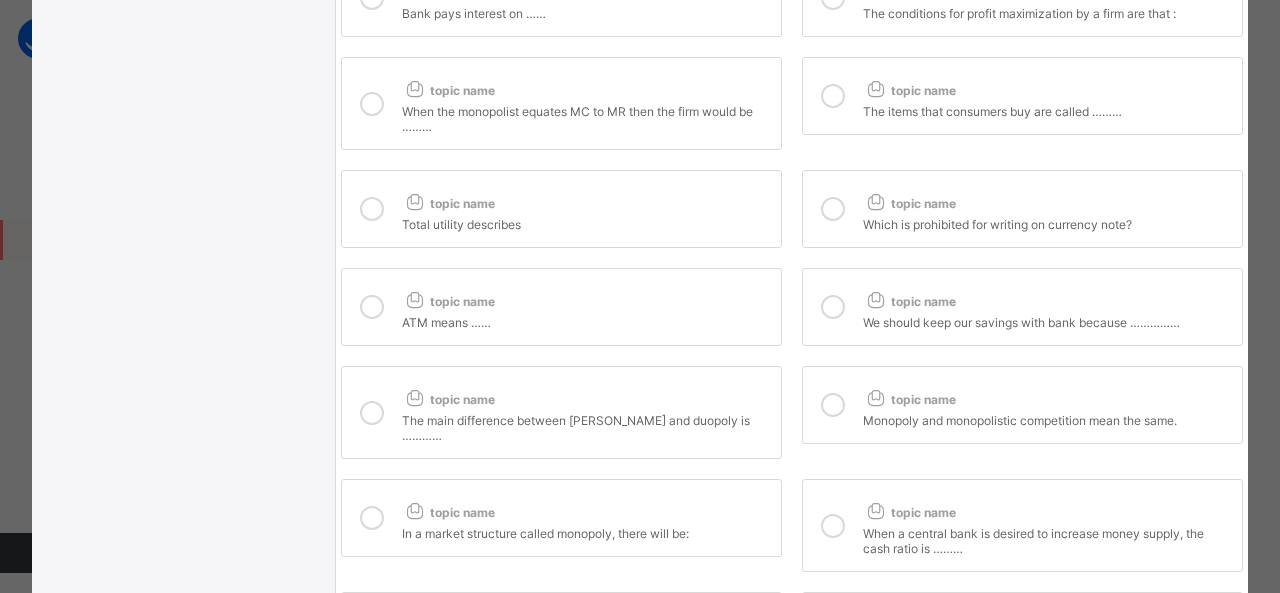 scroll, scrollTop: 1084, scrollLeft: 0, axis: vertical 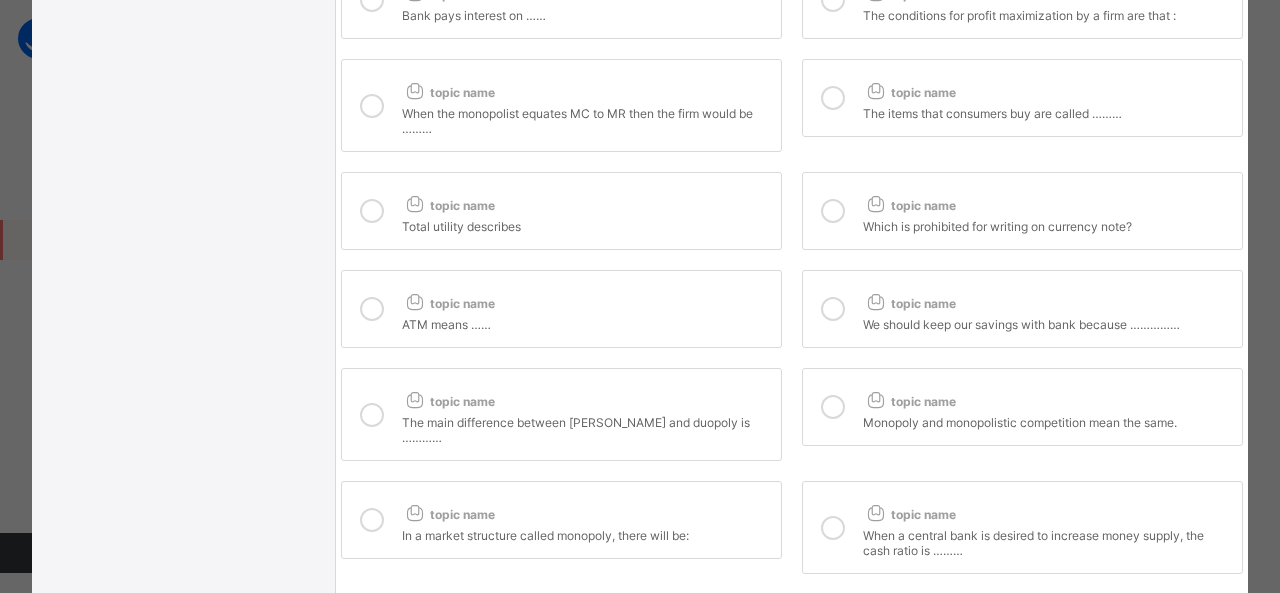 click at bounding box center (833, 211) 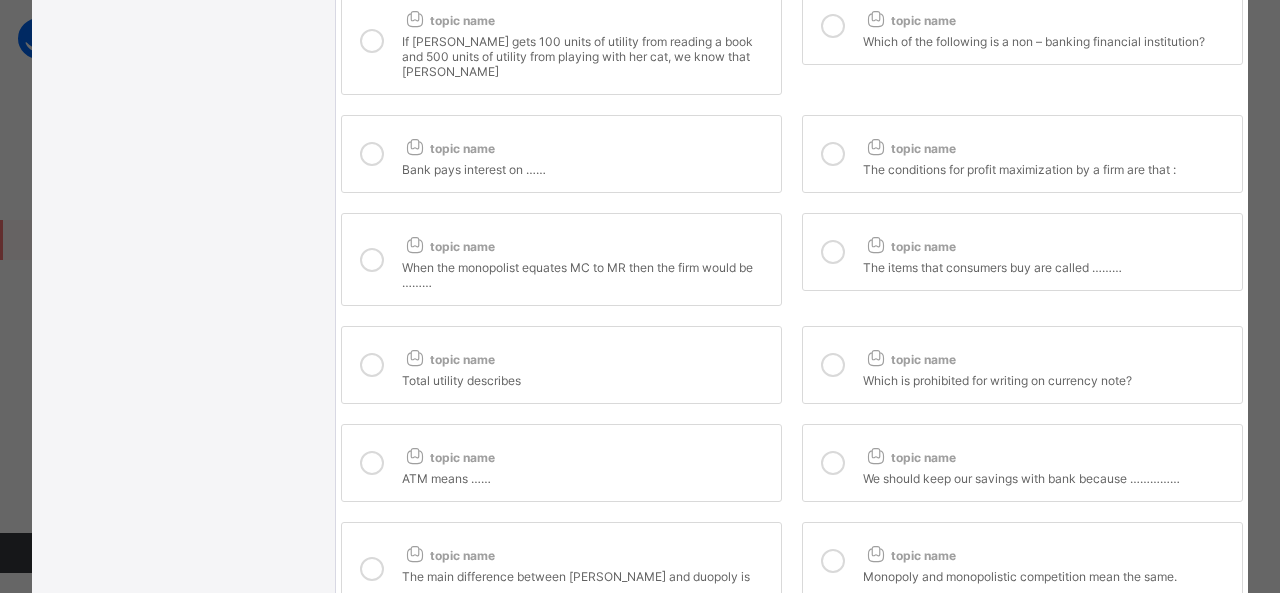scroll, scrollTop: 928, scrollLeft: 0, axis: vertical 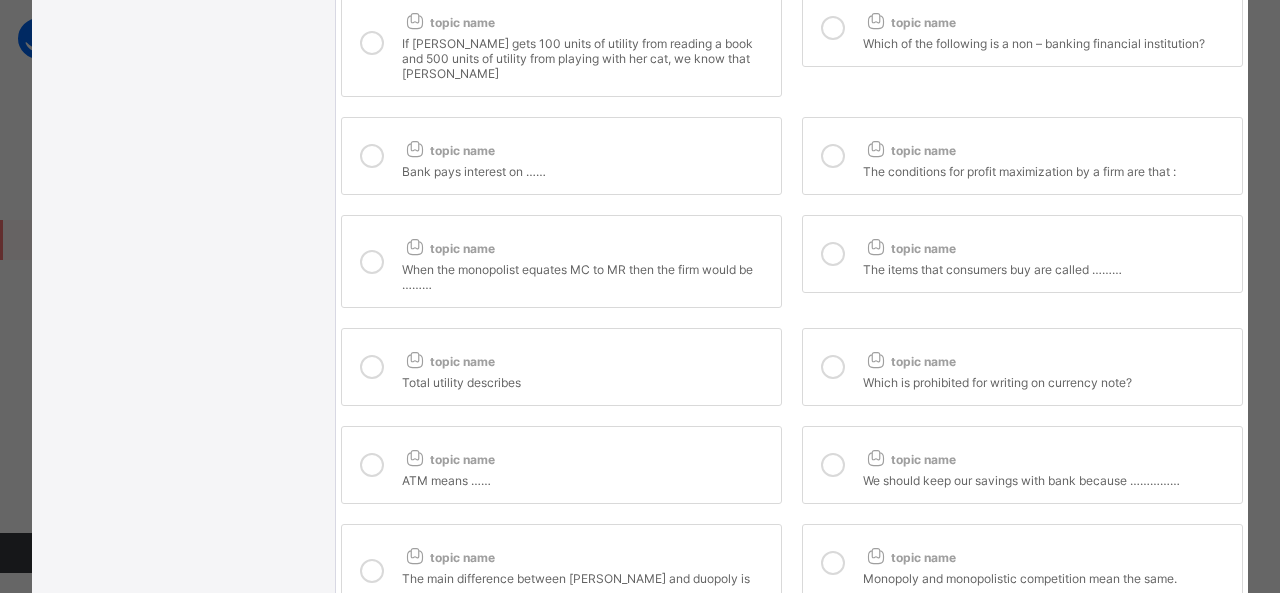click at bounding box center [833, 254] 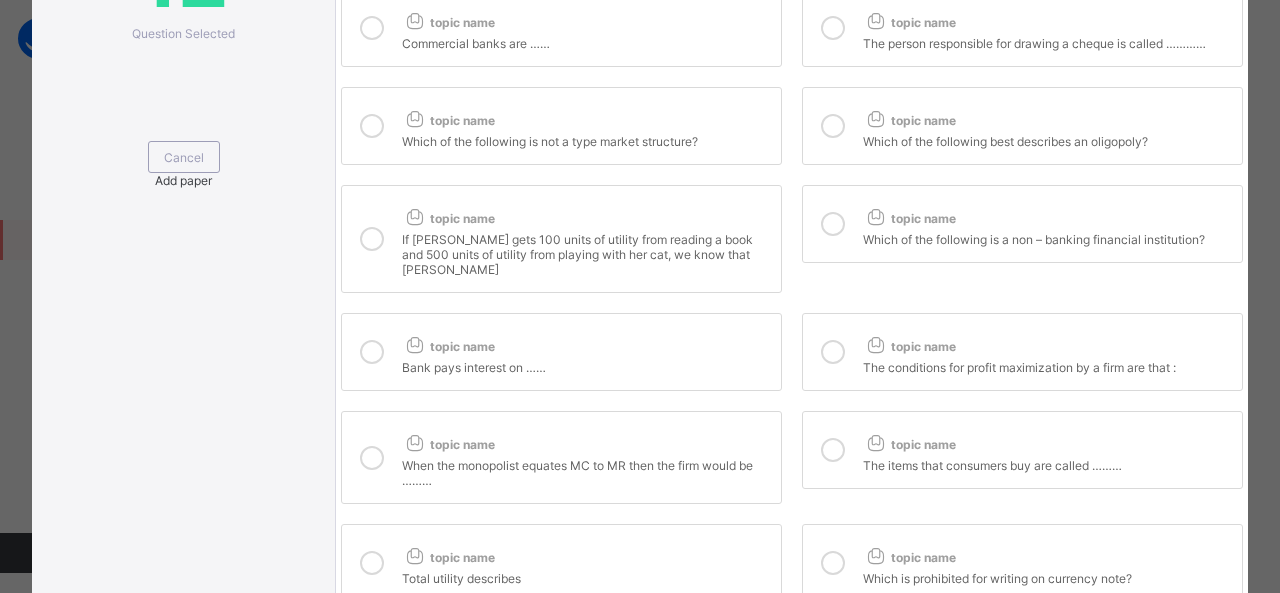 scroll, scrollTop: 730, scrollLeft: 0, axis: vertical 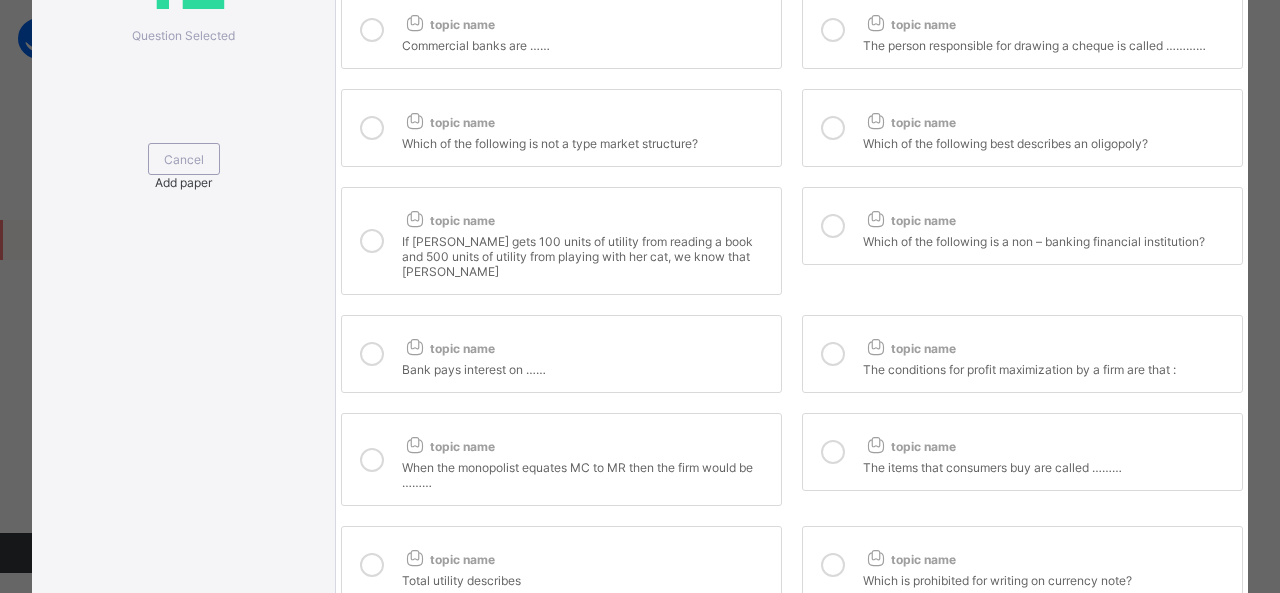 click at bounding box center [833, 354] 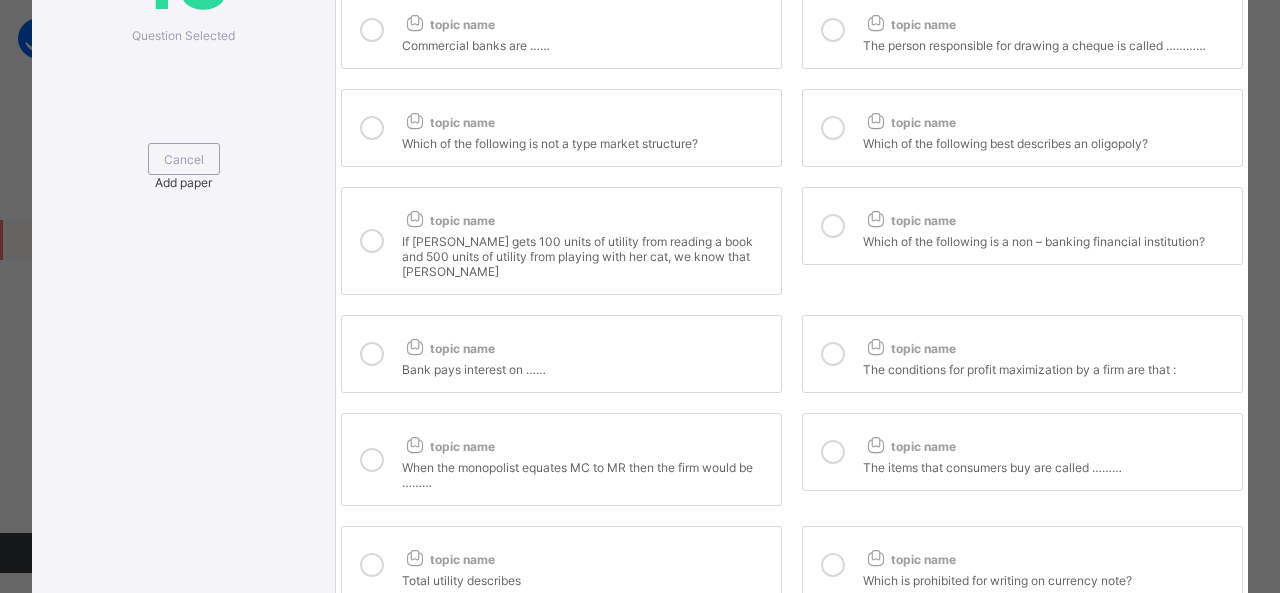 click at bounding box center [372, 354] 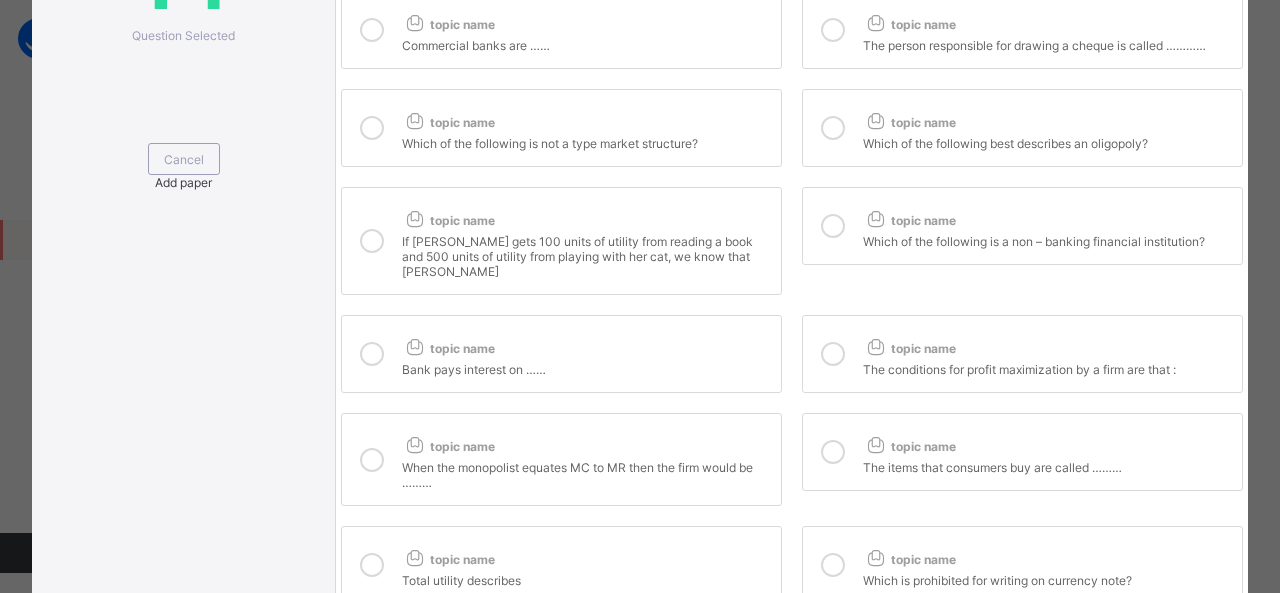 click at bounding box center [833, 226] 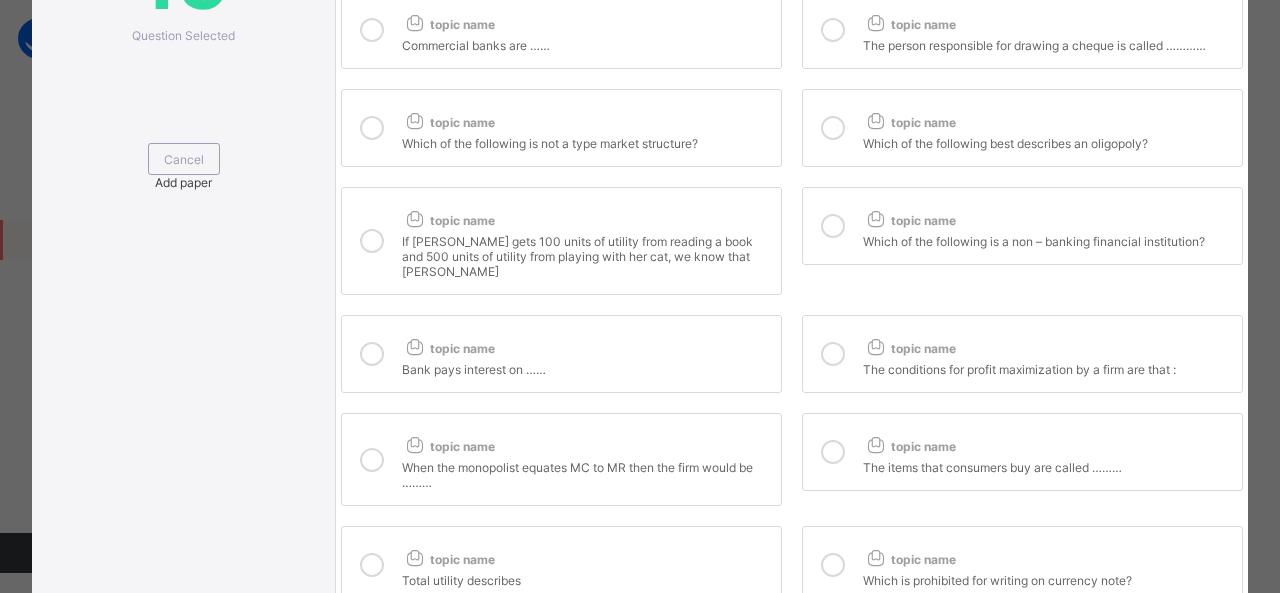 click at bounding box center [372, 241] 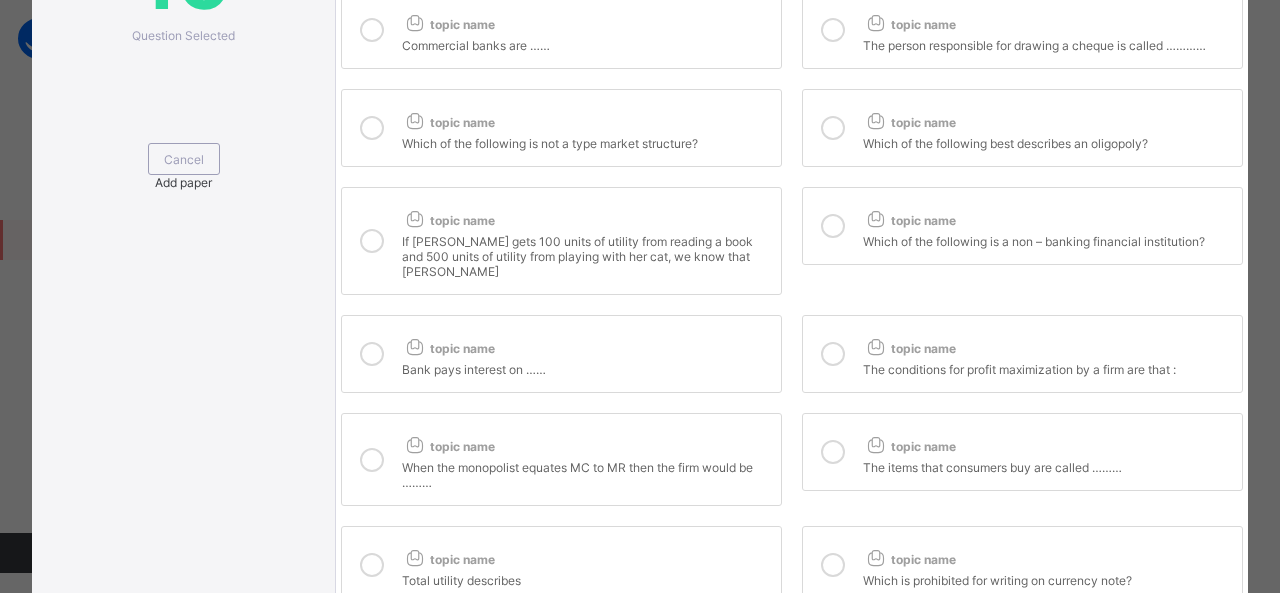 click at bounding box center (833, 128) 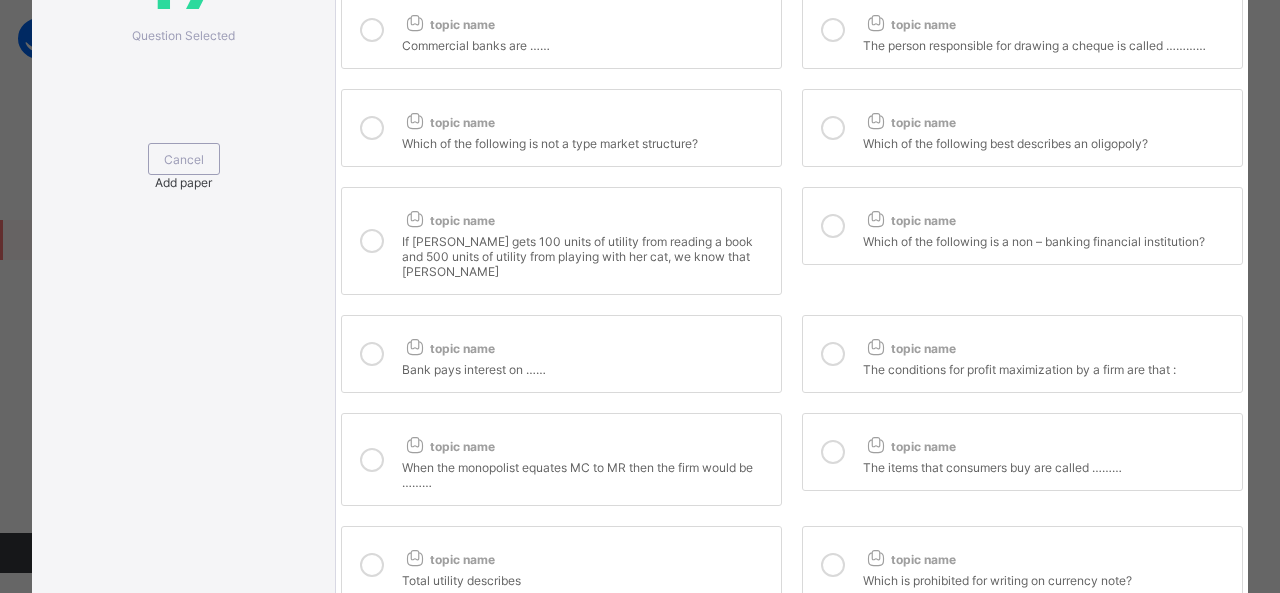 click at bounding box center [372, 128] 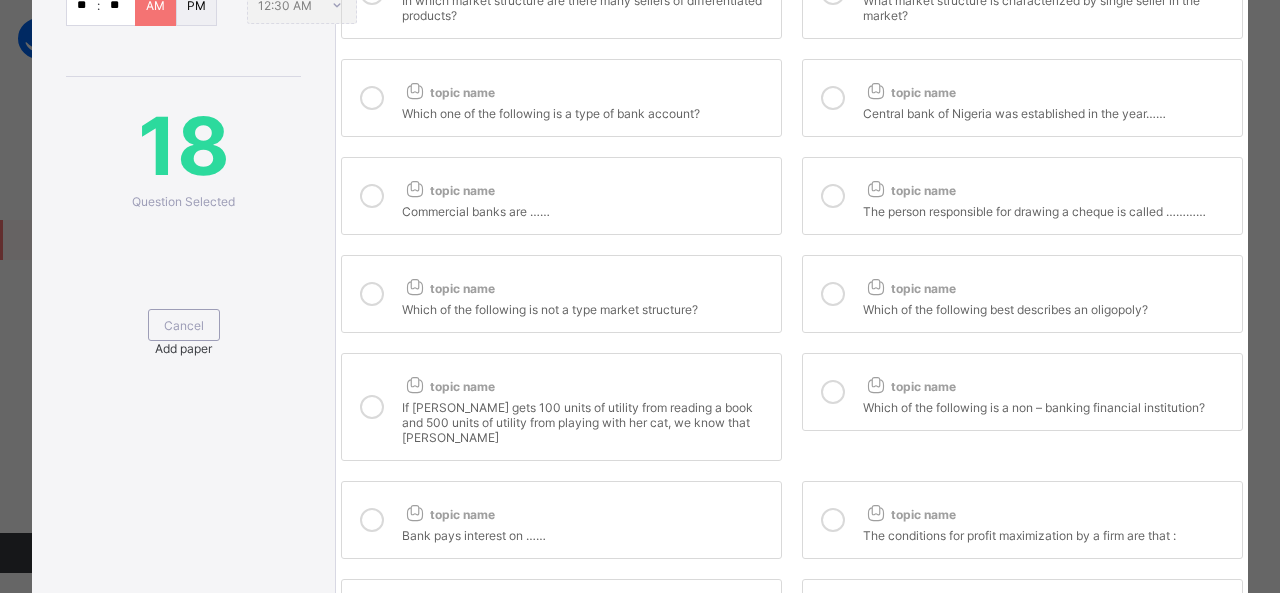 scroll, scrollTop: 534, scrollLeft: 0, axis: vertical 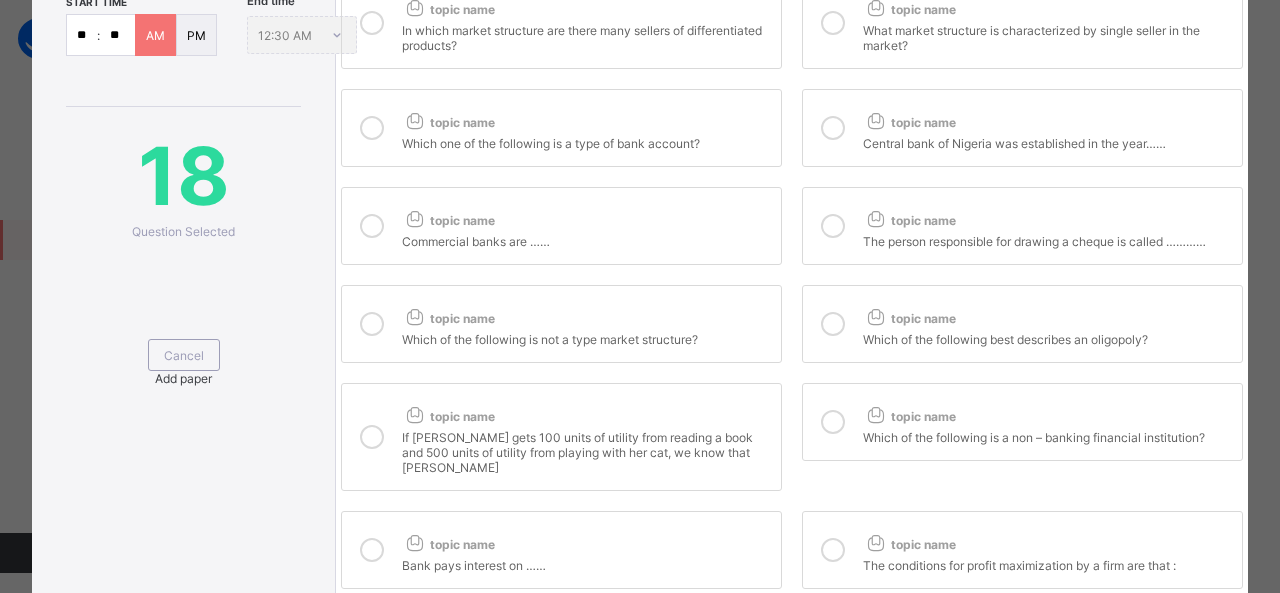 click at bounding box center [833, 226] 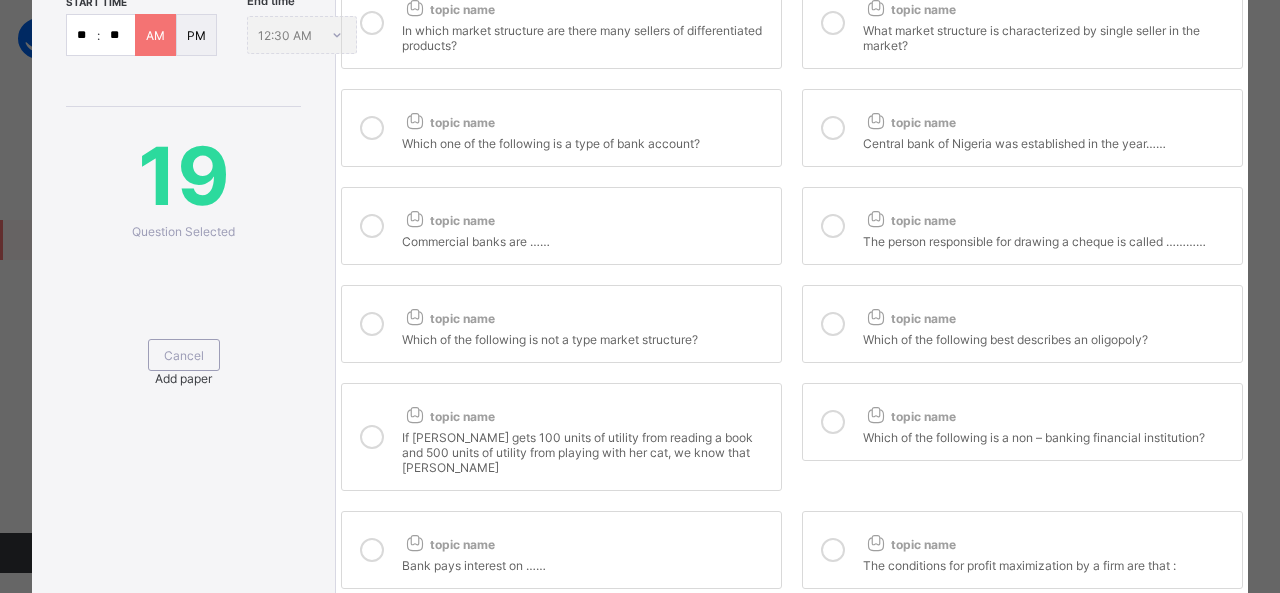 click at bounding box center (372, 226) 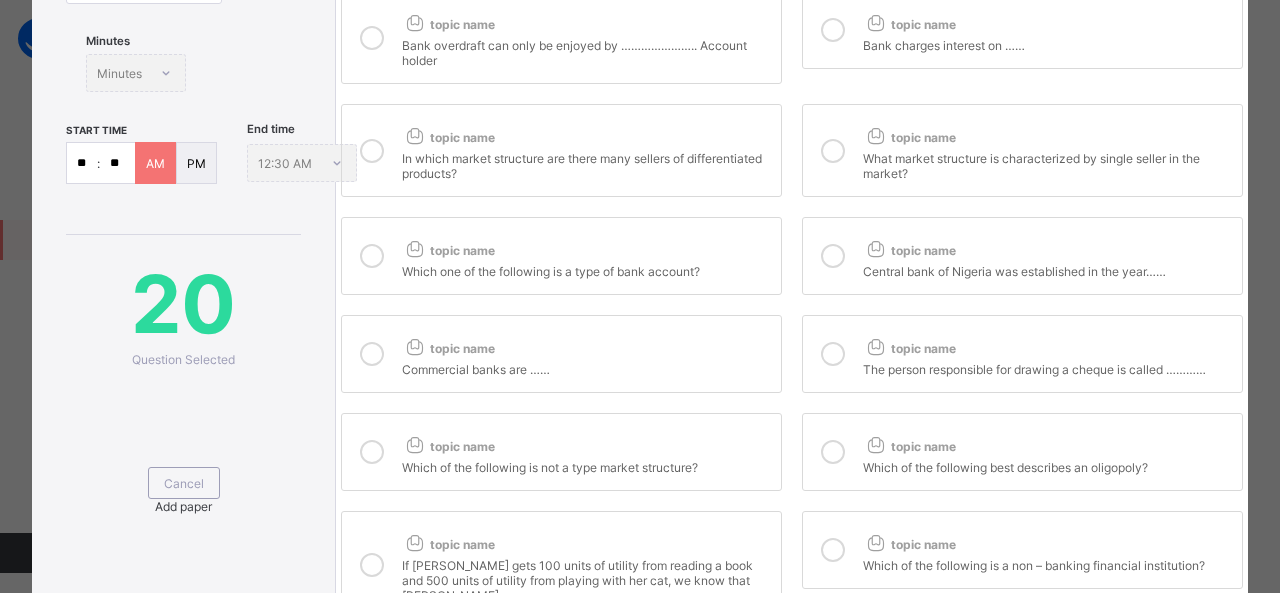 scroll, scrollTop: 404, scrollLeft: 0, axis: vertical 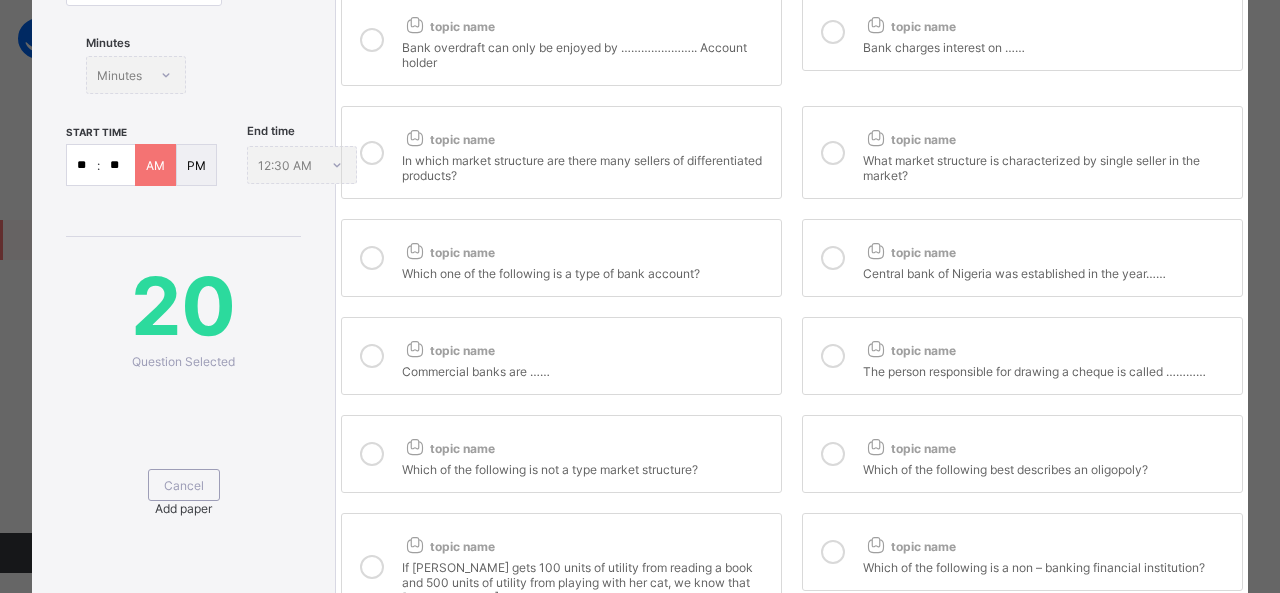 click at bounding box center [833, 258] 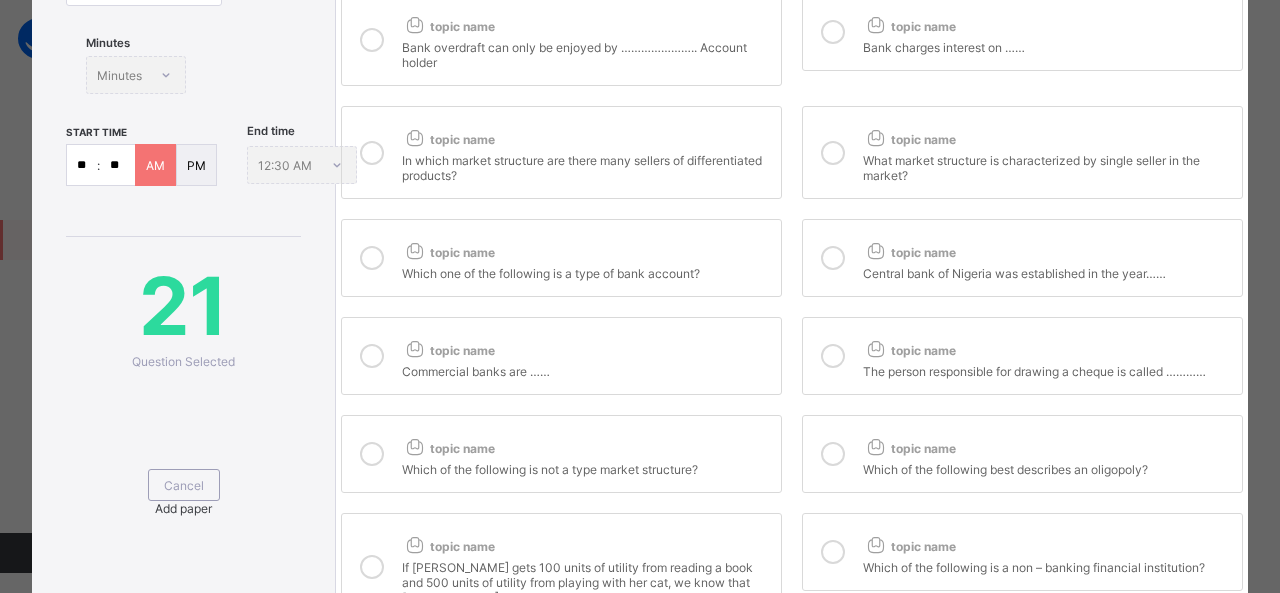 click at bounding box center (372, 258) 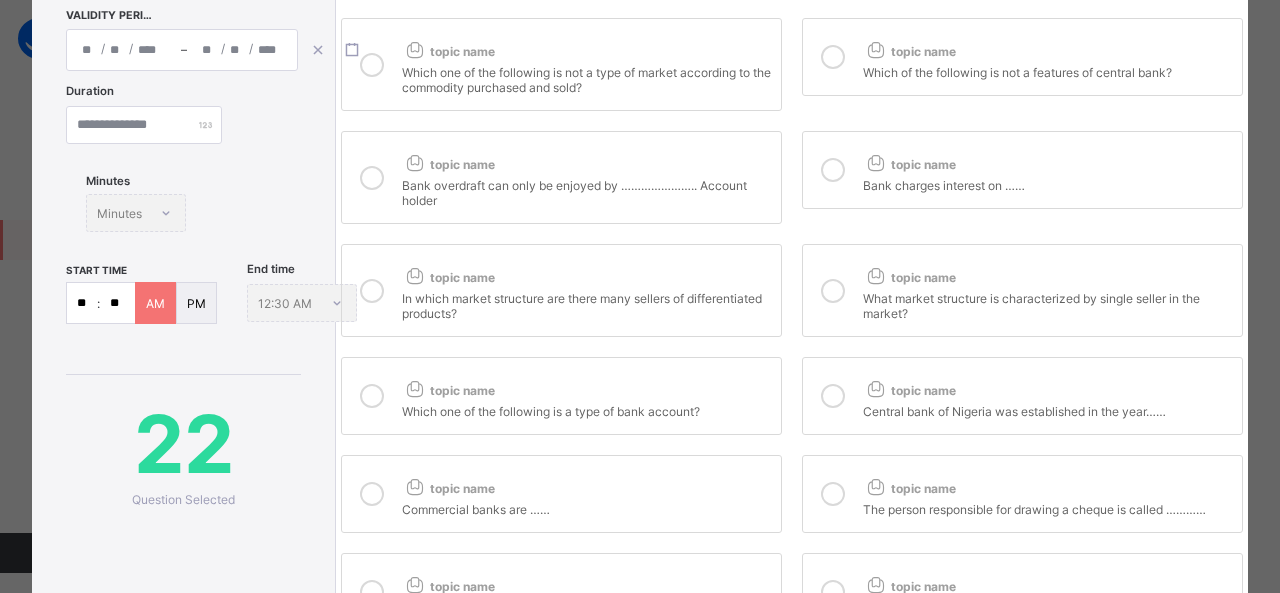 scroll, scrollTop: 246, scrollLeft: 0, axis: vertical 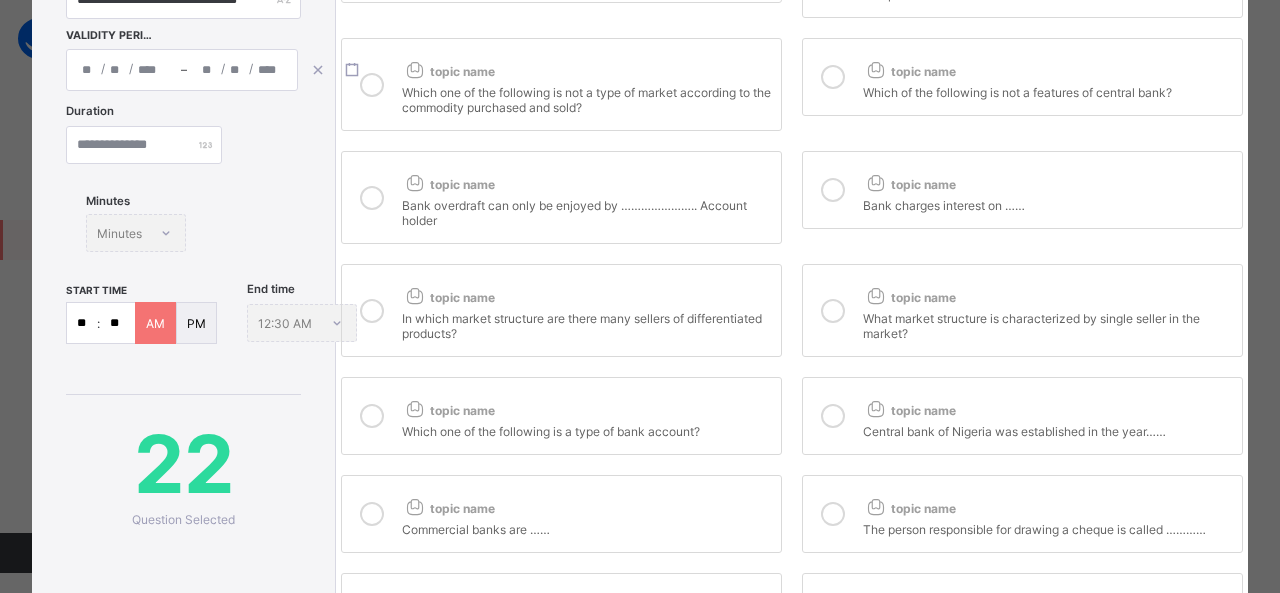 click at bounding box center (833, 310) 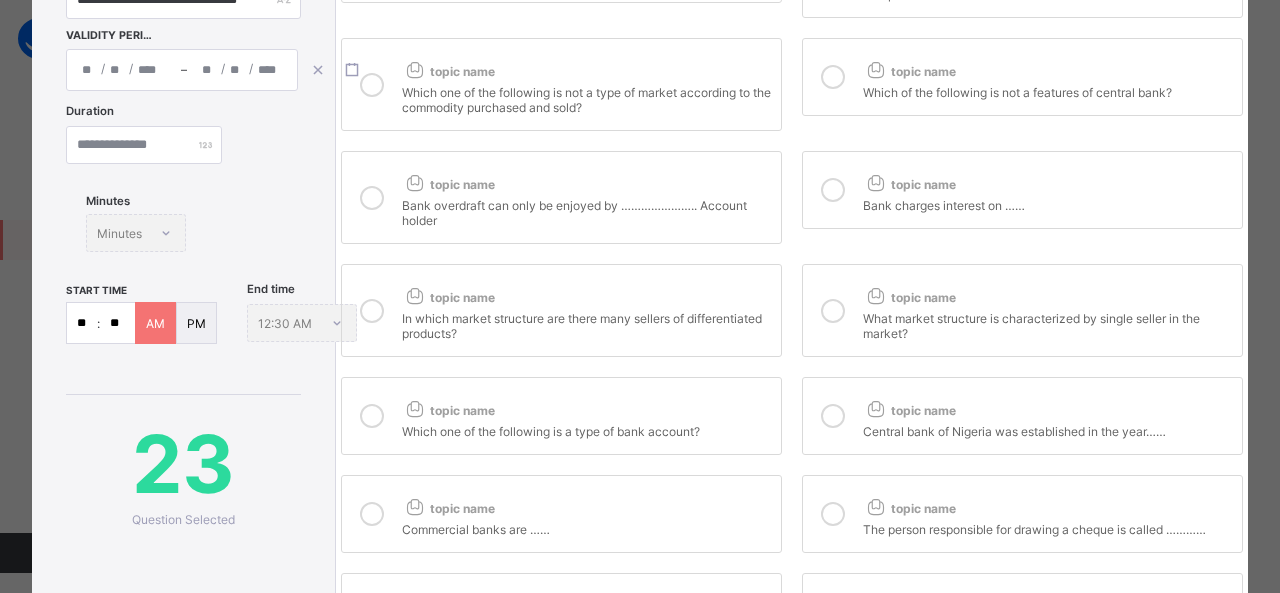 click at bounding box center (372, 311) 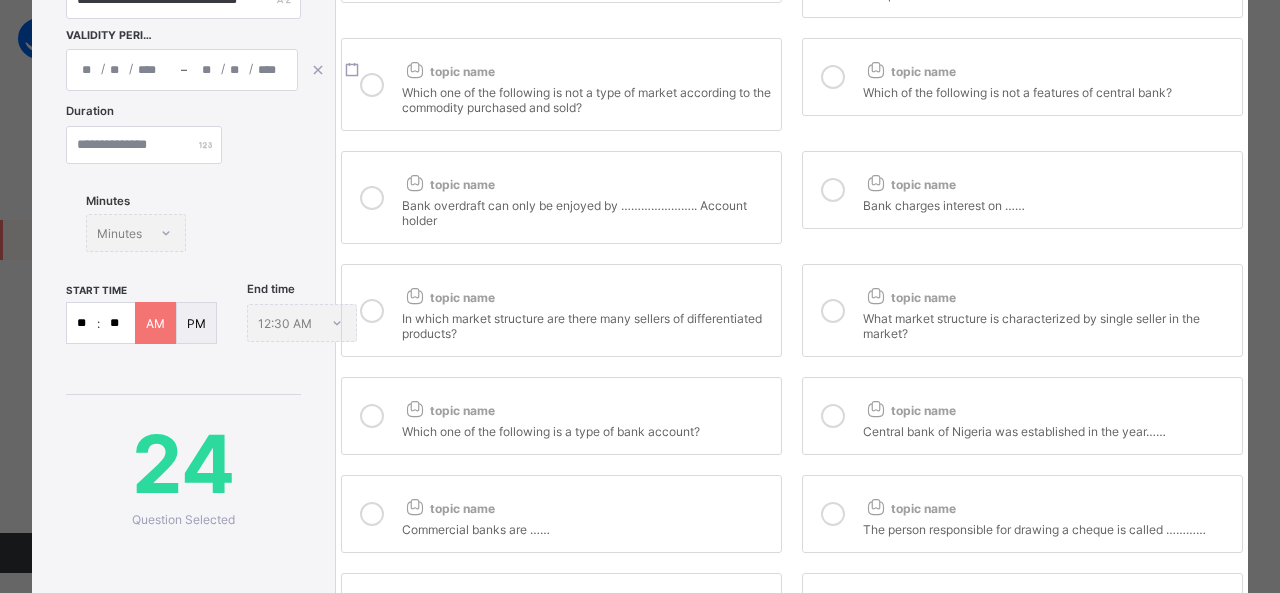 click at bounding box center [833, 190] 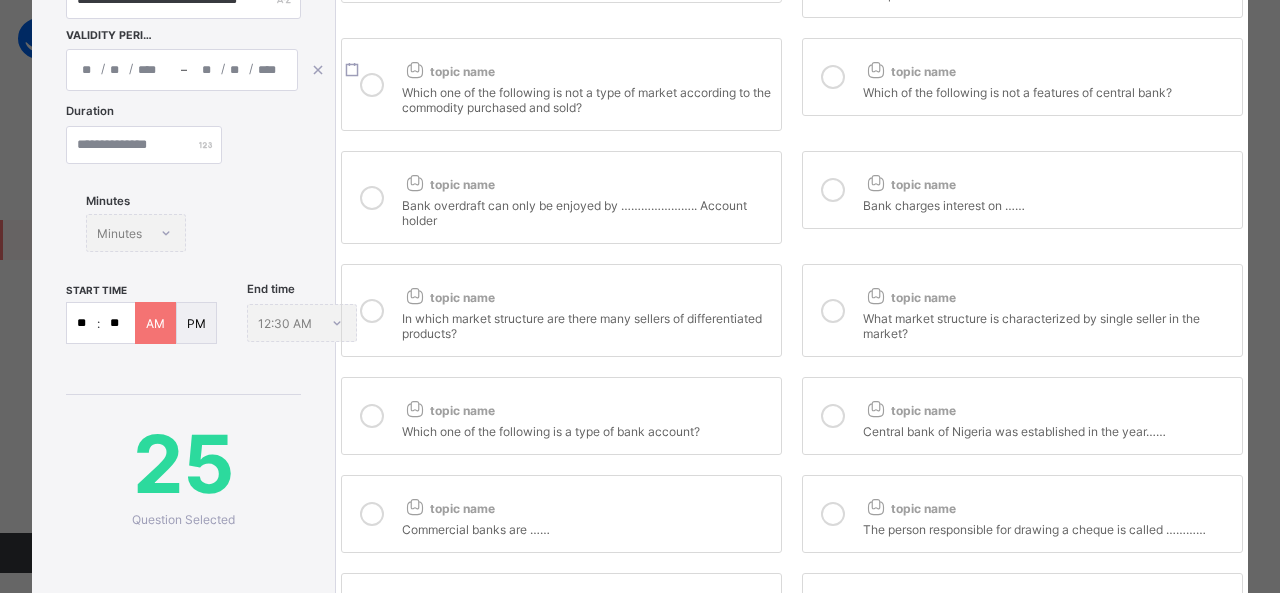 click at bounding box center [372, 198] 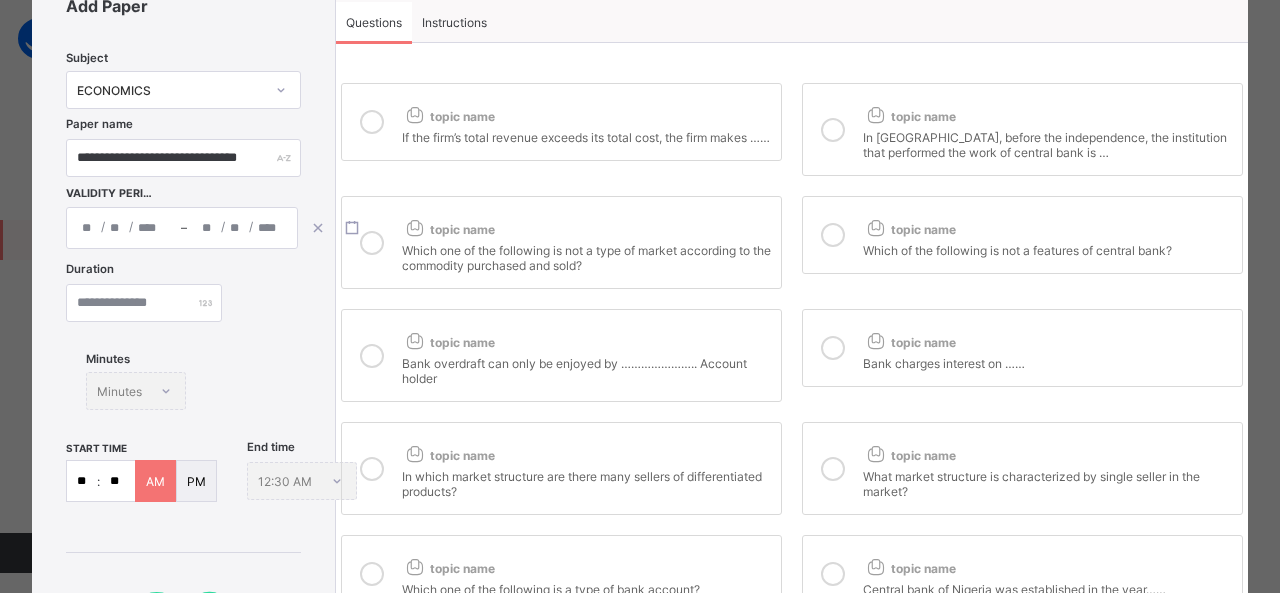 scroll, scrollTop: 86, scrollLeft: 0, axis: vertical 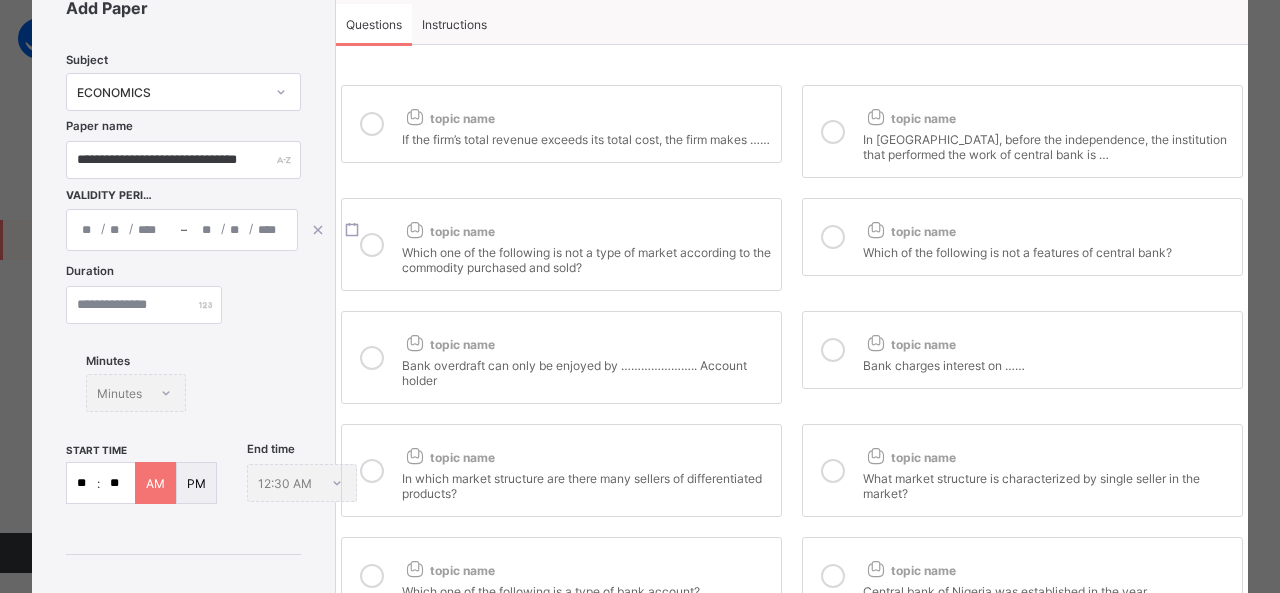 click at bounding box center (833, 237) 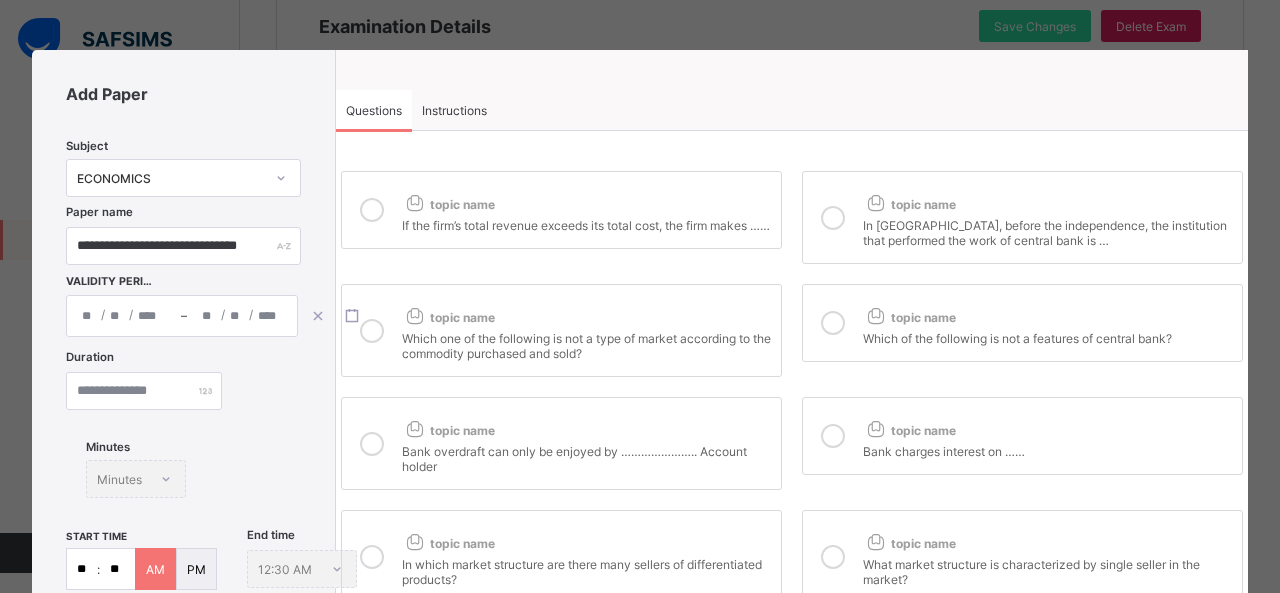 click at bounding box center [833, 218] 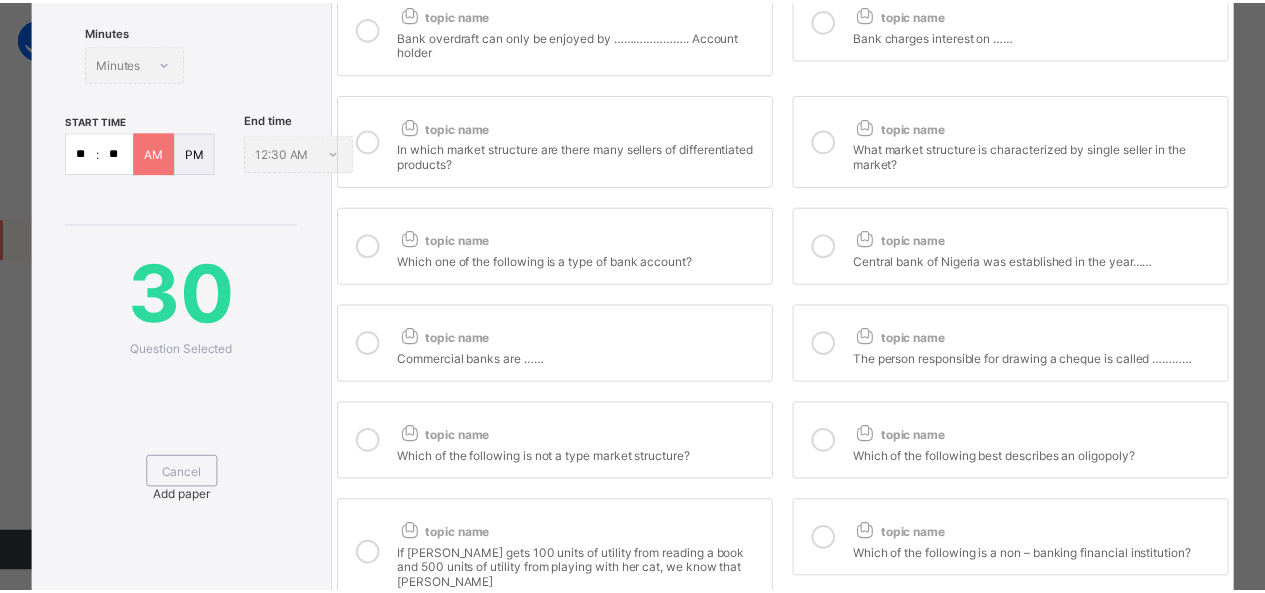scroll, scrollTop: 480, scrollLeft: 0, axis: vertical 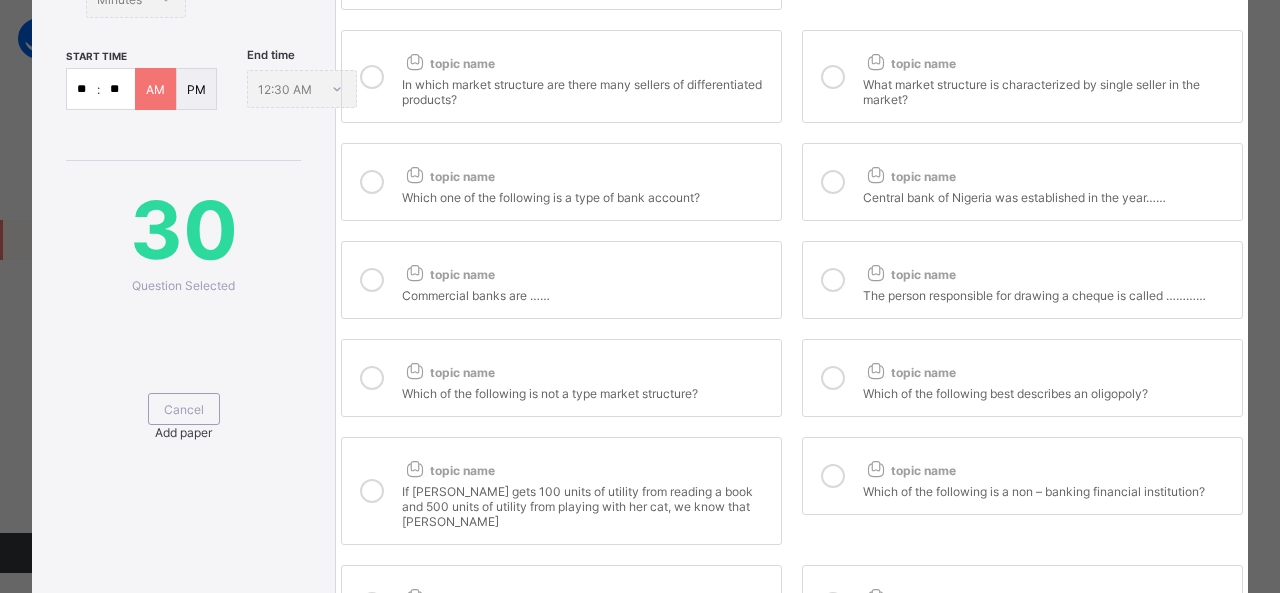 click on "Add paper" at bounding box center [183, 432] 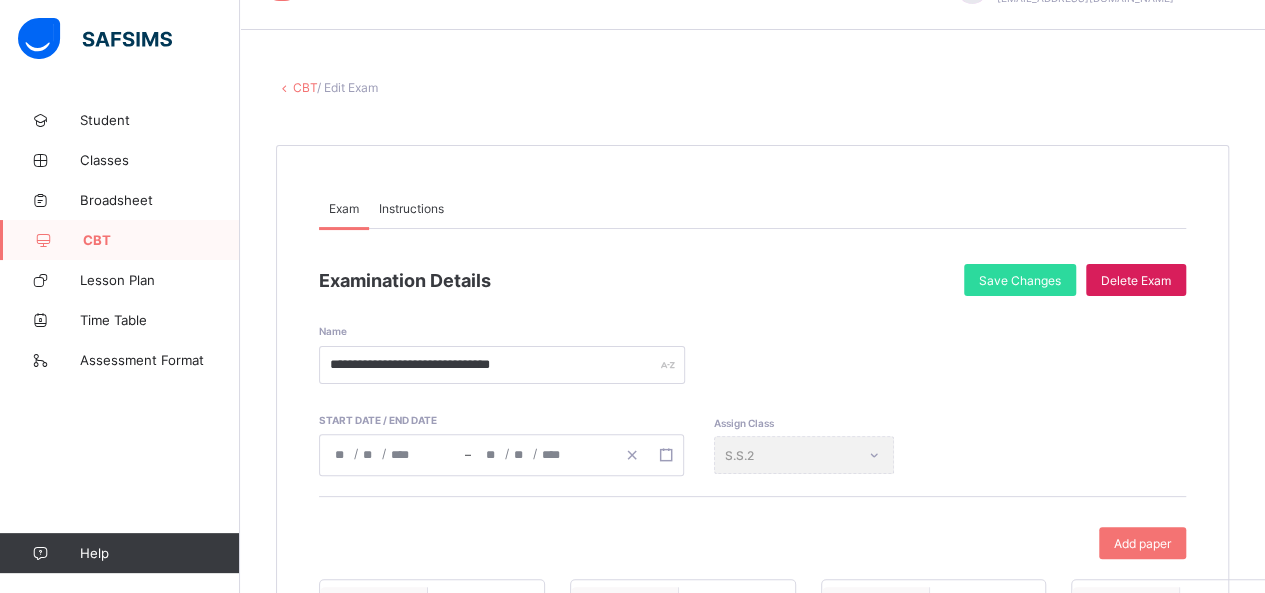 scroll, scrollTop: 0, scrollLeft: 0, axis: both 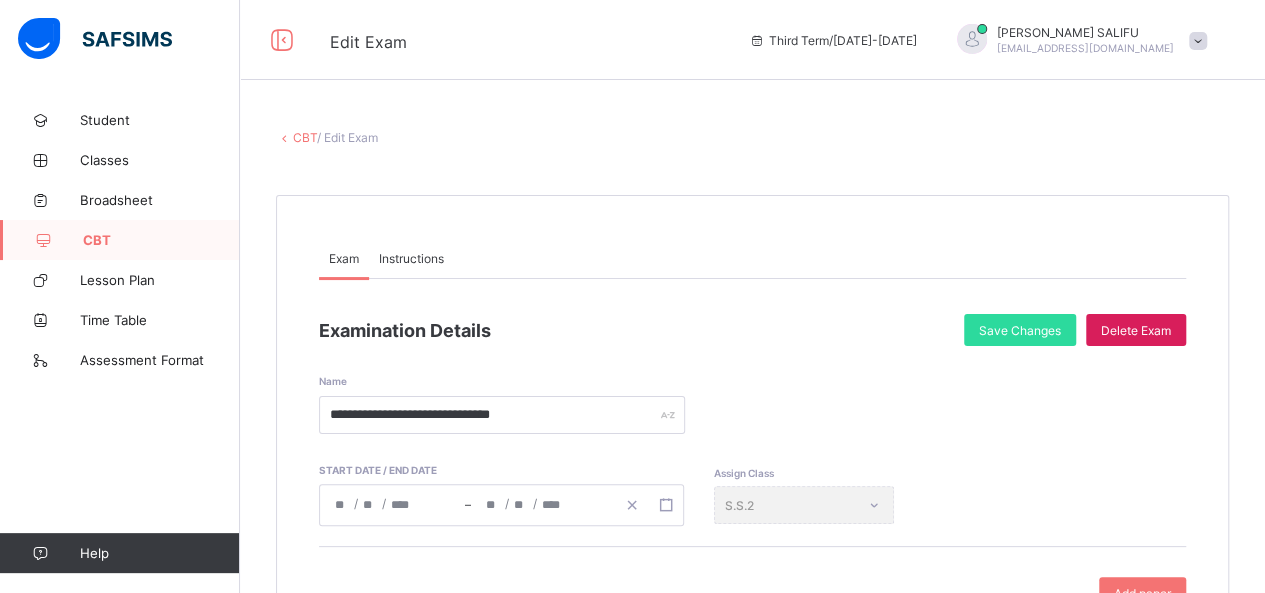 click on "CBT" at bounding box center [120, 240] 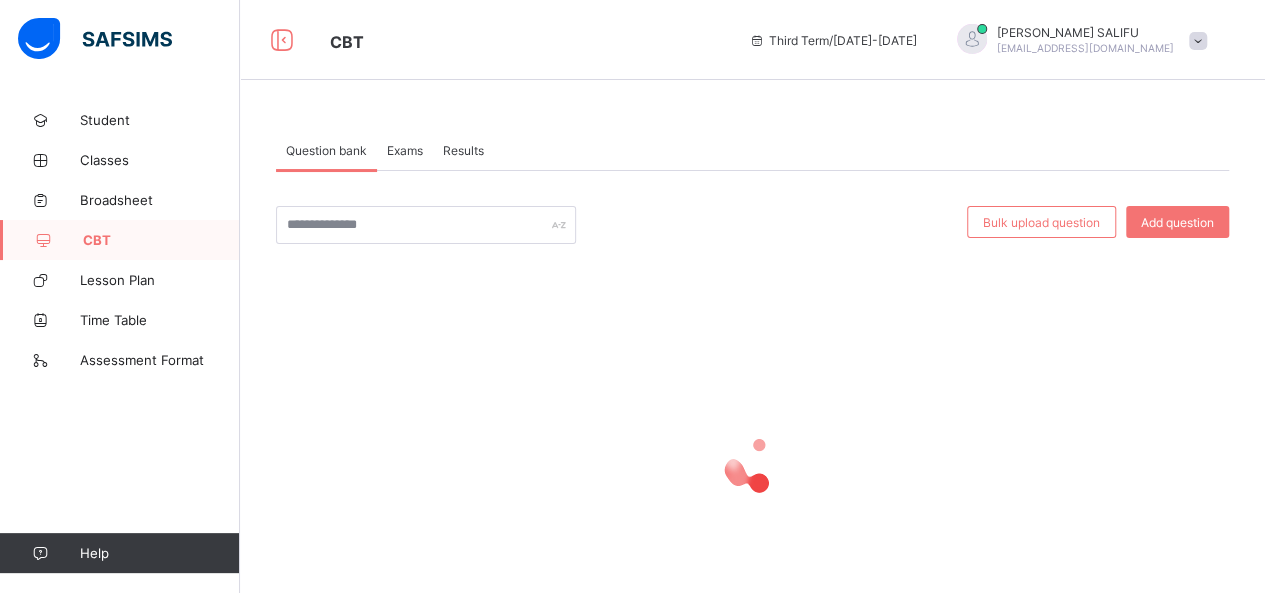click on "Exams" at bounding box center (405, 150) 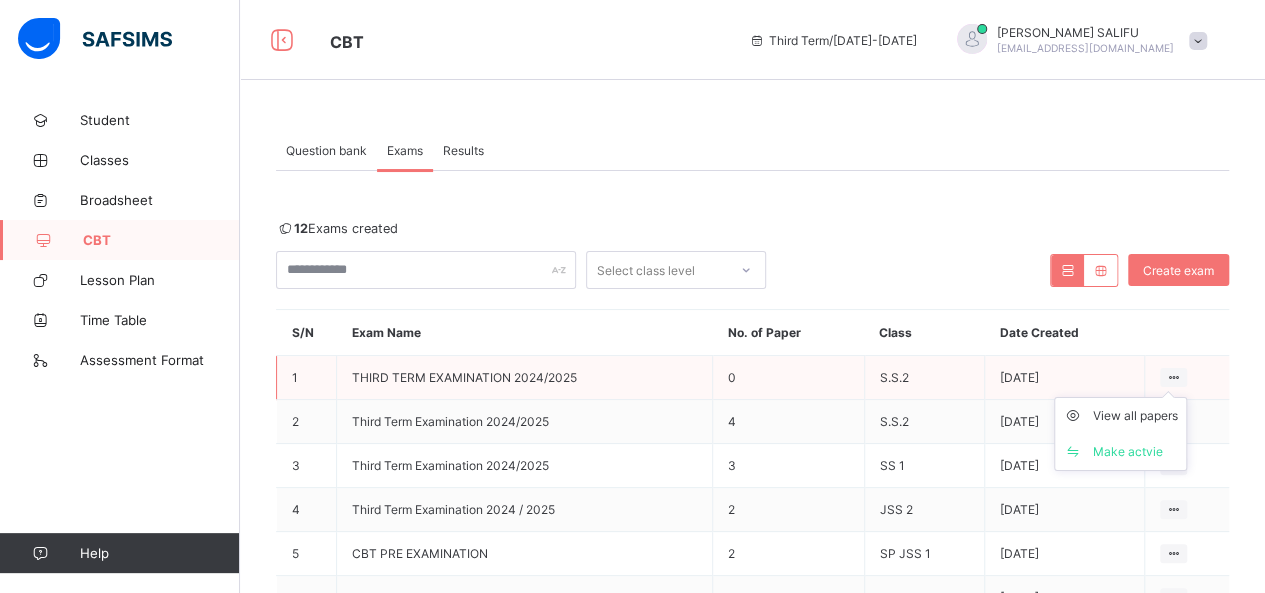 click at bounding box center (1173, 377) 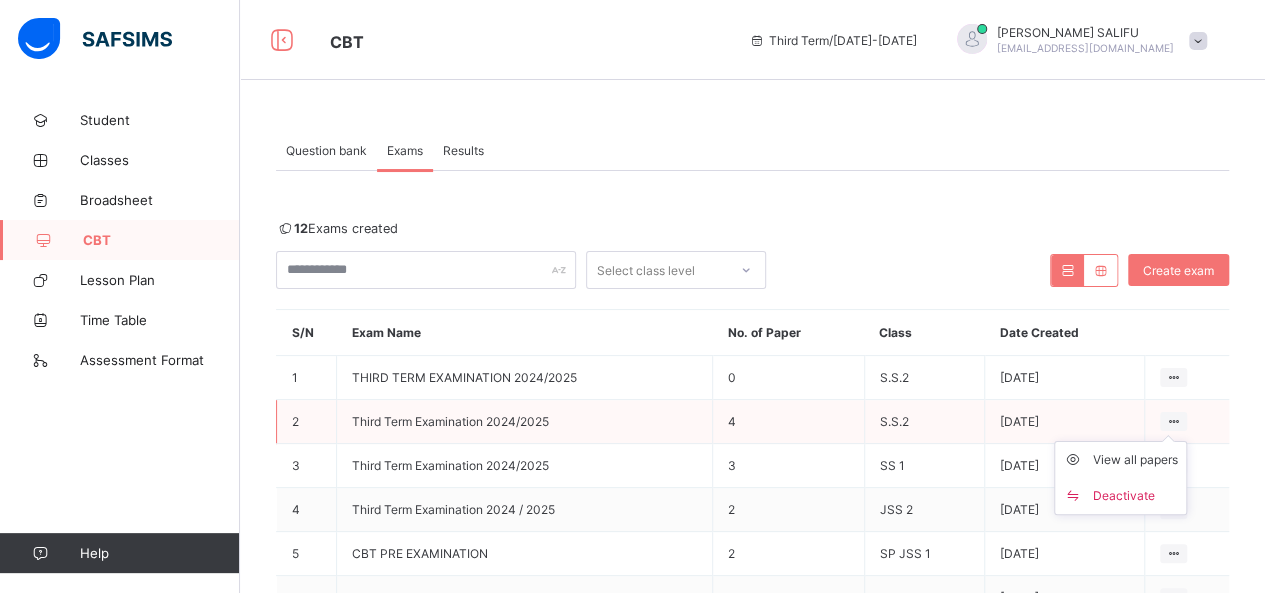 click at bounding box center [1173, 421] 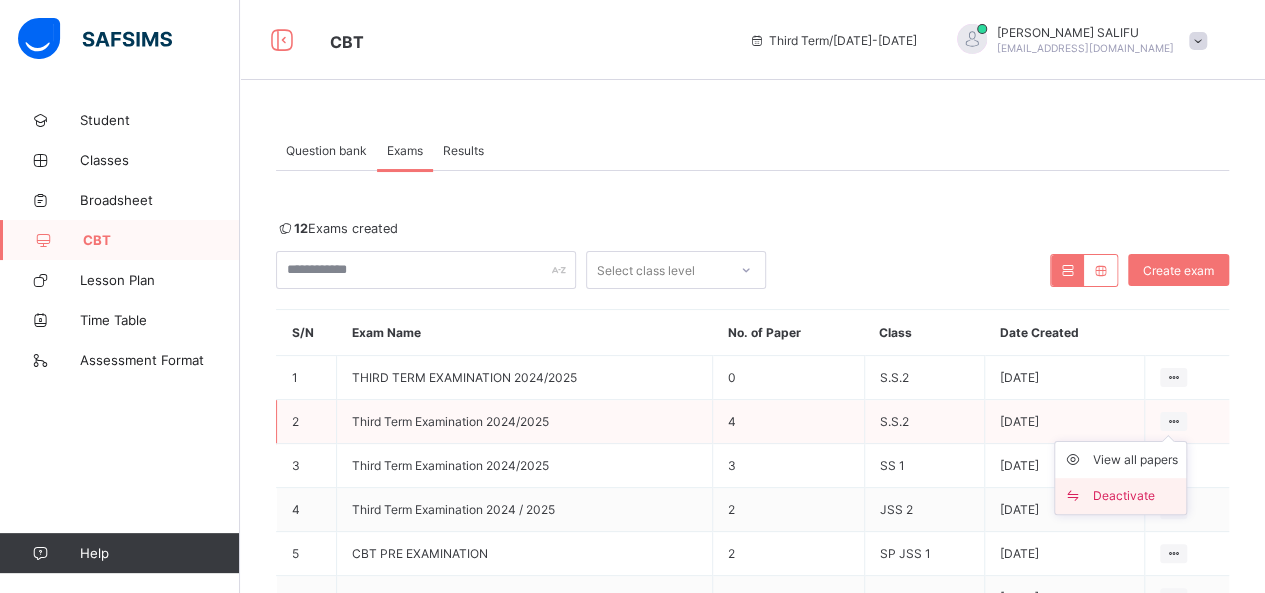 click on "Deactivate" at bounding box center [1135, 496] 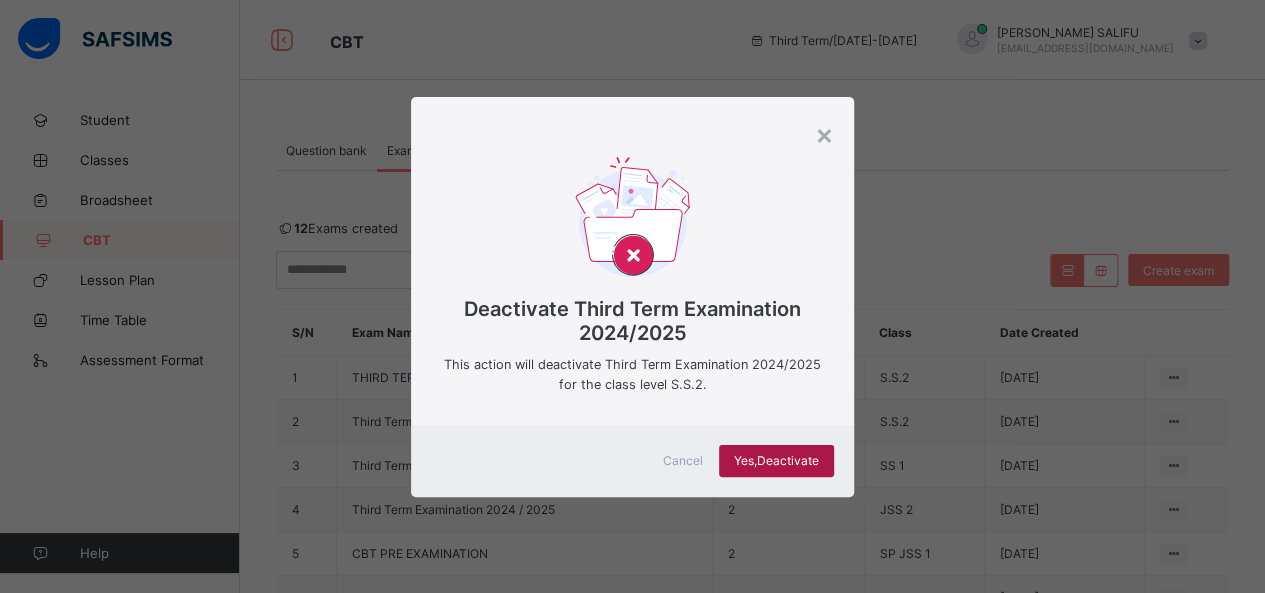 click on "Yes,  Deactivate" at bounding box center [776, 460] 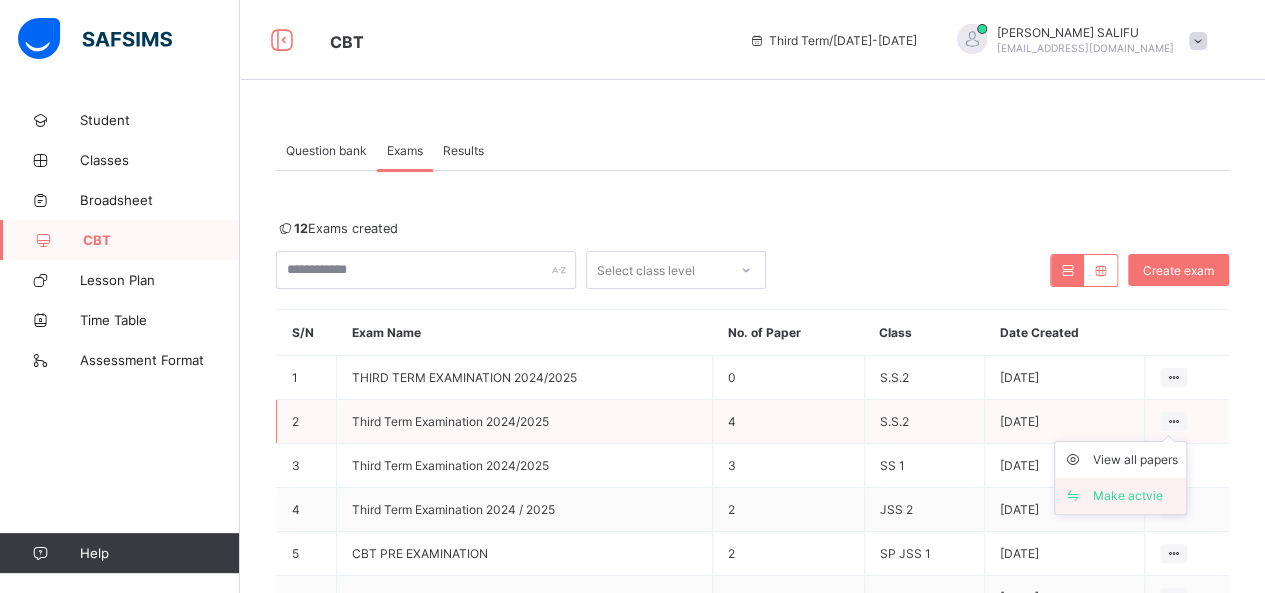 click on "Make actvie" at bounding box center [1135, 496] 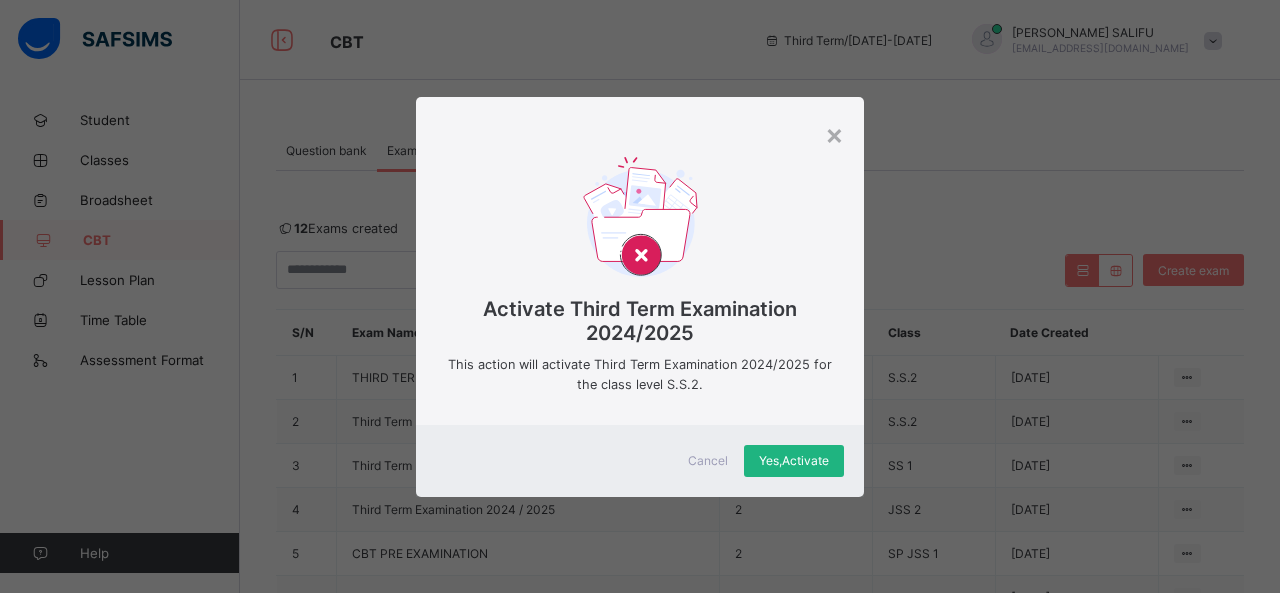 click on "Yes,  Activate" at bounding box center (794, 461) 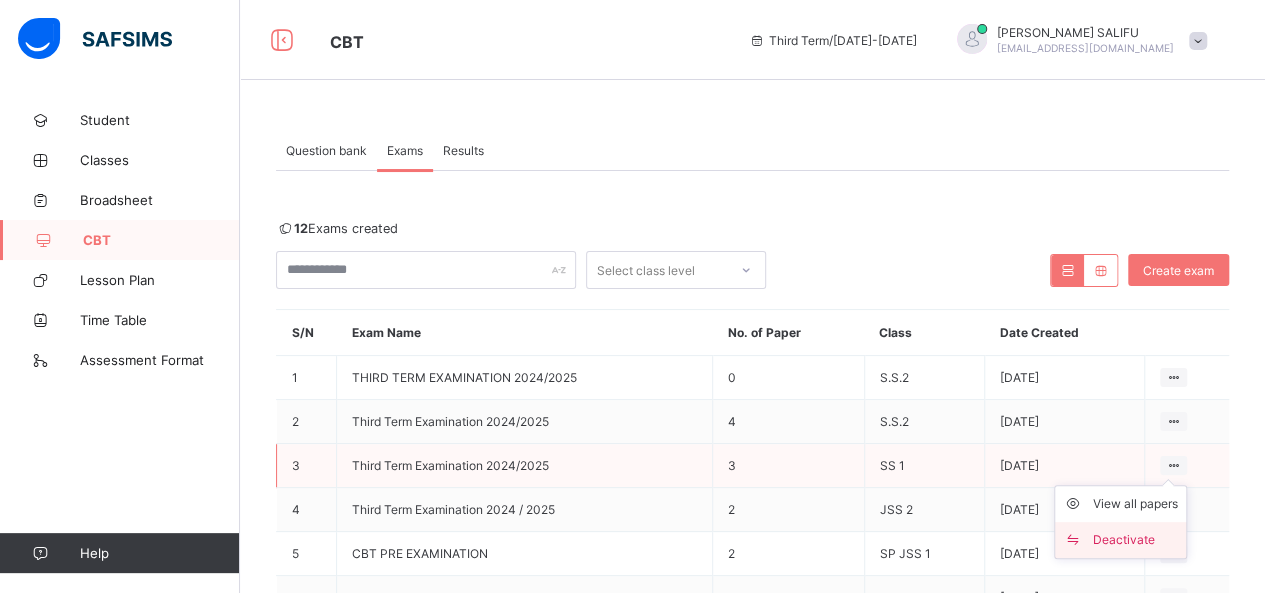 click on "Deactivate" at bounding box center [1135, 540] 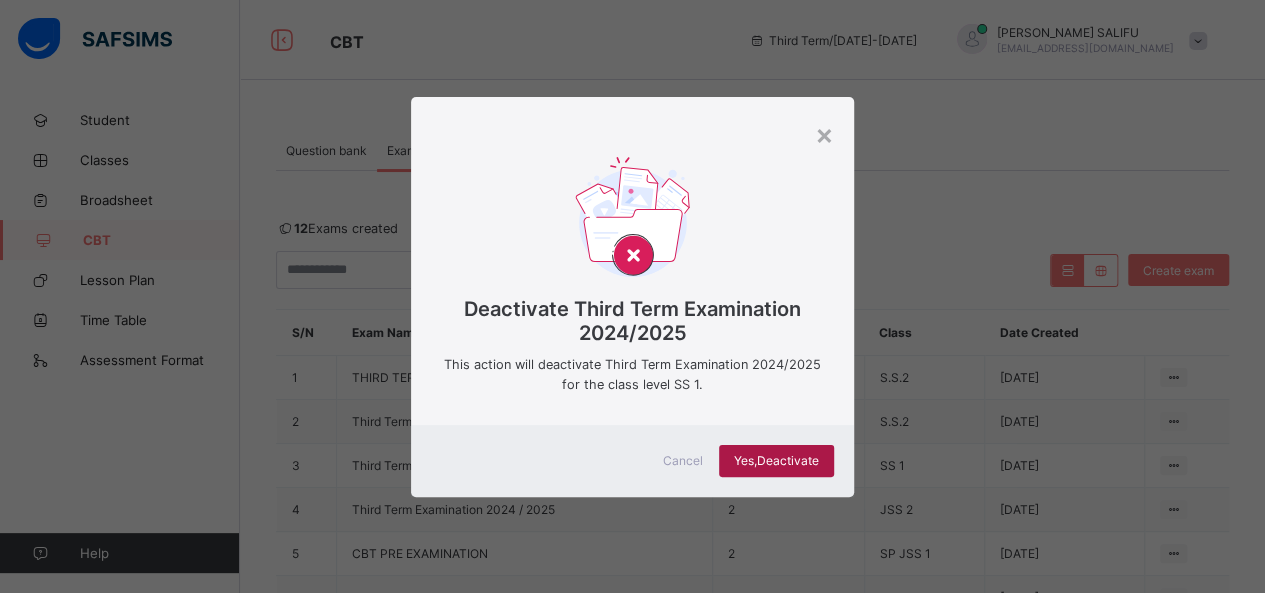 click on "Yes,  Deactivate" at bounding box center (776, 461) 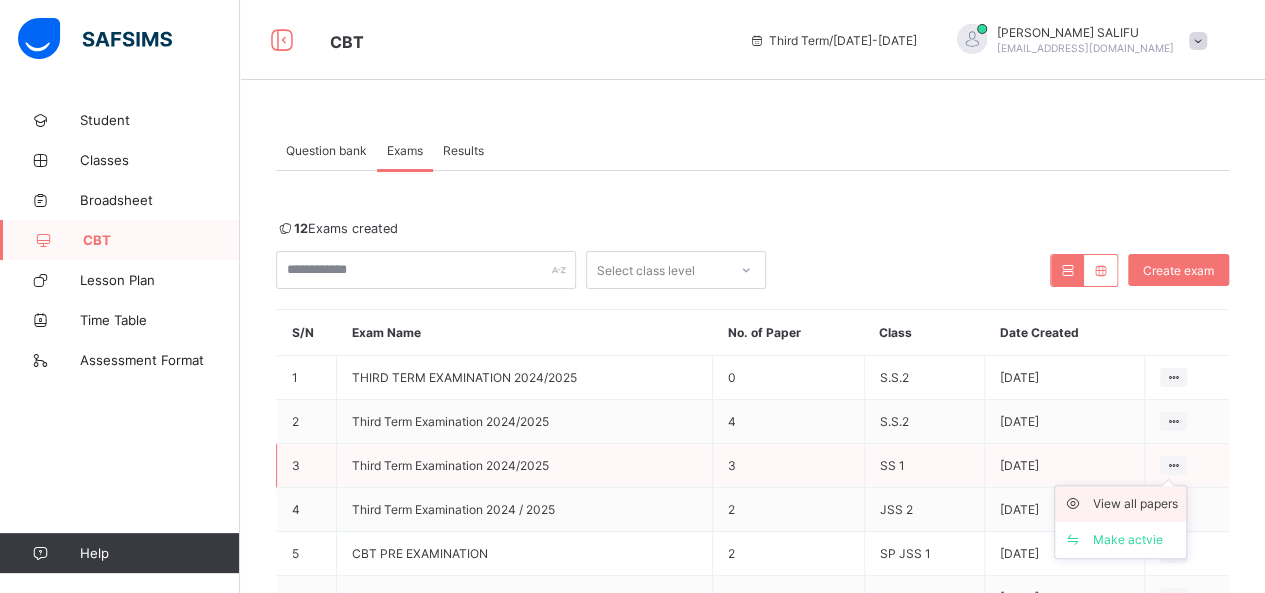 click on "View all papers" at bounding box center [1135, 504] 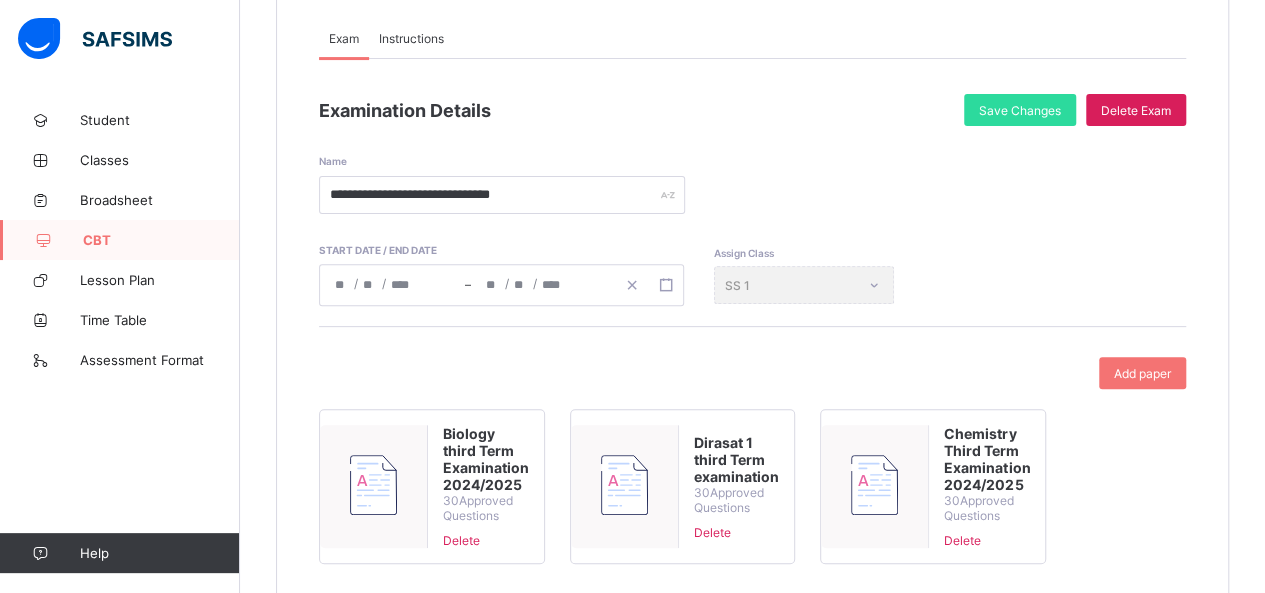 scroll, scrollTop: 214, scrollLeft: 0, axis: vertical 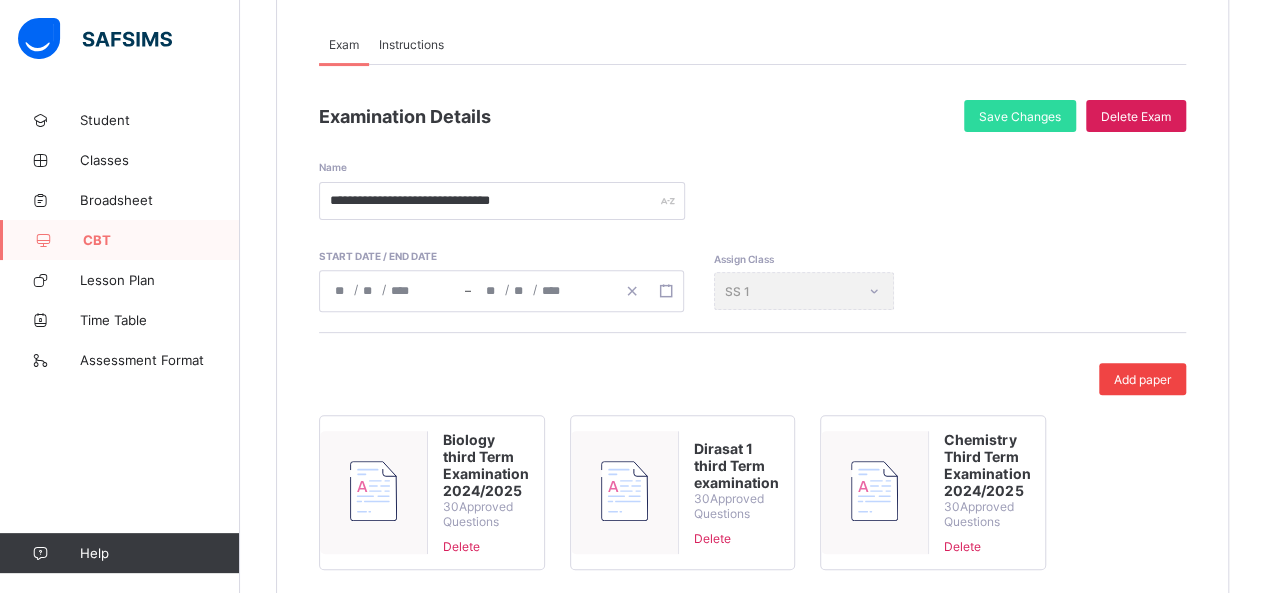 click on "Add paper" at bounding box center [1142, 379] 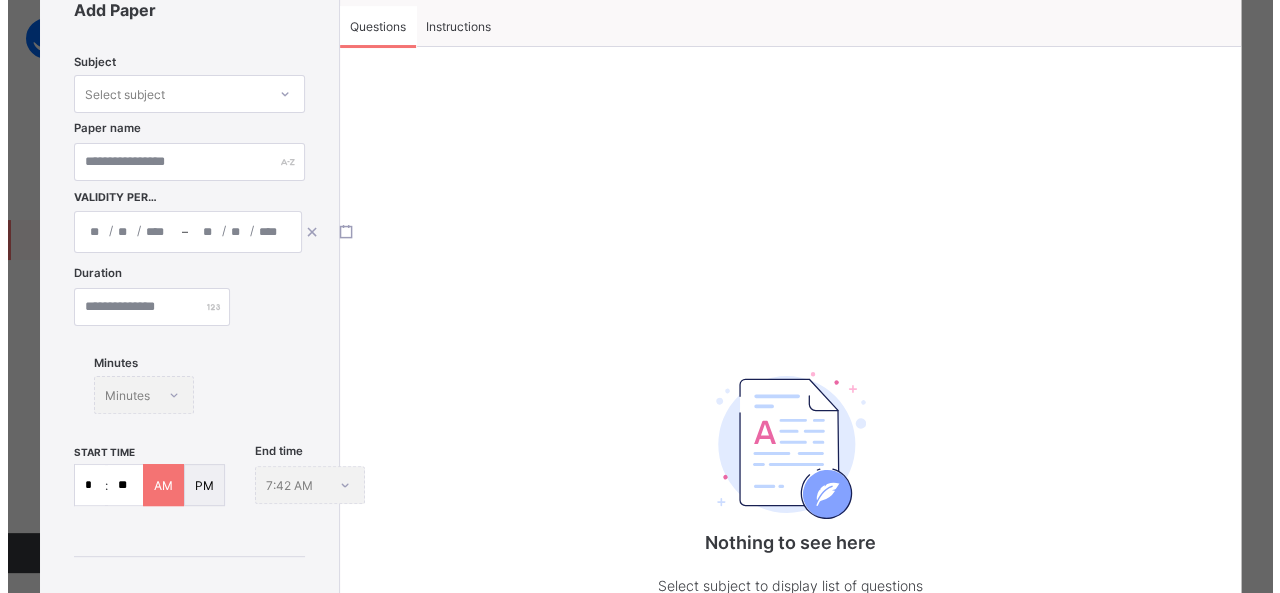 scroll, scrollTop: 0, scrollLeft: 0, axis: both 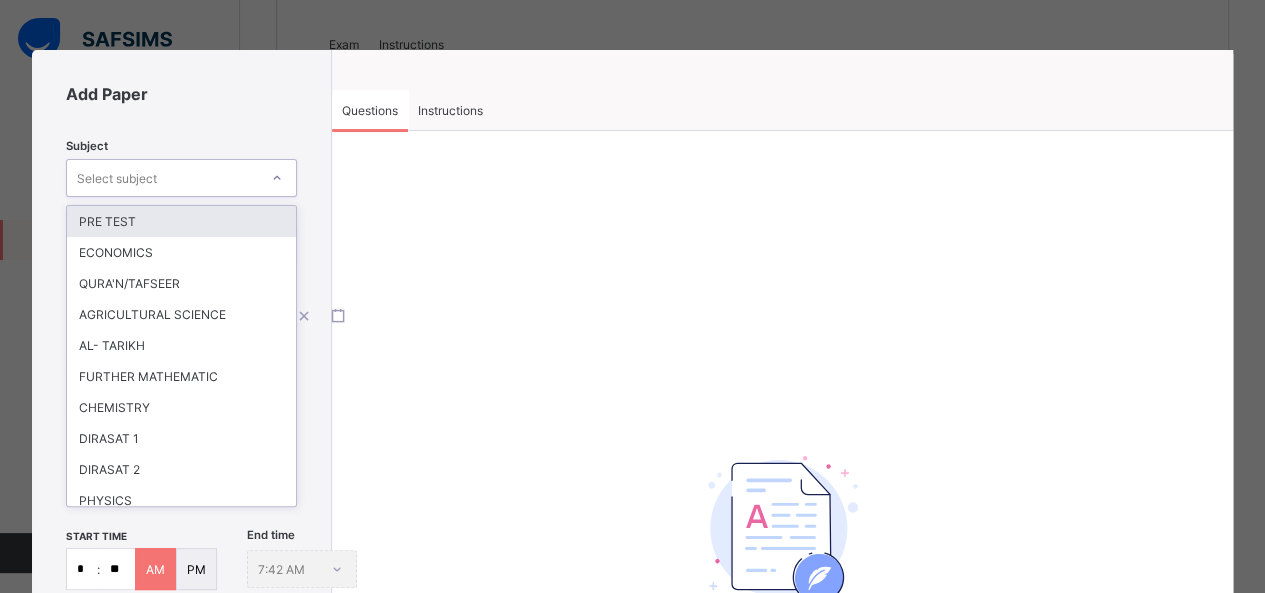 click 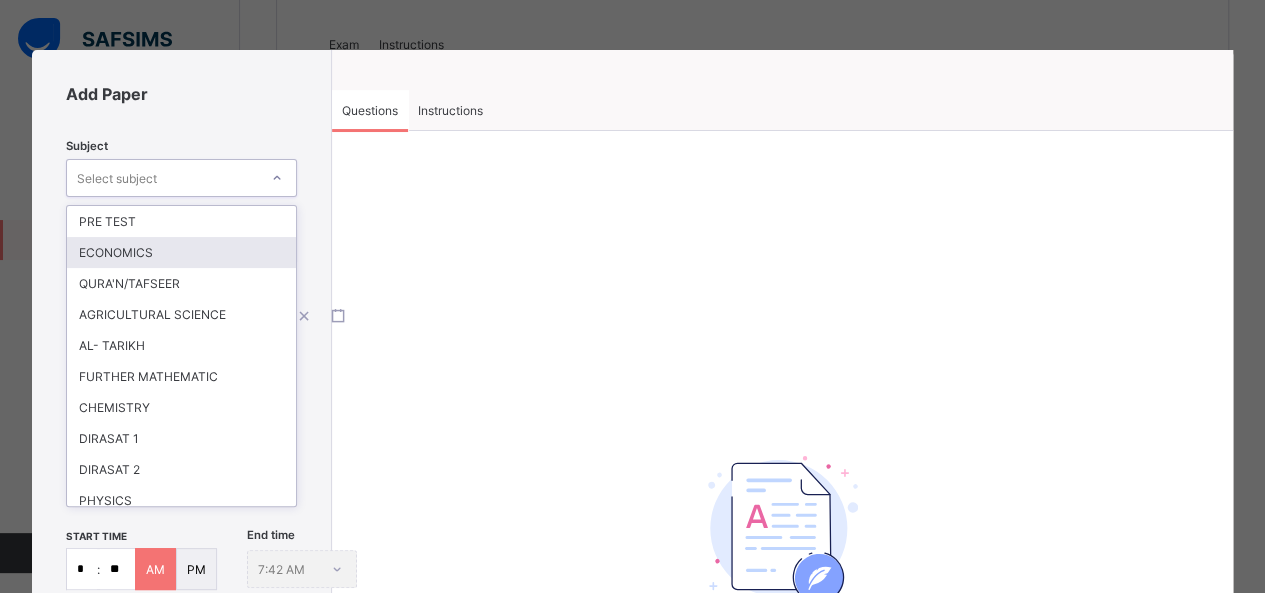click on "ECONOMICS" at bounding box center [181, 252] 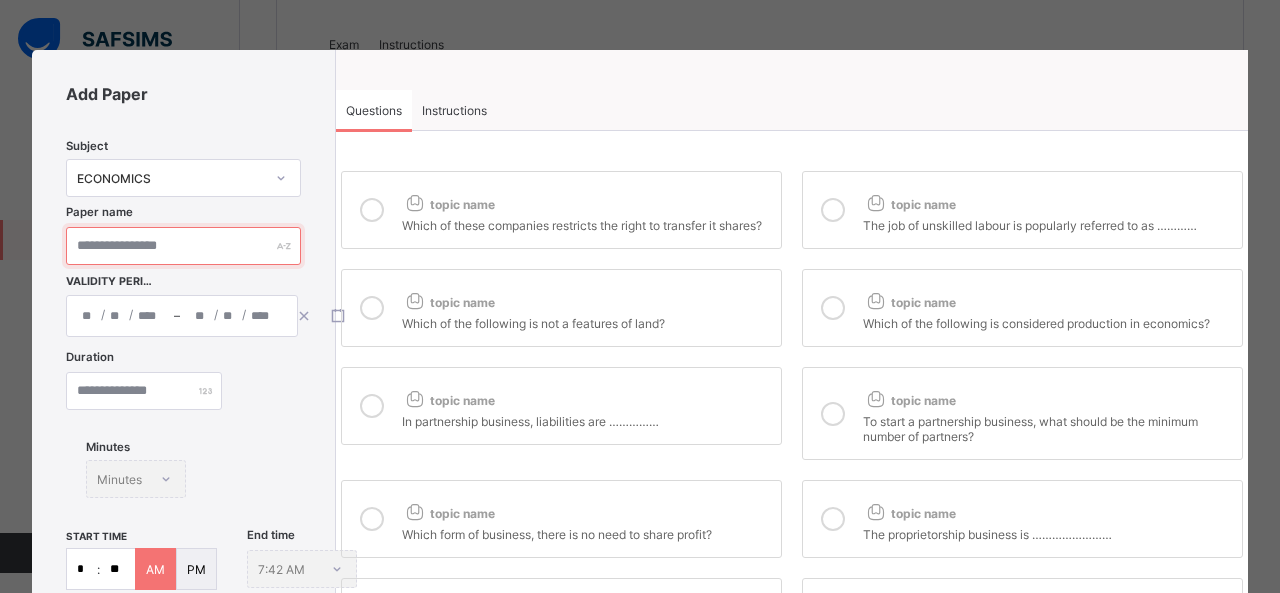 click at bounding box center [183, 246] 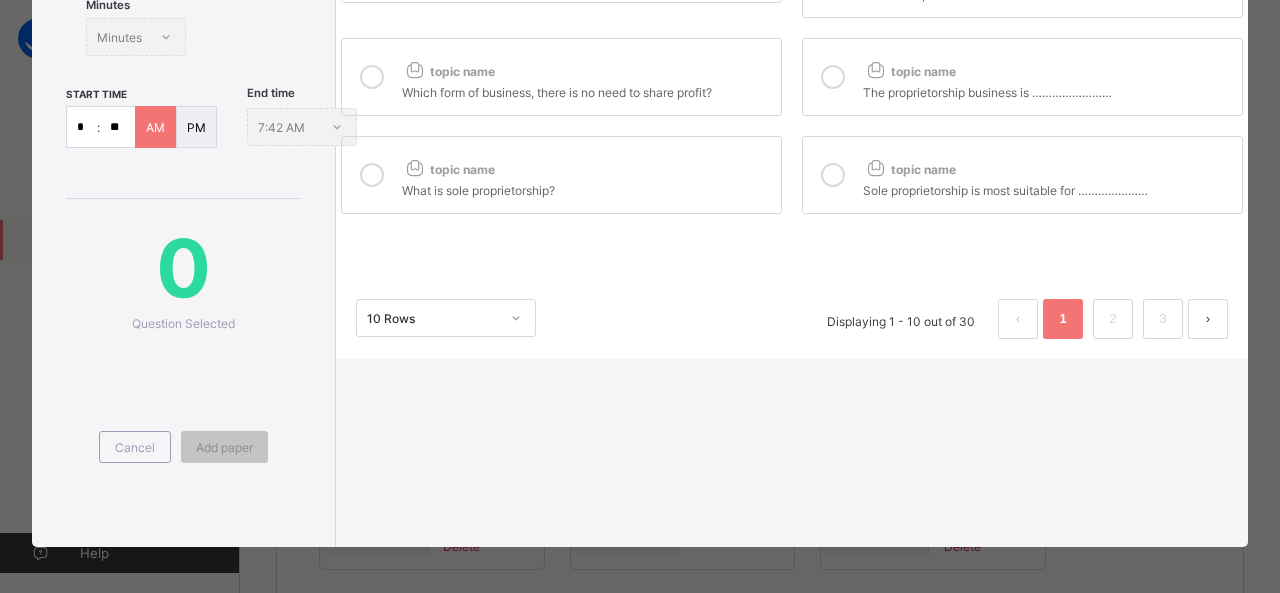 scroll, scrollTop: 442, scrollLeft: 0, axis: vertical 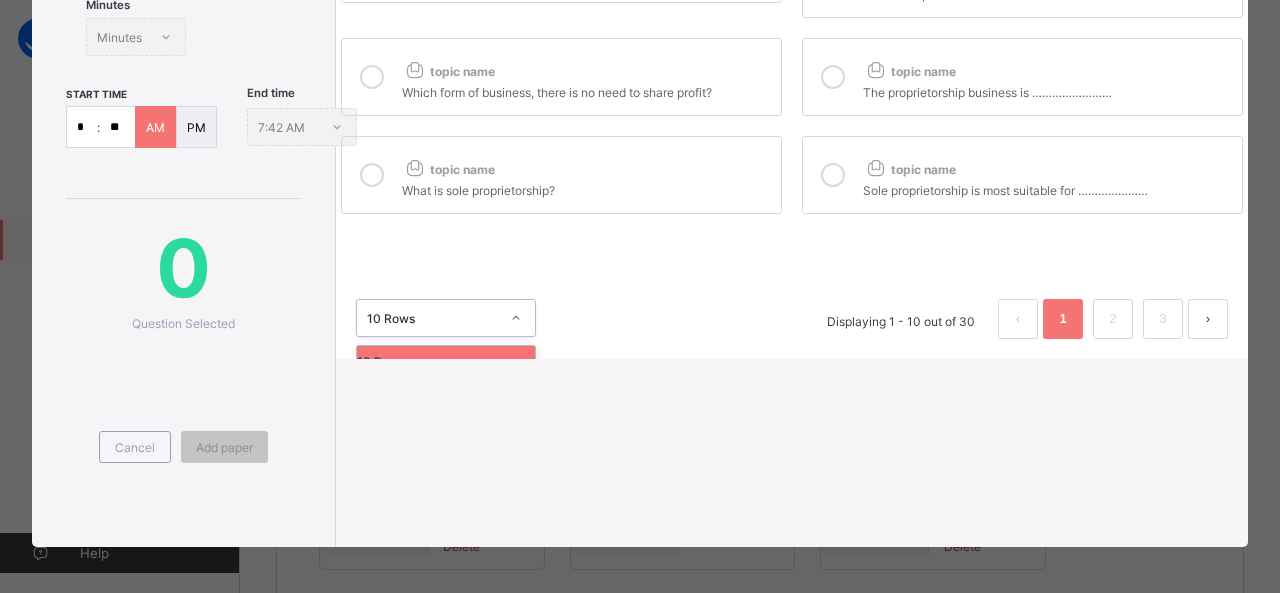 click 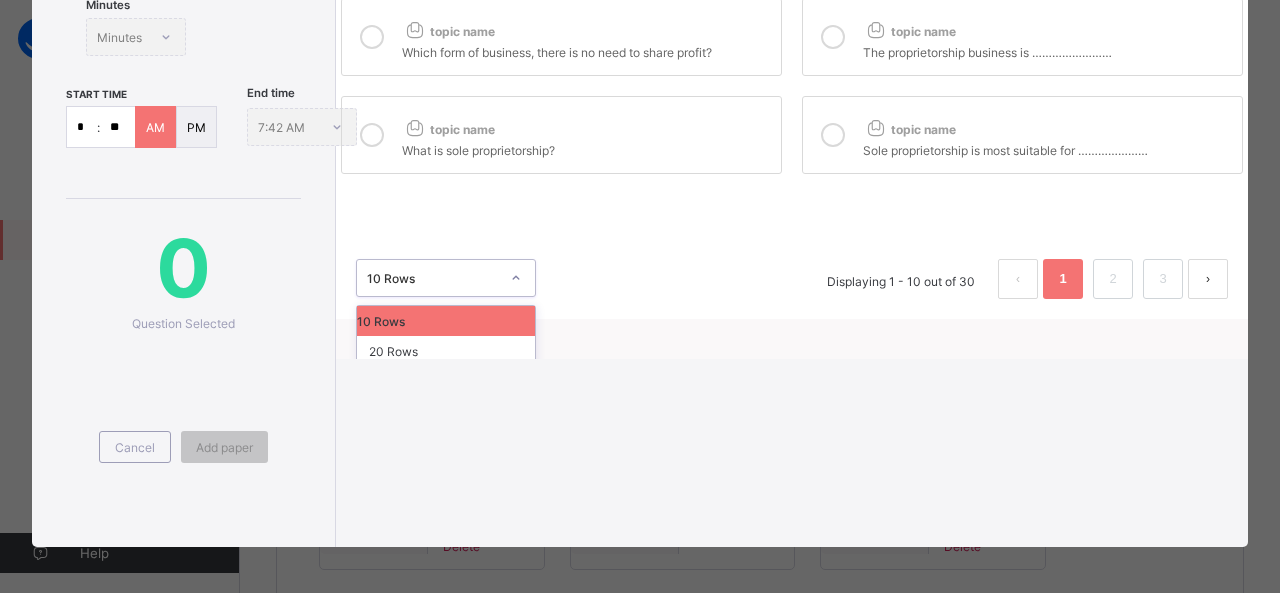 scroll, scrollTop: 77, scrollLeft: 0, axis: vertical 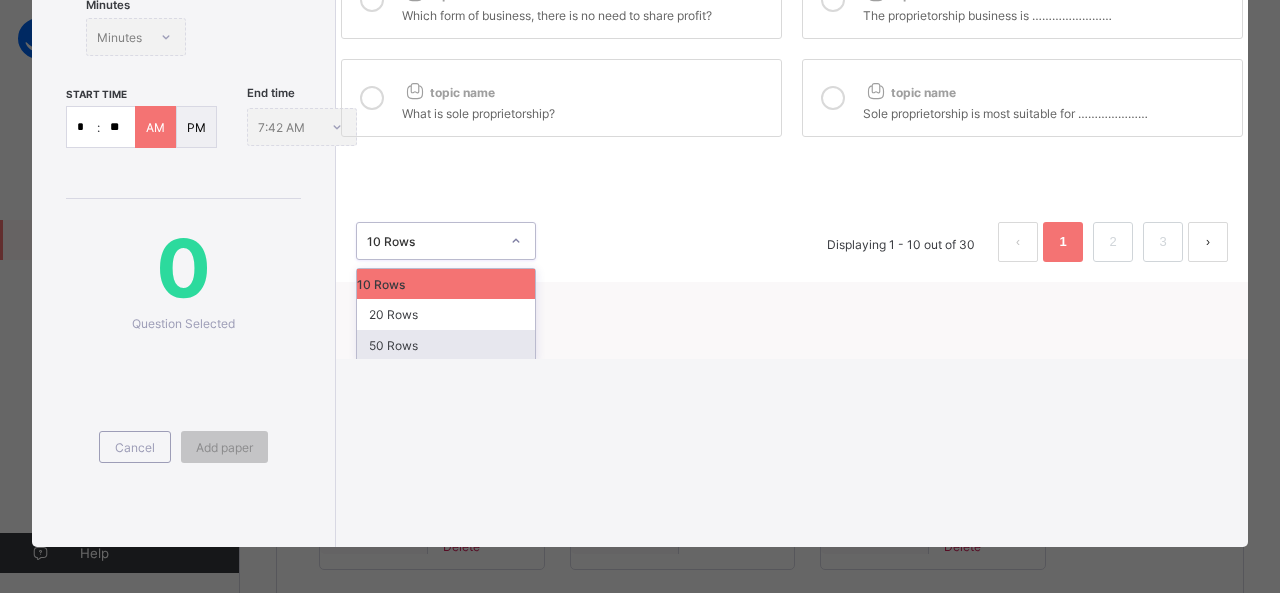 click on "50 Rows" at bounding box center (446, 345) 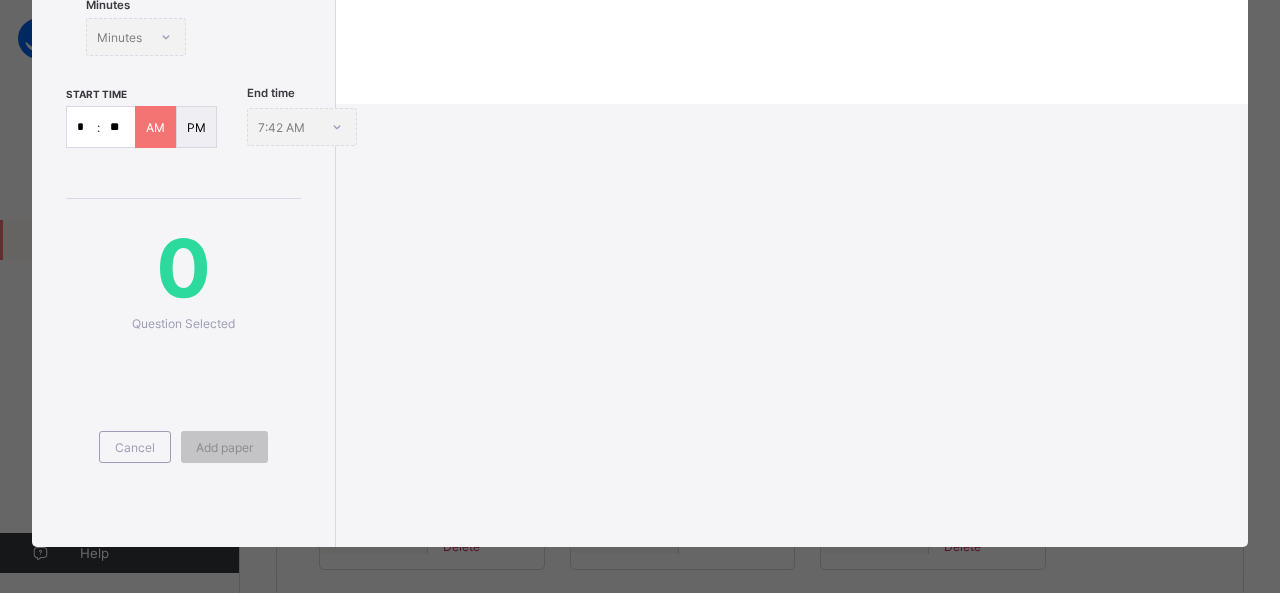 scroll, scrollTop: 0, scrollLeft: 0, axis: both 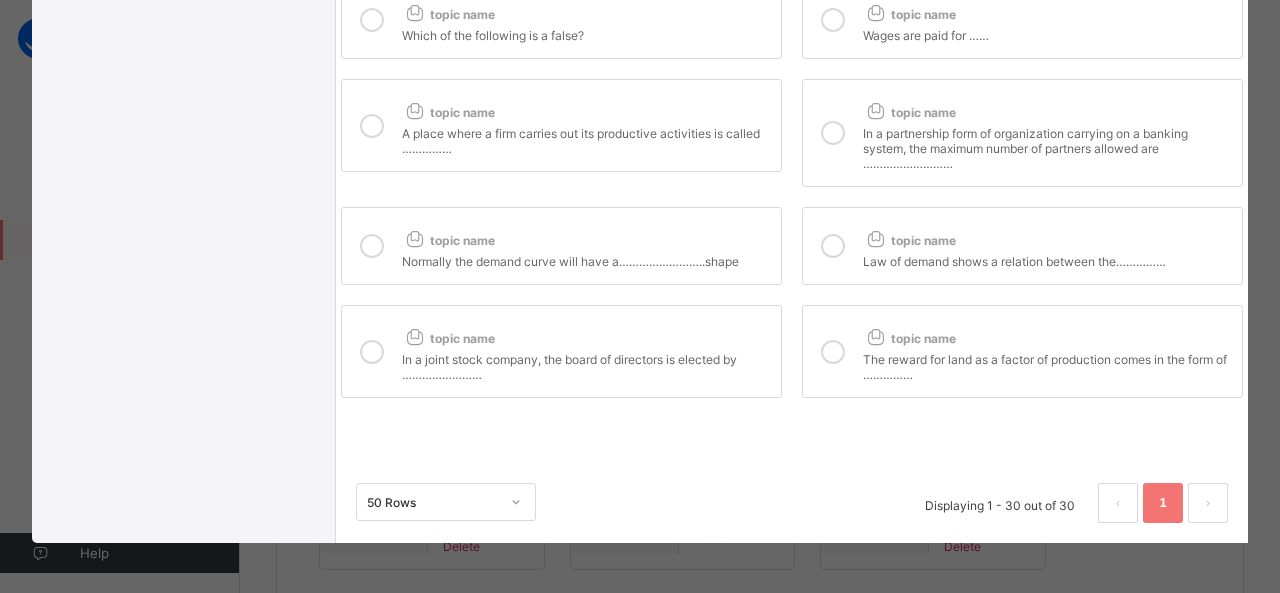 click at bounding box center (833, 352) 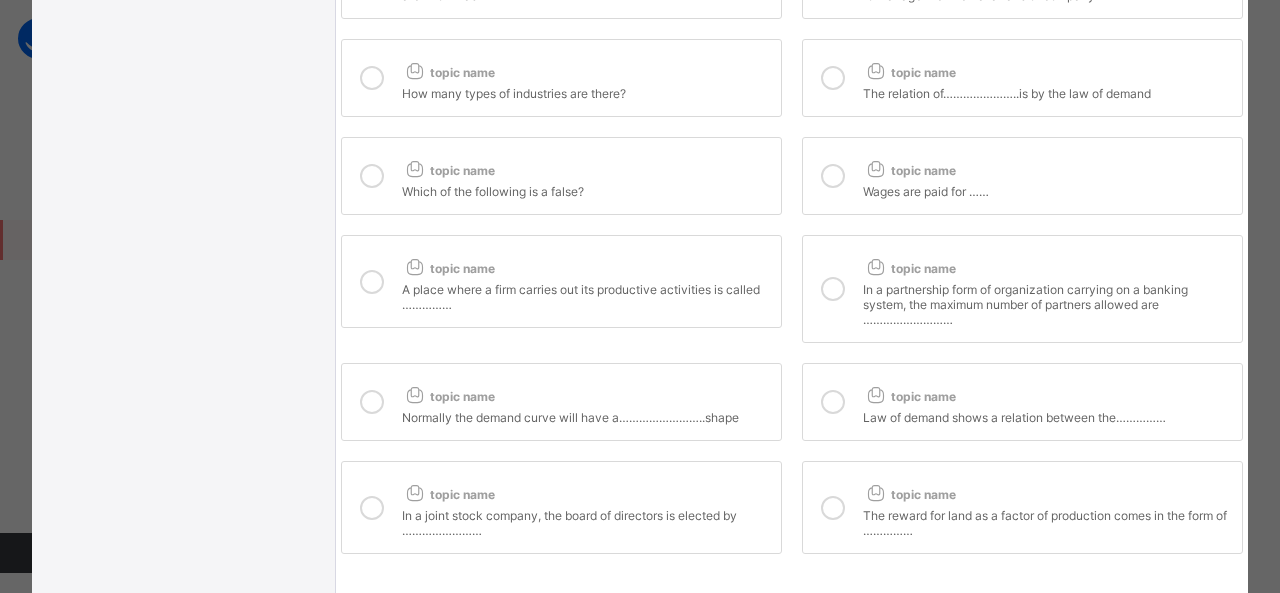 scroll, scrollTop: 1172, scrollLeft: 0, axis: vertical 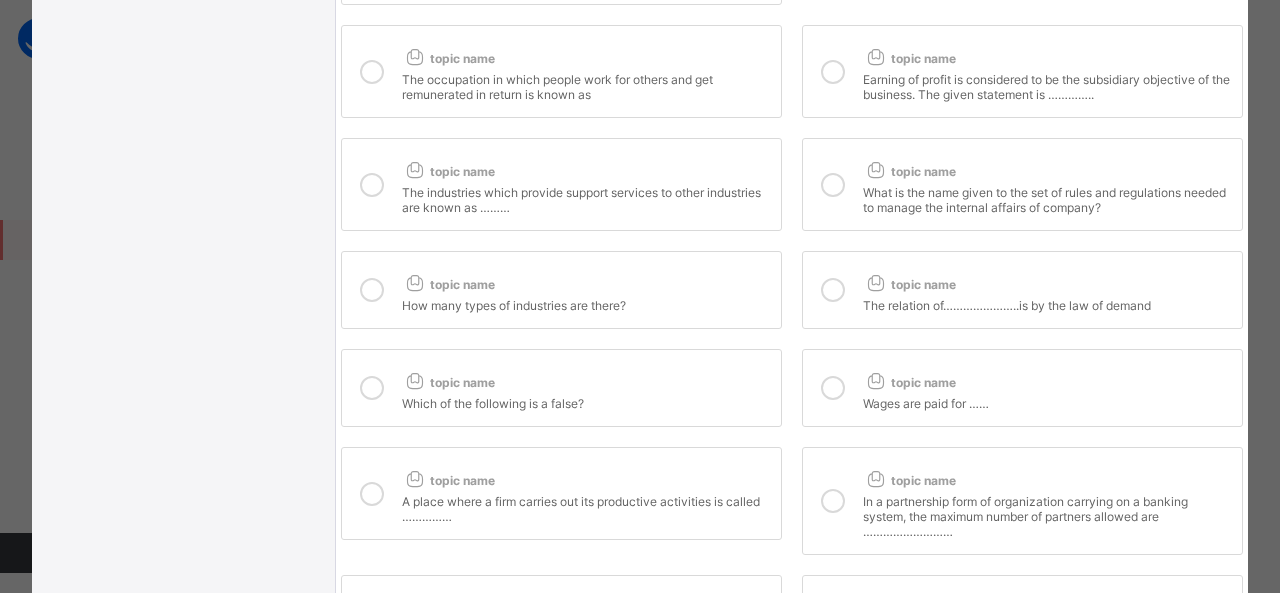 click at bounding box center [833, 185] 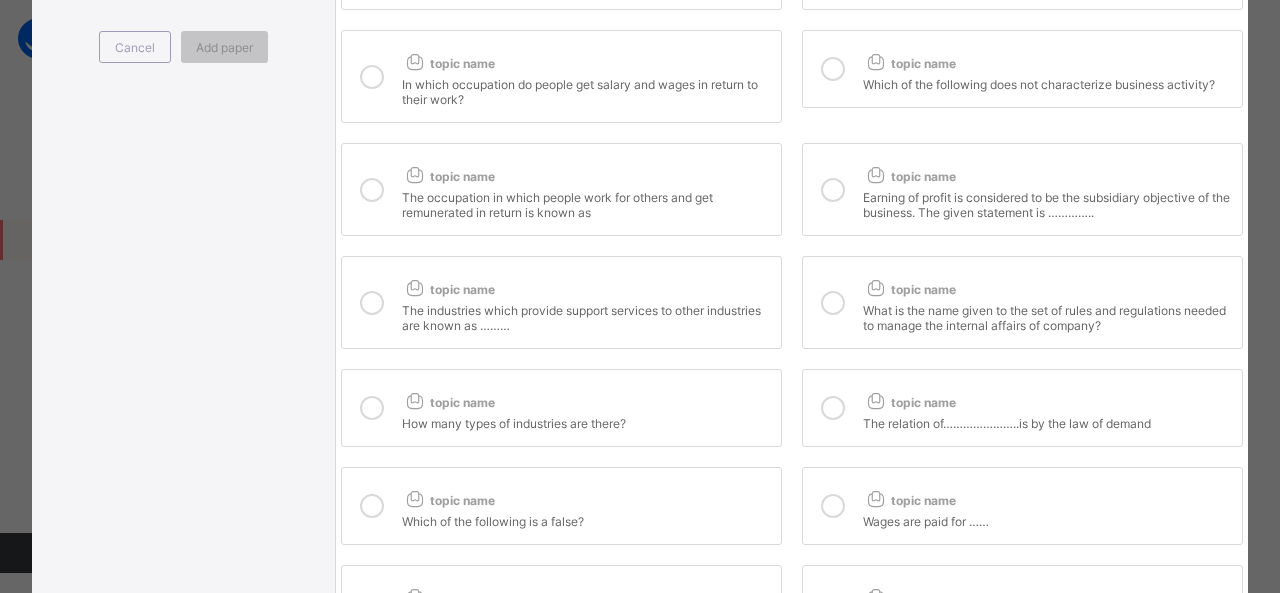 scroll, scrollTop: 842, scrollLeft: 0, axis: vertical 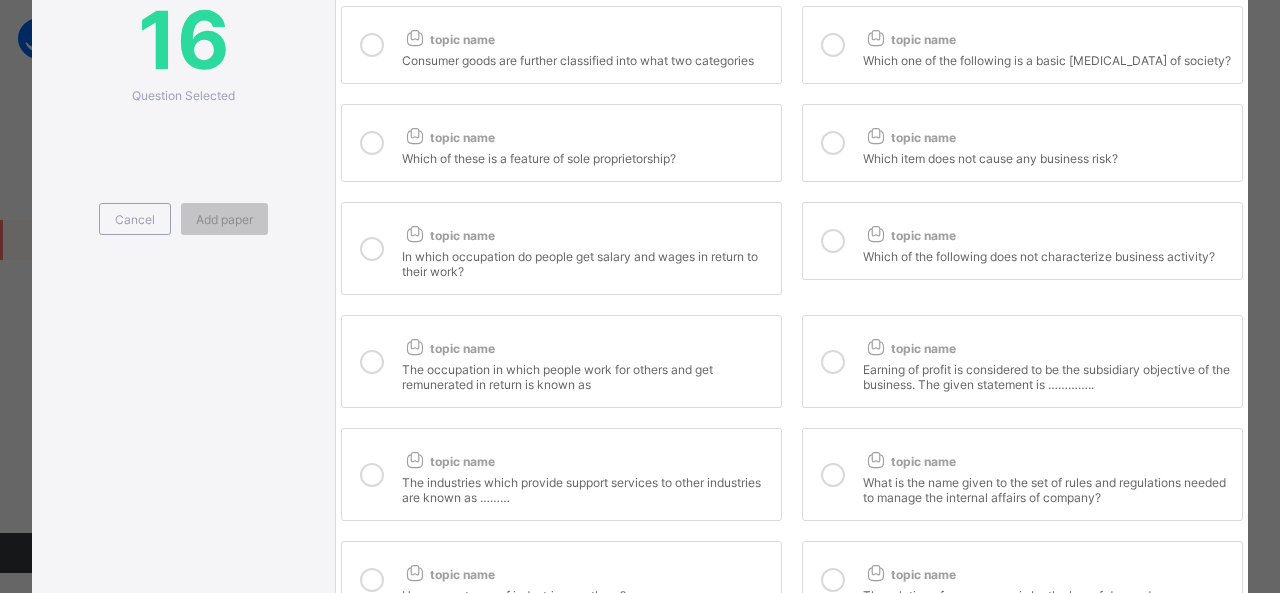 click at bounding box center (833, 143) 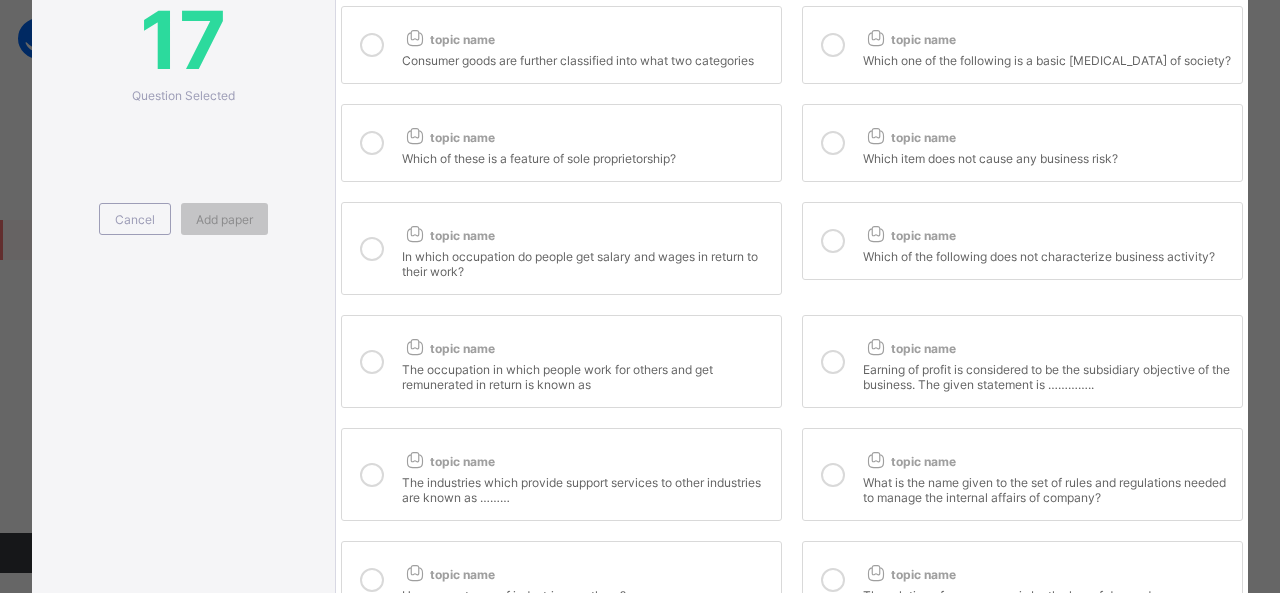 click at bounding box center [372, 143] 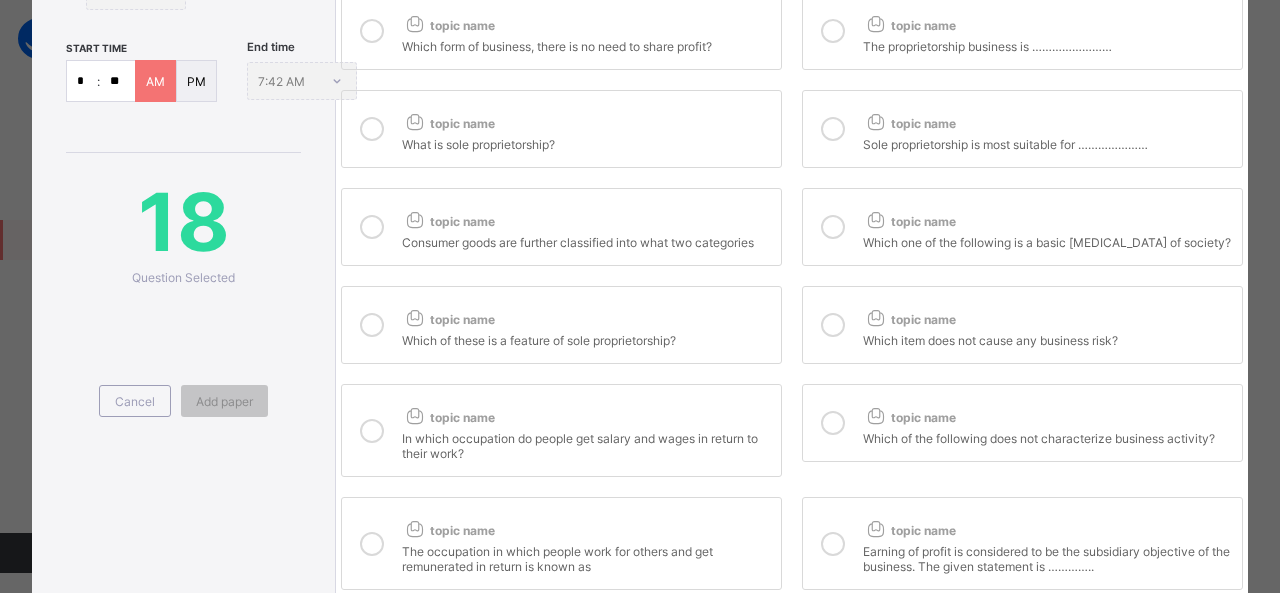 scroll, scrollTop: 480, scrollLeft: 0, axis: vertical 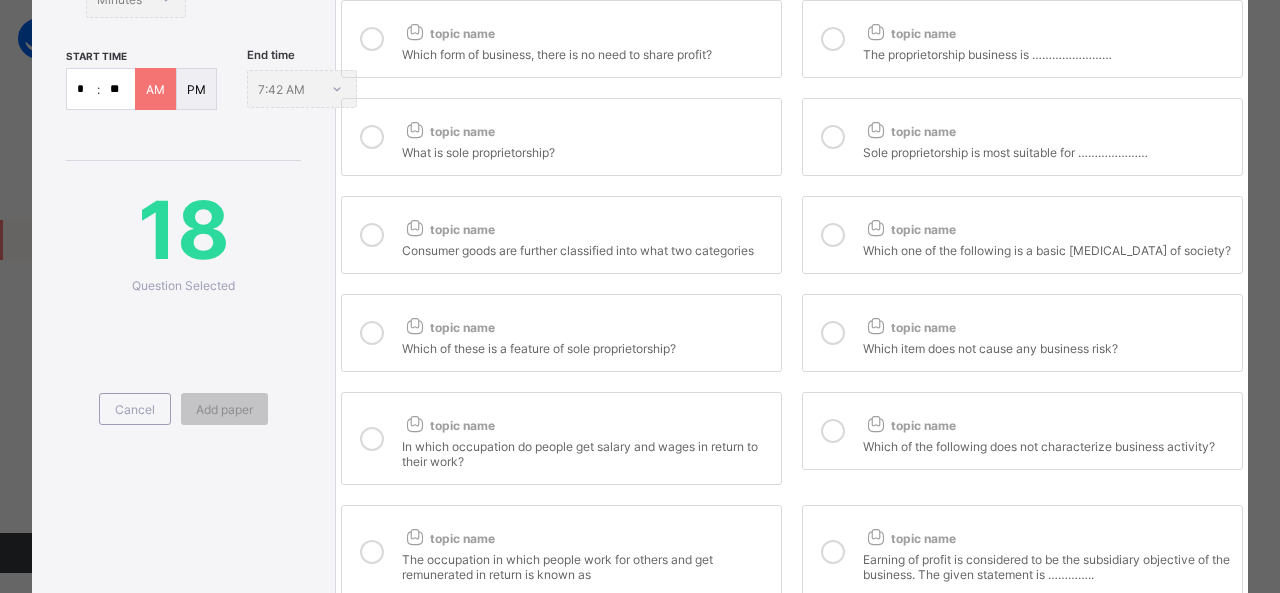 click at bounding box center [833, 235] 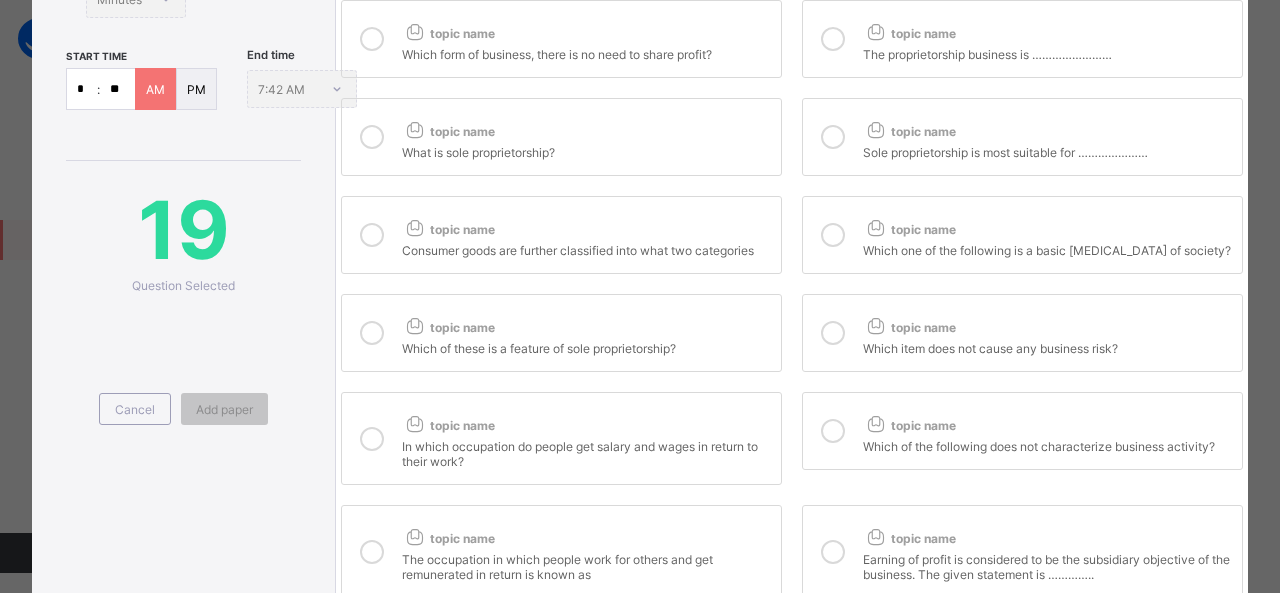 click at bounding box center (372, 235) 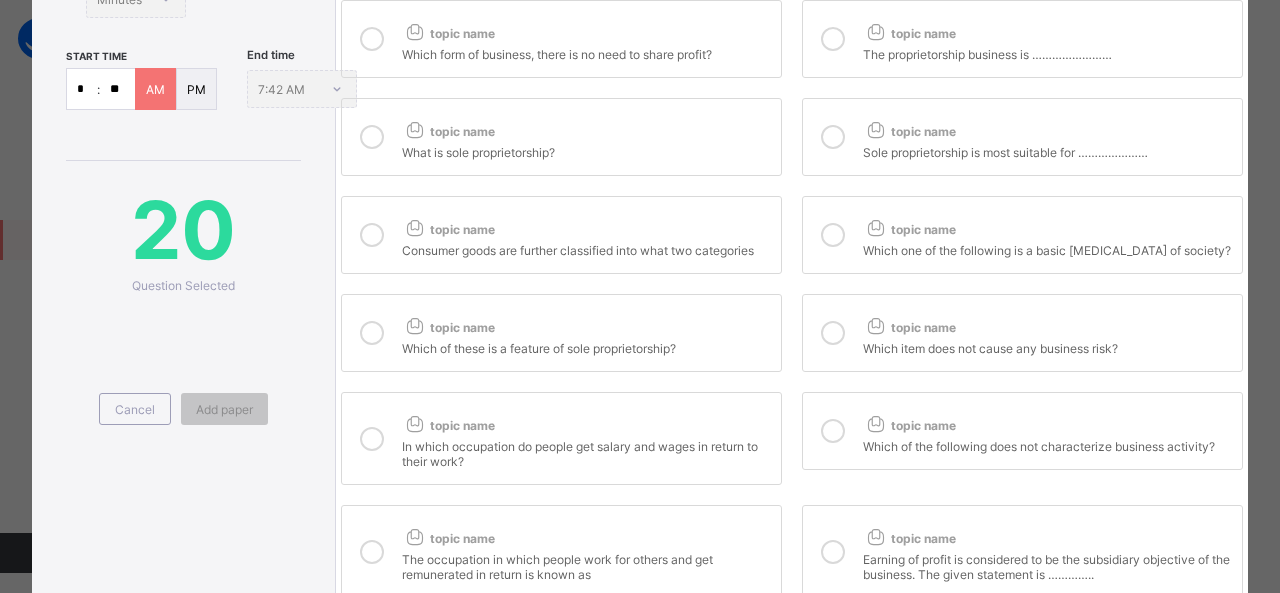 click at bounding box center [833, 137] 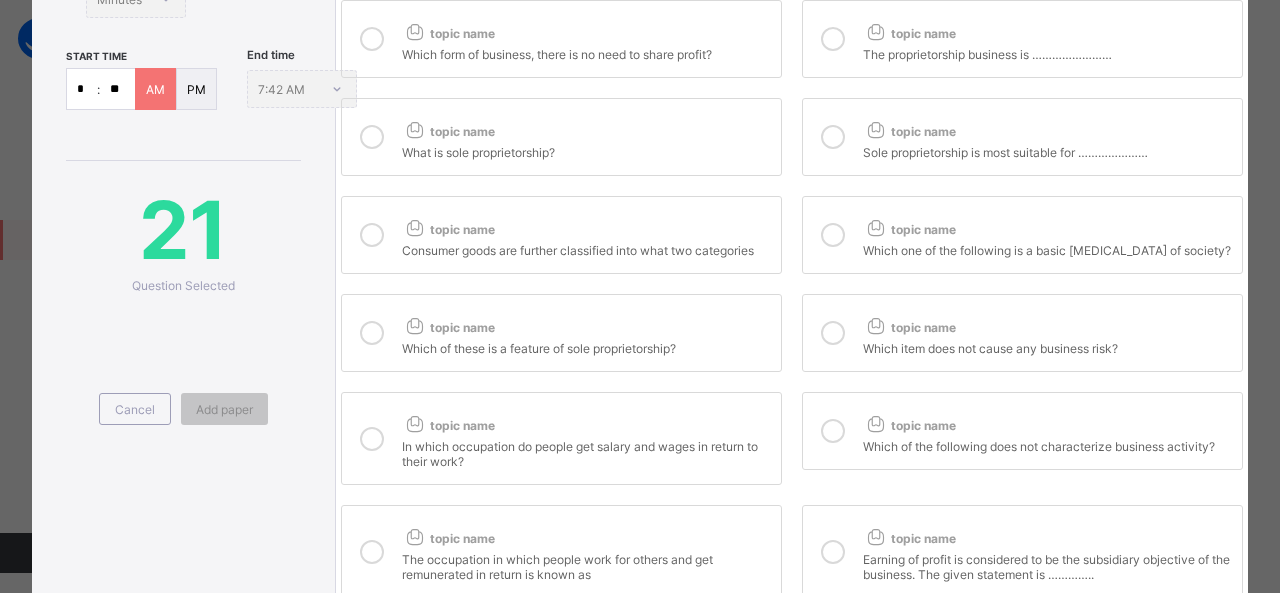 click at bounding box center [372, 137] 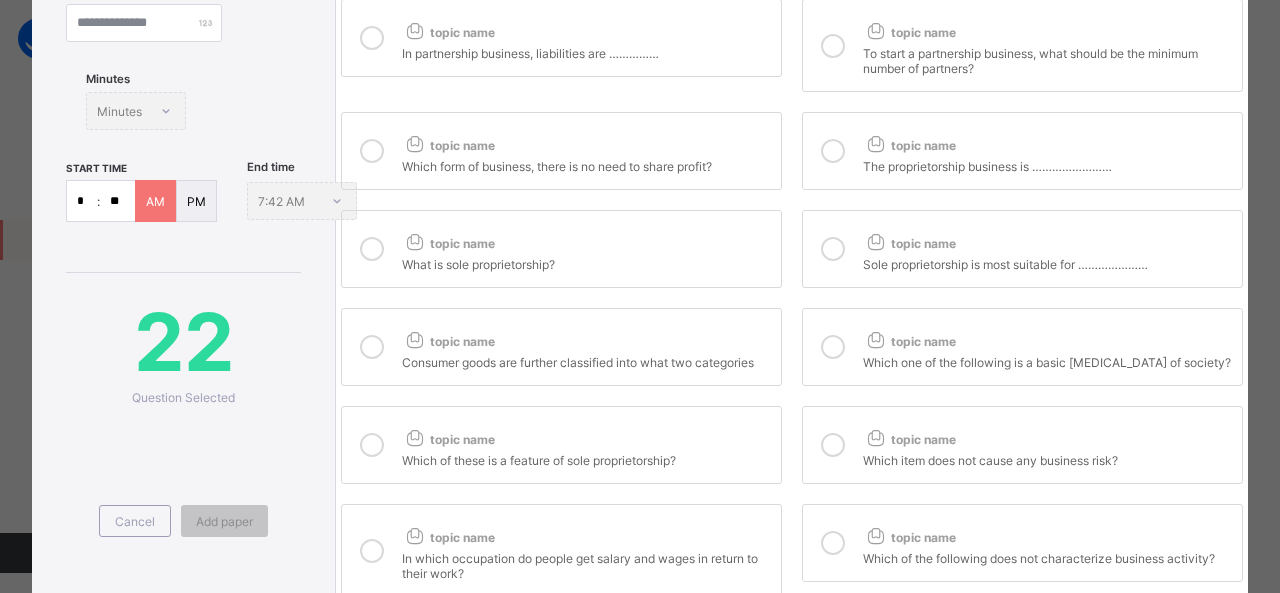 scroll, scrollTop: 352, scrollLeft: 0, axis: vertical 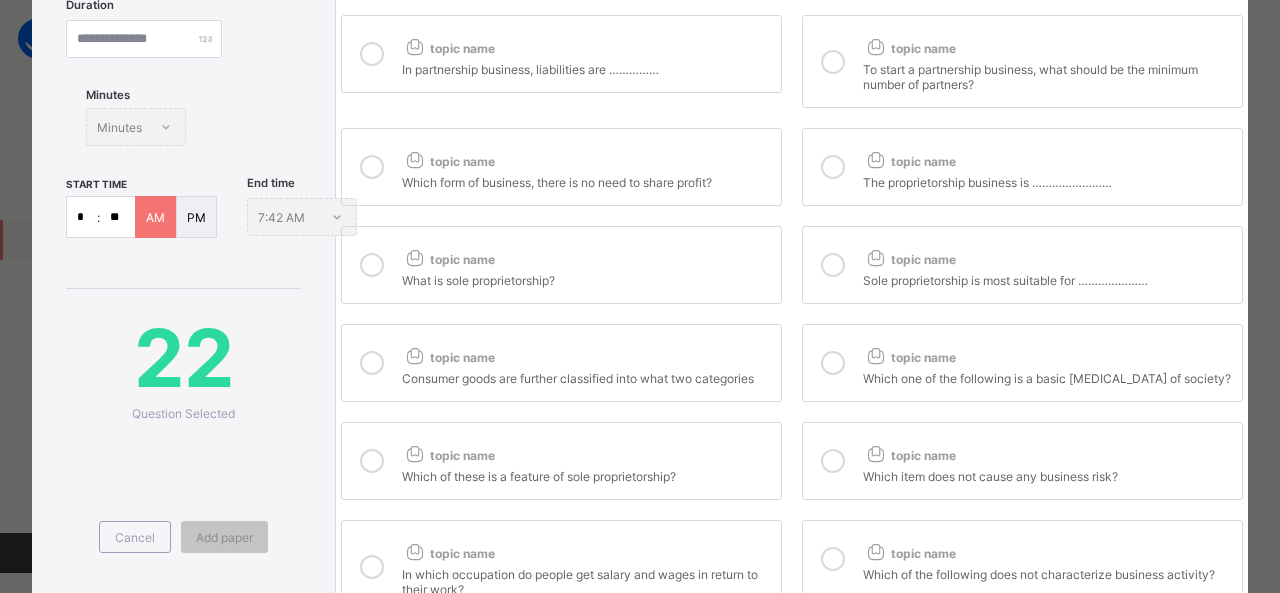 click at bounding box center [833, 167] 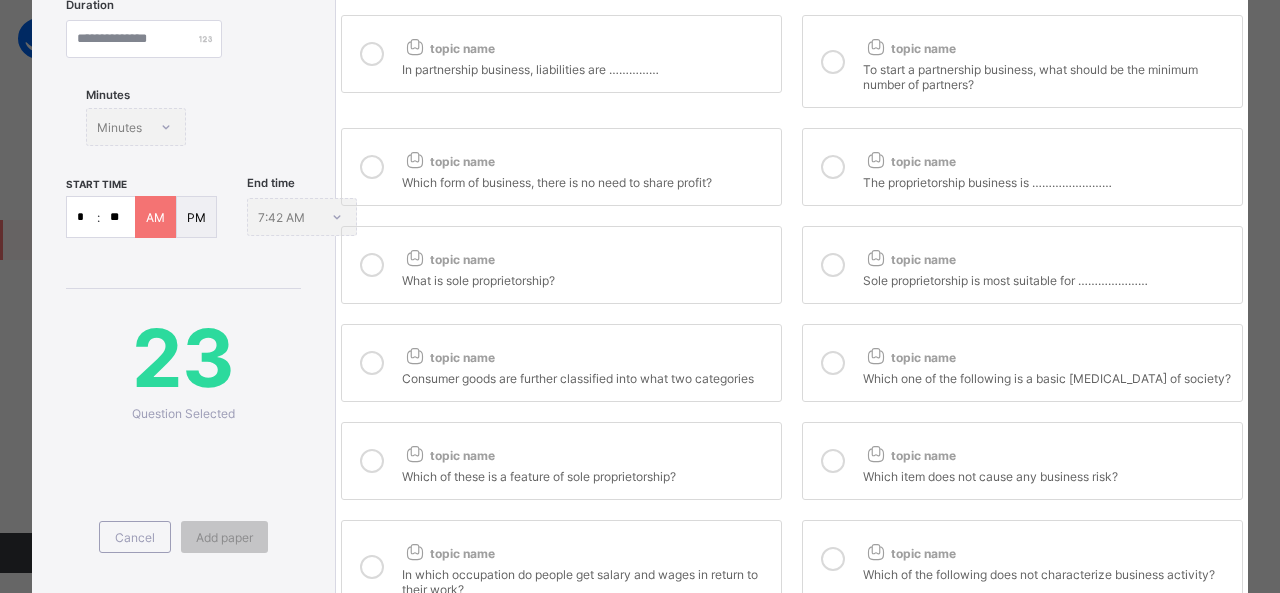 click at bounding box center (372, 167) 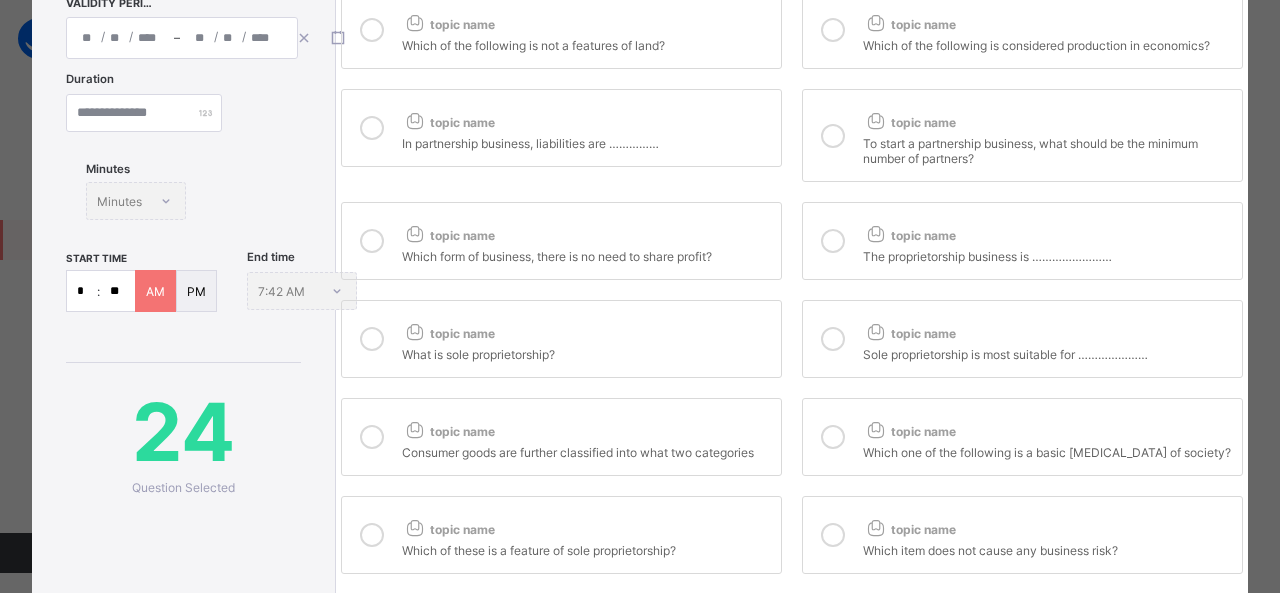 scroll, scrollTop: 276, scrollLeft: 0, axis: vertical 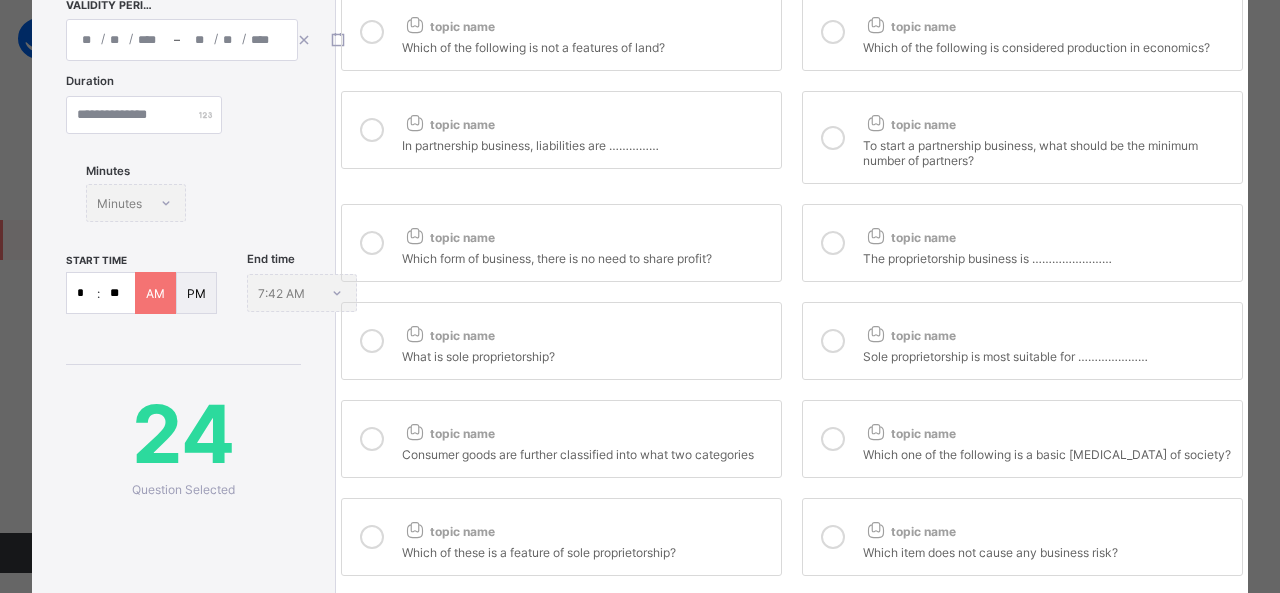 click at bounding box center [833, 138] 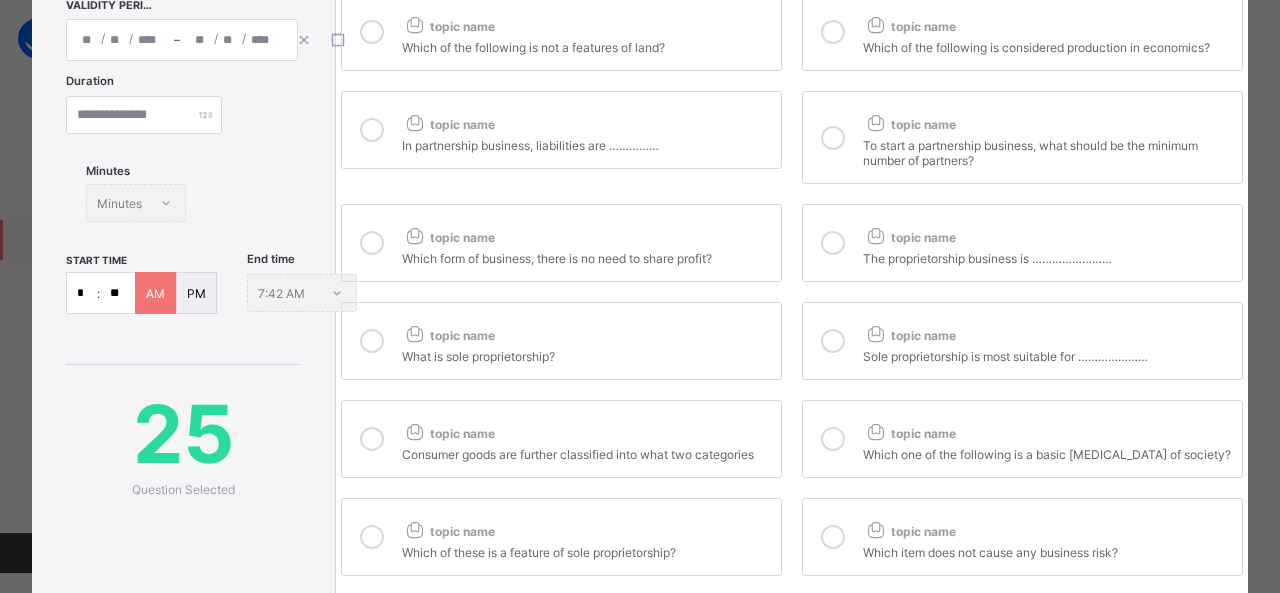 click at bounding box center [372, 130] 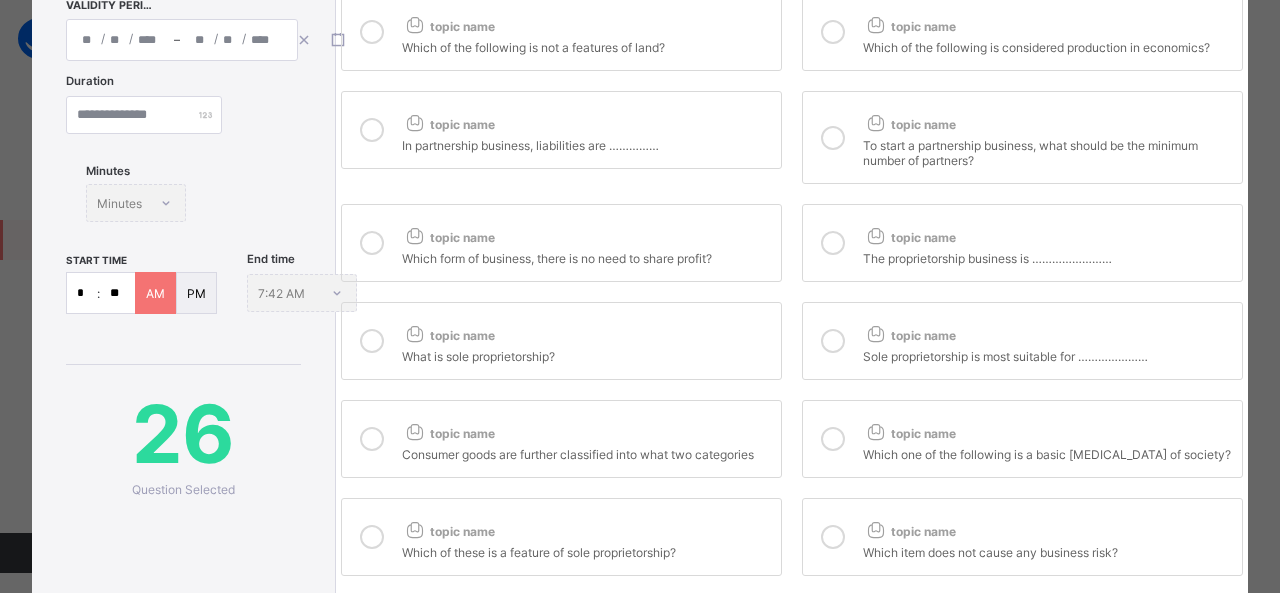 click at bounding box center (833, 32) 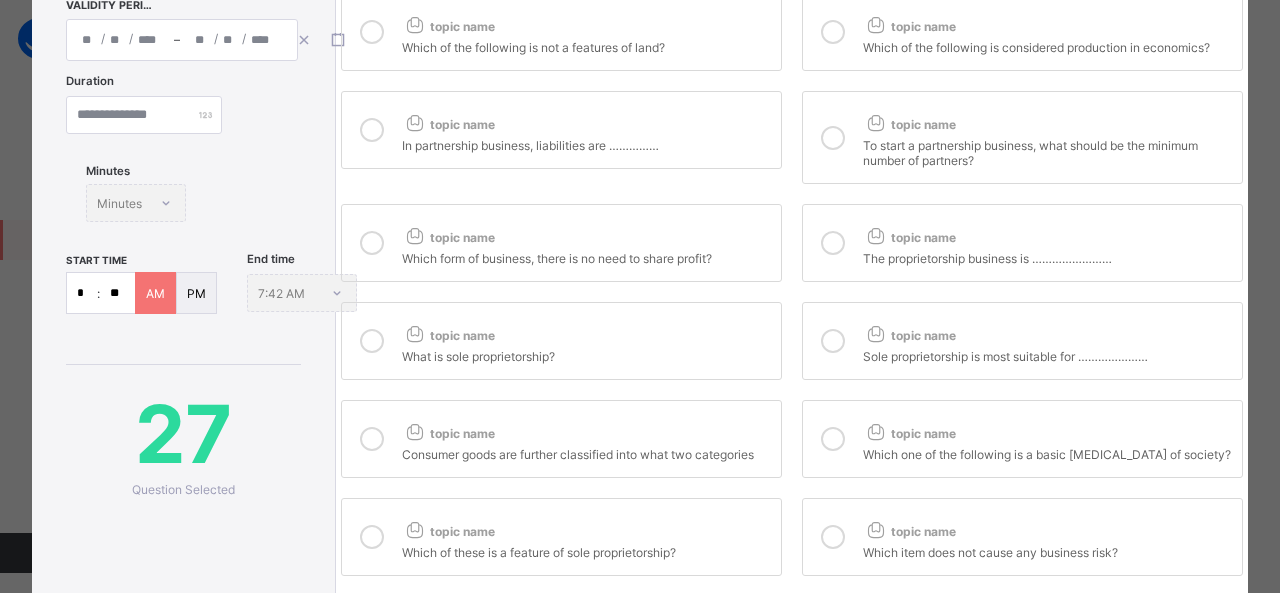 click at bounding box center (372, 32) 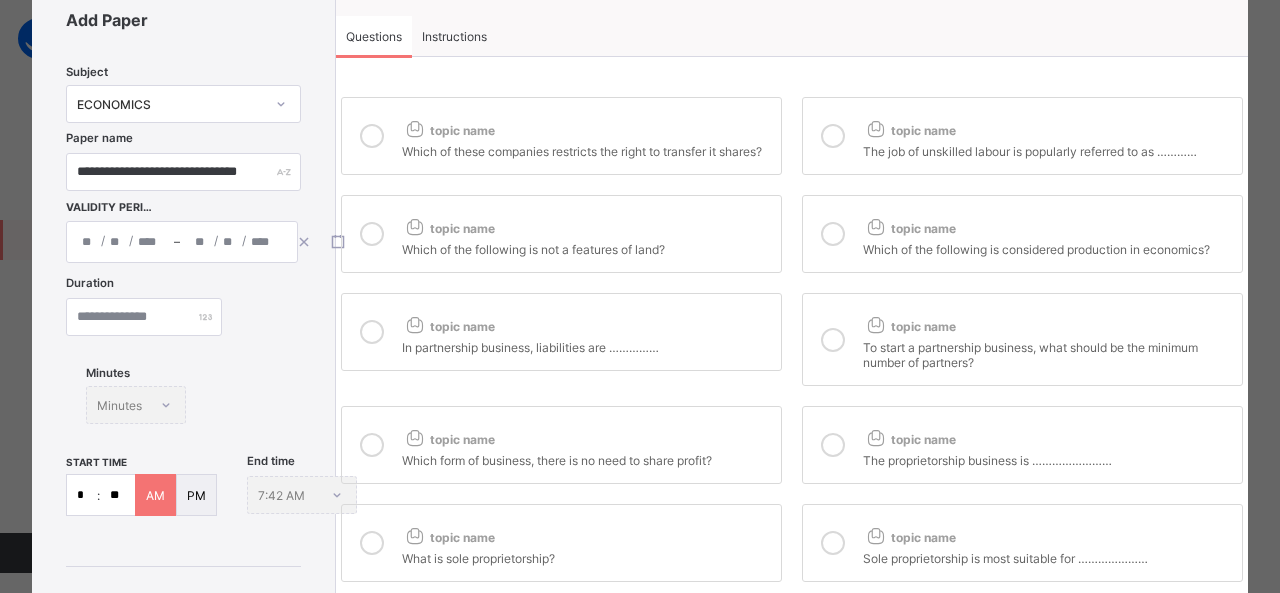 scroll, scrollTop: 72, scrollLeft: 0, axis: vertical 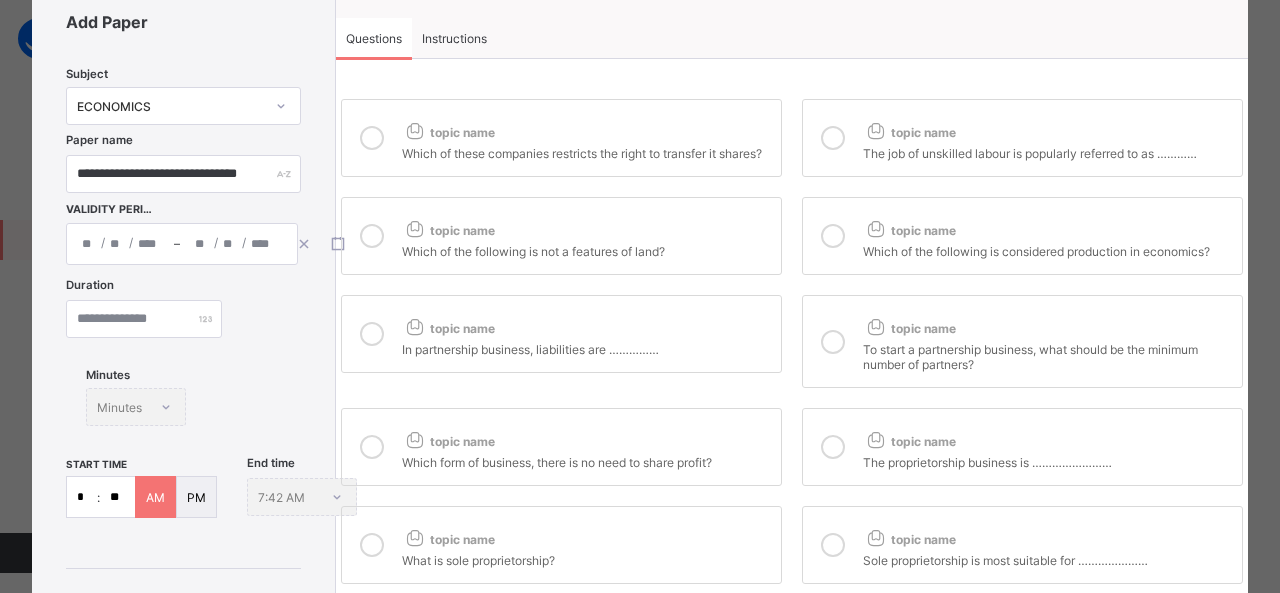 click at bounding box center [833, 138] 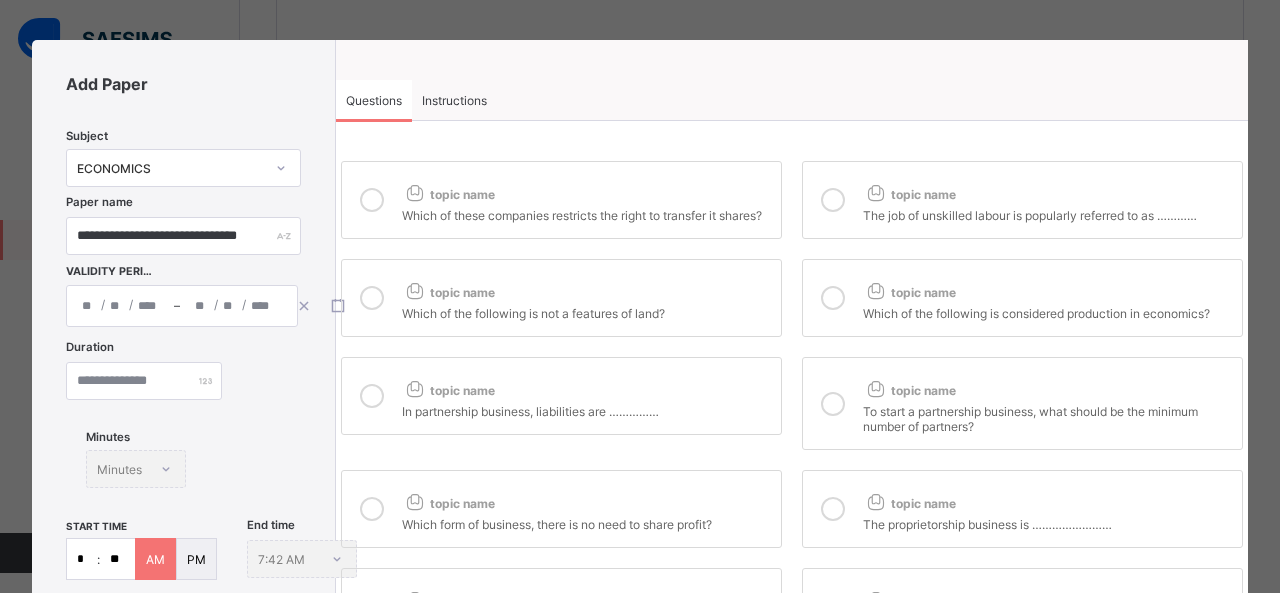 scroll, scrollTop: 0, scrollLeft: 0, axis: both 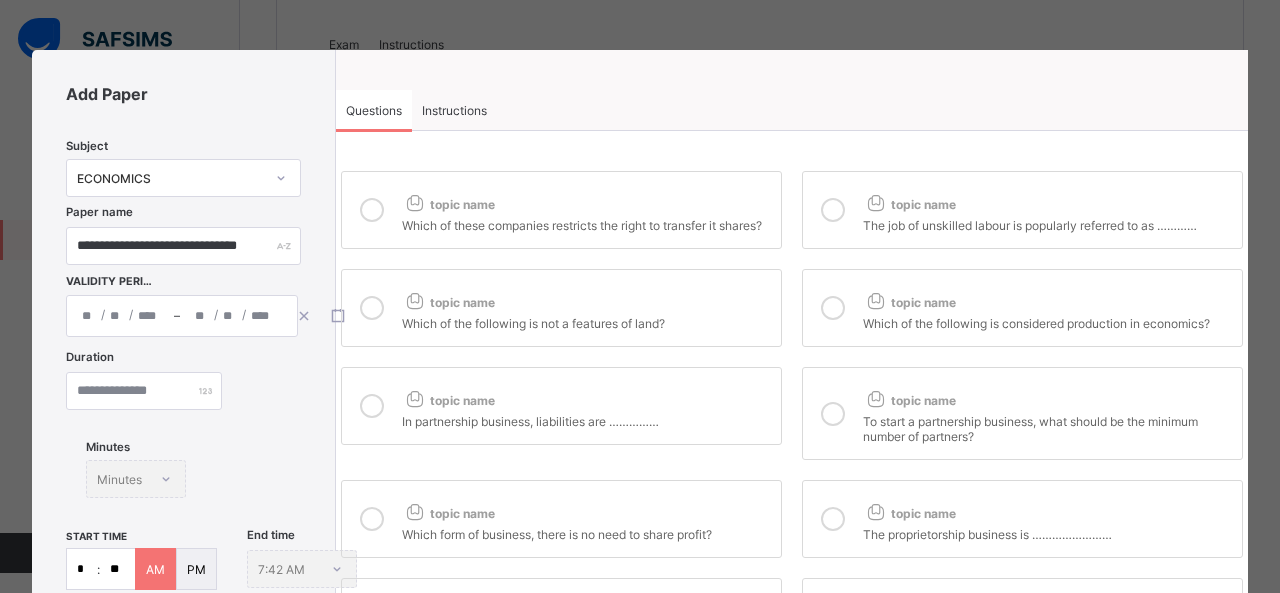 click on "Instructions" at bounding box center (454, 110) 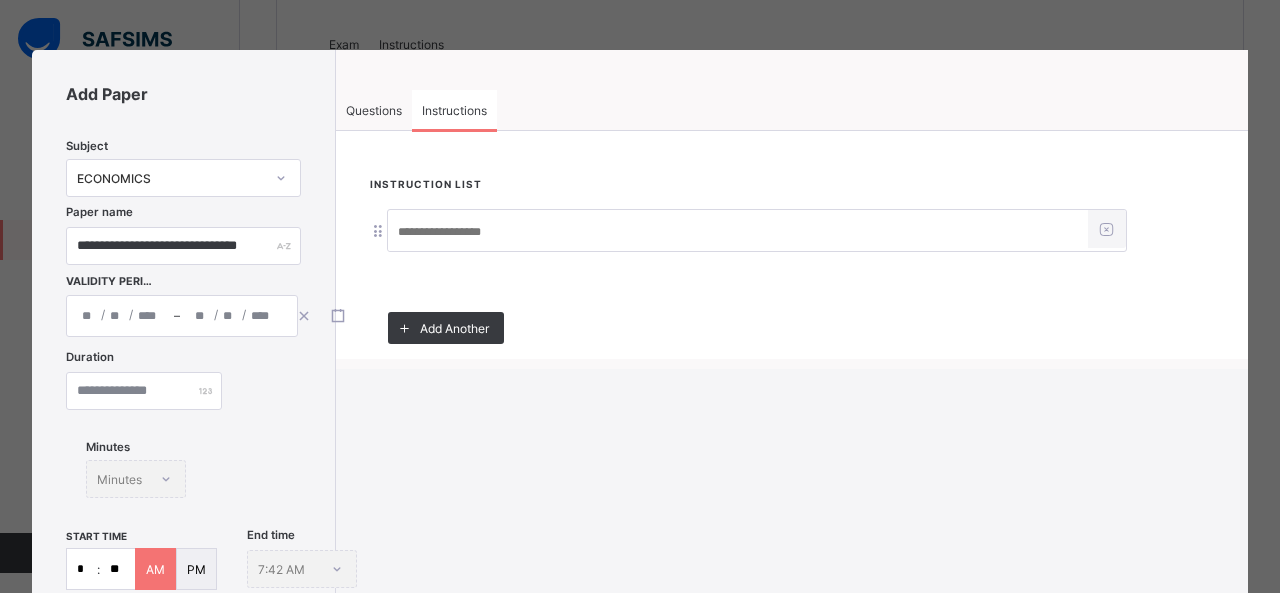 click at bounding box center [738, 232] 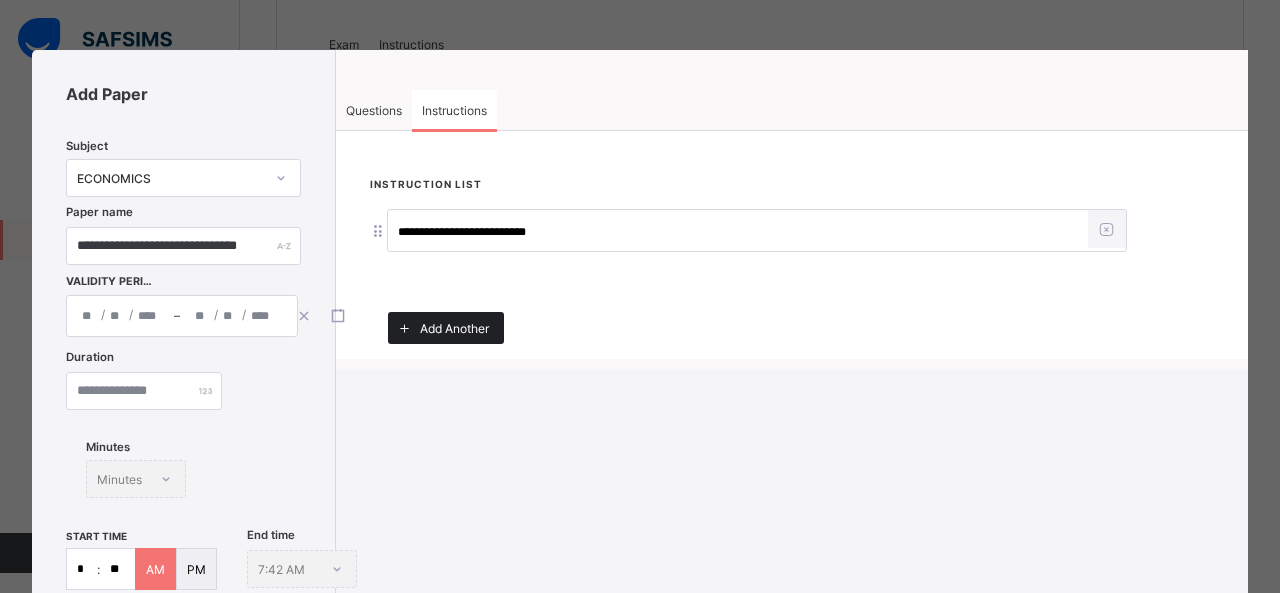 type on "**********" 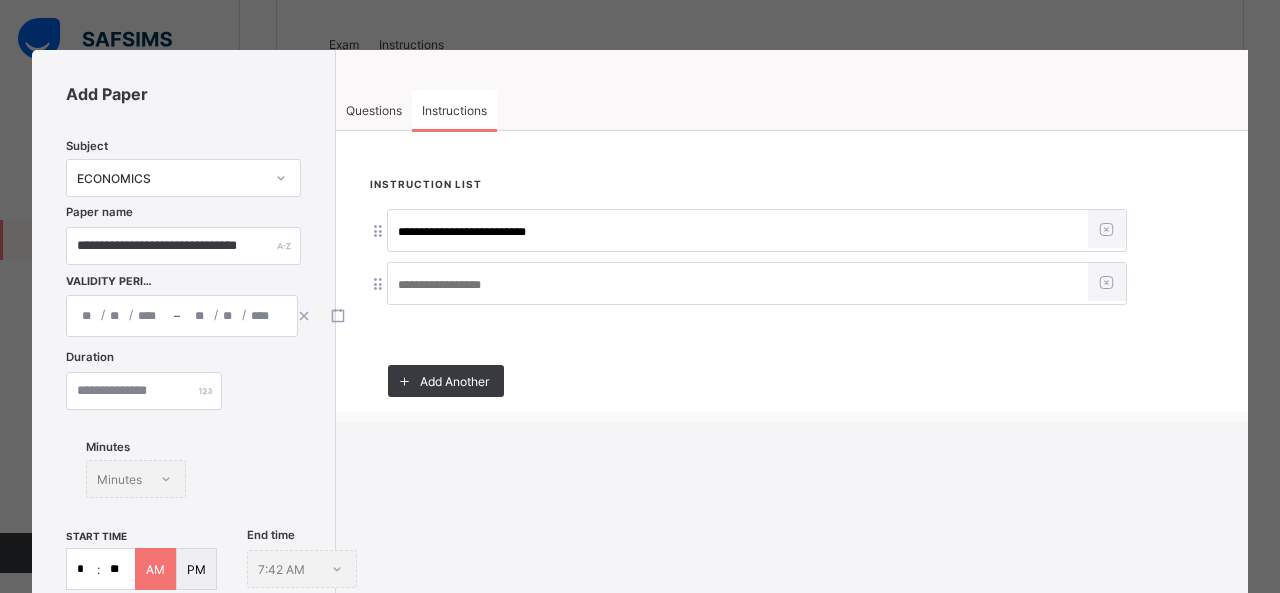 click at bounding box center [738, 285] 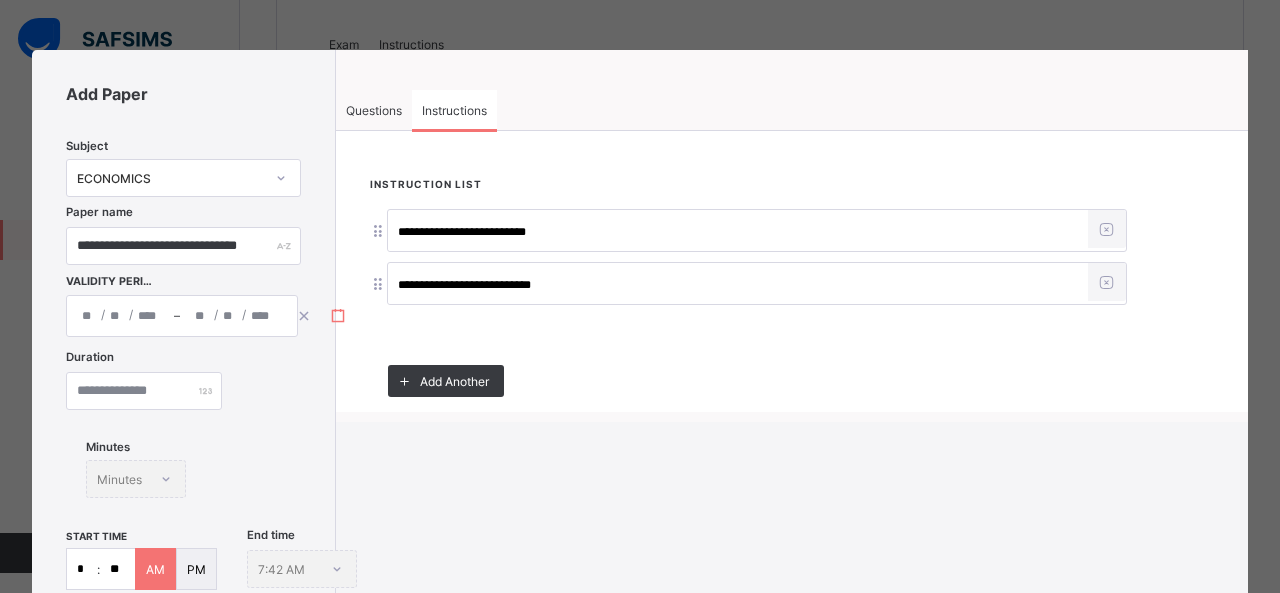 type on "**********" 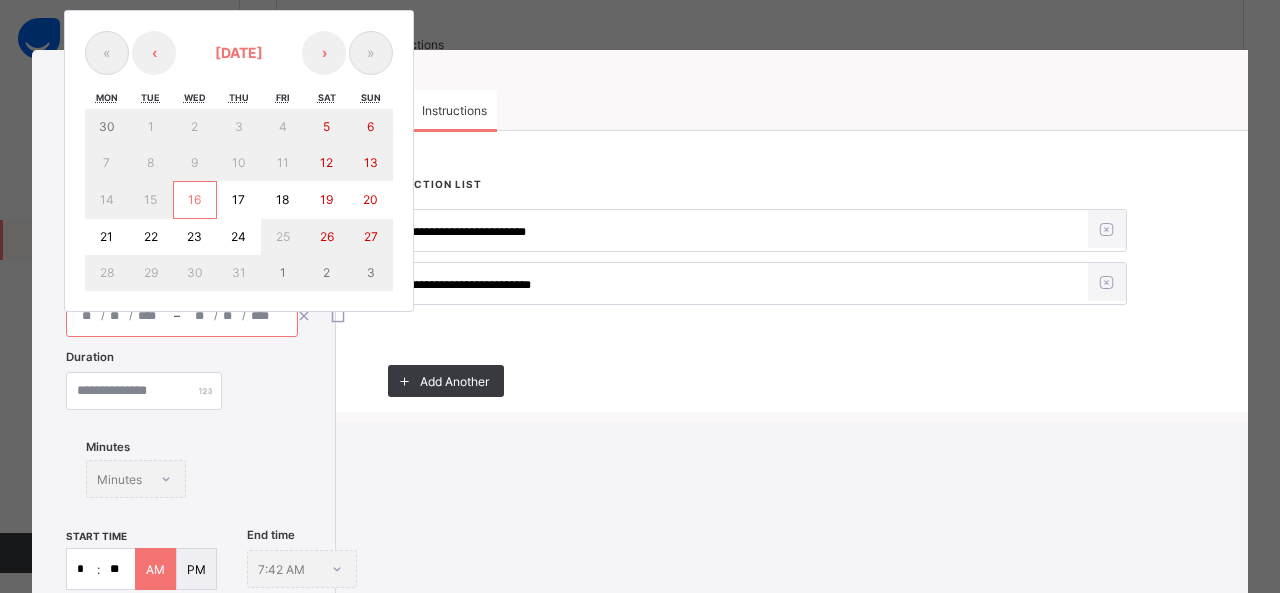 click on "16" at bounding box center [195, 200] 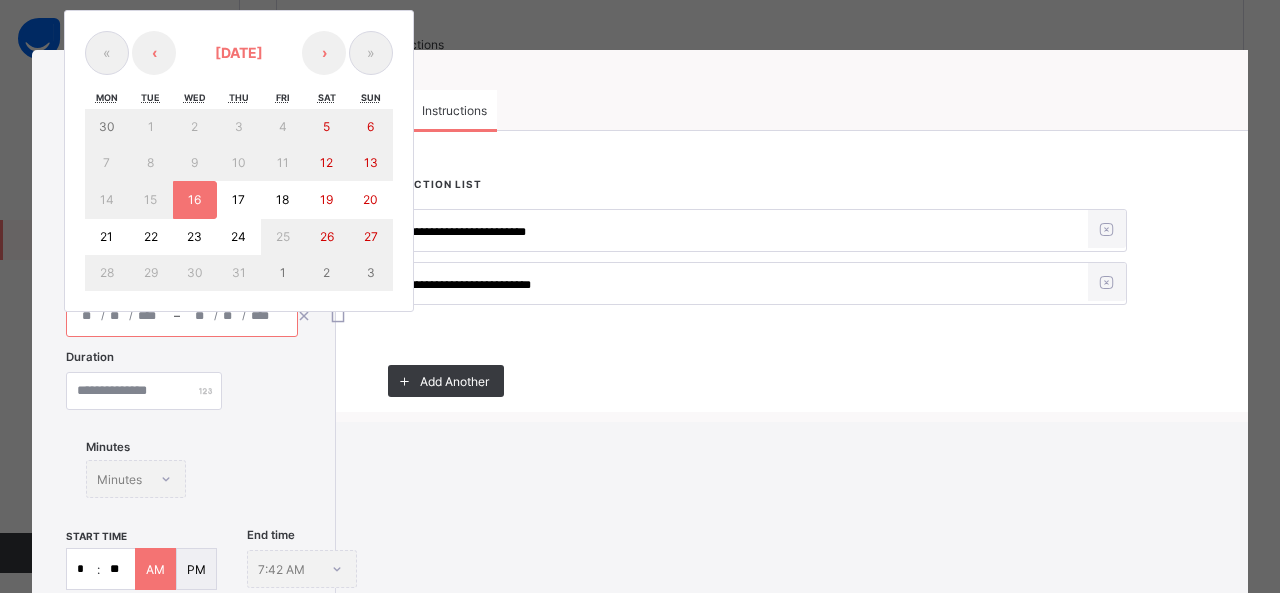 click on "16" at bounding box center [195, 200] 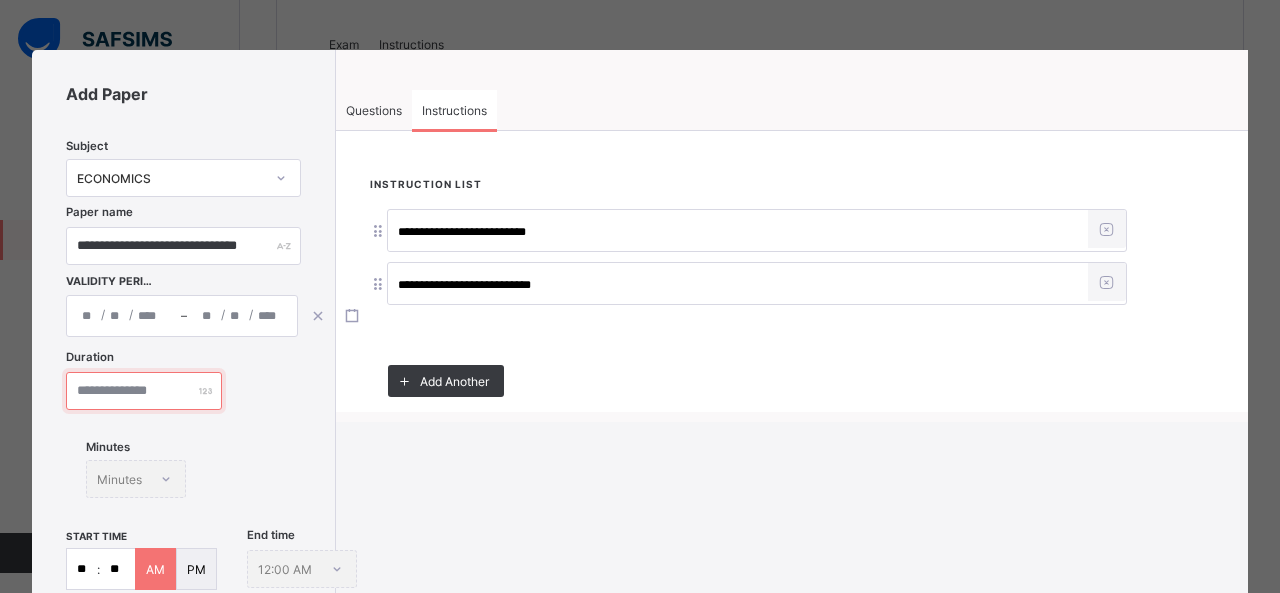 click at bounding box center [144, 391] 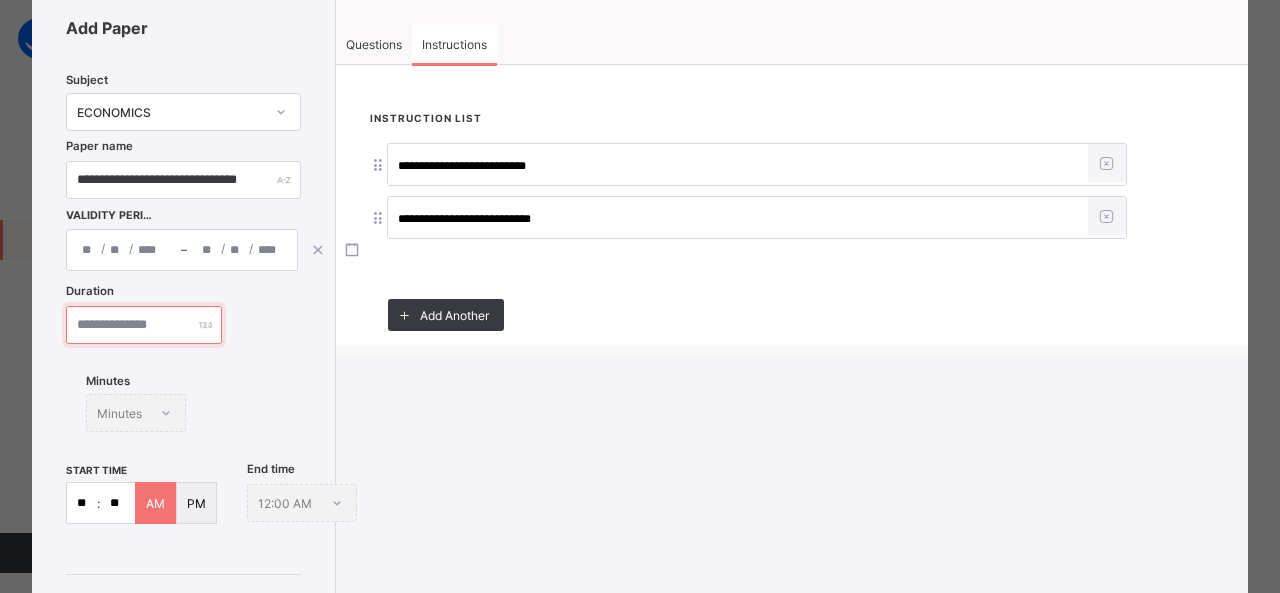 scroll, scrollTop: 68, scrollLeft: 0, axis: vertical 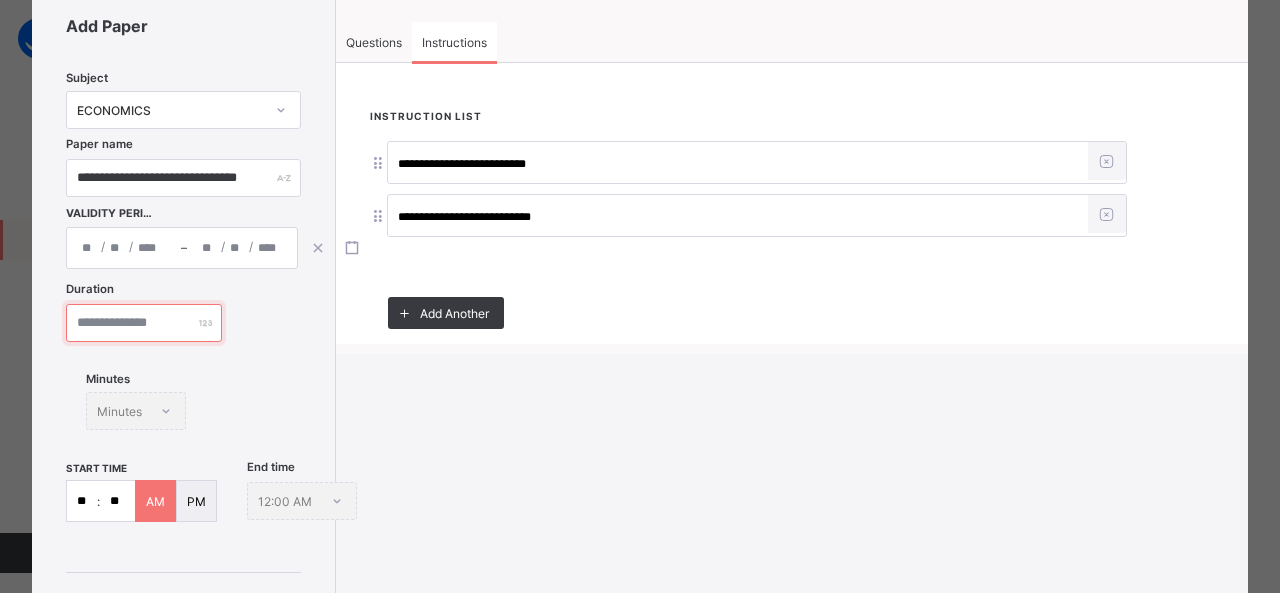 type on "**" 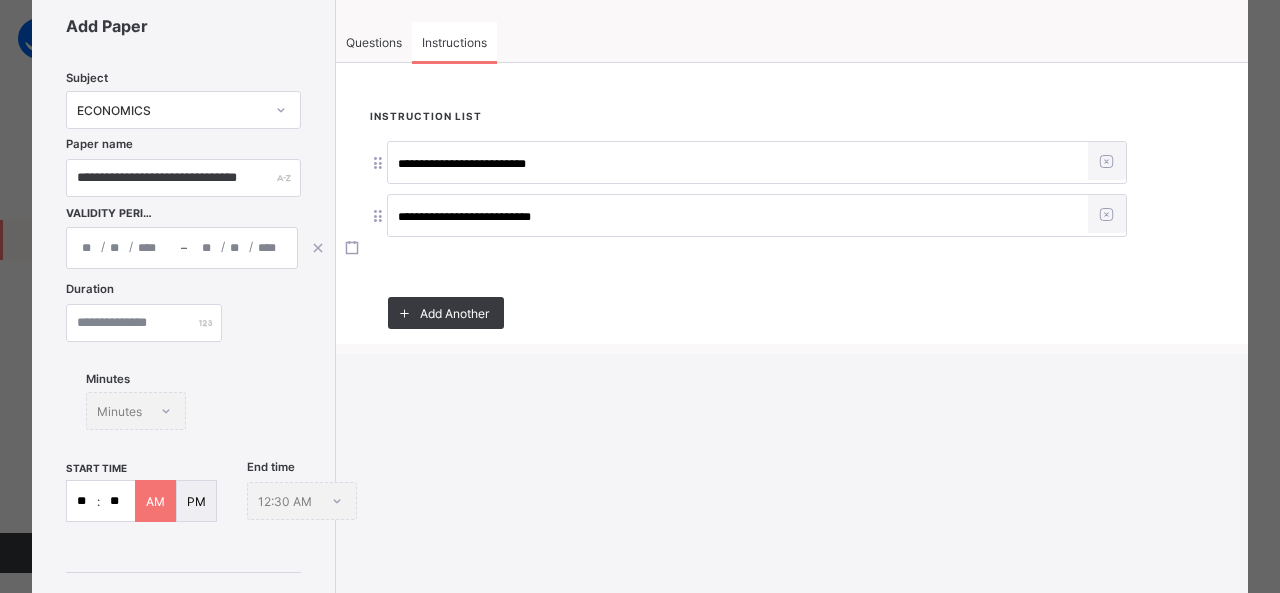 click on "**********" at bounding box center [640, 459] 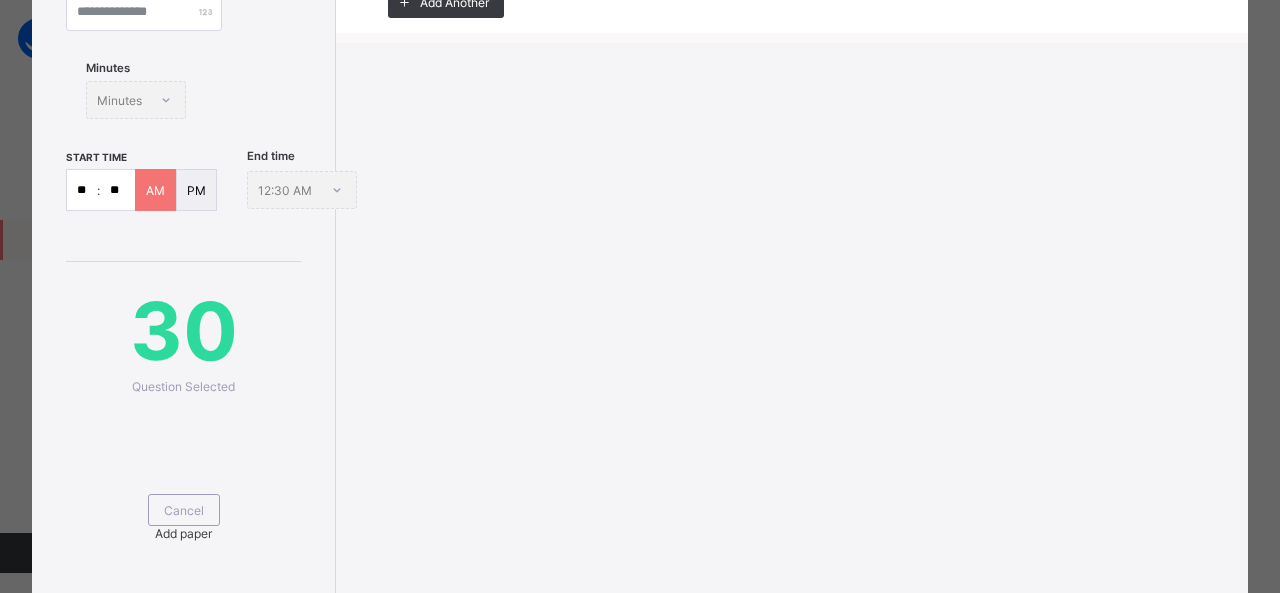 scroll, scrollTop: 383, scrollLeft: 0, axis: vertical 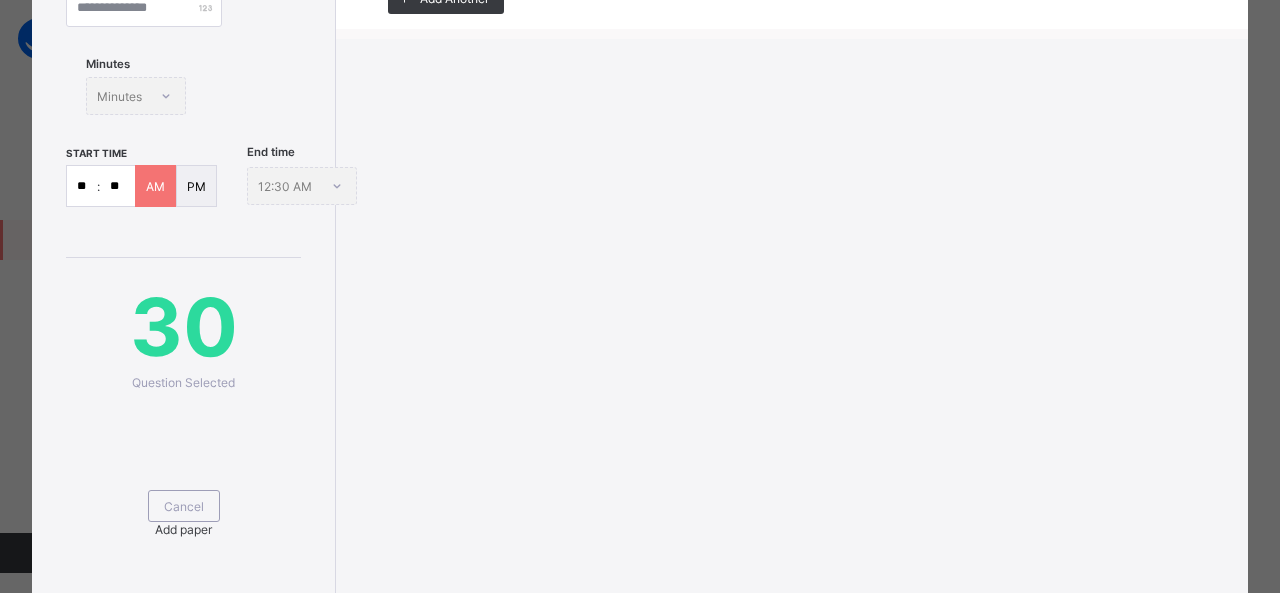 click on "Add paper" at bounding box center (183, 529) 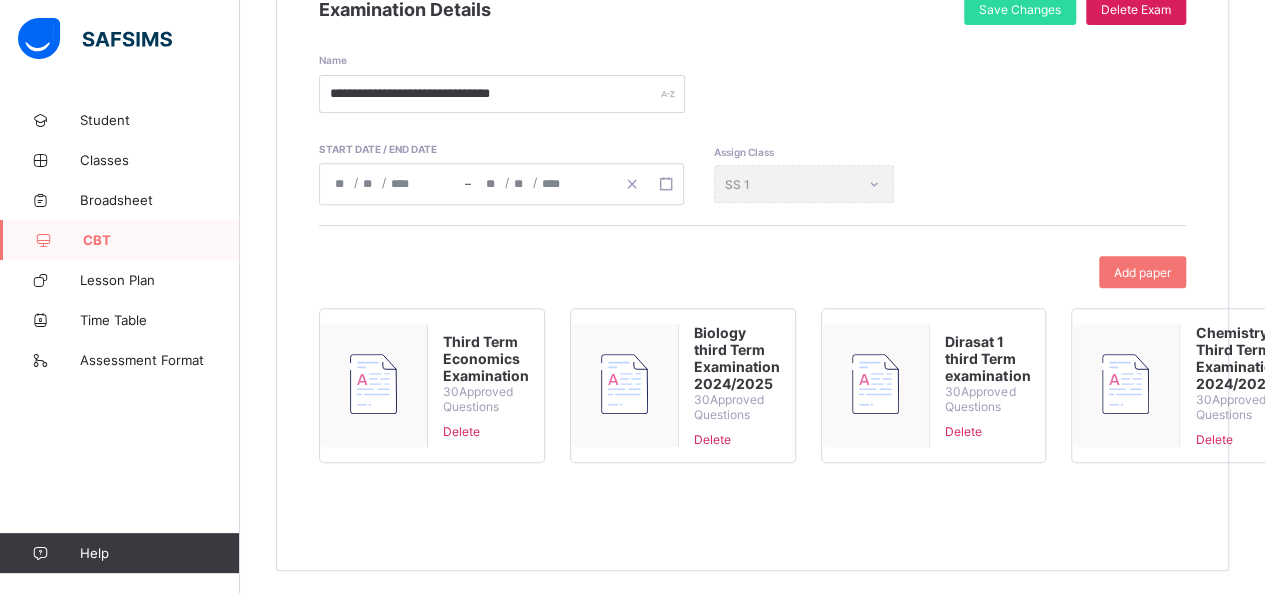 scroll, scrollTop: 0, scrollLeft: 0, axis: both 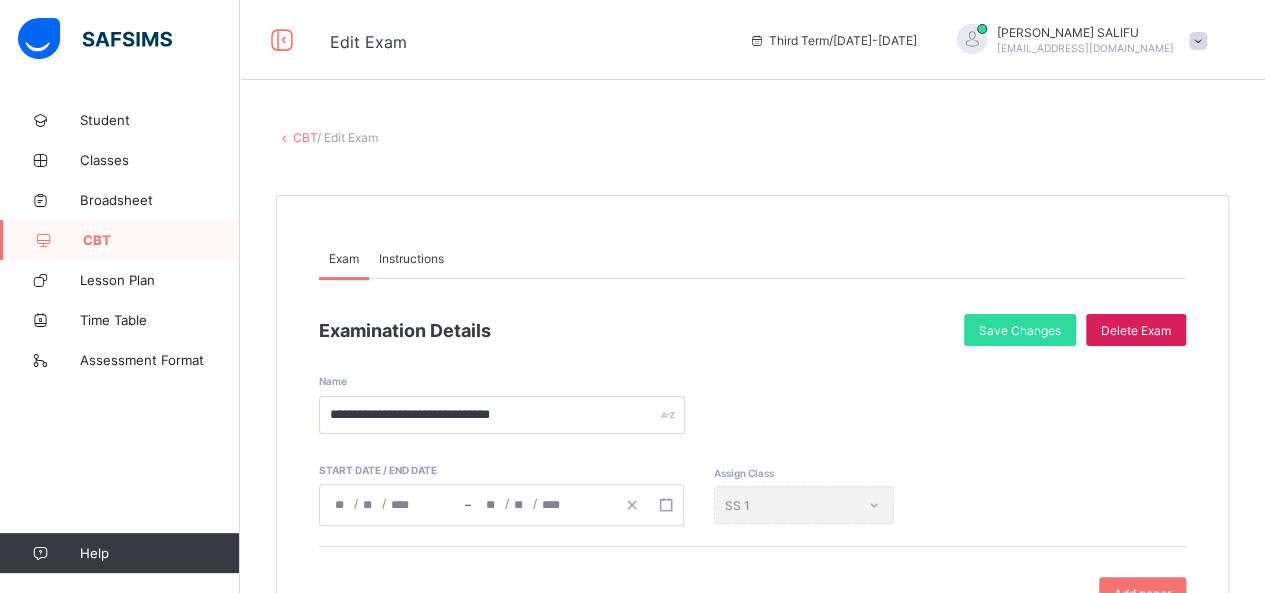 click on "CBT" at bounding box center [305, 137] 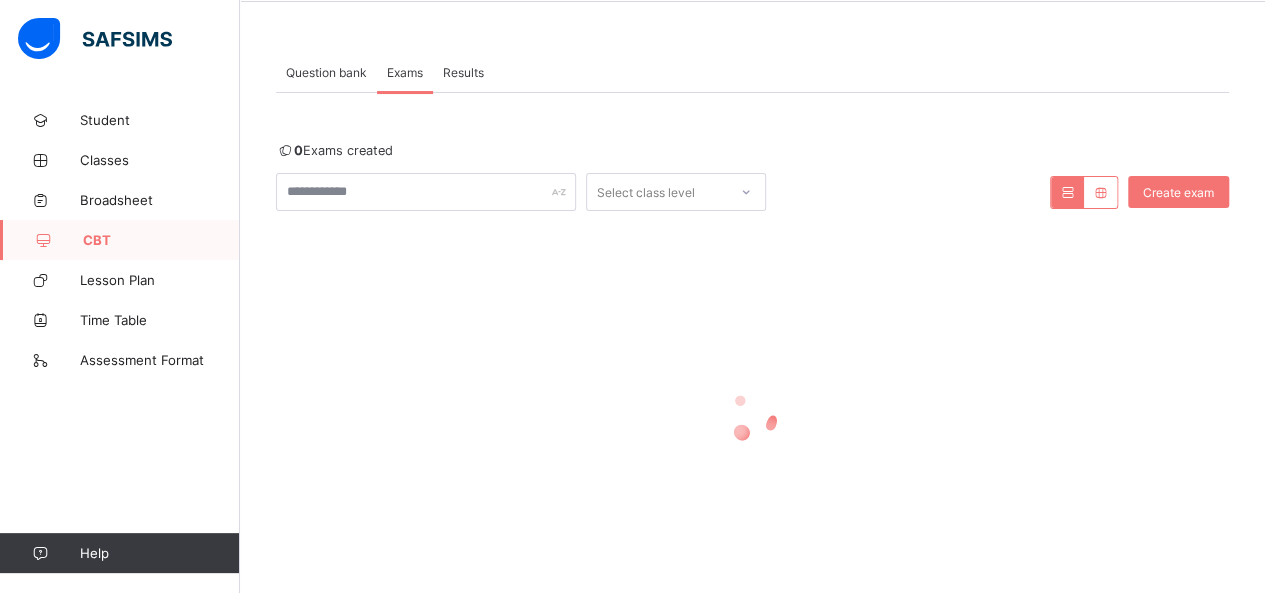 scroll, scrollTop: 136, scrollLeft: 0, axis: vertical 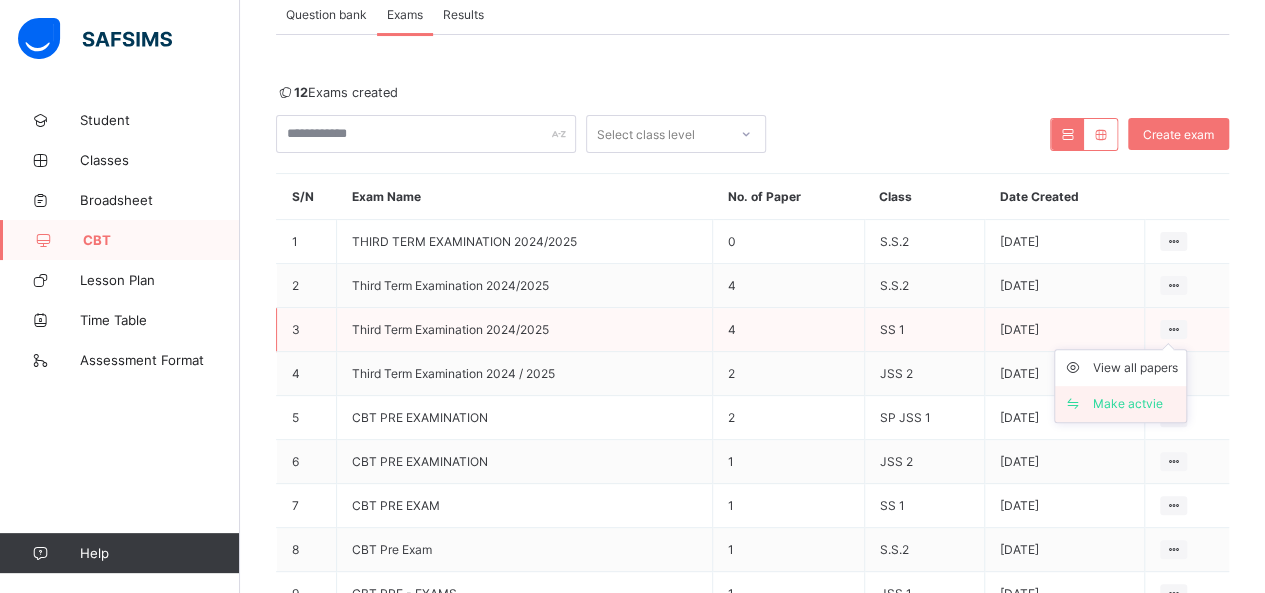 click on "Make actvie" at bounding box center (1135, 404) 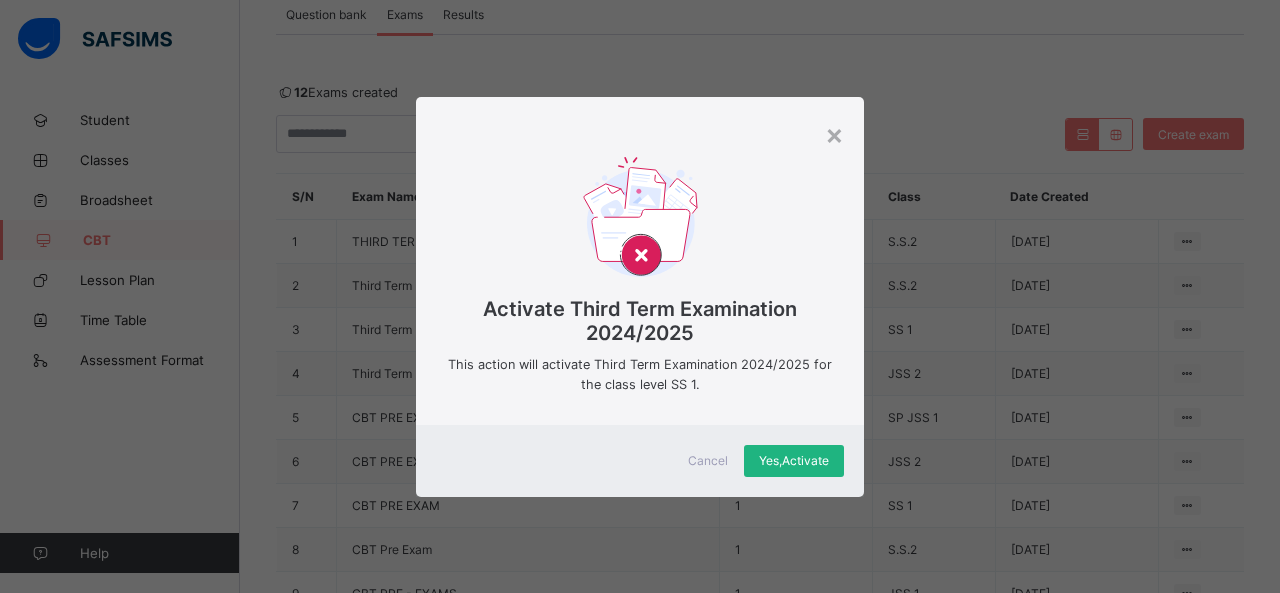 click on "Yes,  Activate" at bounding box center (794, 460) 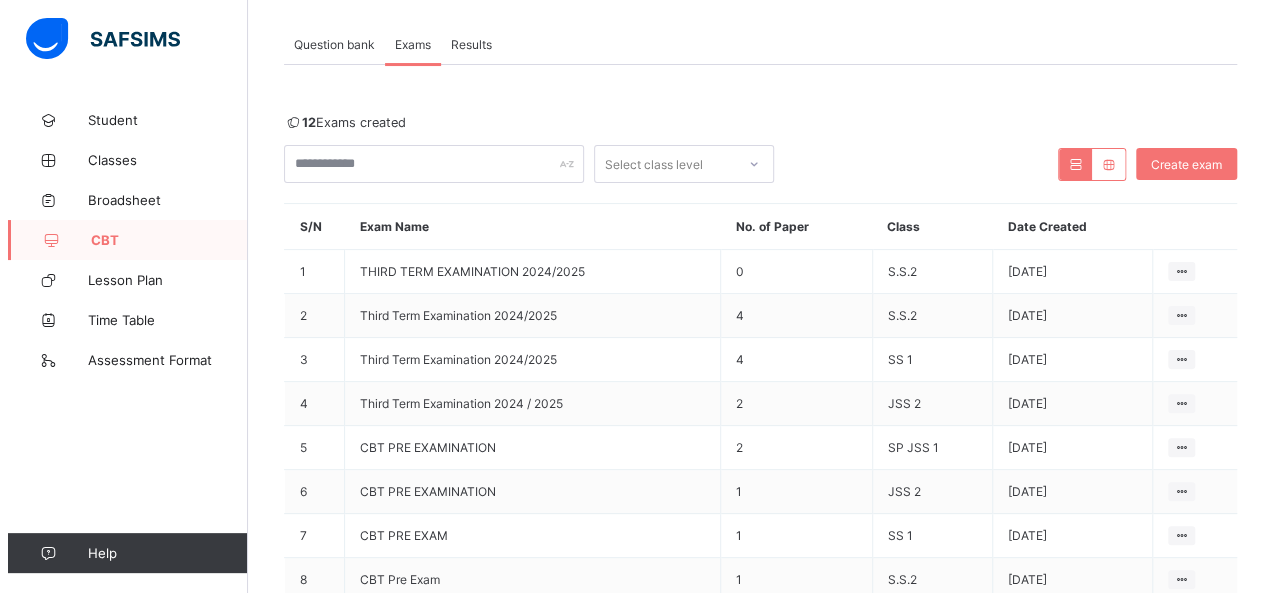 scroll, scrollTop: 0, scrollLeft: 0, axis: both 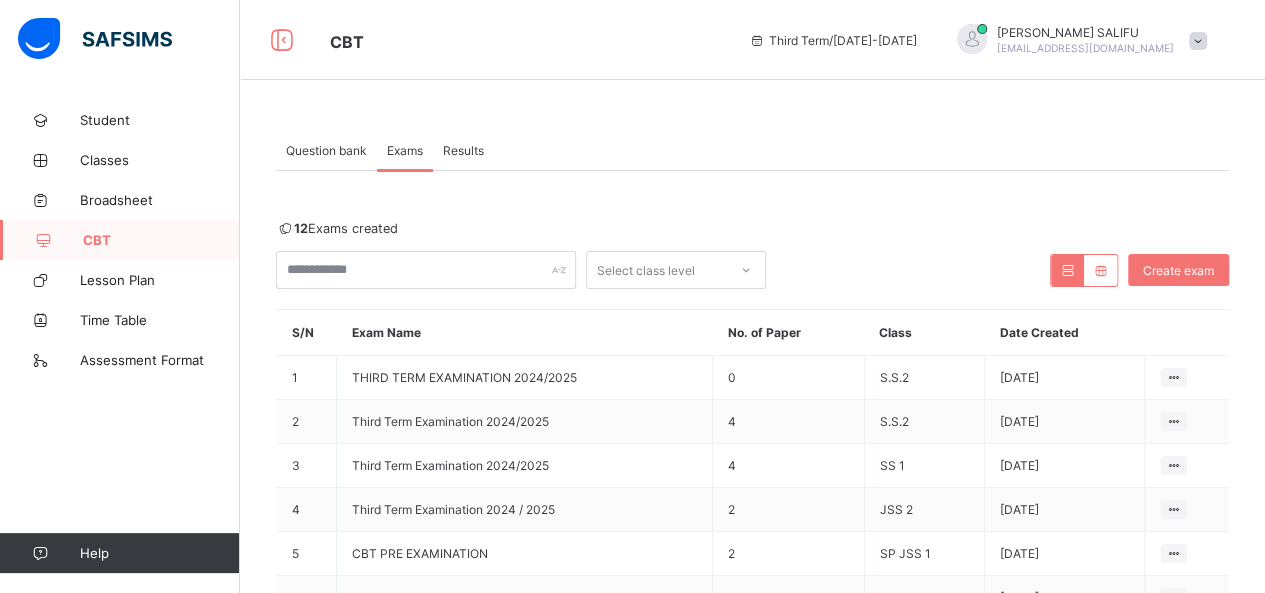 click on "Question bank" at bounding box center (326, 150) 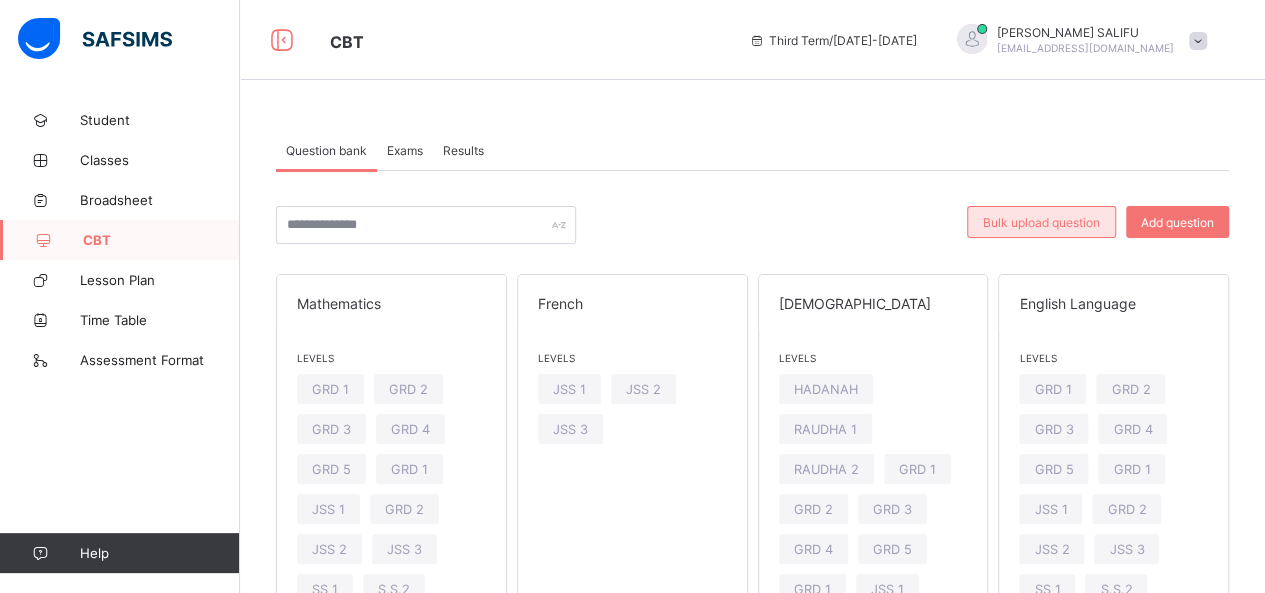 click on "Bulk upload question" at bounding box center [1041, 222] 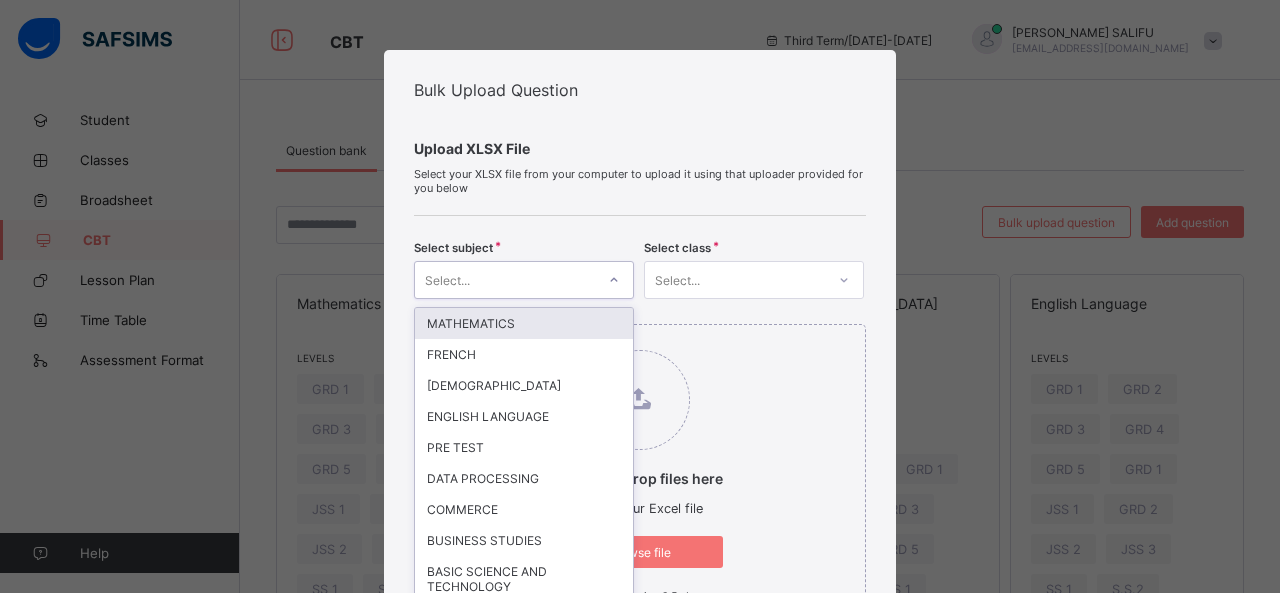click on "Select..." at bounding box center [524, 280] 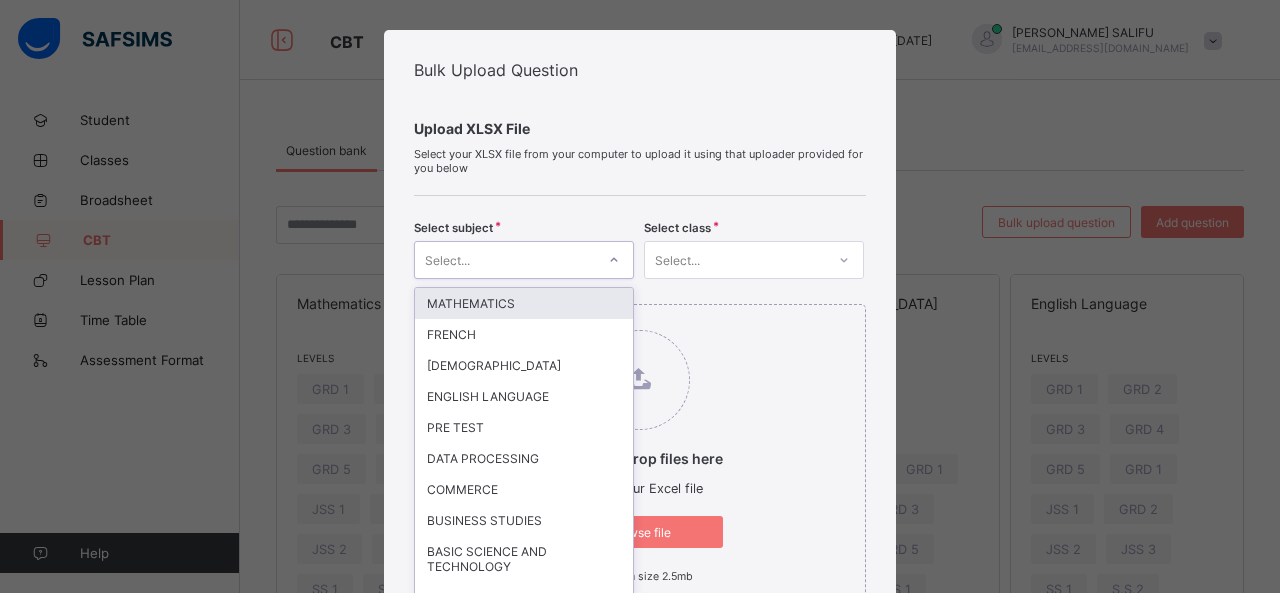 scroll, scrollTop: 20, scrollLeft: 0, axis: vertical 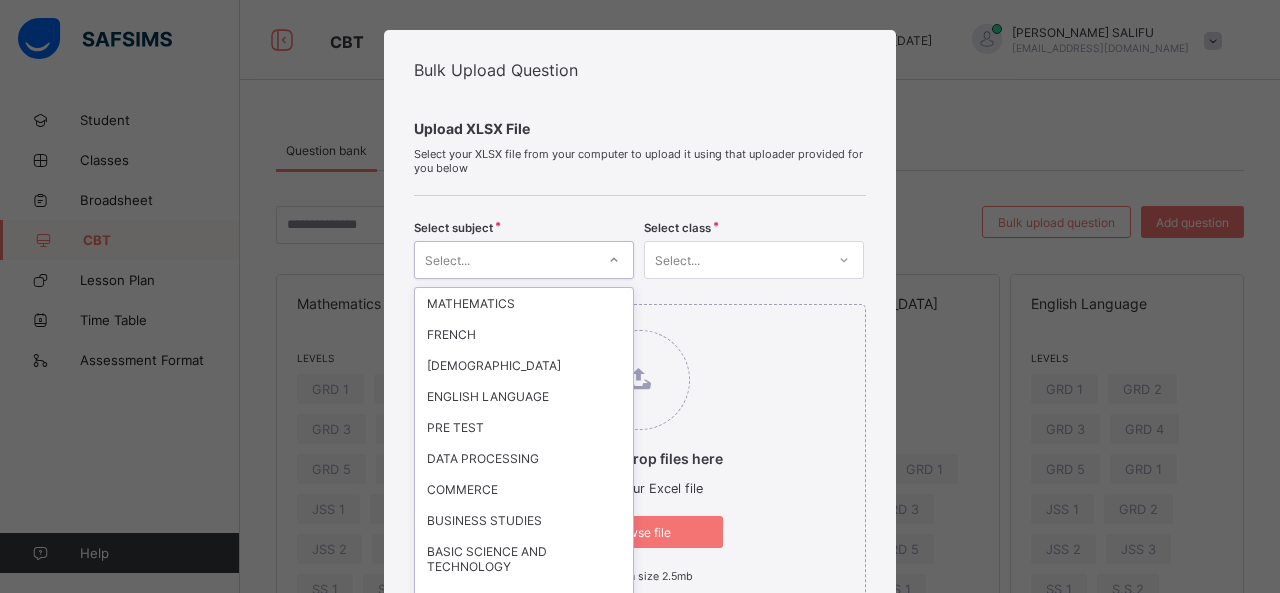 click on "NATIONAL VALUE EDUCATION" at bounding box center [524, 721] 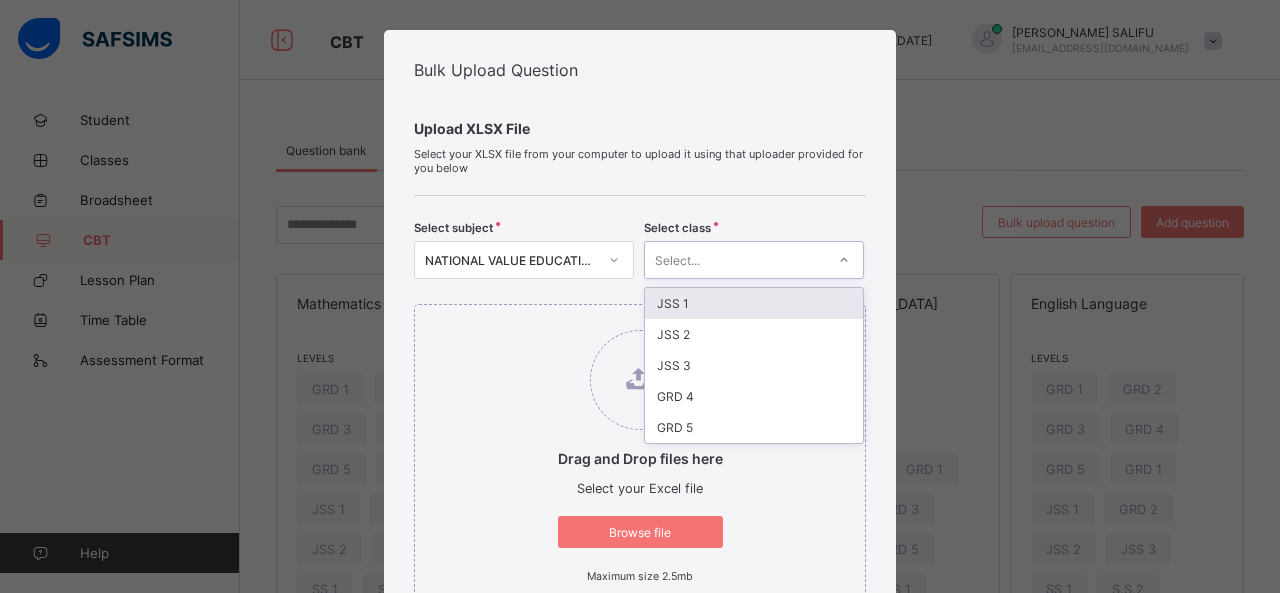 click on "Select..." at bounding box center [735, 260] 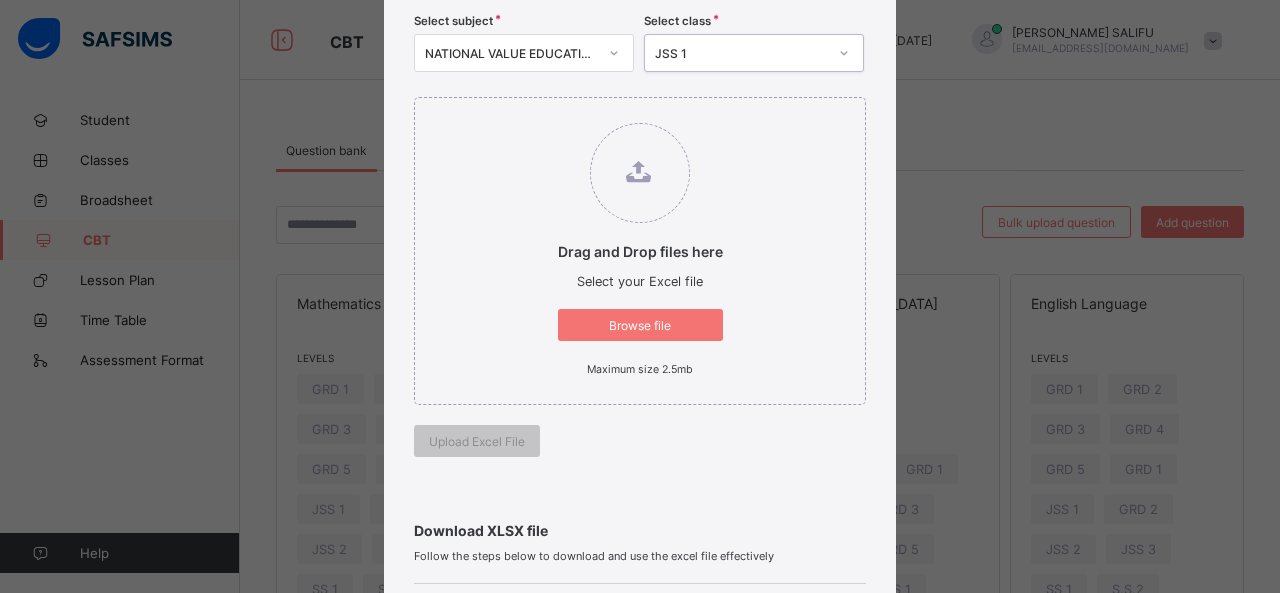 scroll, scrollTop: 232, scrollLeft: 0, axis: vertical 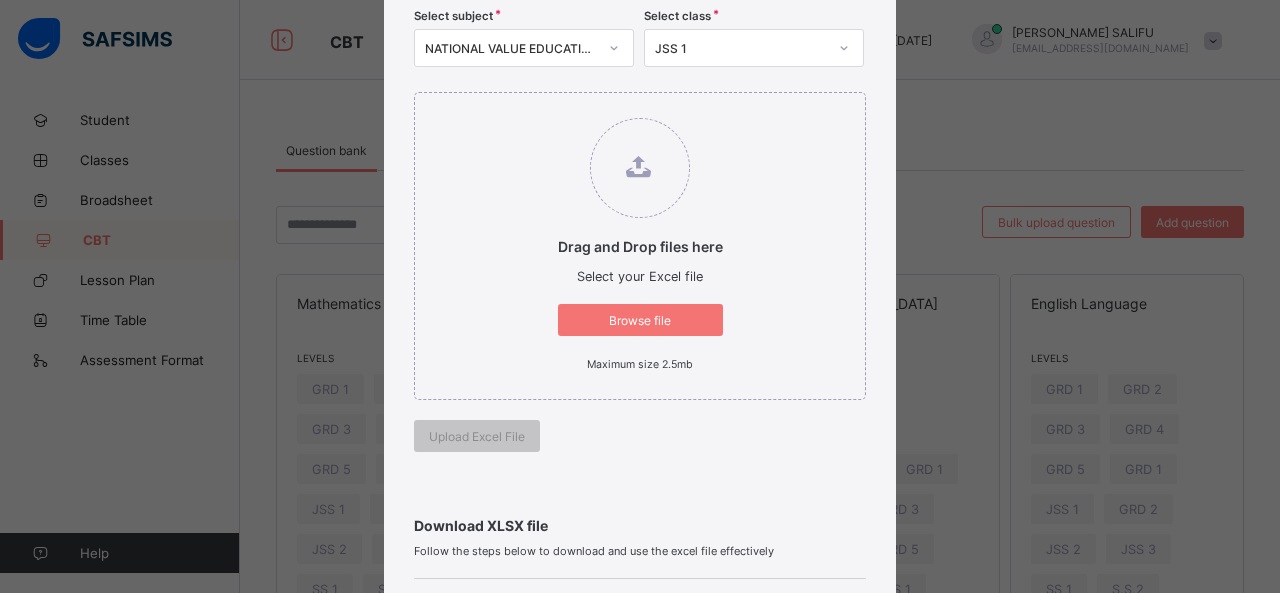 click on "Drag and Drop files here Select your Excel file Browse file Maximum size 2.5mb" at bounding box center [640, 244] 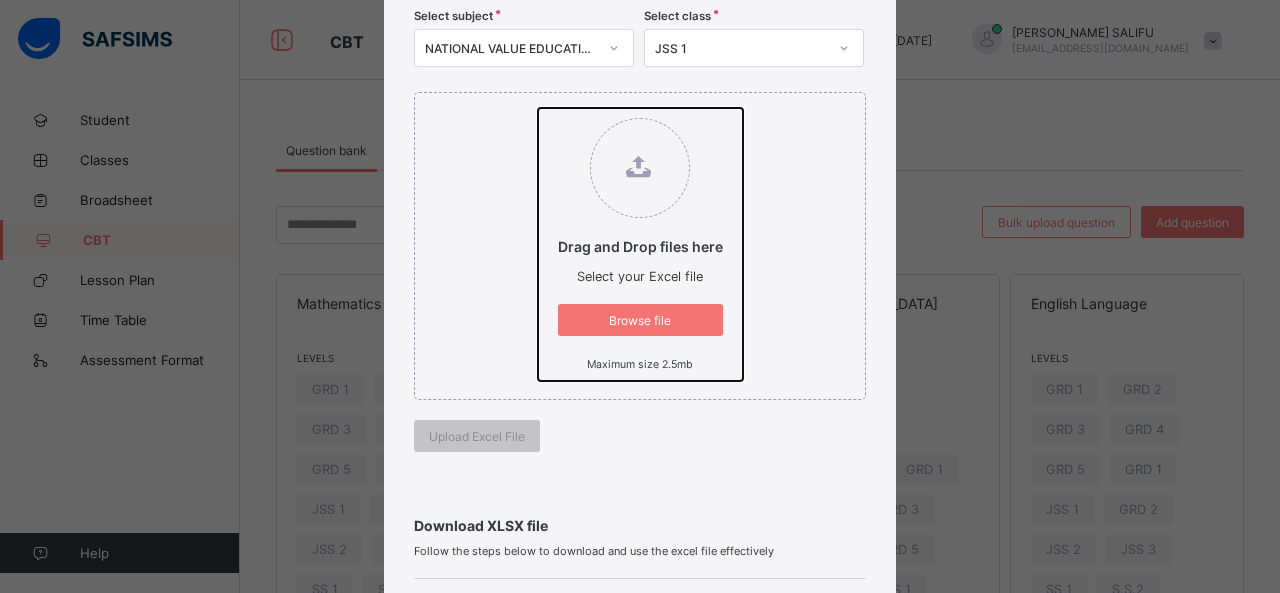 click on "Drag and Drop files here Select your Excel file Browse file Maximum size 2.5mb" at bounding box center [538, 108] 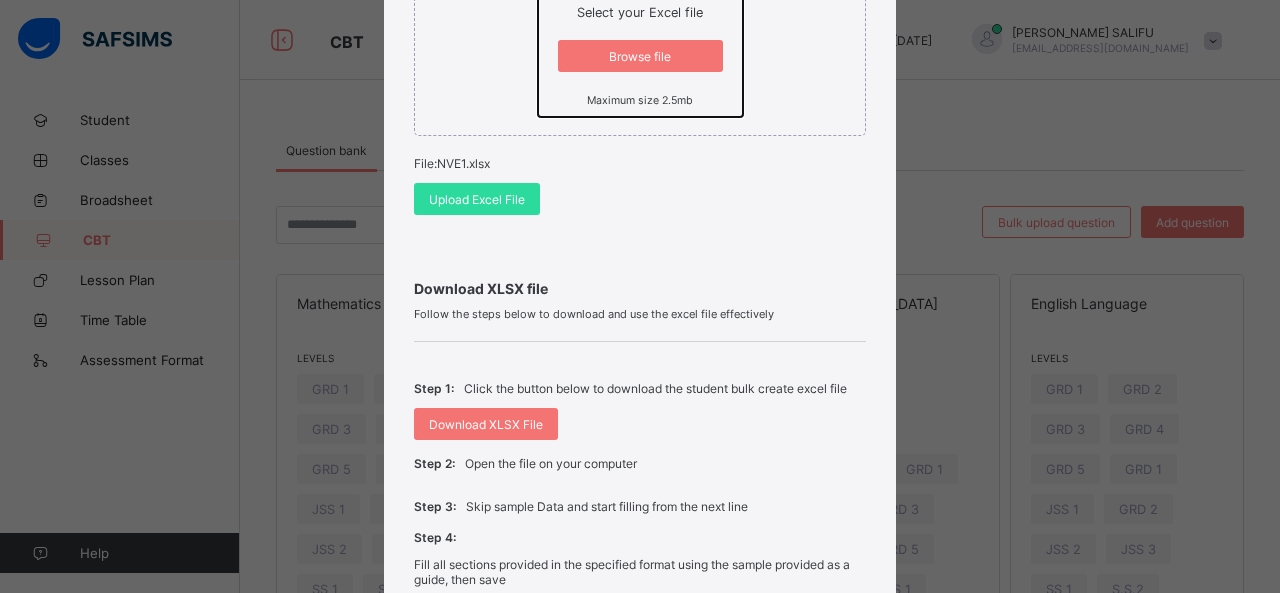 scroll, scrollTop: 494, scrollLeft: 0, axis: vertical 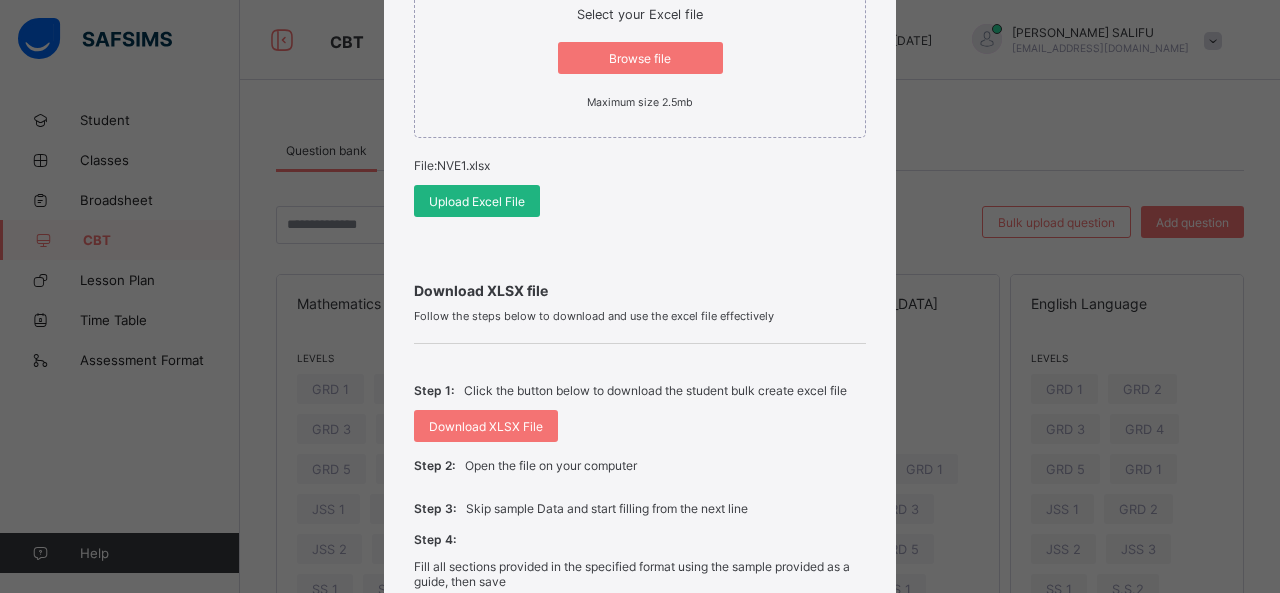 click on "Upload Excel File" at bounding box center (477, 201) 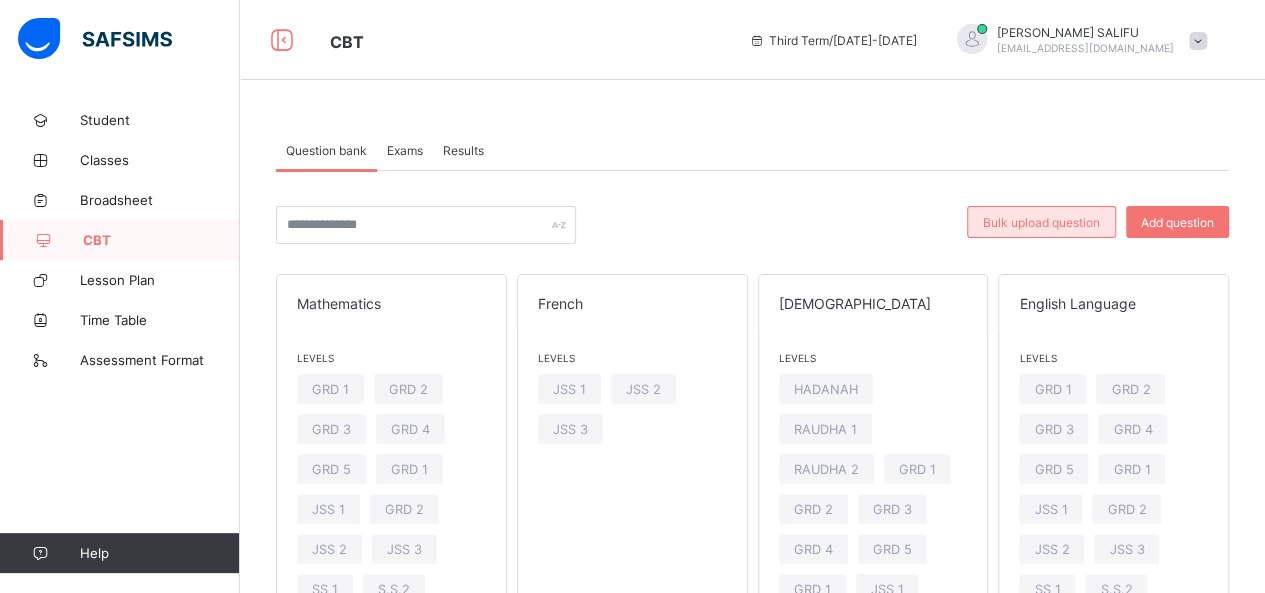 click on "Bulk upload question" at bounding box center [1041, 222] 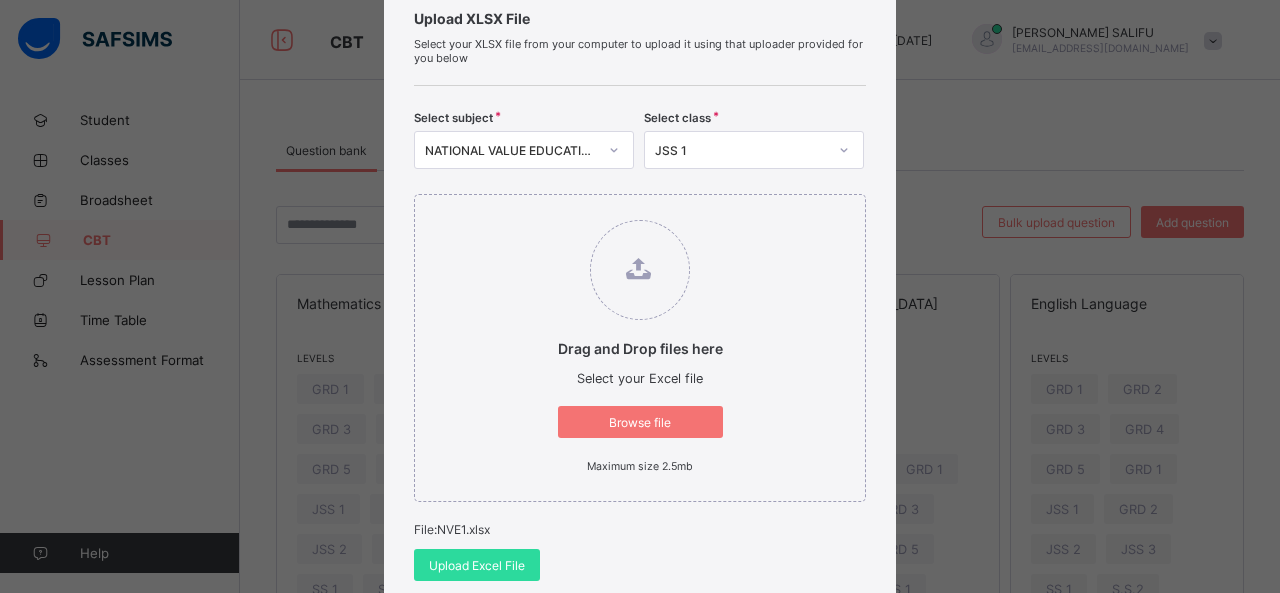 scroll, scrollTop: 128, scrollLeft: 0, axis: vertical 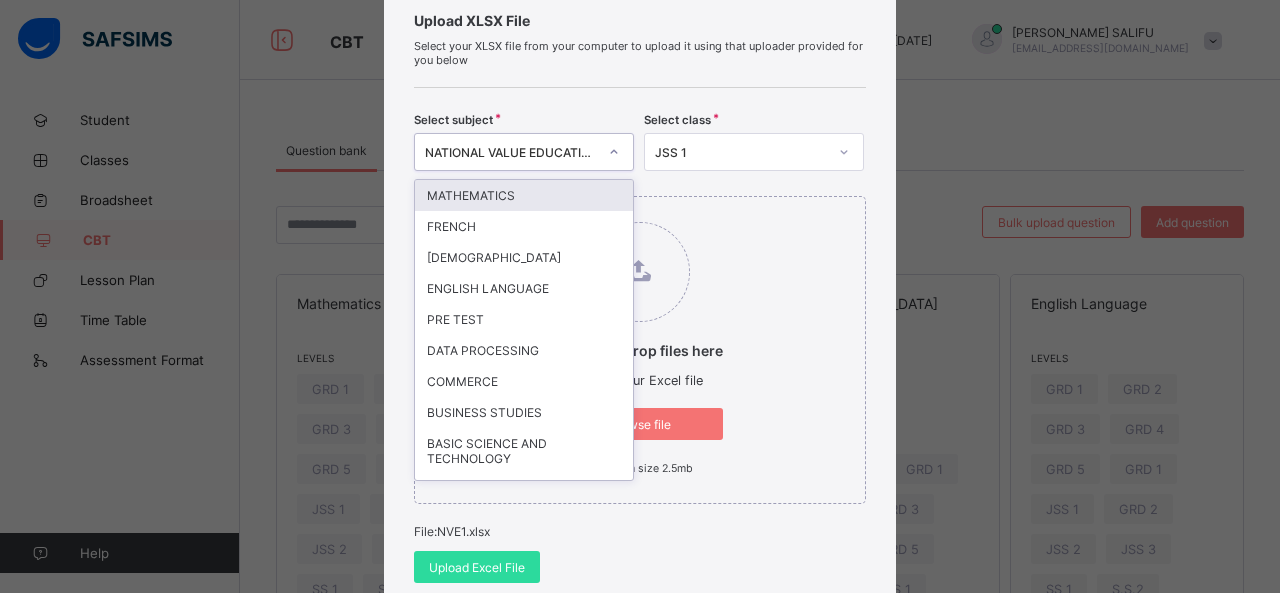 click at bounding box center [614, 152] 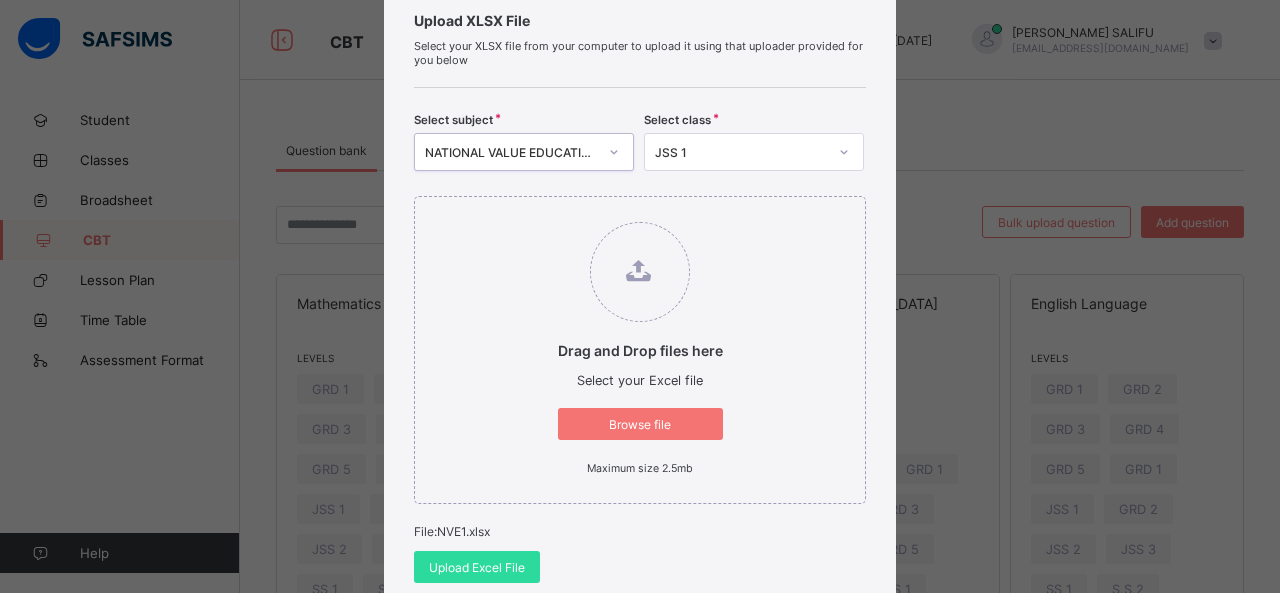 click at bounding box center [614, 152] 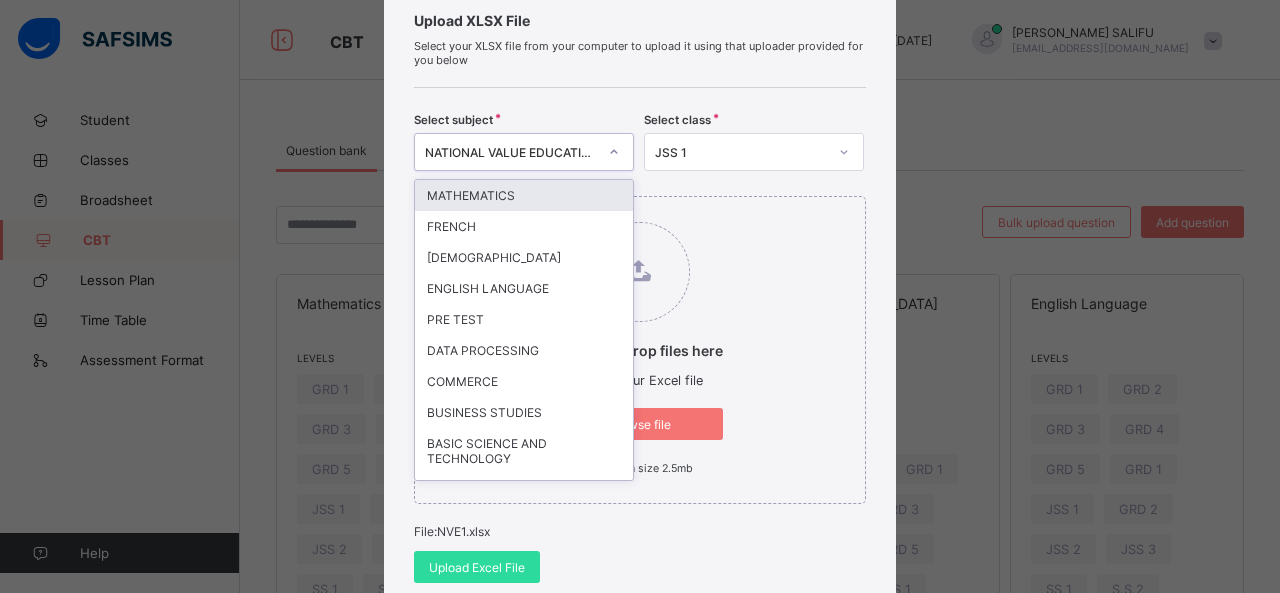 click at bounding box center (614, 152) 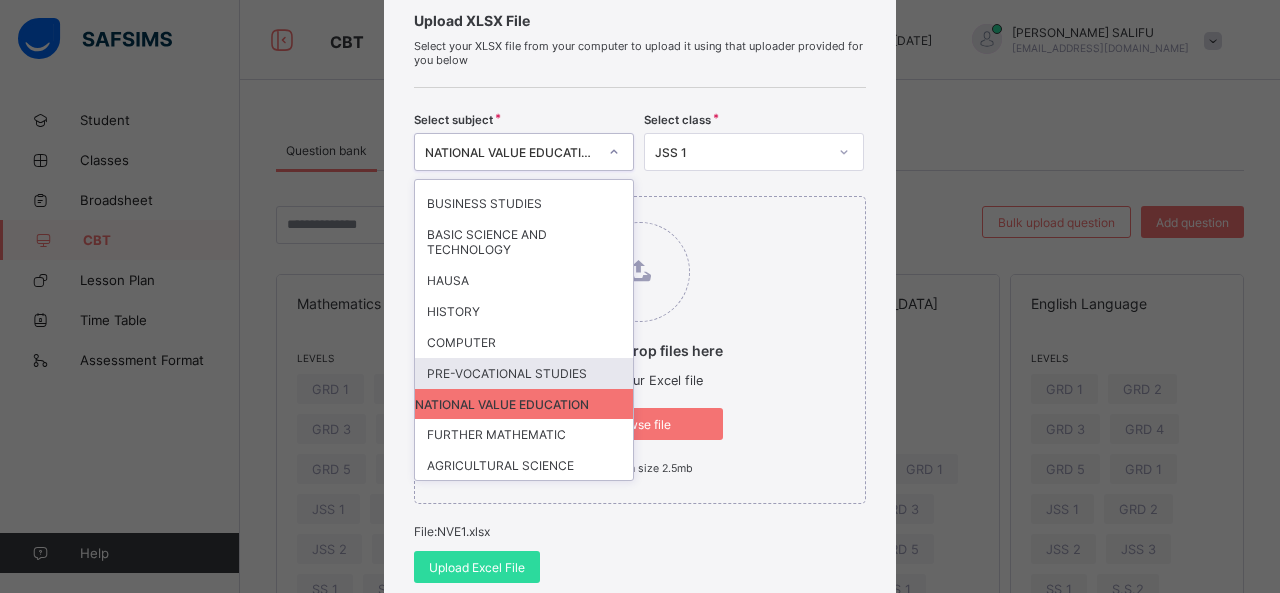 scroll, scrollTop: 210, scrollLeft: 0, axis: vertical 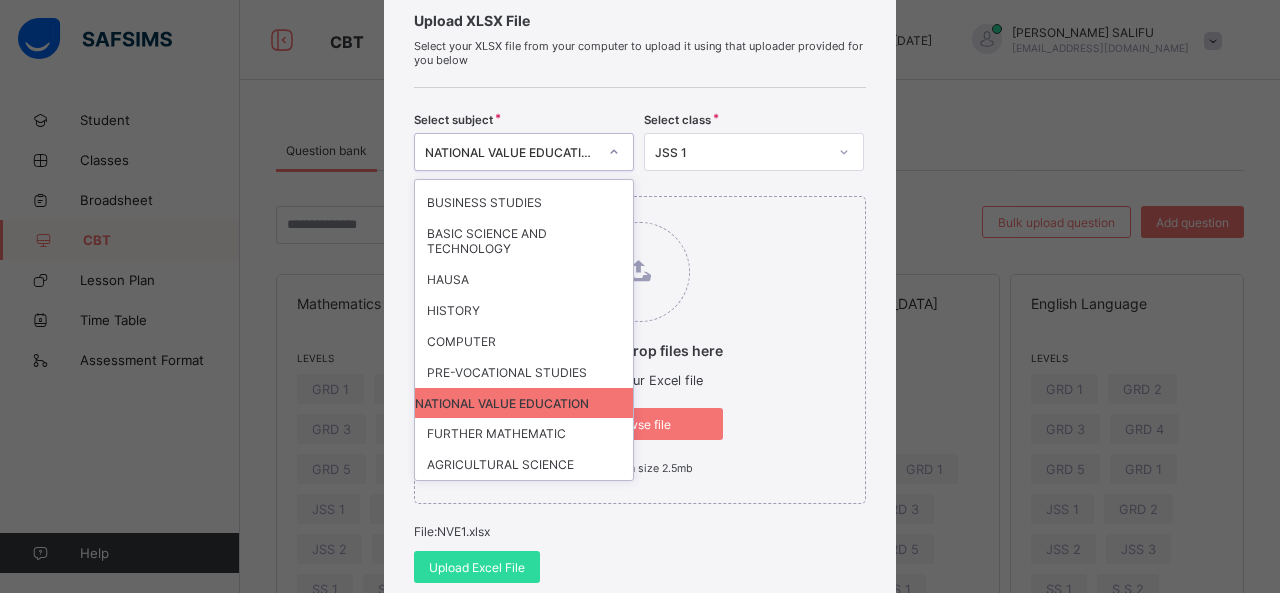 click on "NATIONAL VALUE EDUCATION" at bounding box center [524, 403] 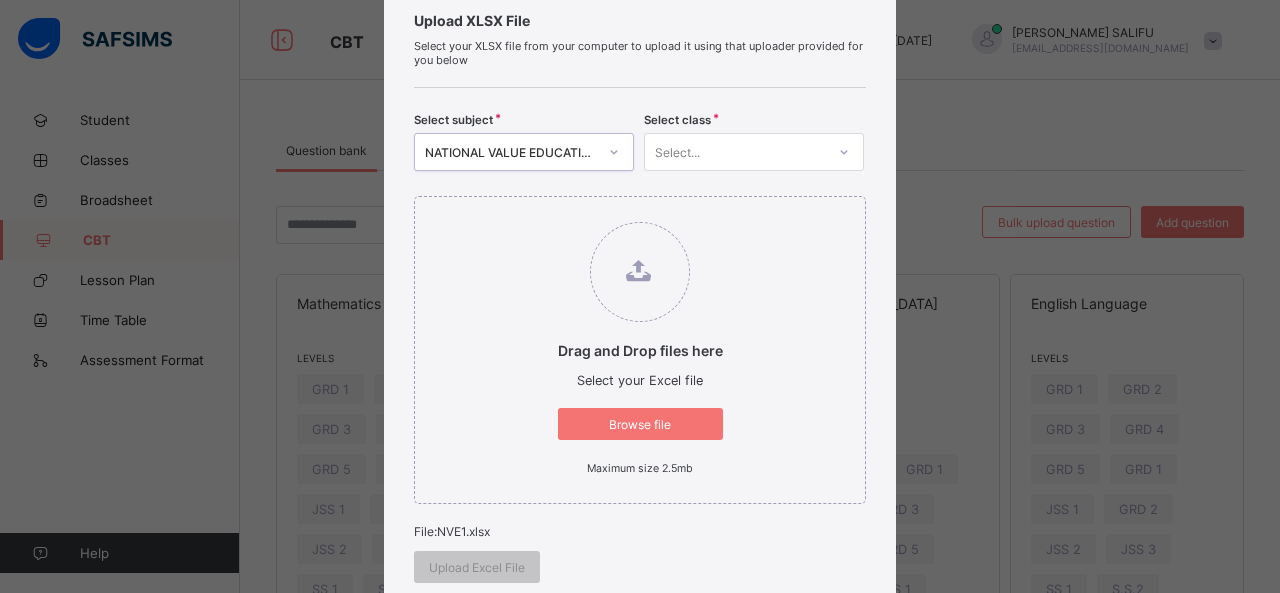 click 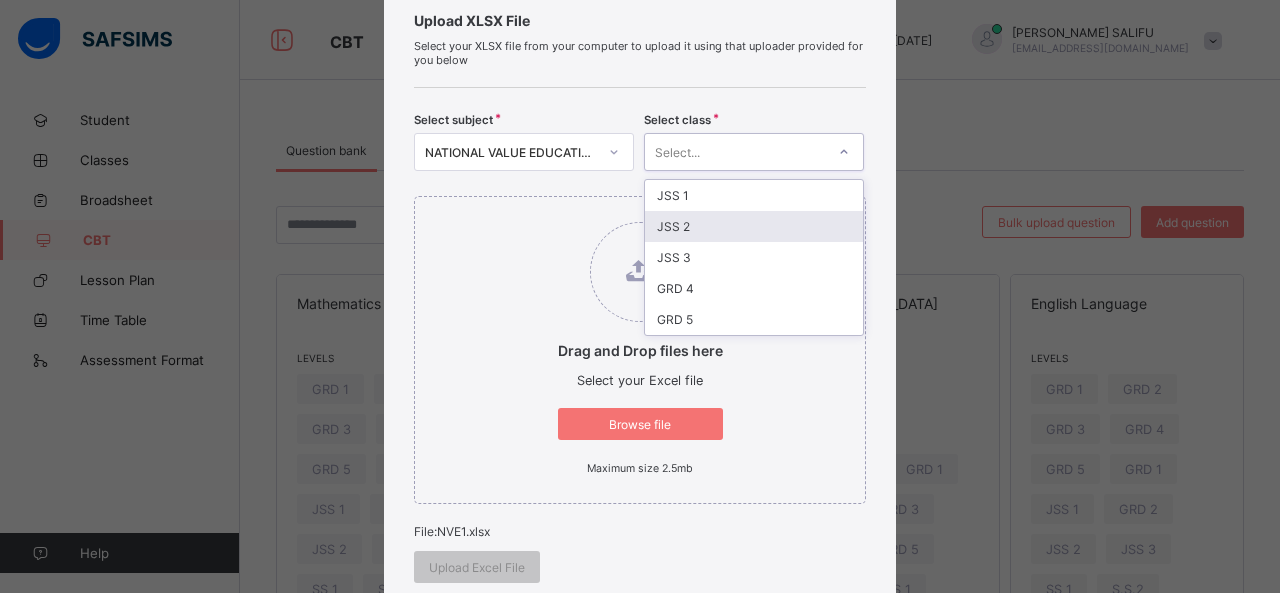 click on "JSS 2" at bounding box center [754, 226] 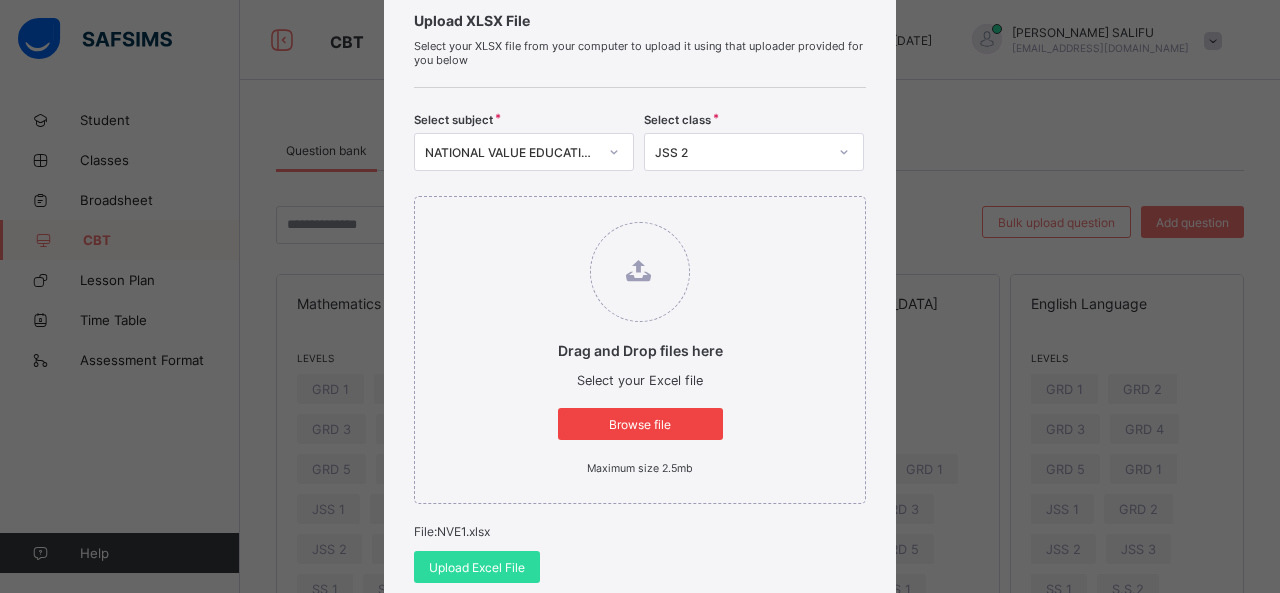 click on "Browse file" at bounding box center (640, 424) 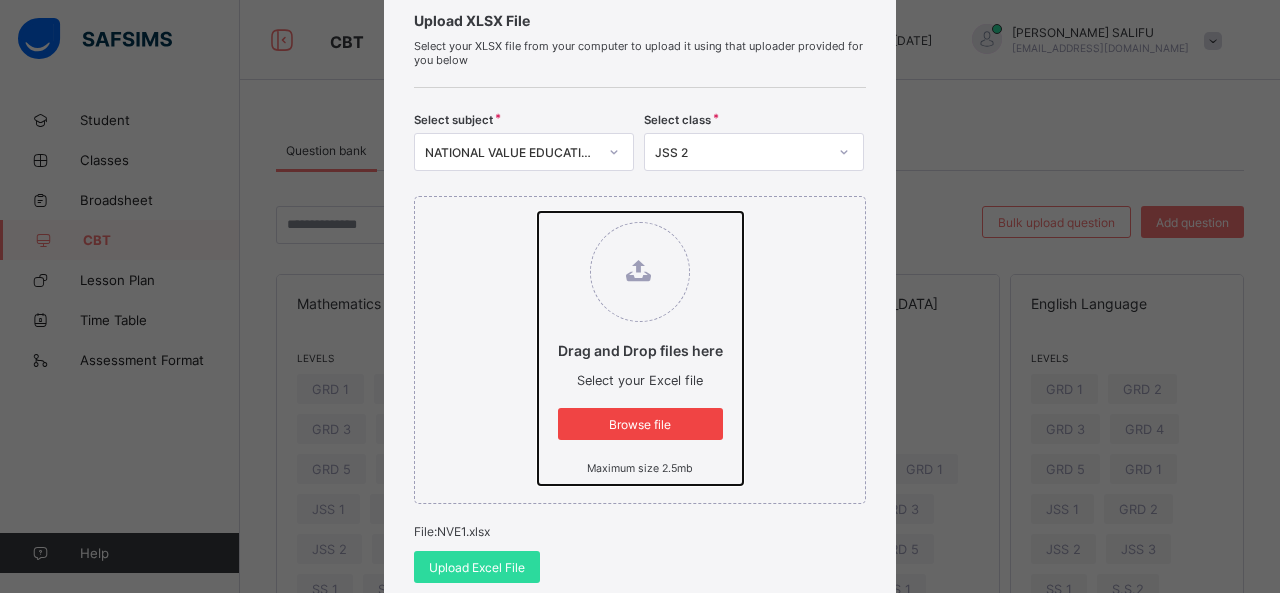 click on "Drag and Drop files here Select your Excel file Browse file Maximum size 2.5mb" at bounding box center (538, 212) 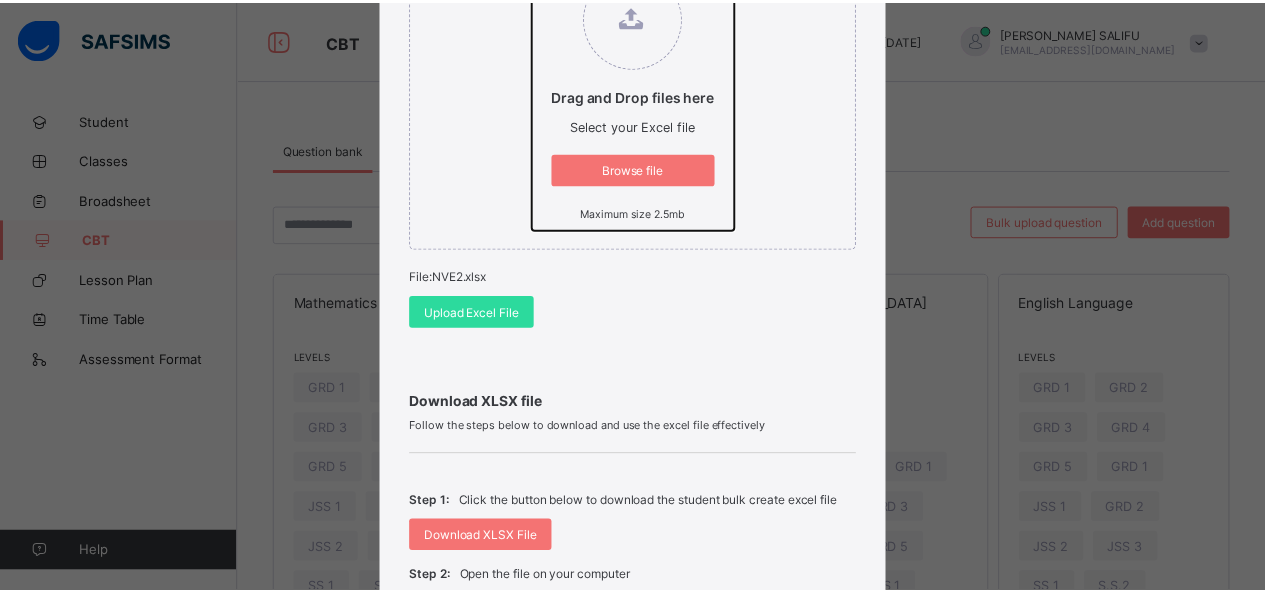 scroll, scrollTop: 382, scrollLeft: 0, axis: vertical 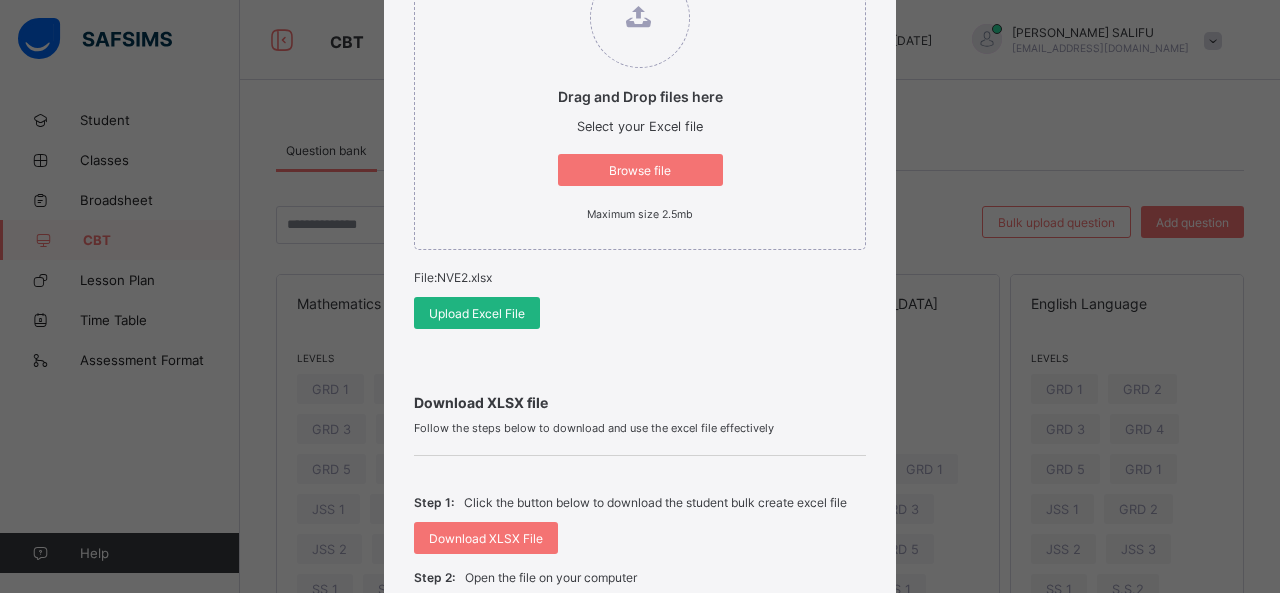 click on "Upload Excel File" at bounding box center (477, 313) 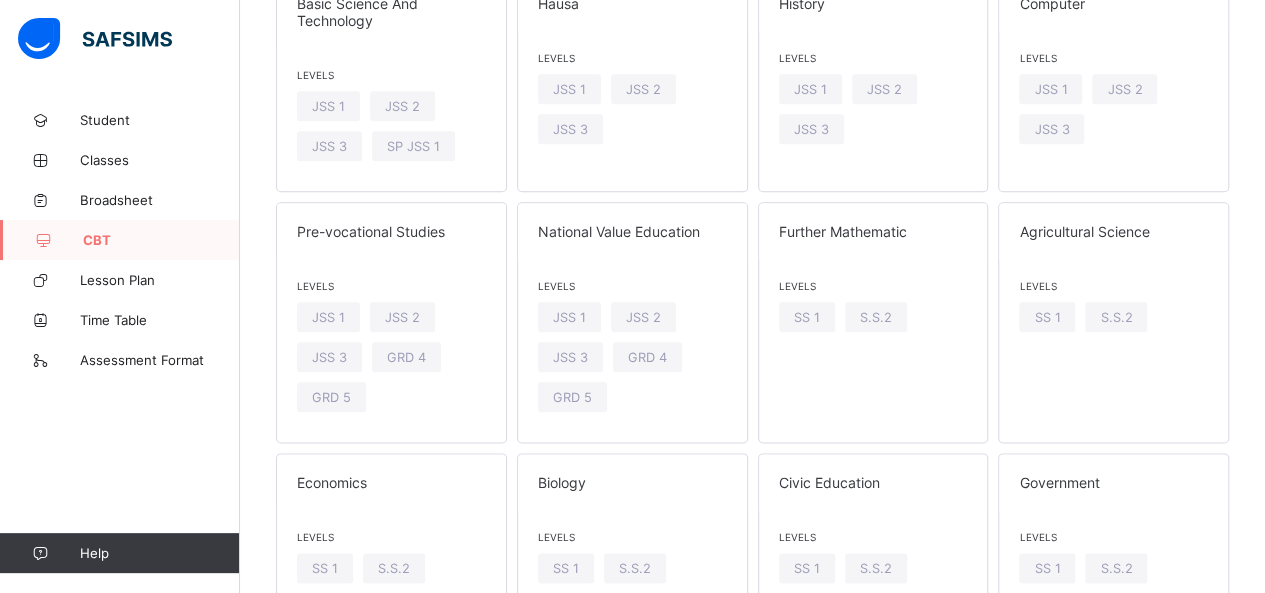 scroll, scrollTop: 999, scrollLeft: 0, axis: vertical 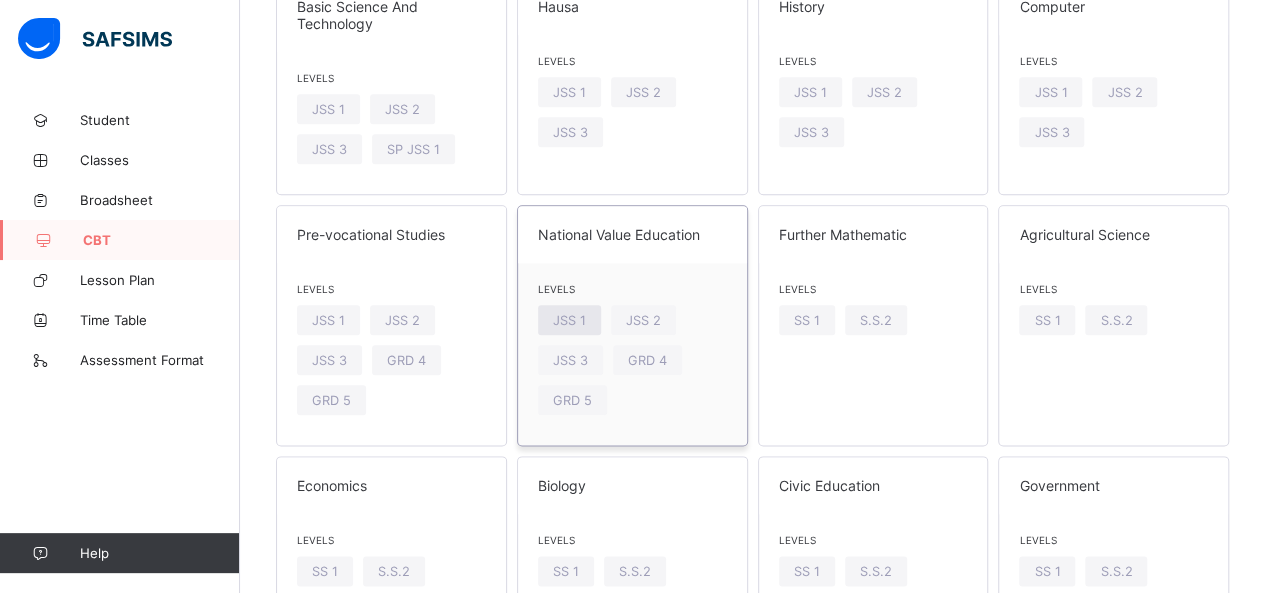 click on "JSS 1" at bounding box center (569, 320) 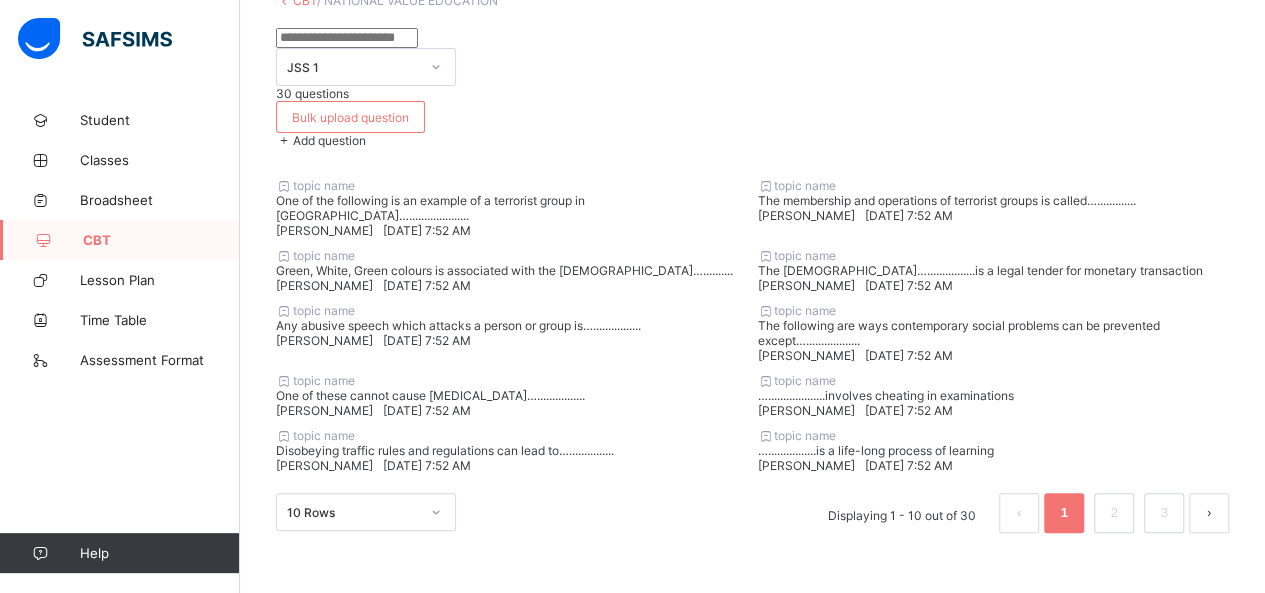 scroll, scrollTop: 0, scrollLeft: 0, axis: both 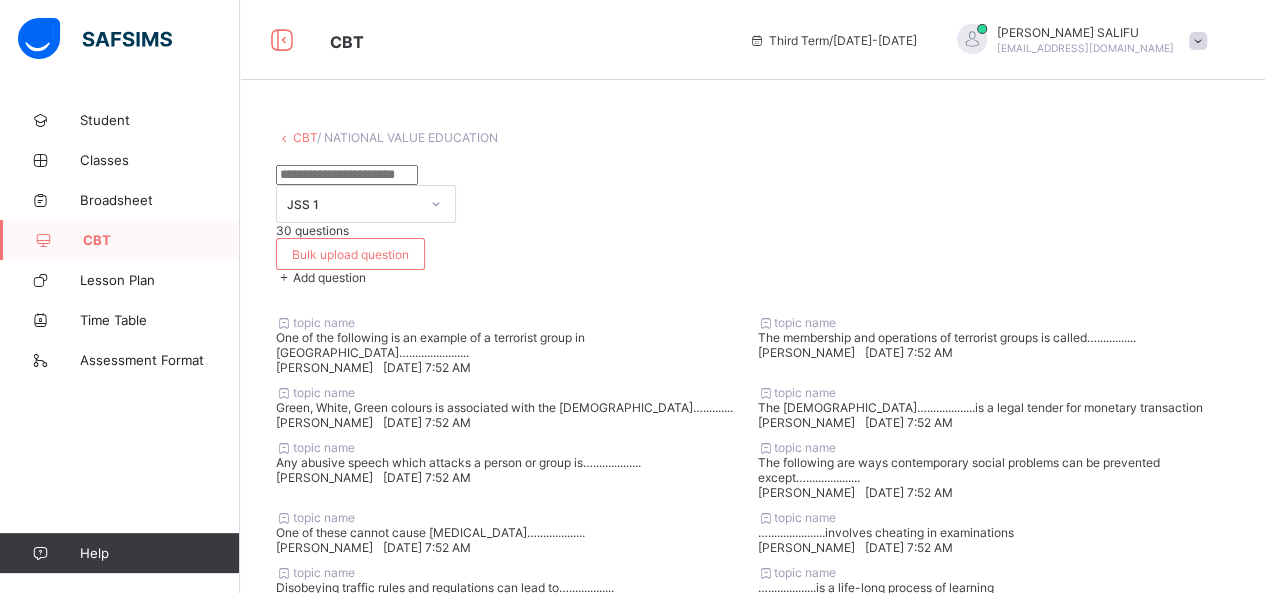click on "CBT" at bounding box center [305, 137] 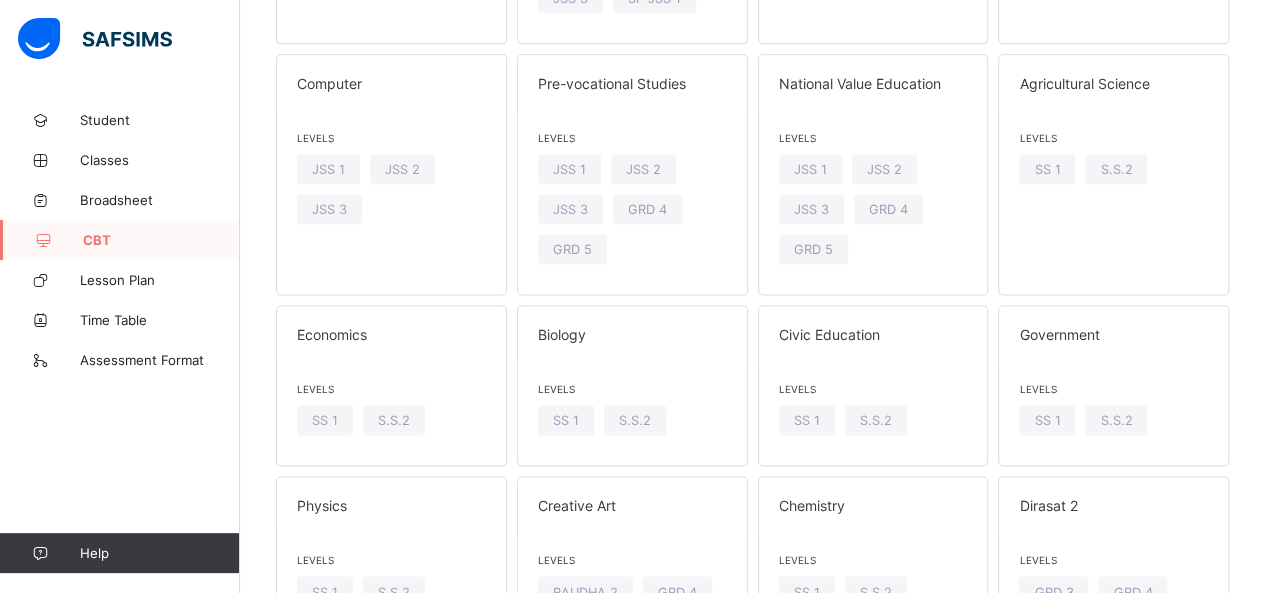 scroll, scrollTop: 1214, scrollLeft: 0, axis: vertical 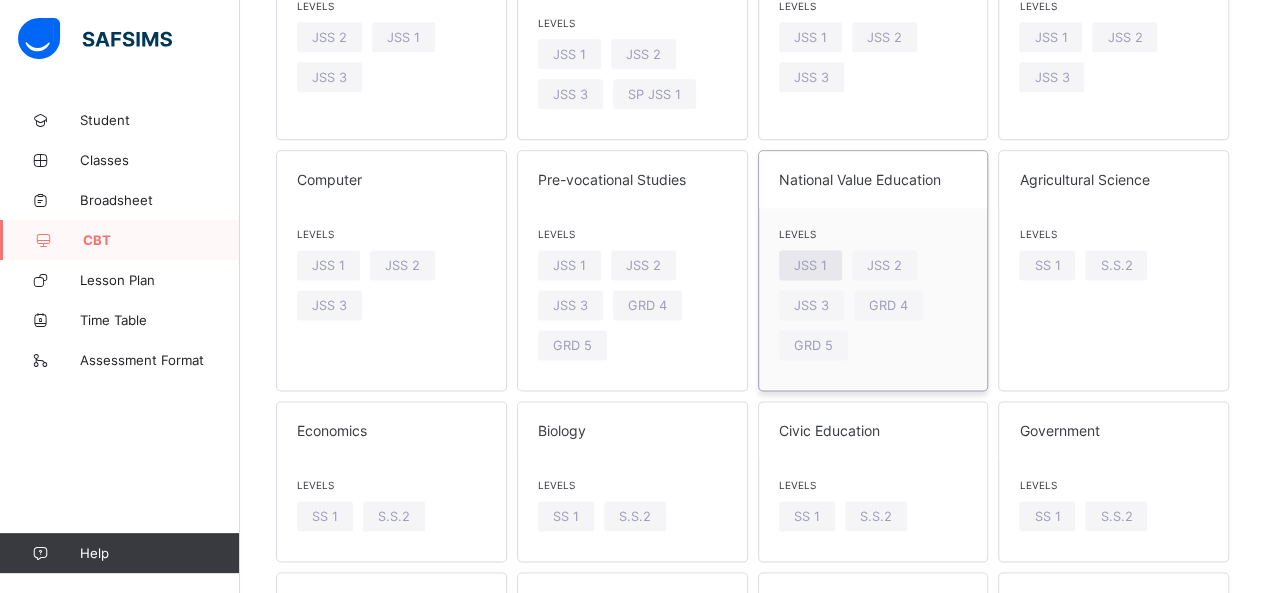 click on "JSS 1" at bounding box center [810, 265] 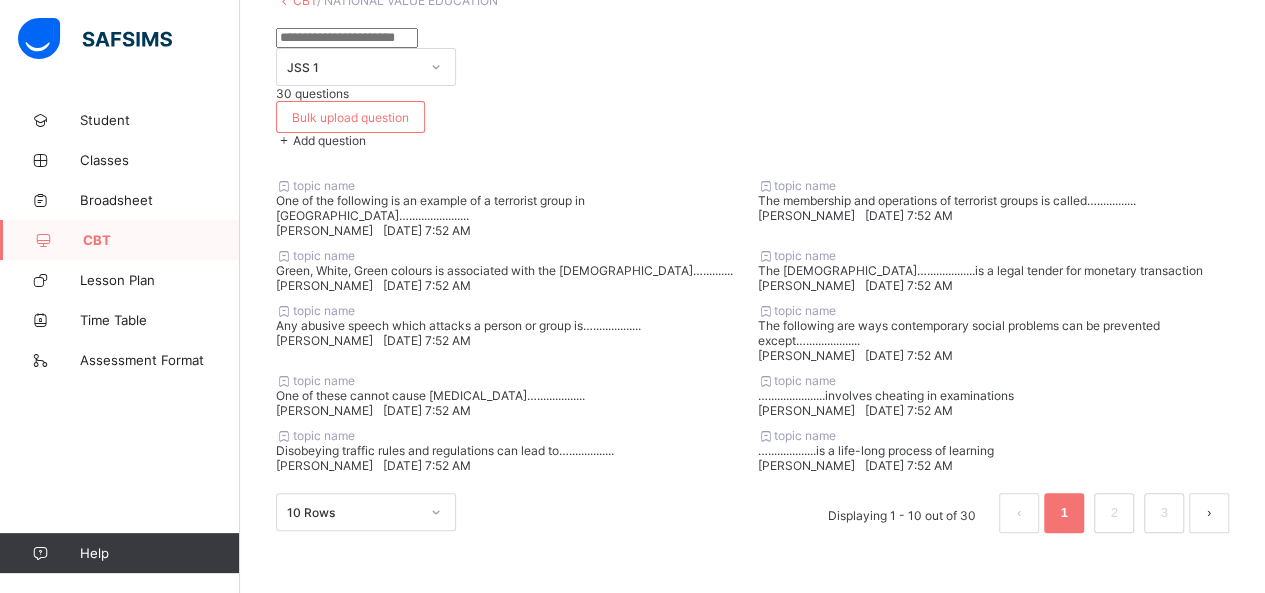 scroll, scrollTop: 736, scrollLeft: 0, axis: vertical 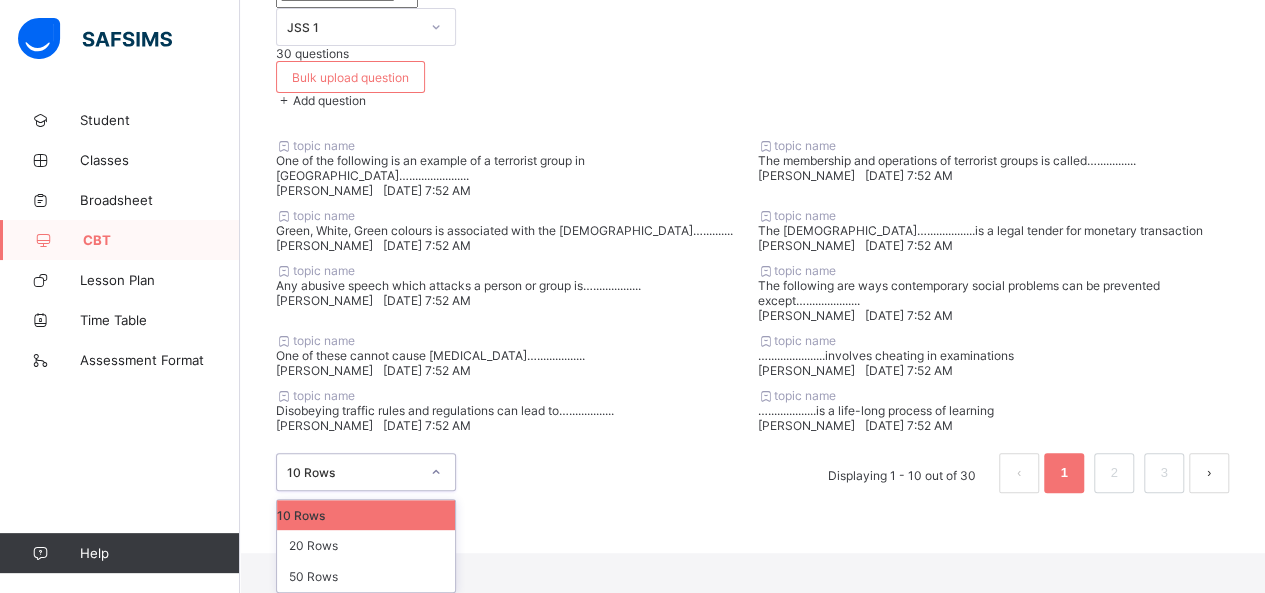 click on "option 10 Rows focused, 1 of 3. 3 results available. Use Up and Down to choose options, press Enter to select the currently focused option, press Escape to exit the menu, press Tab to select the option and exit the menu. 10 Rows 10 Rows 20 Rows 50 Rows" at bounding box center (366, 472) 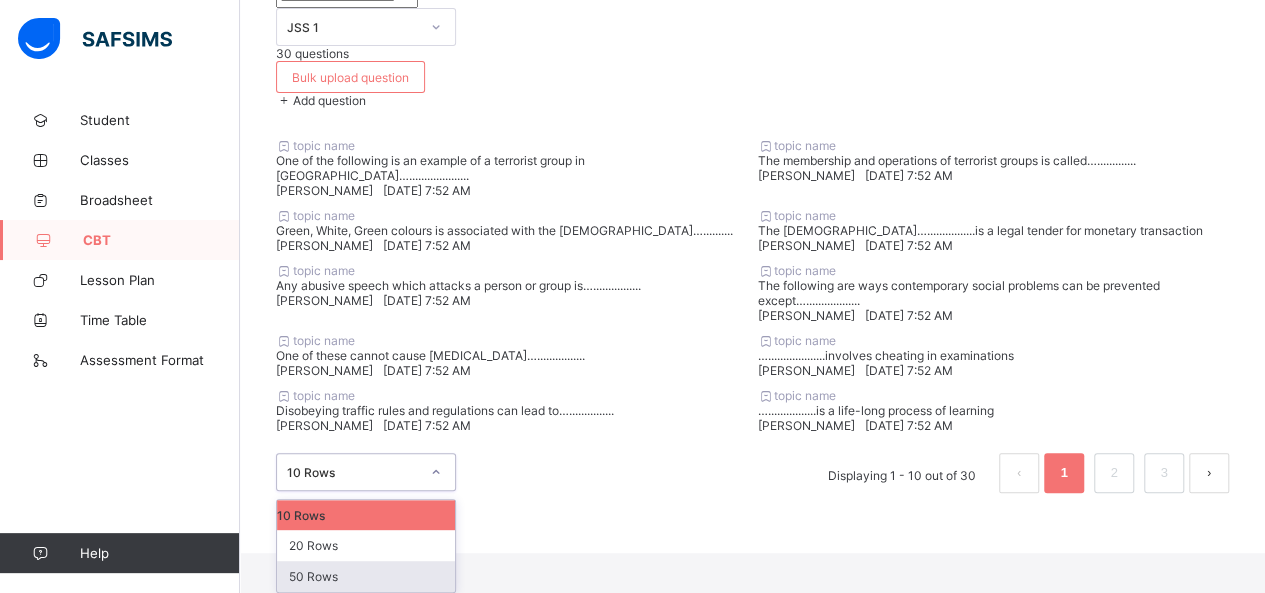 click on "50 Rows" at bounding box center [366, 576] 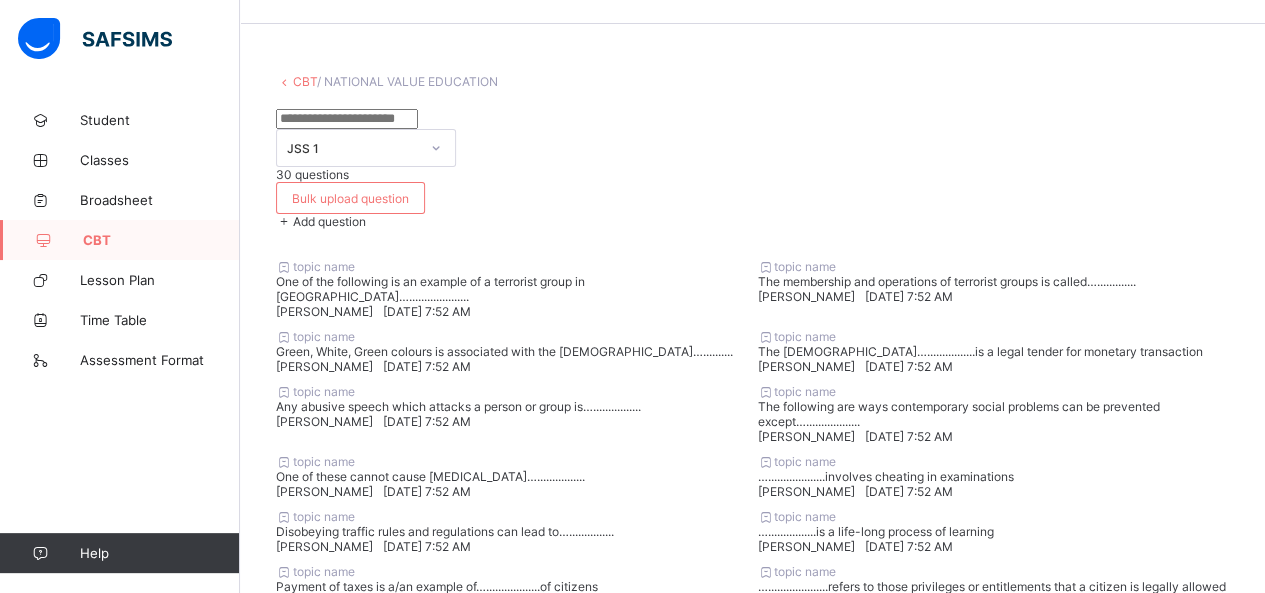 scroll, scrollTop: 0, scrollLeft: 0, axis: both 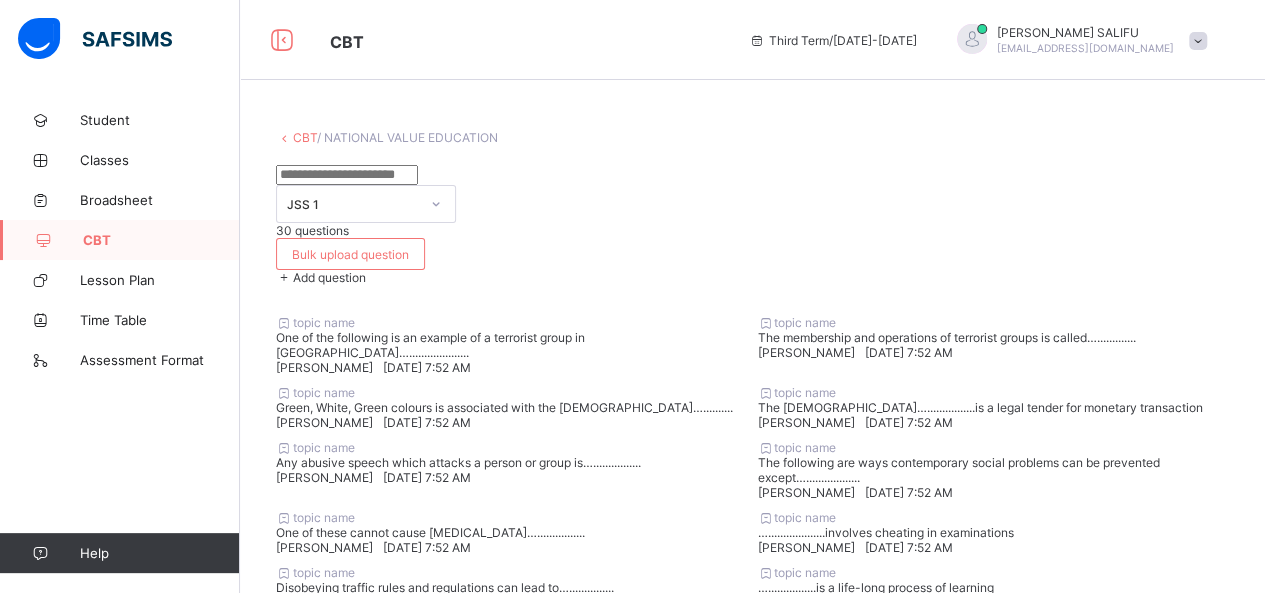 click on "One of the following is an example of a terrorist group in [GEOGRAPHIC_DATA]…...................." at bounding box center (512, 345) 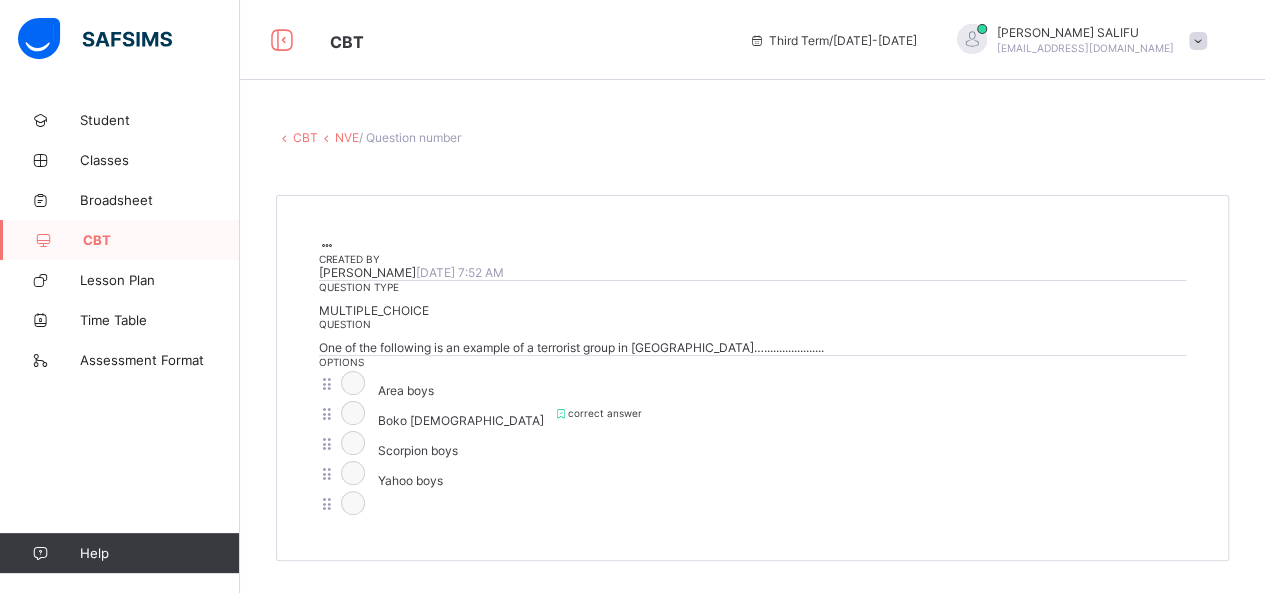 scroll, scrollTop: 468, scrollLeft: 0, axis: vertical 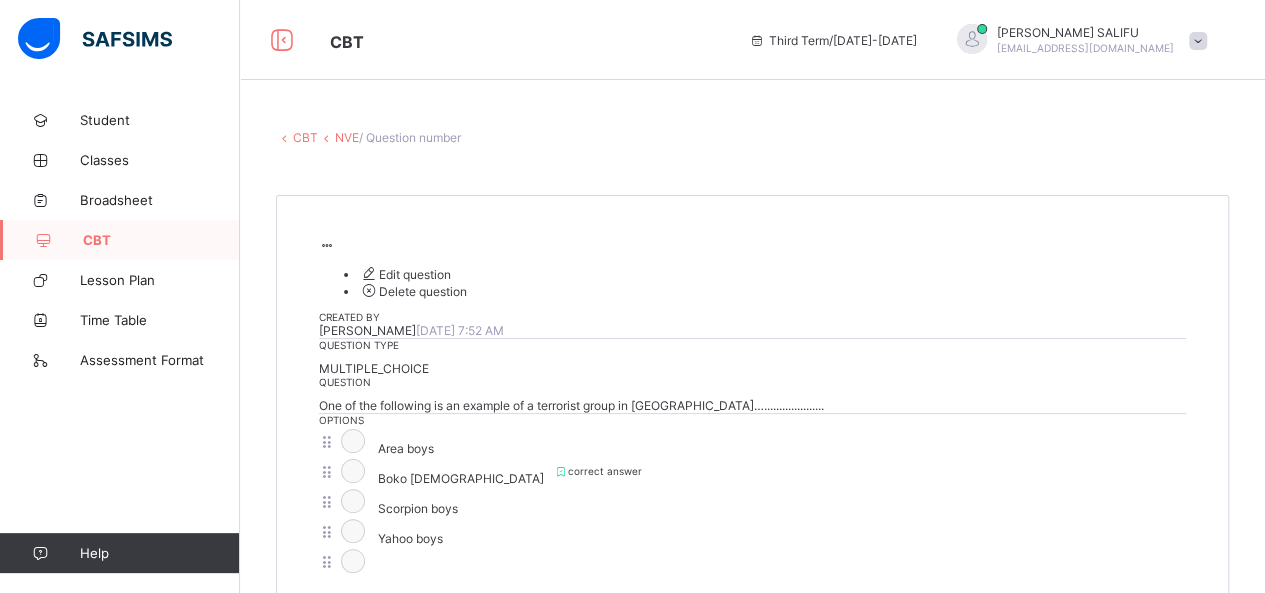 click on "Edit question" at bounding box center (405, 274) 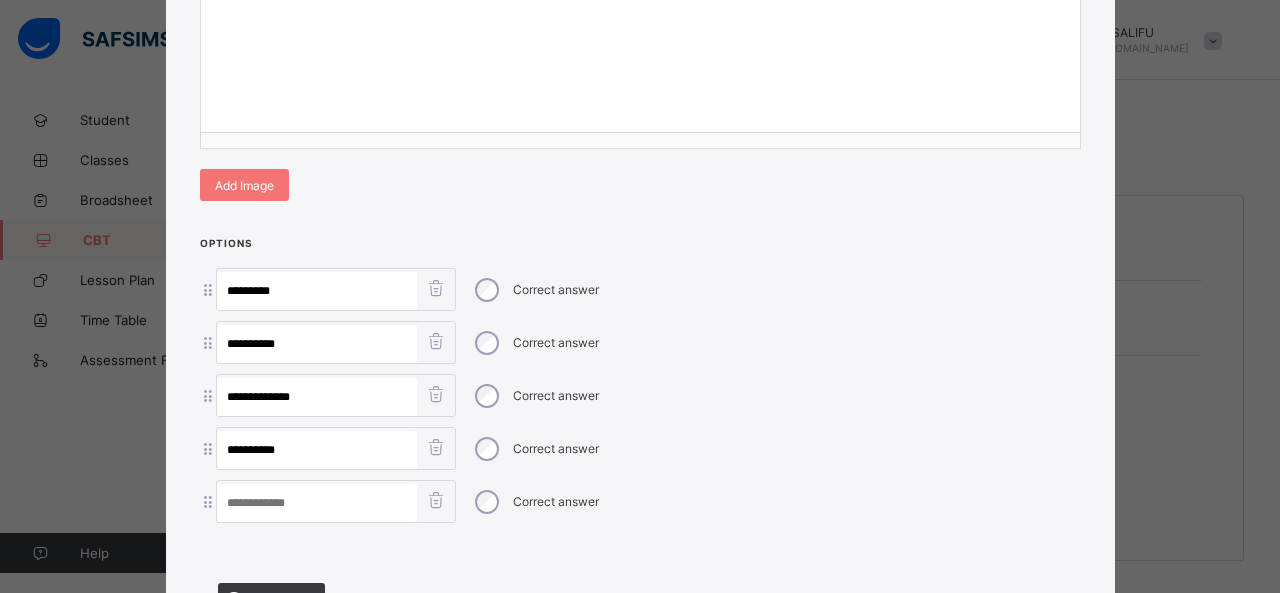 scroll, scrollTop: 559, scrollLeft: 0, axis: vertical 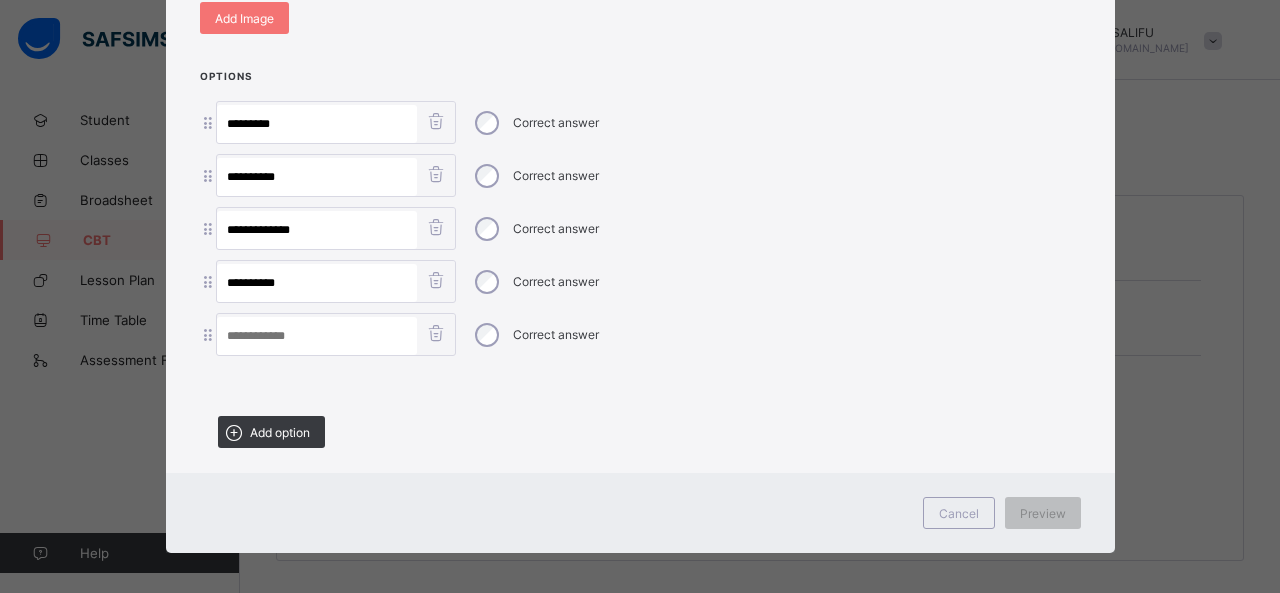 click at bounding box center [436, 333] 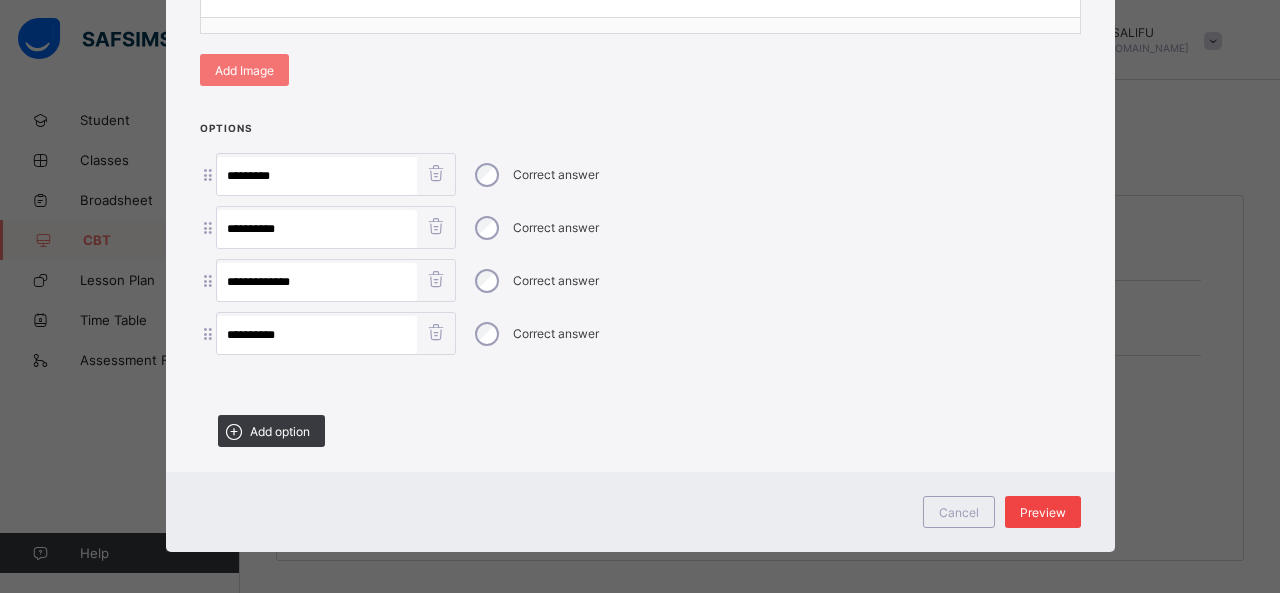 click on "Preview" at bounding box center [1043, 512] 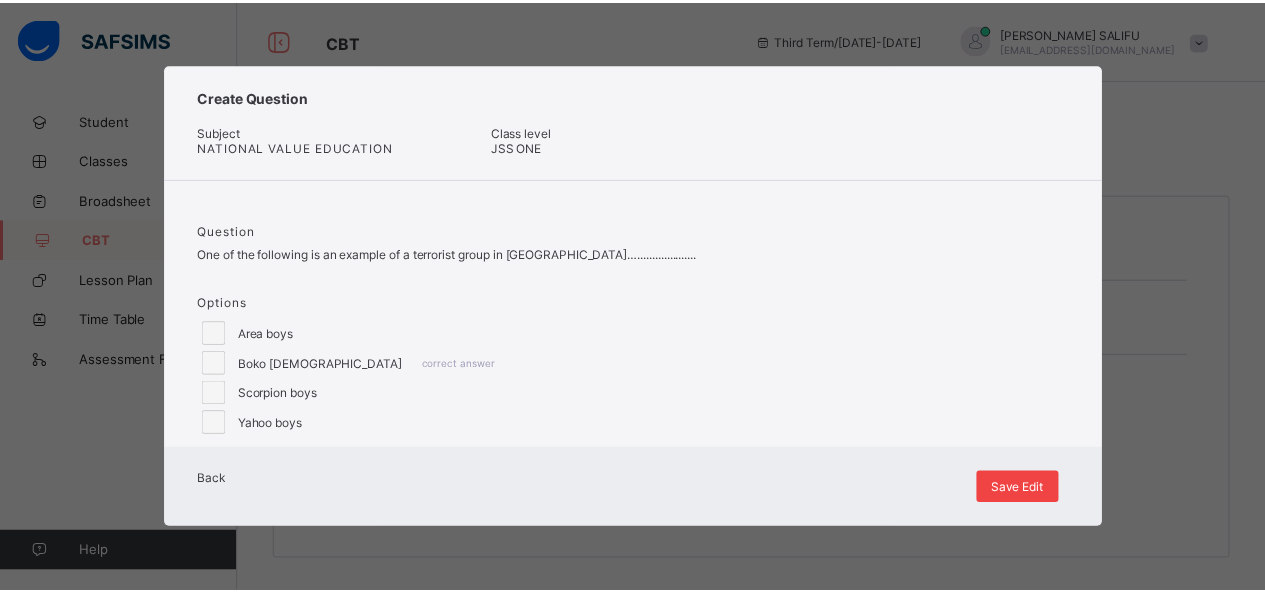 scroll, scrollTop: 22, scrollLeft: 0, axis: vertical 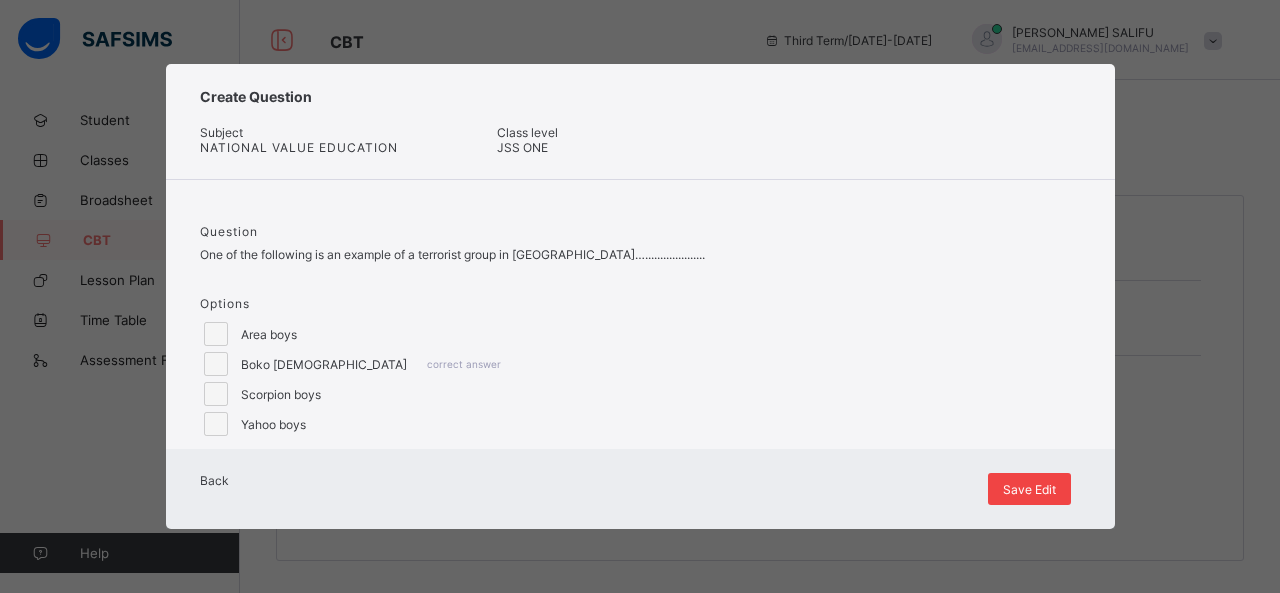 click on "Save Edit" at bounding box center [1029, 489] 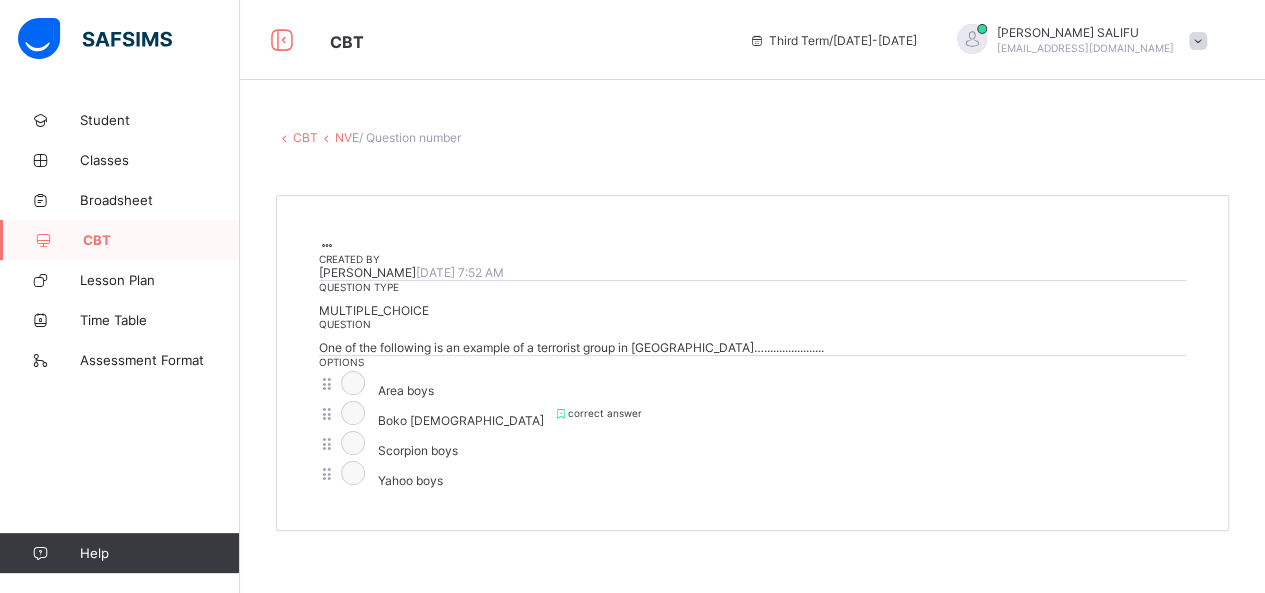 click on "NVE" at bounding box center (347, 137) 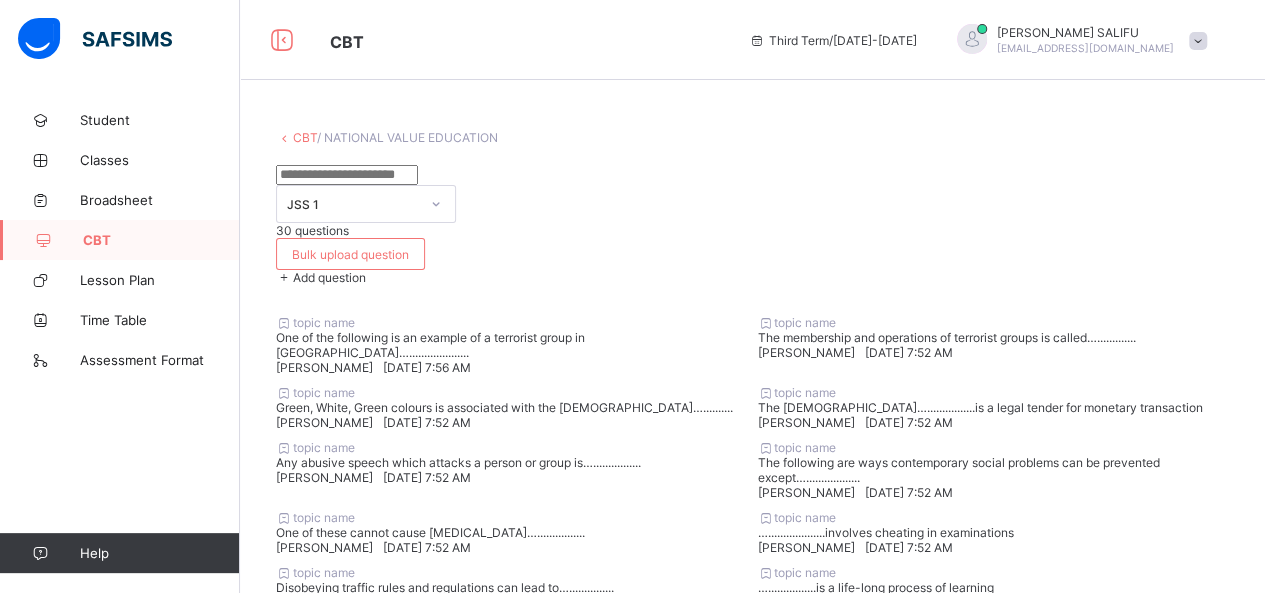 click on "The membership and operations of terrorist groups is called…............." at bounding box center (994, 337) 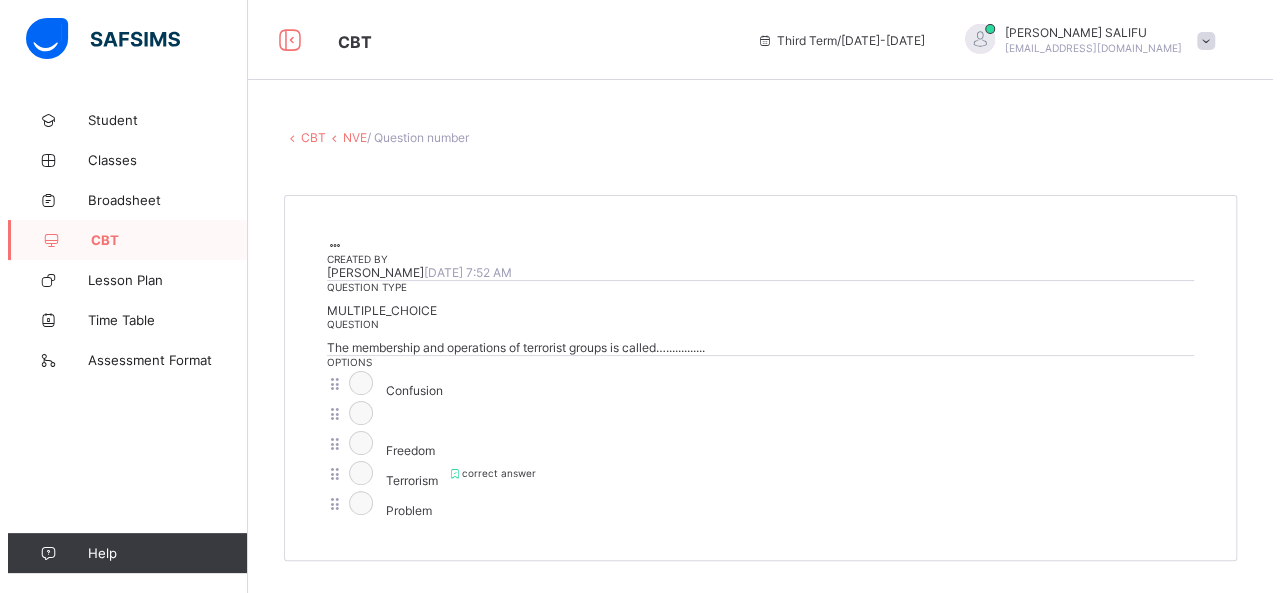 scroll, scrollTop: 0, scrollLeft: 0, axis: both 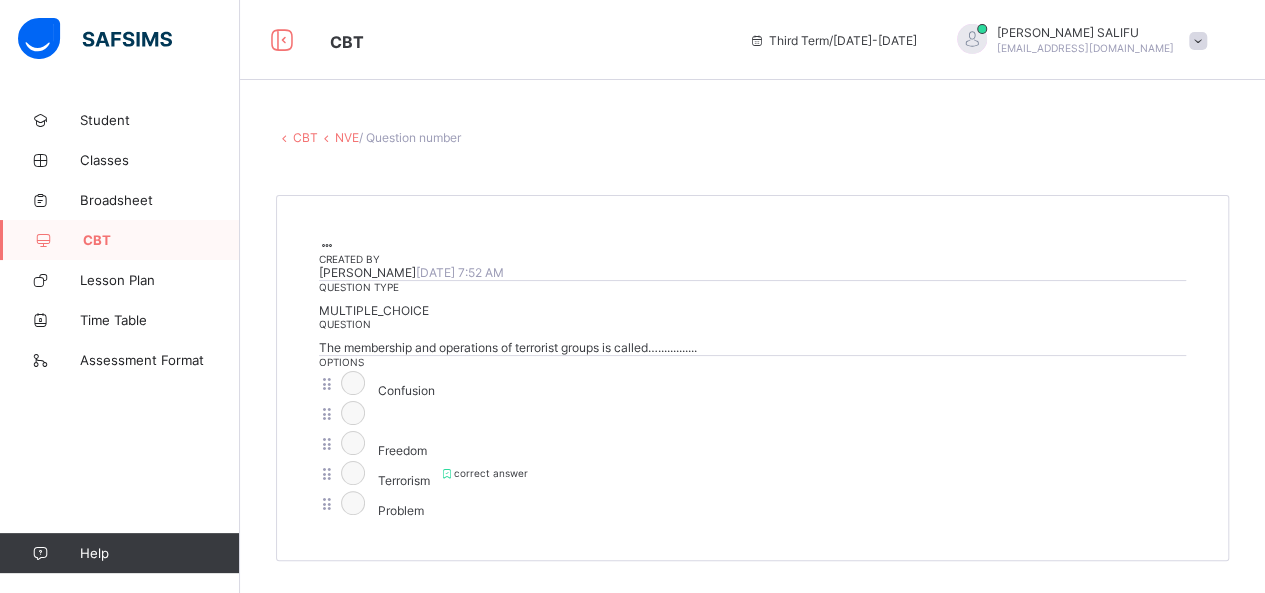 click at bounding box center [327, 245] 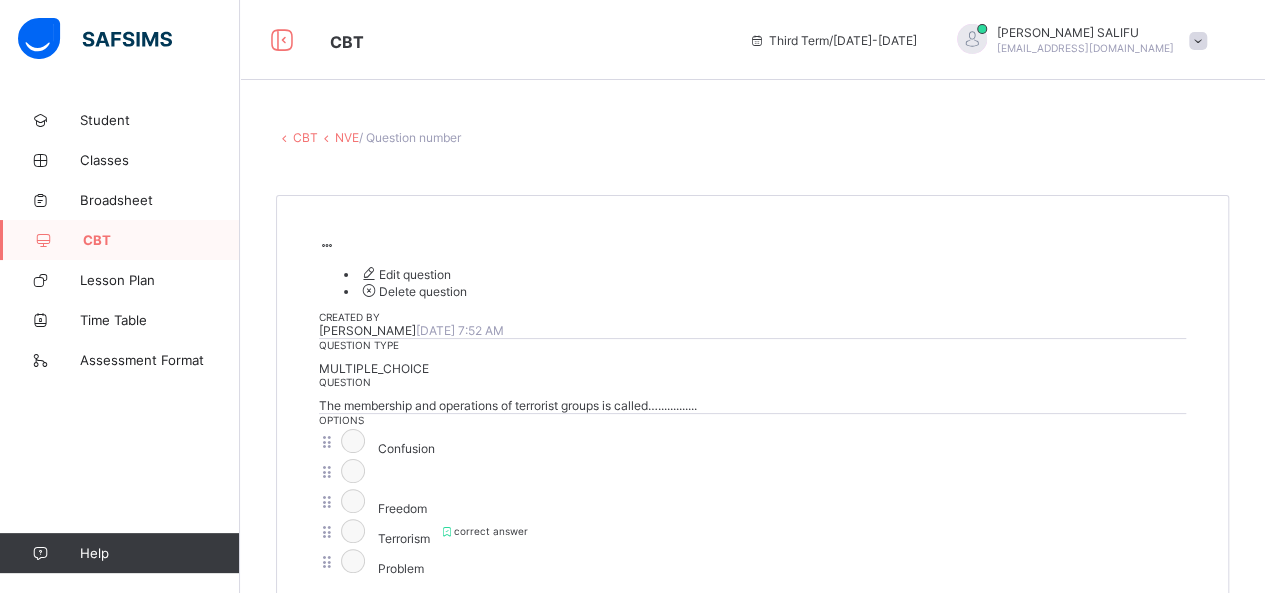 click on "Edit question" at bounding box center [405, 274] 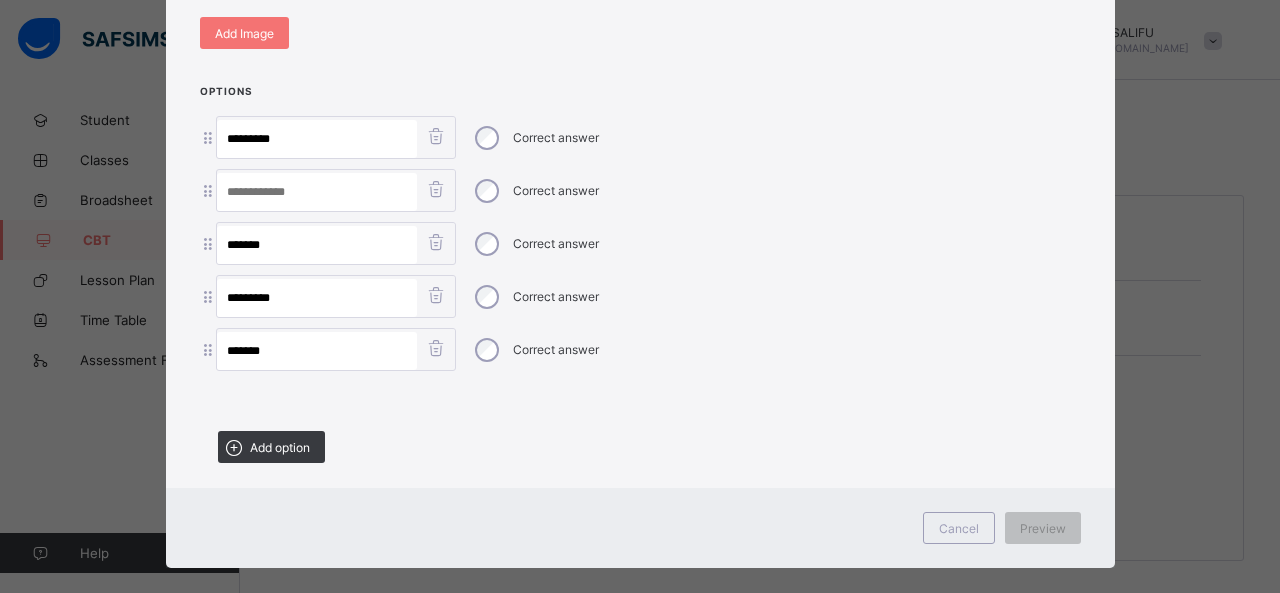 scroll, scrollTop: 559, scrollLeft: 0, axis: vertical 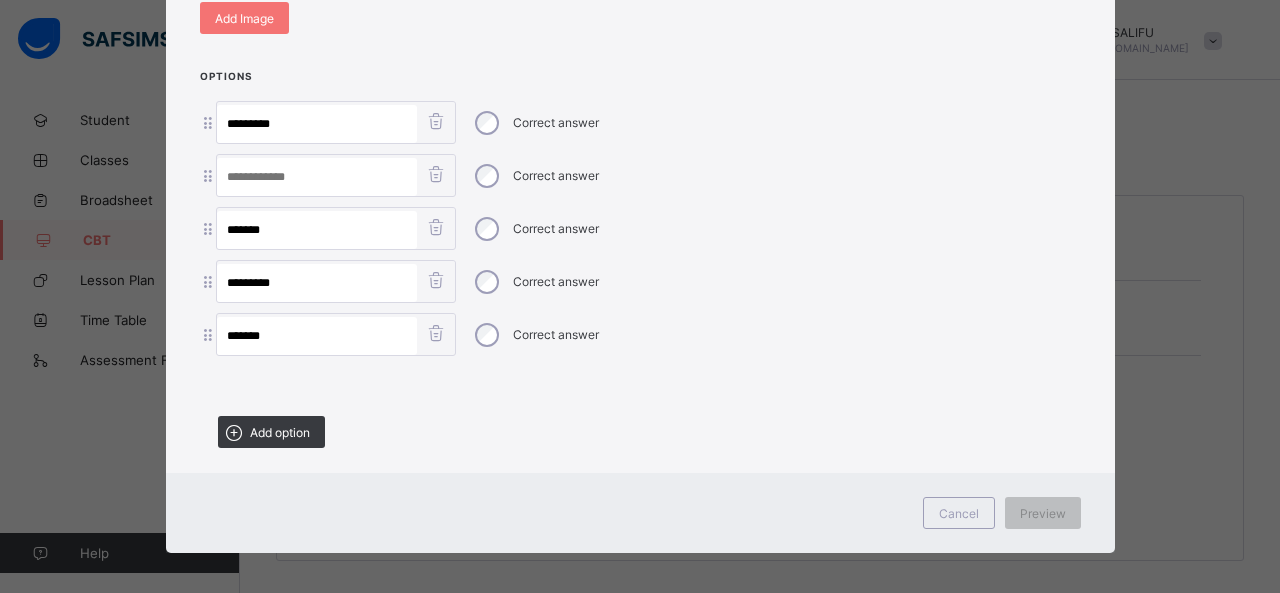 click at bounding box center [436, 174] 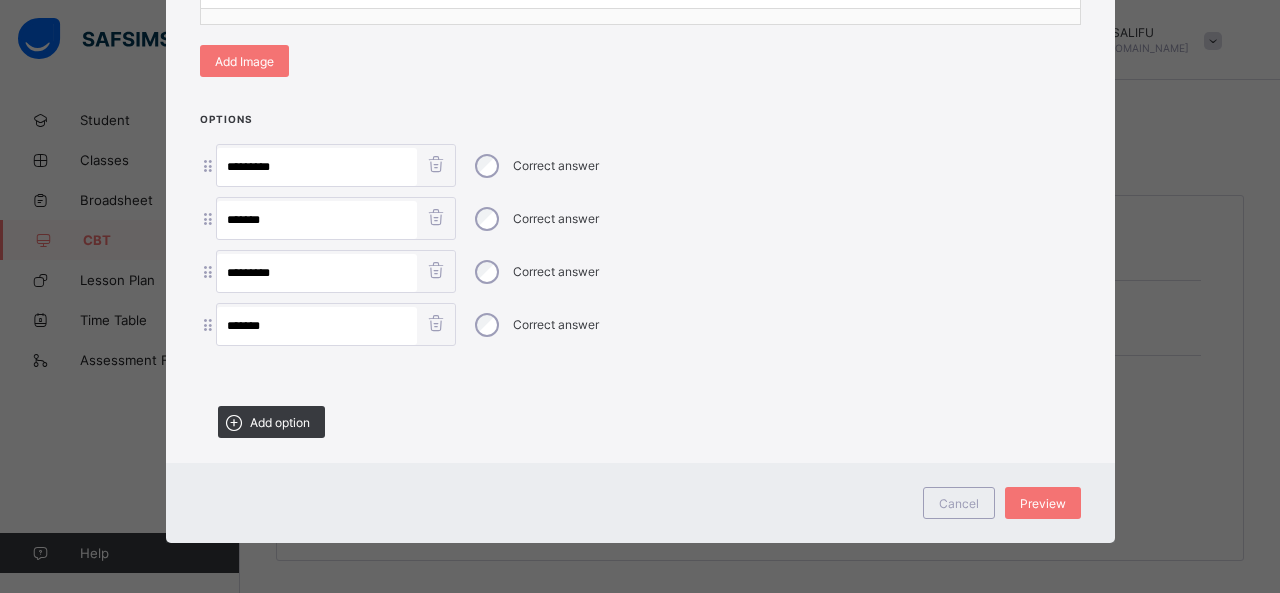 scroll, scrollTop: 507, scrollLeft: 0, axis: vertical 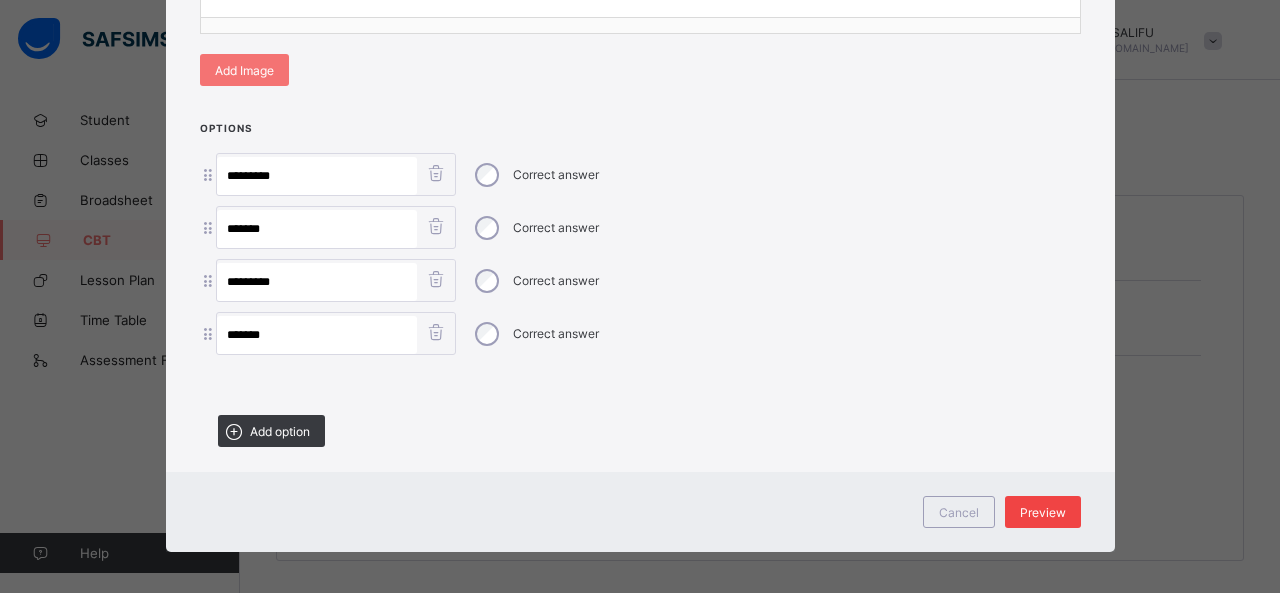 click on "Preview" at bounding box center [1043, 512] 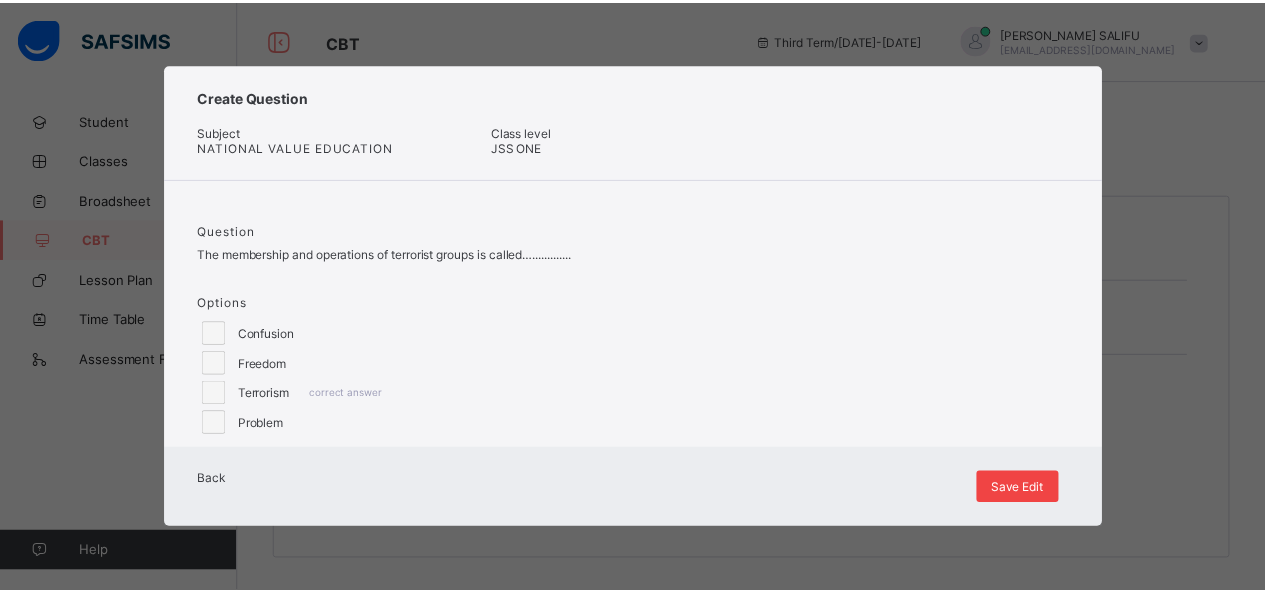 scroll, scrollTop: 22, scrollLeft: 0, axis: vertical 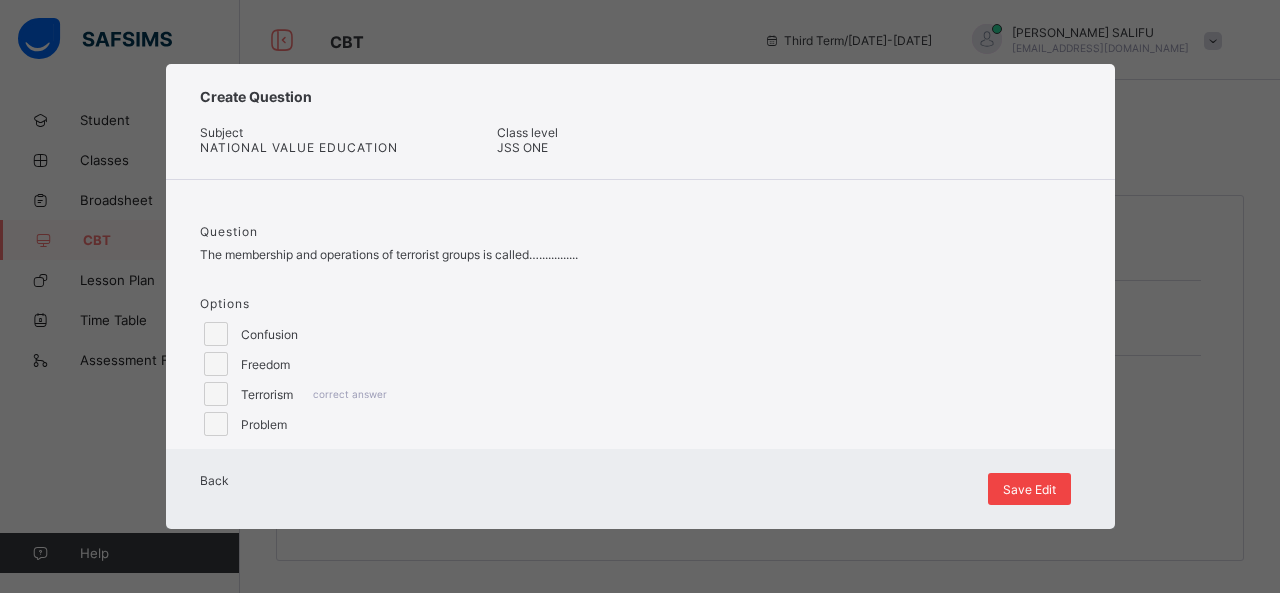 click on "Save Edit" at bounding box center (1029, 489) 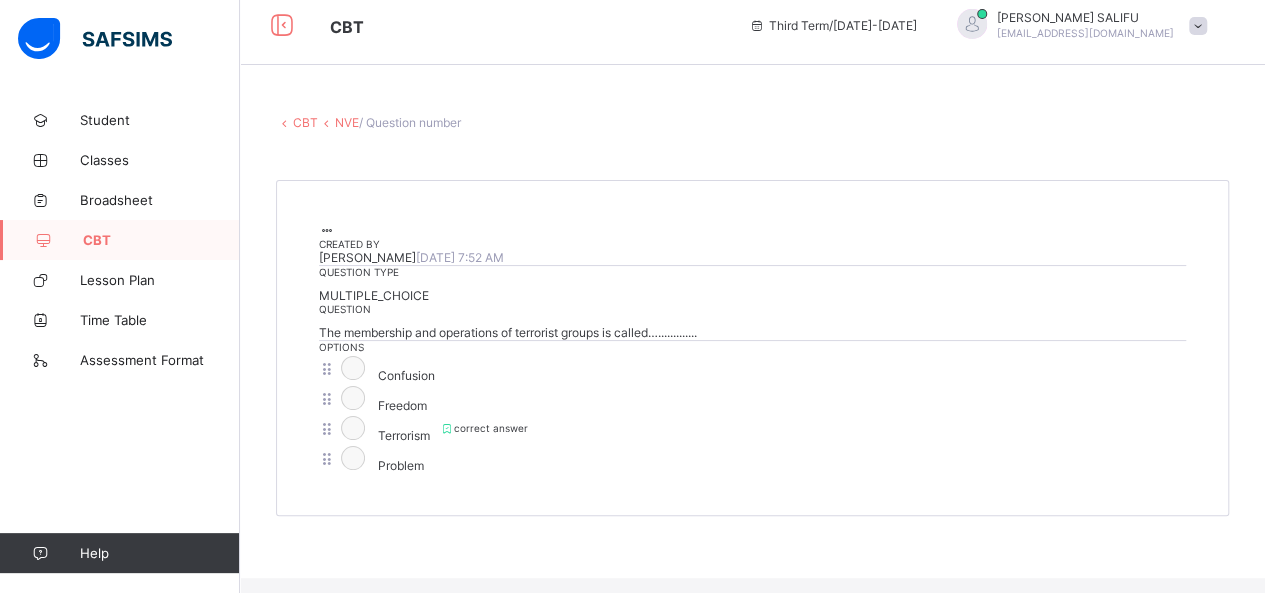 scroll, scrollTop: 0, scrollLeft: 0, axis: both 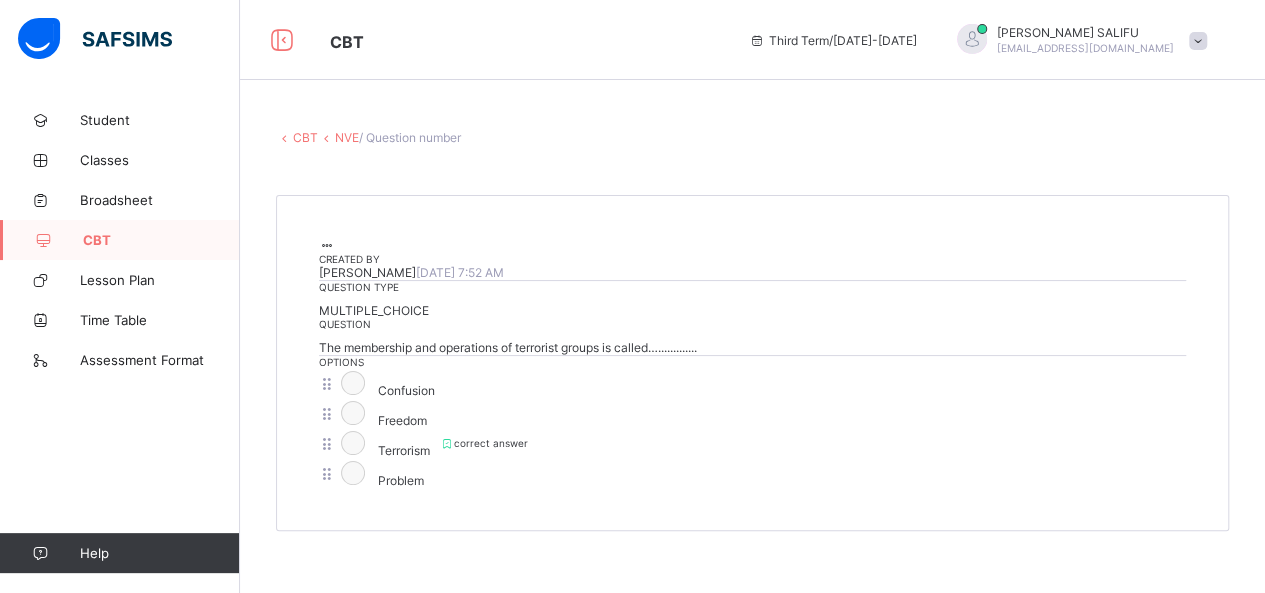 click on "NVE" at bounding box center [347, 137] 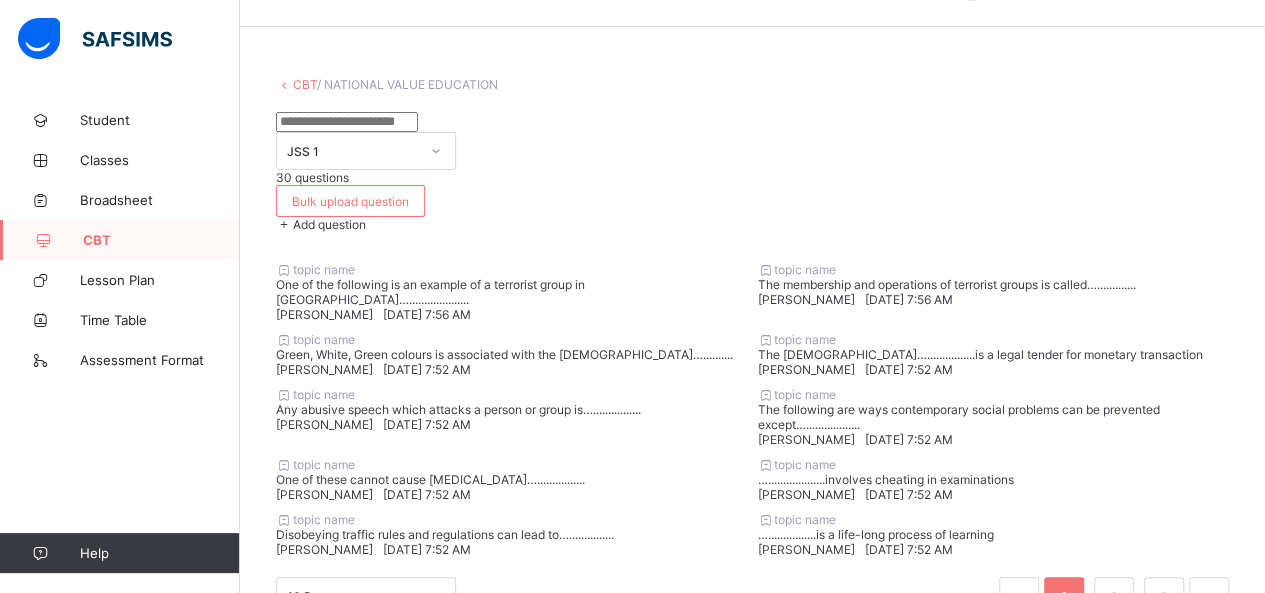 scroll, scrollTop: 52, scrollLeft: 0, axis: vertical 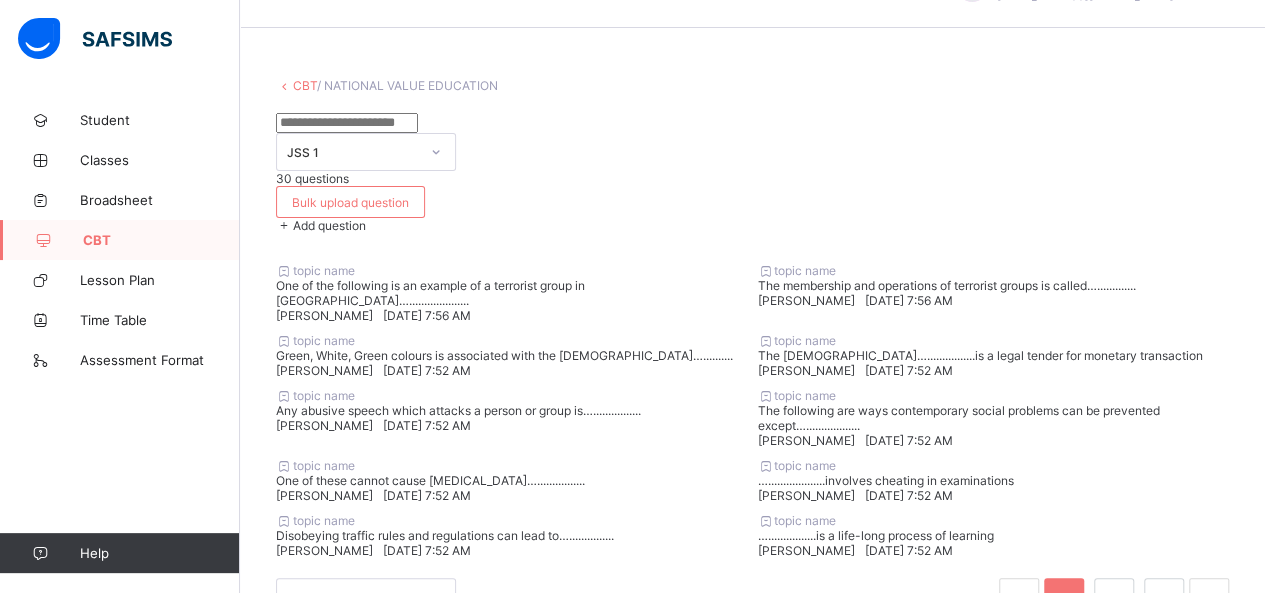click on "topic name [PERSON_NAME], Green colours is associated with the [DEMOGRAPHIC_DATA]….......... [PERSON_NAME] [DATE] 7:52 AM" at bounding box center [512, 355] 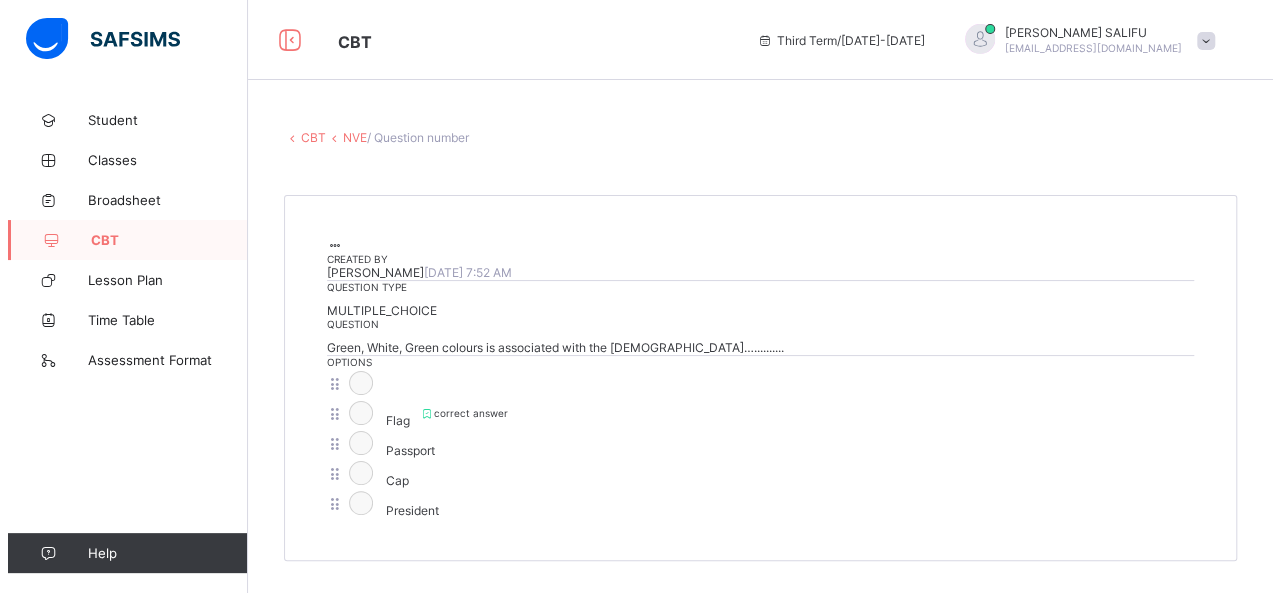 scroll, scrollTop: 120, scrollLeft: 0, axis: vertical 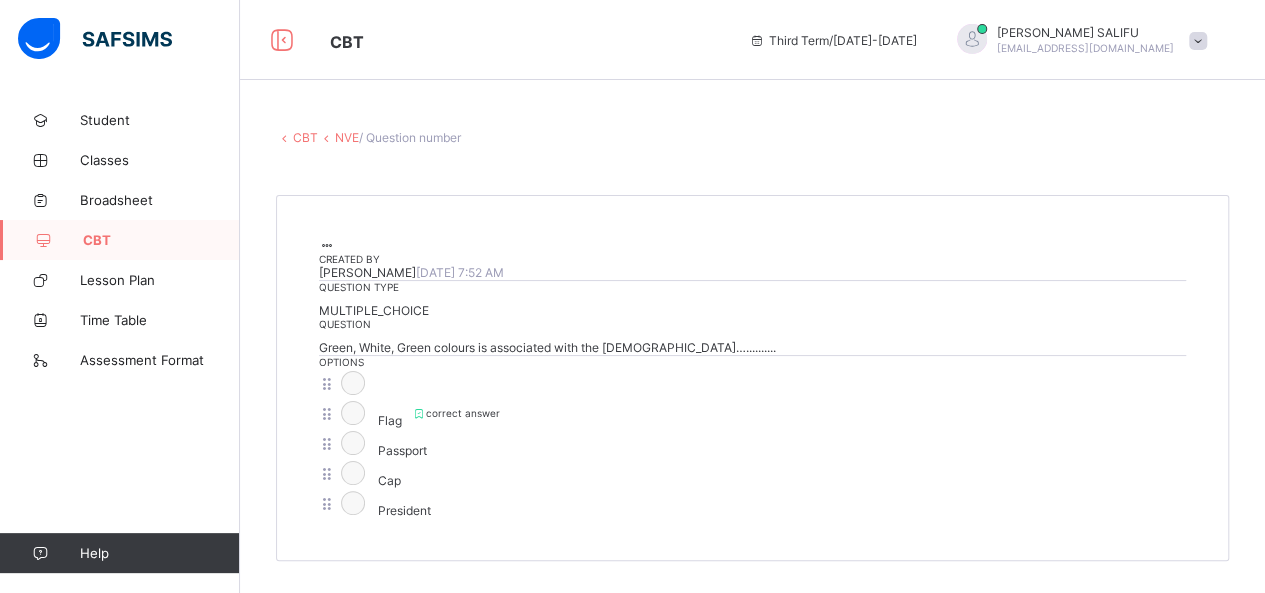 click at bounding box center (327, 245) 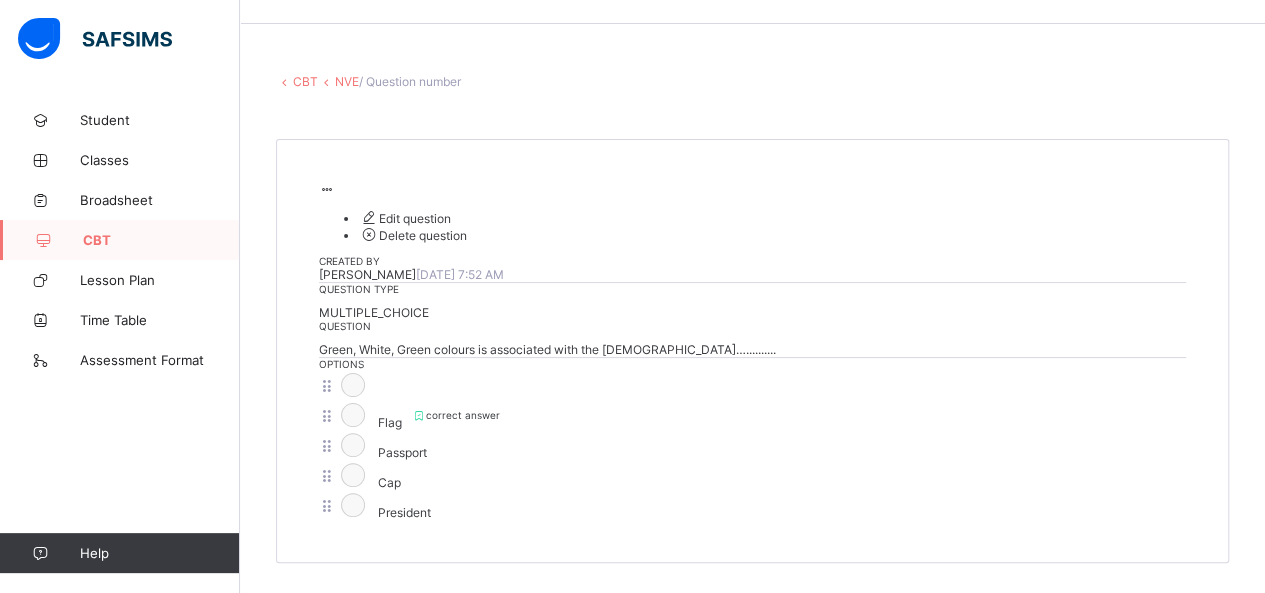 click on "Edit question" at bounding box center [405, 218] 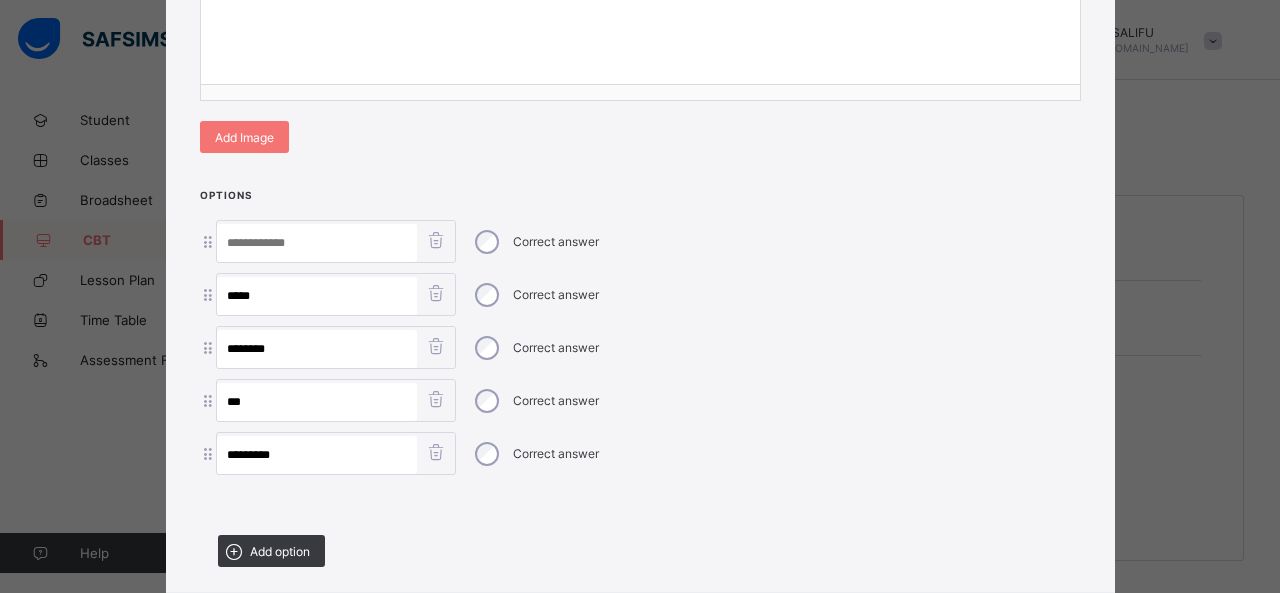scroll, scrollTop: 442, scrollLeft: 0, axis: vertical 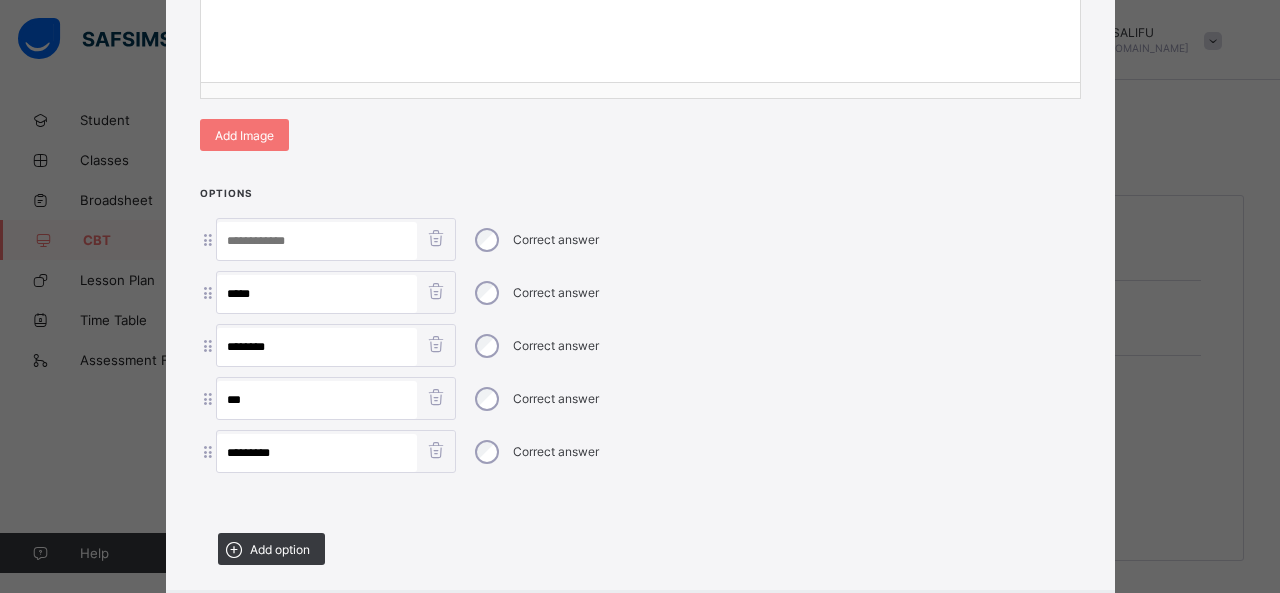 click at bounding box center [436, 238] 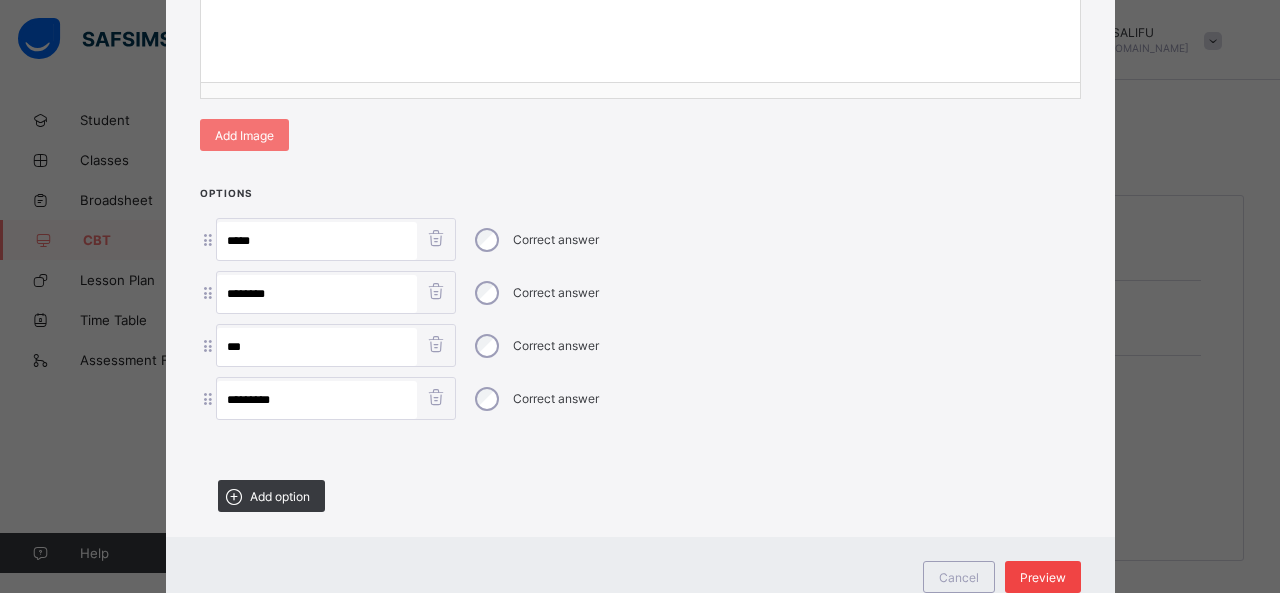 click on "Preview" at bounding box center (1043, 577) 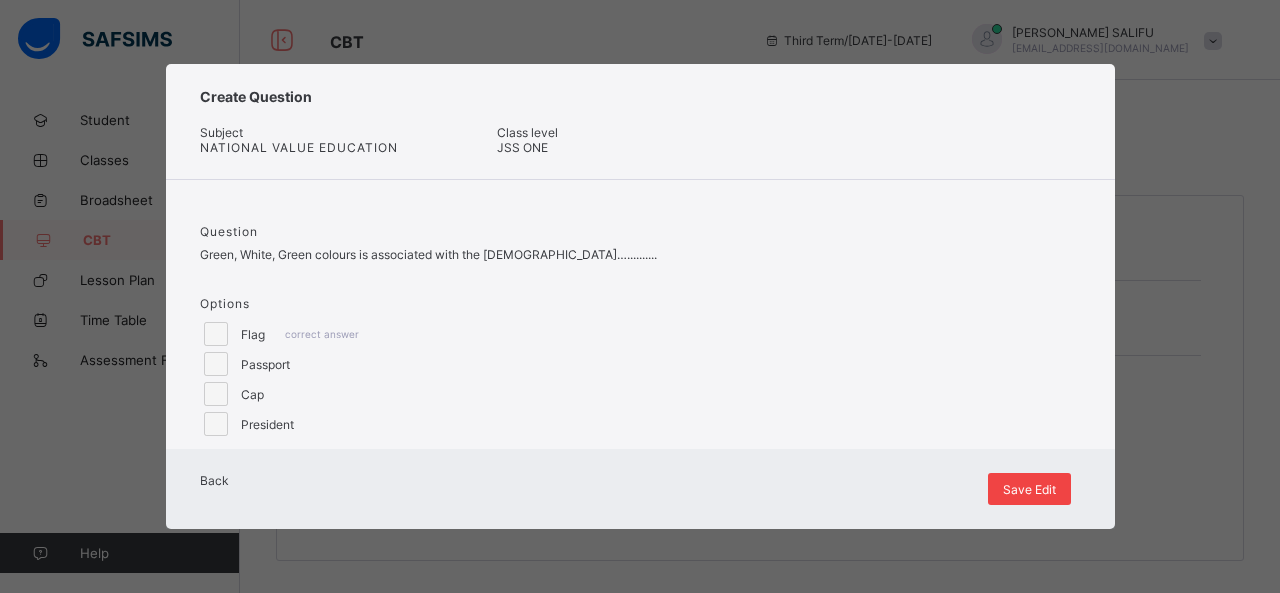 scroll, scrollTop: 22, scrollLeft: 0, axis: vertical 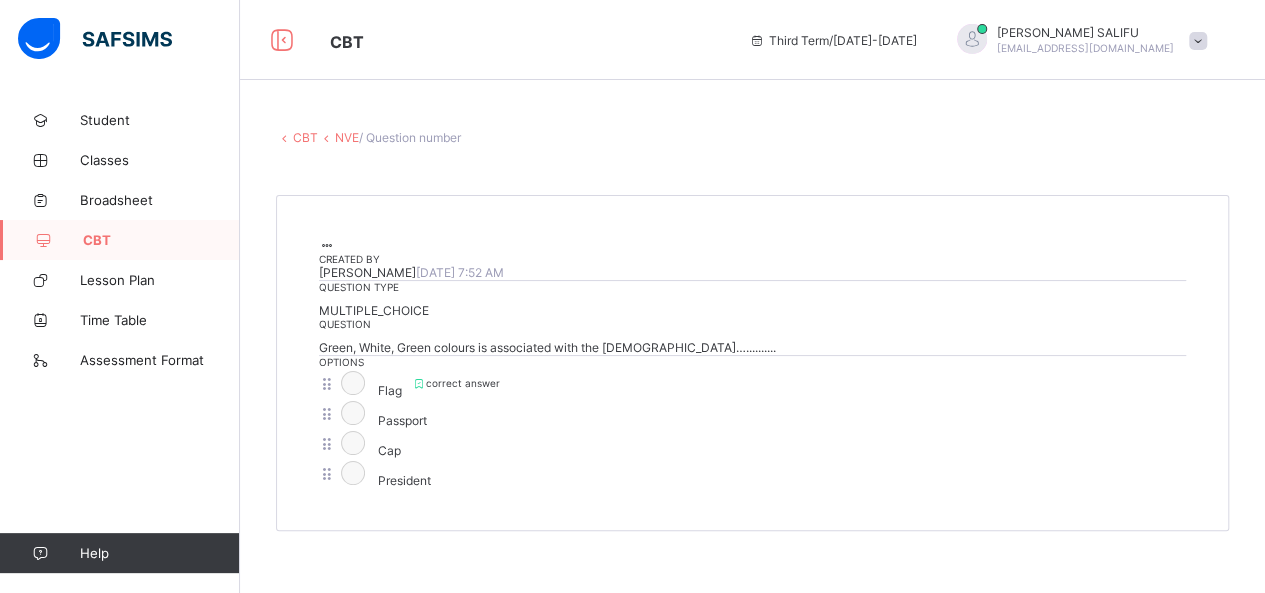 click on "NVE" at bounding box center (347, 137) 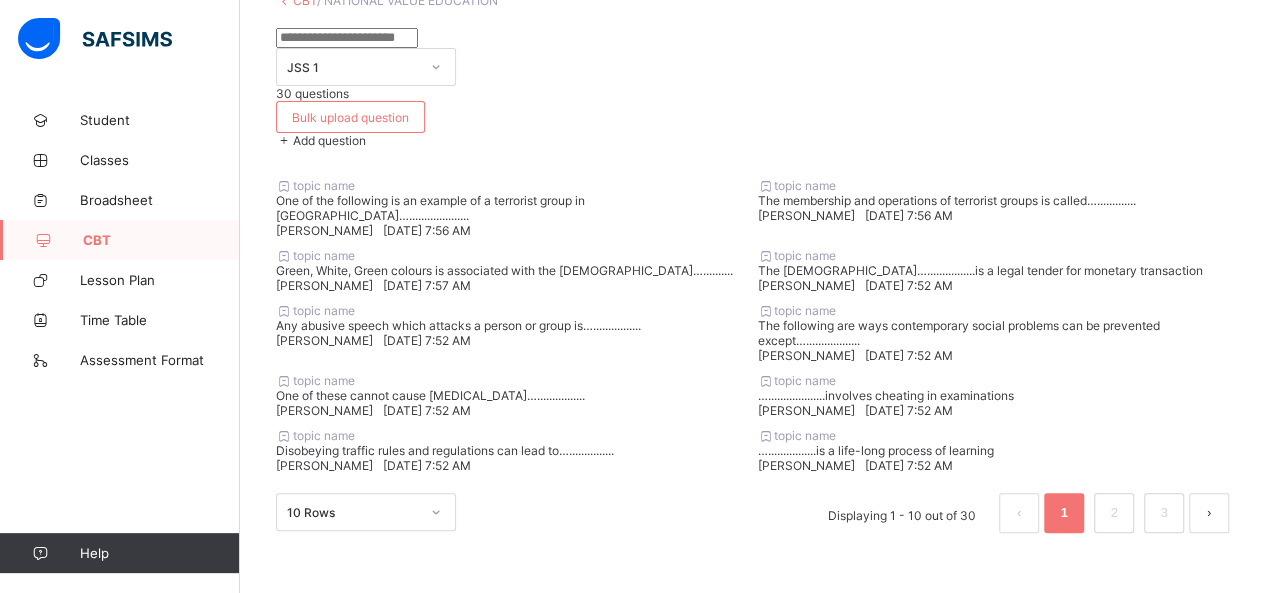 scroll, scrollTop: 155, scrollLeft: 0, axis: vertical 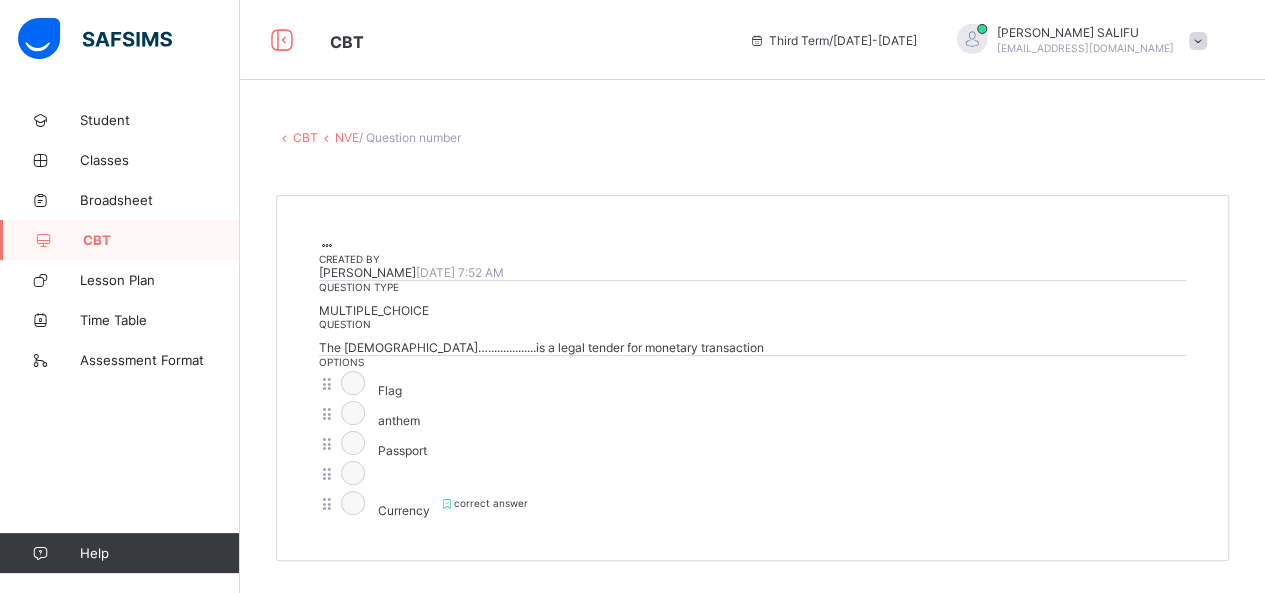 click at bounding box center (327, 245) 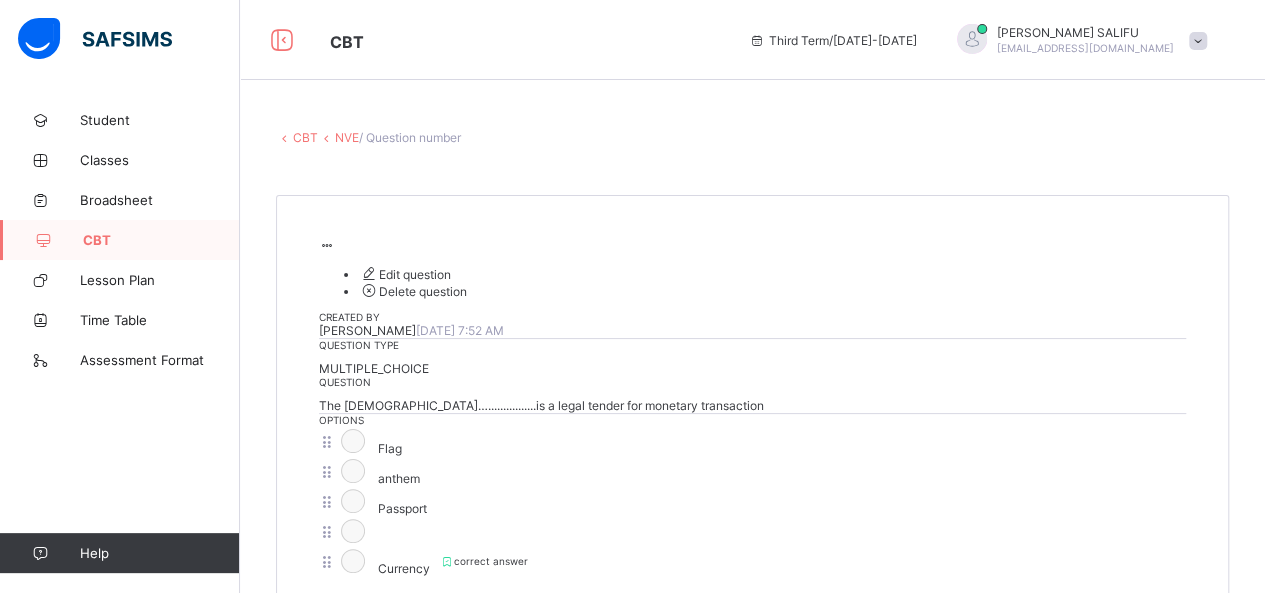click on "Edit question" at bounding box center (405, 274) 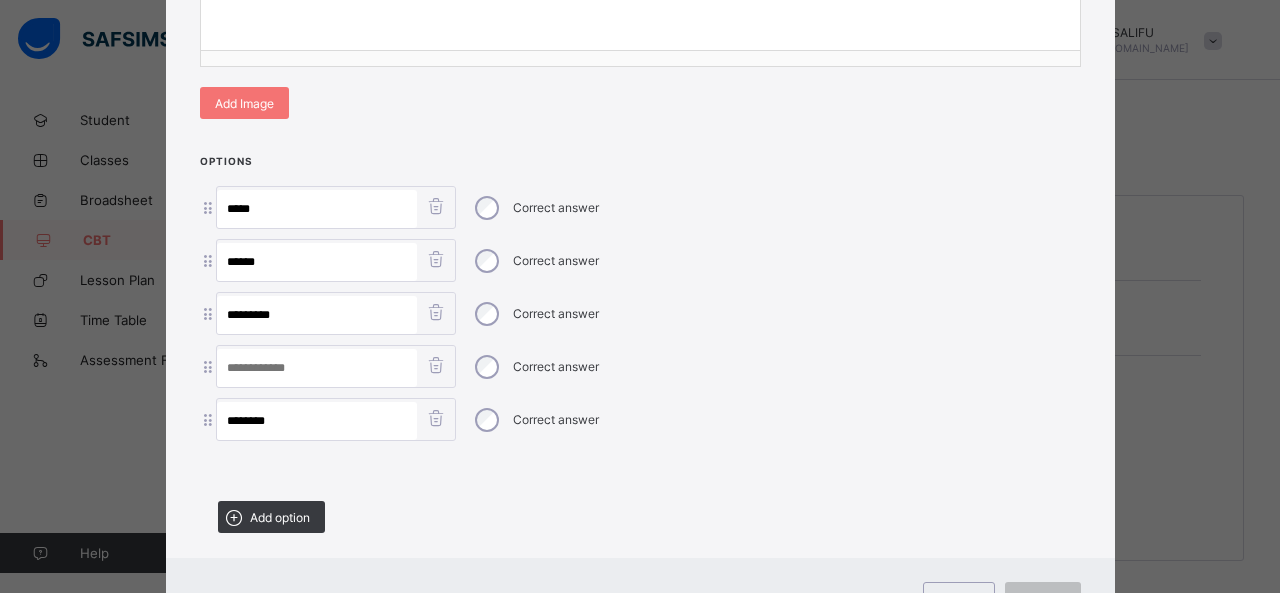 scroll, scrollTop: 475, scrollLeft: 0, axis: vertical 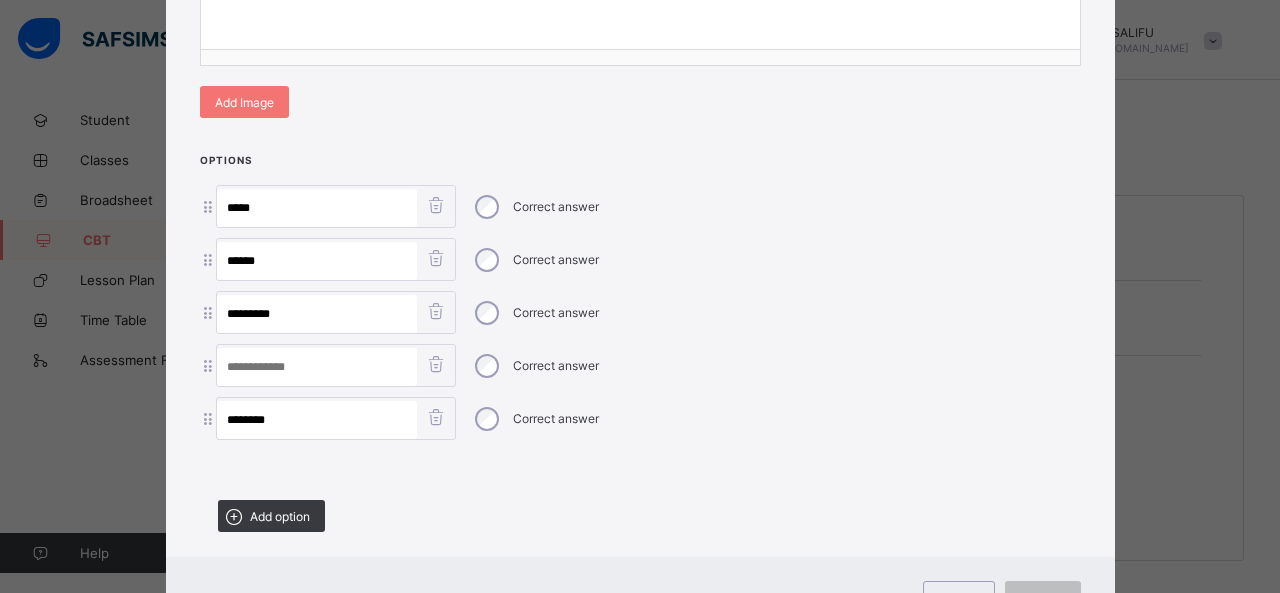 click at bounding box center (436, 364) 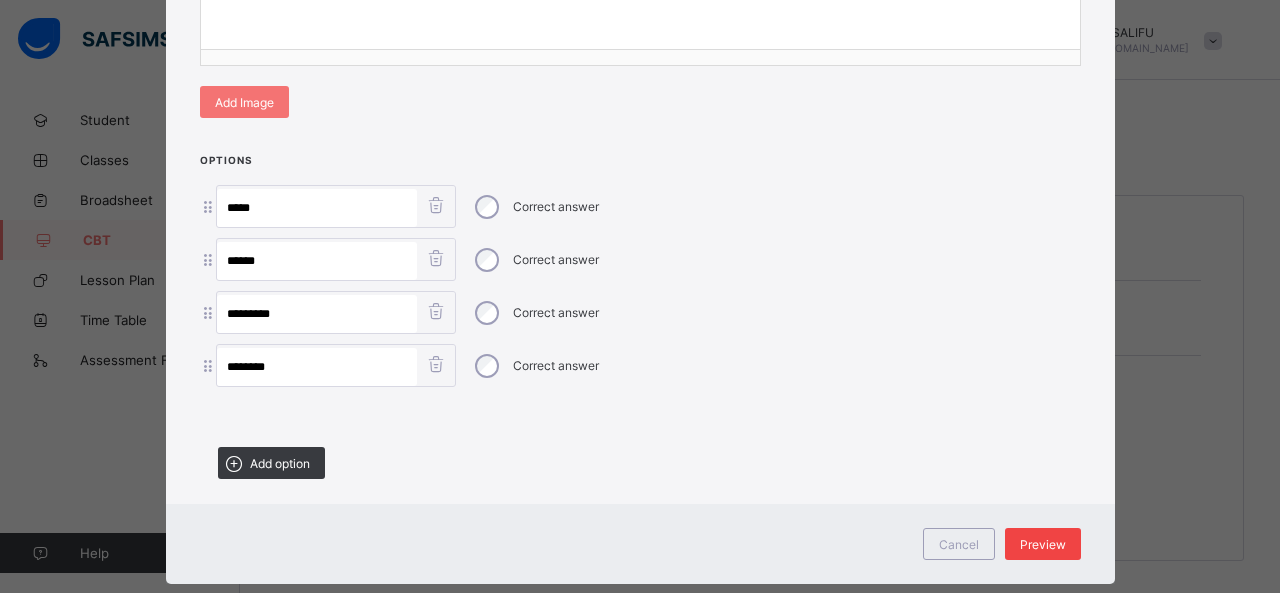click on "Preview" at bounding box center (1043, 544) 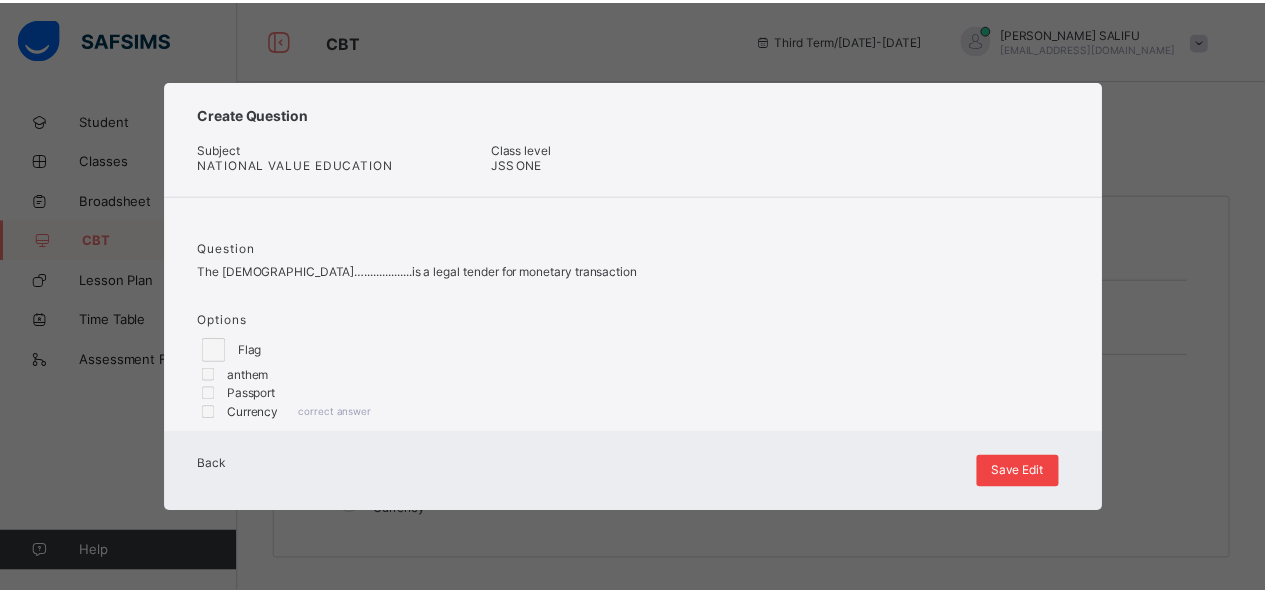 scroll, scrollTop: 22, scrollLeft: 0, axis: vertical 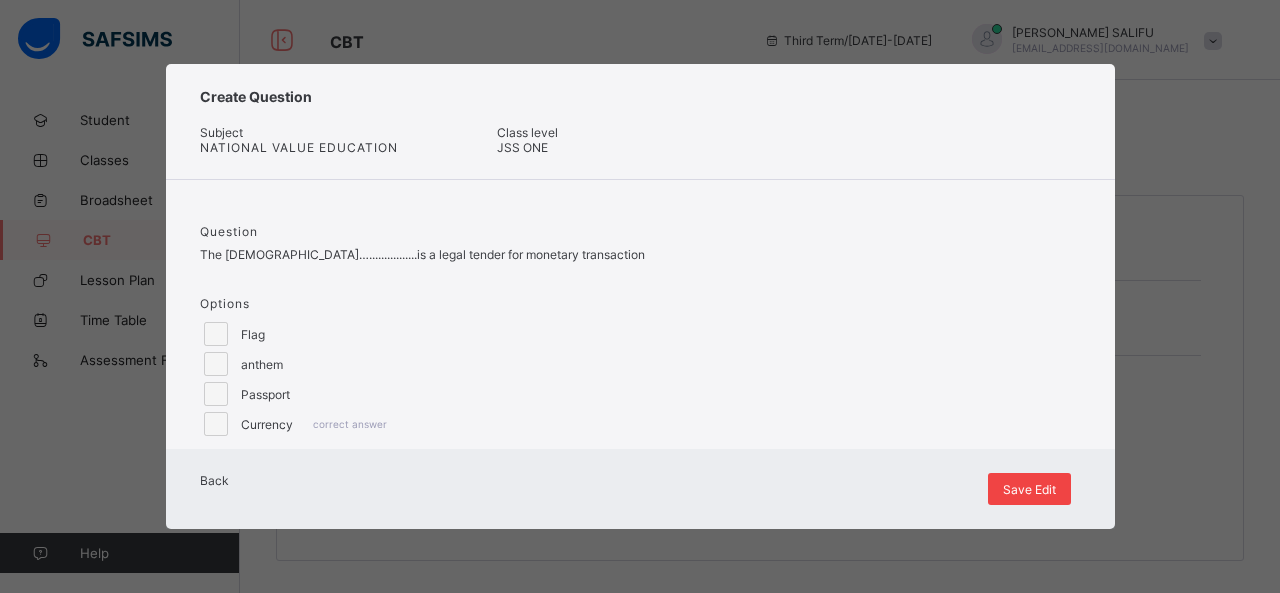 click on "Save Edit" at bounding box center [1029, 489] 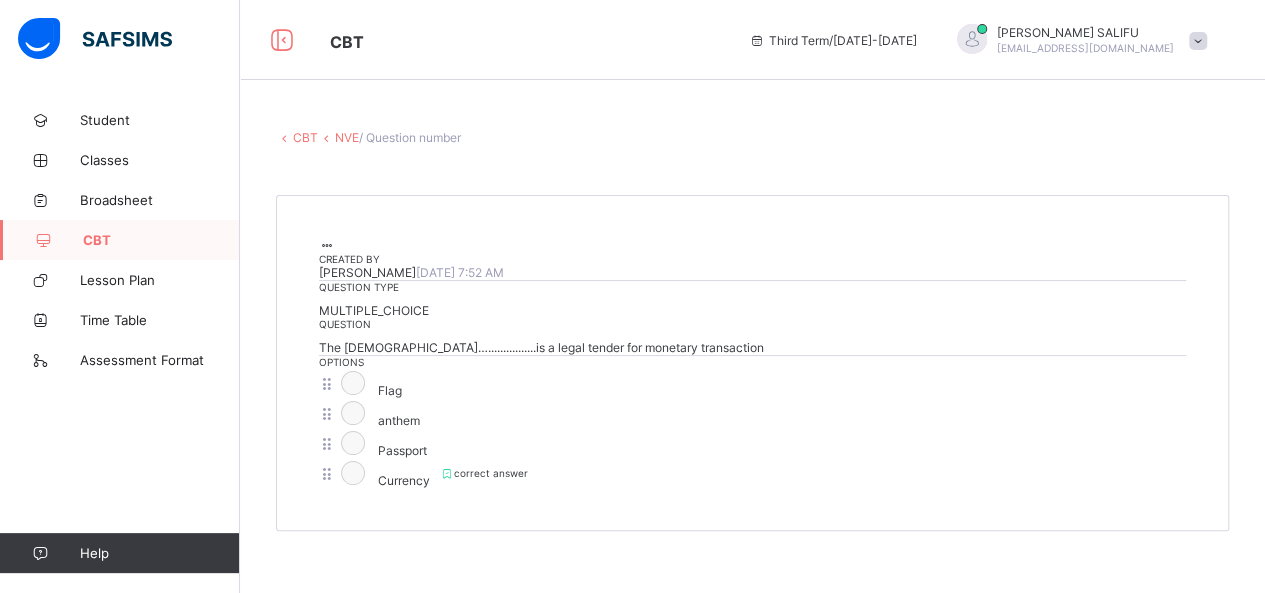 click on "NVE" at bounding box center (347, 137) 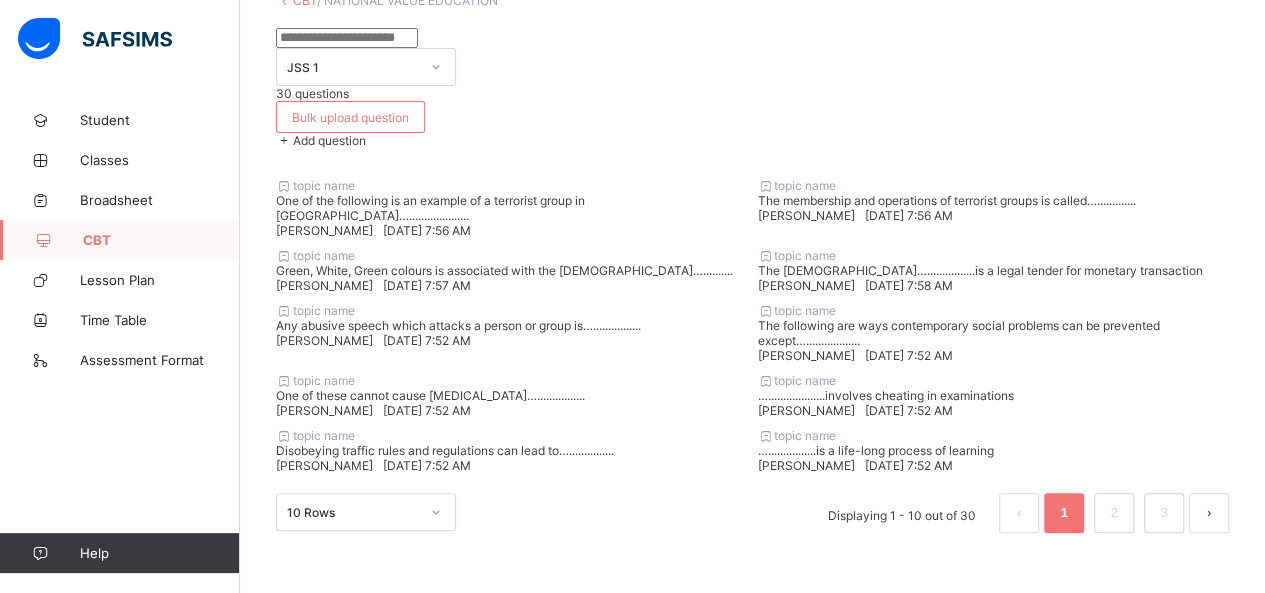 scroll, scrollTop: 353, scrollLeft: 0, axis: vertical 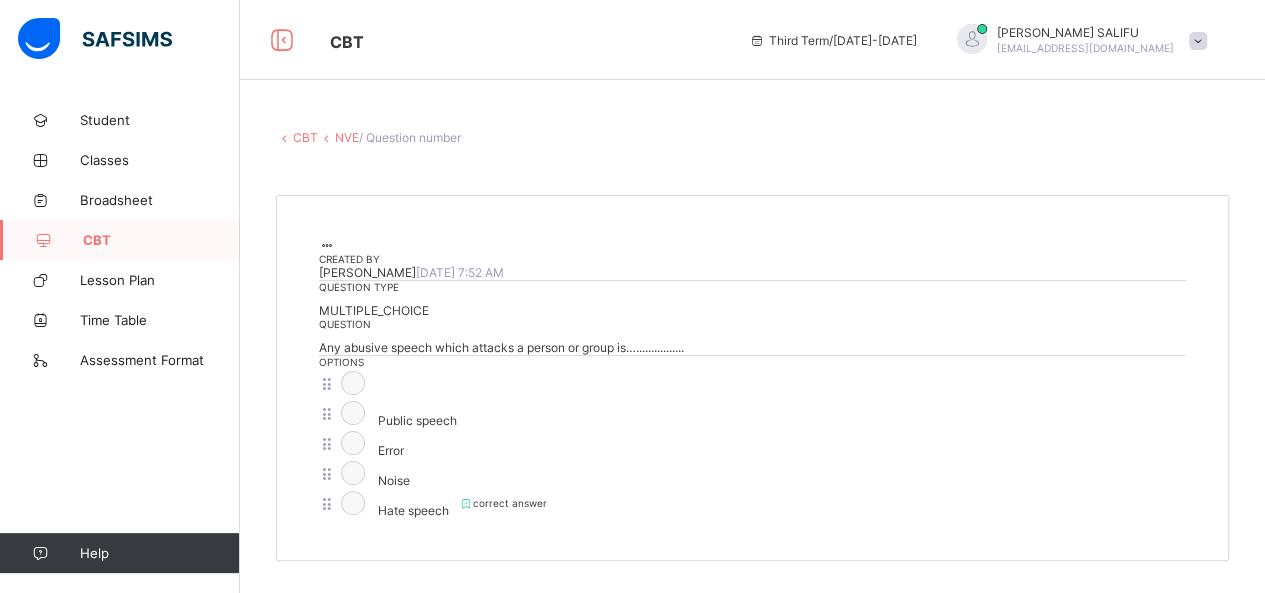 click at bounding box center [327, 245] 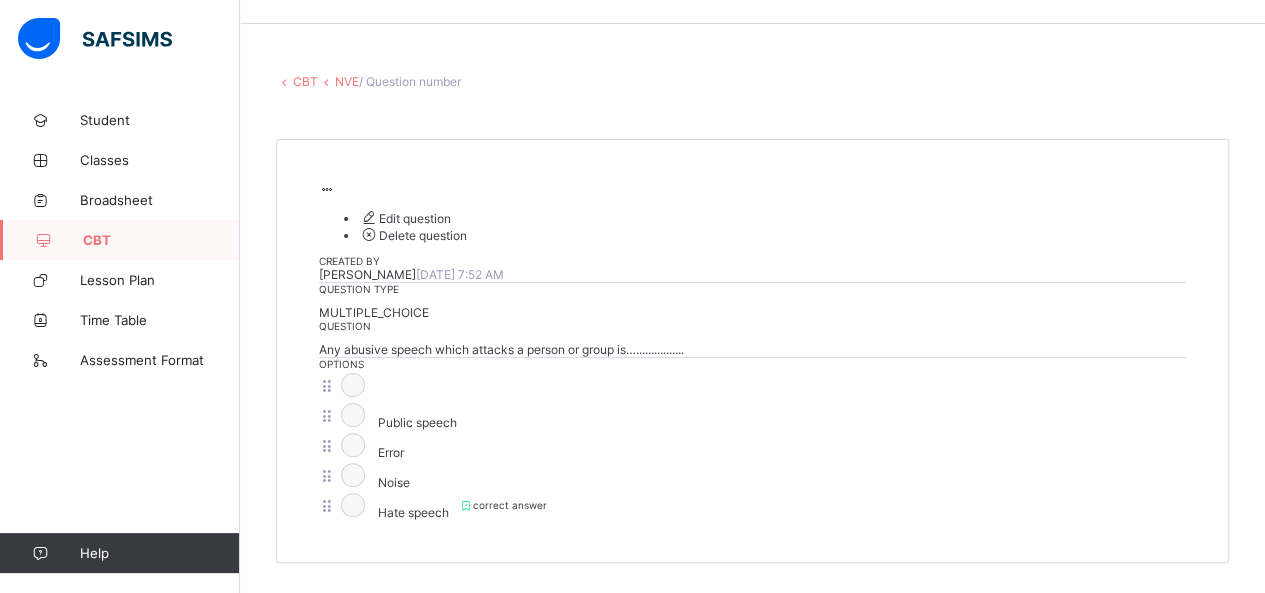 click on "Edit question" at bounding box center [405, 218] 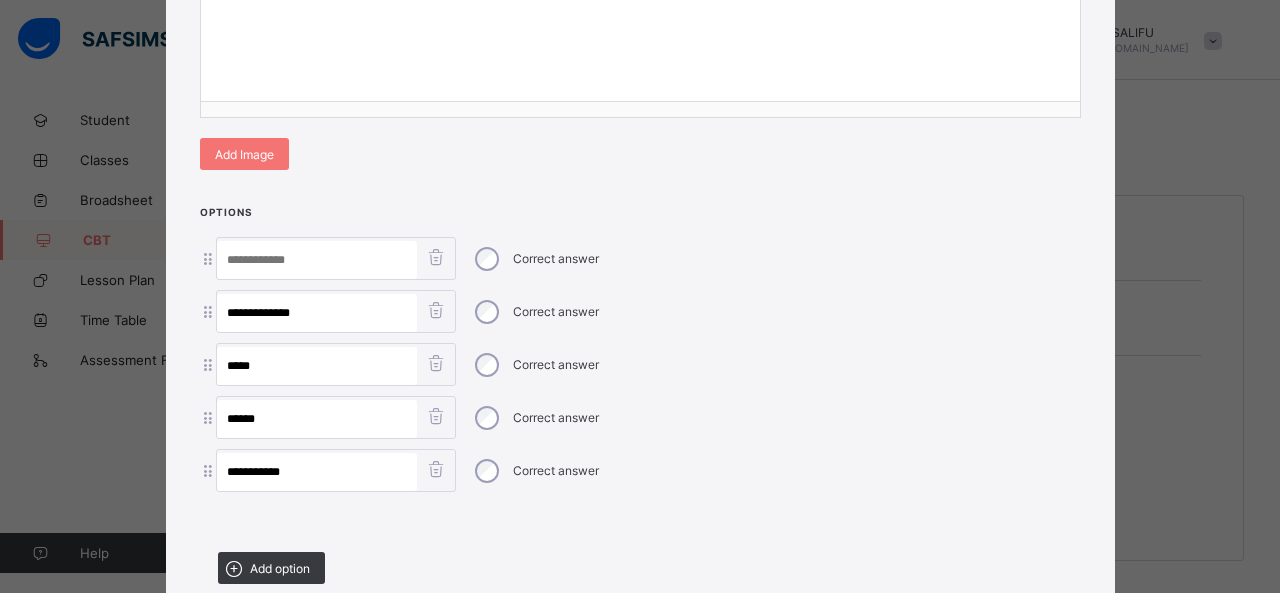 scroll, scrollTop: 432, scrollLeft: 0, axis: vertical 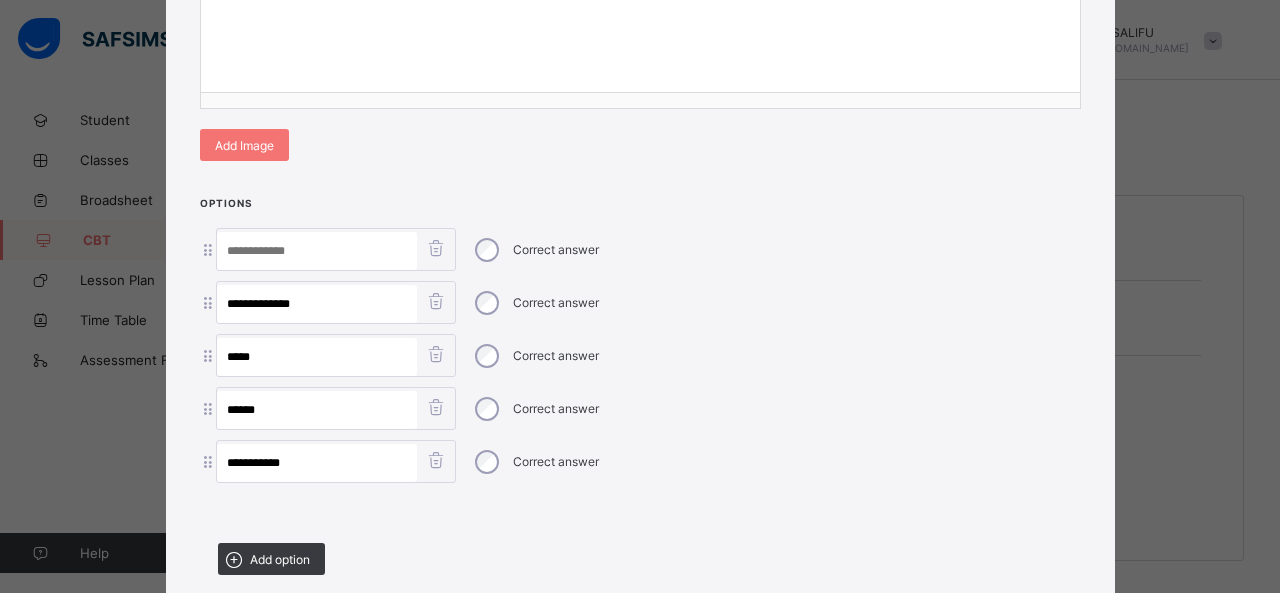 click at bounding box center (436, 248) 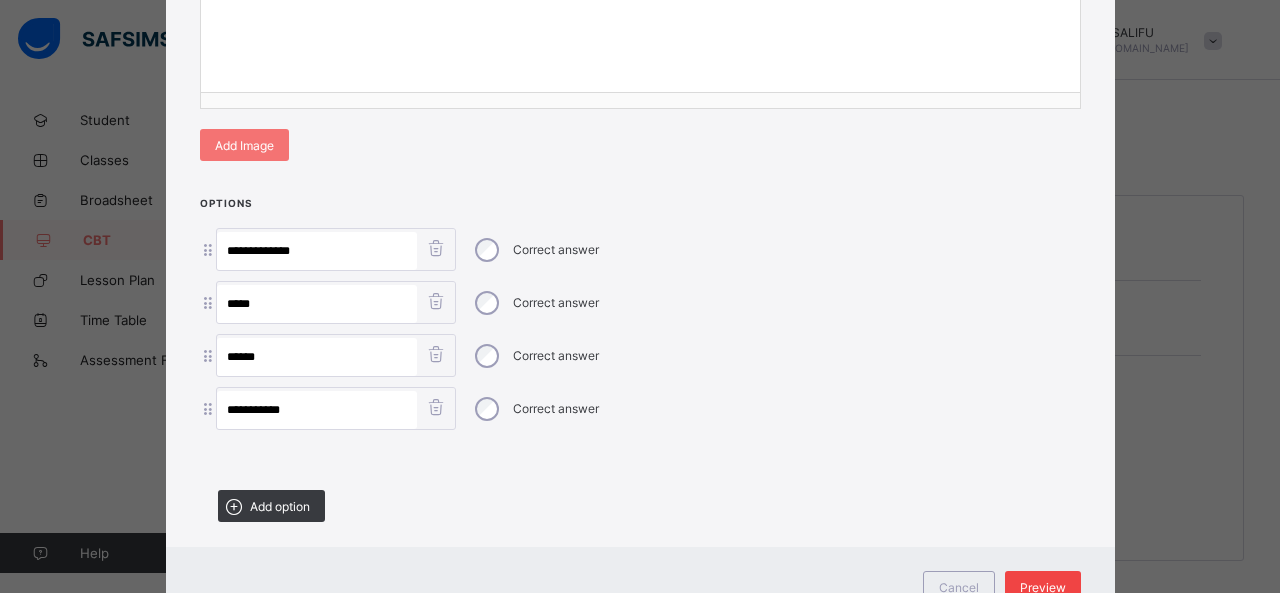 click on "Preview" at bounding box center [1043, 587] 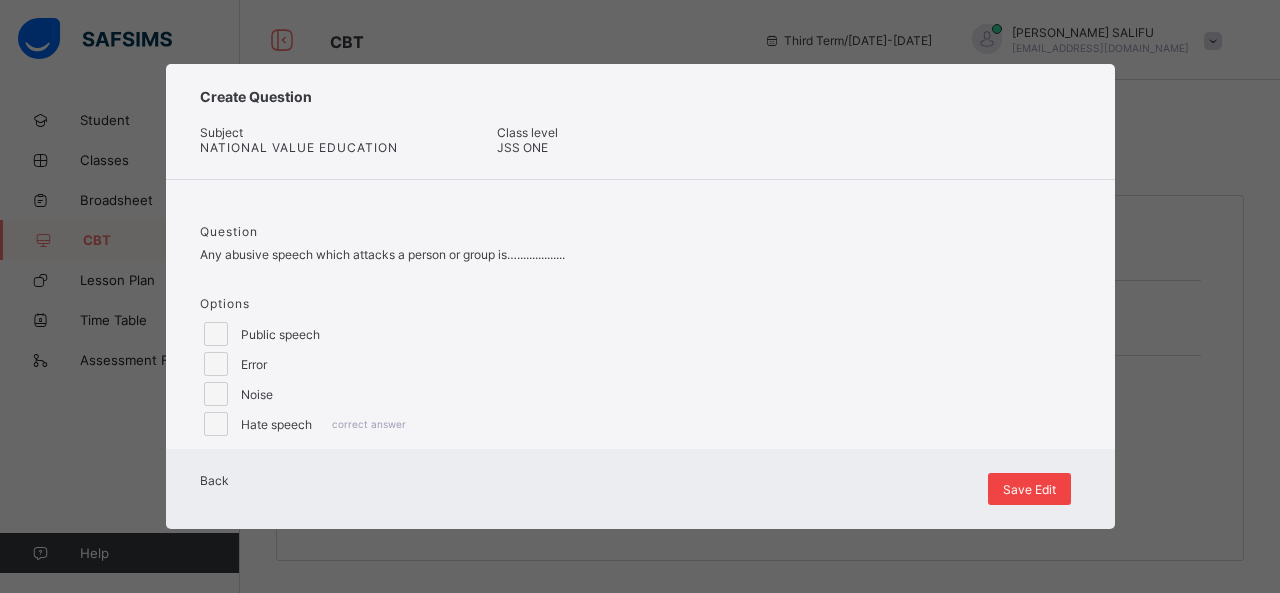 scroll, scrollTop: 22, scrollLeft: 0, axis: vertical 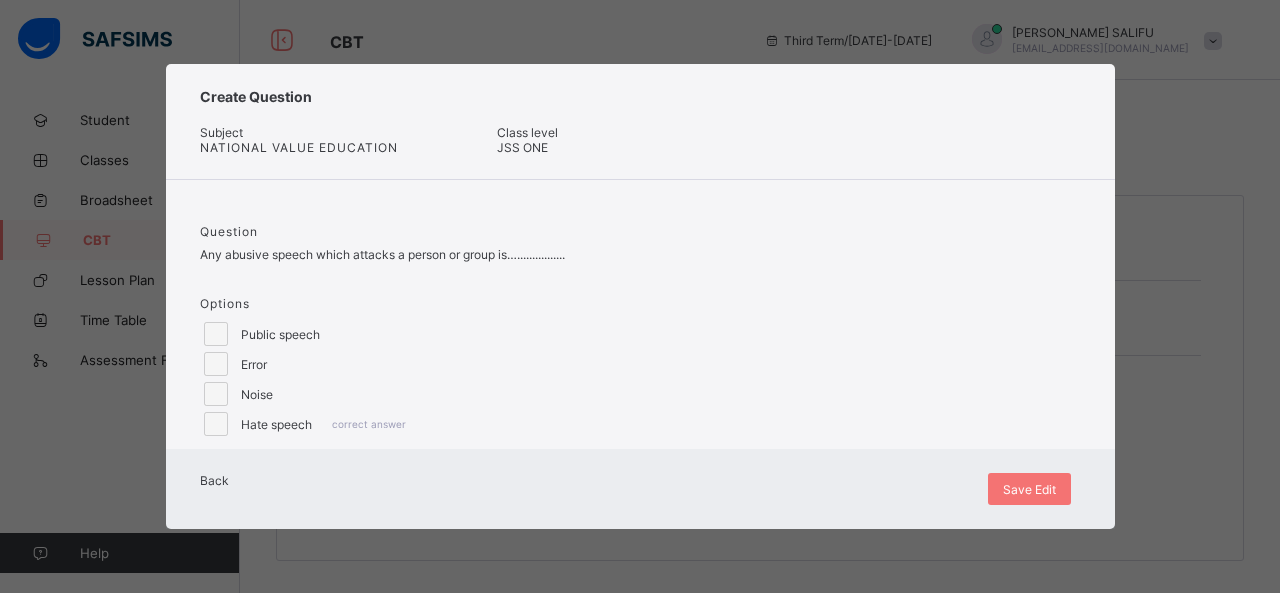 click on "Back Save Edit" at bounding box center (640, 489) 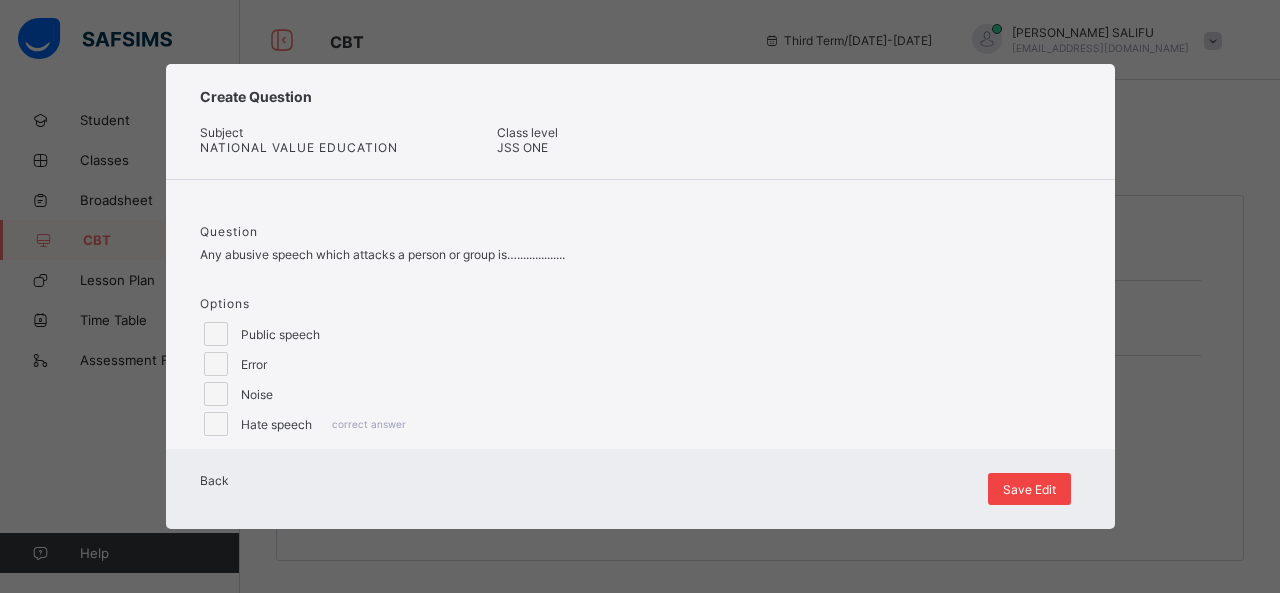 click on "Save Edit" at bounding box center (1029, 489) 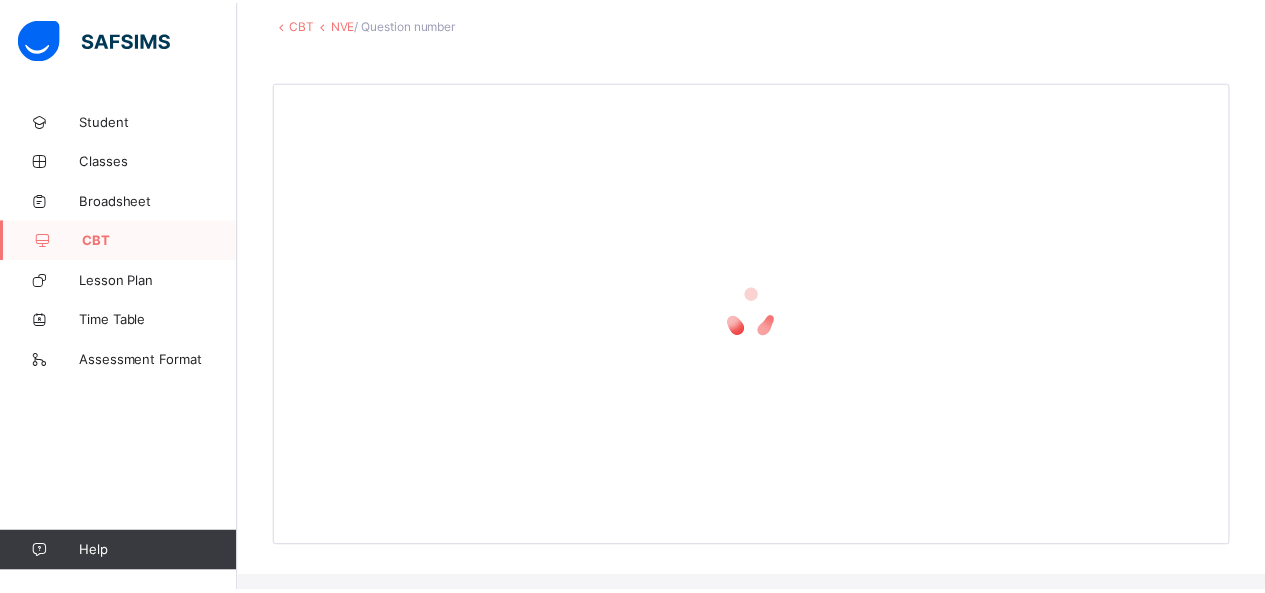 scroll, scrollTop: 96, scrollLeft: 0, axis: vertical 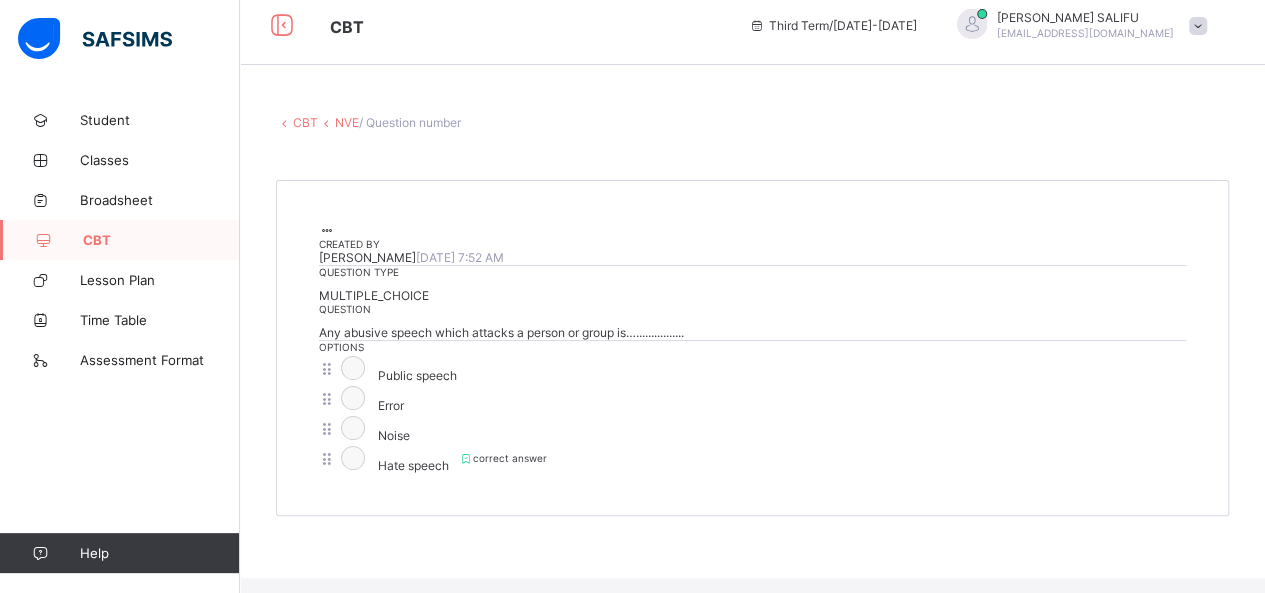 click on "NVE" at bounding box center [347, 122] 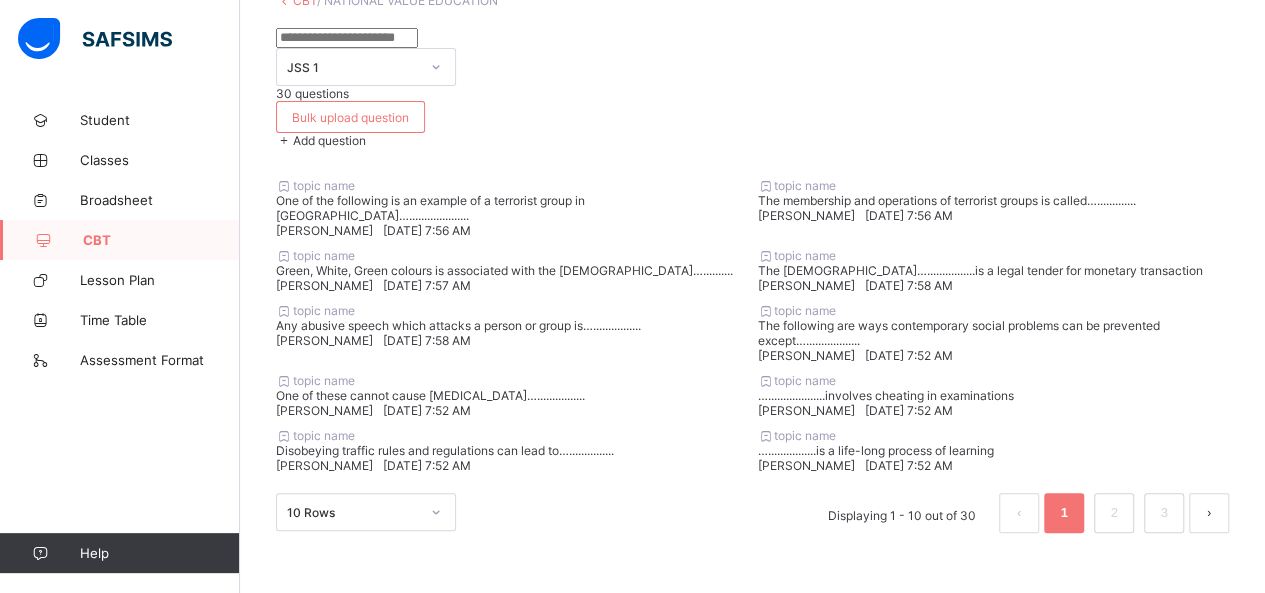 scroll, scrollTop: 284, scrollLeft: 0, axis: vertical 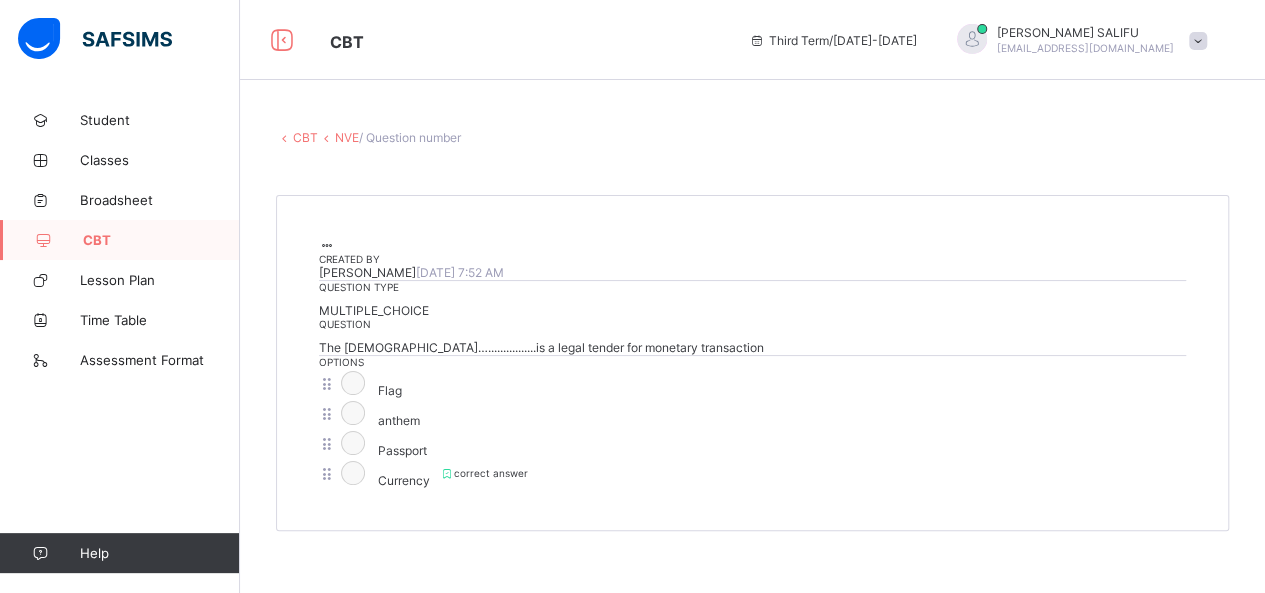 click on "NVE" at bounding box center (347, 137) 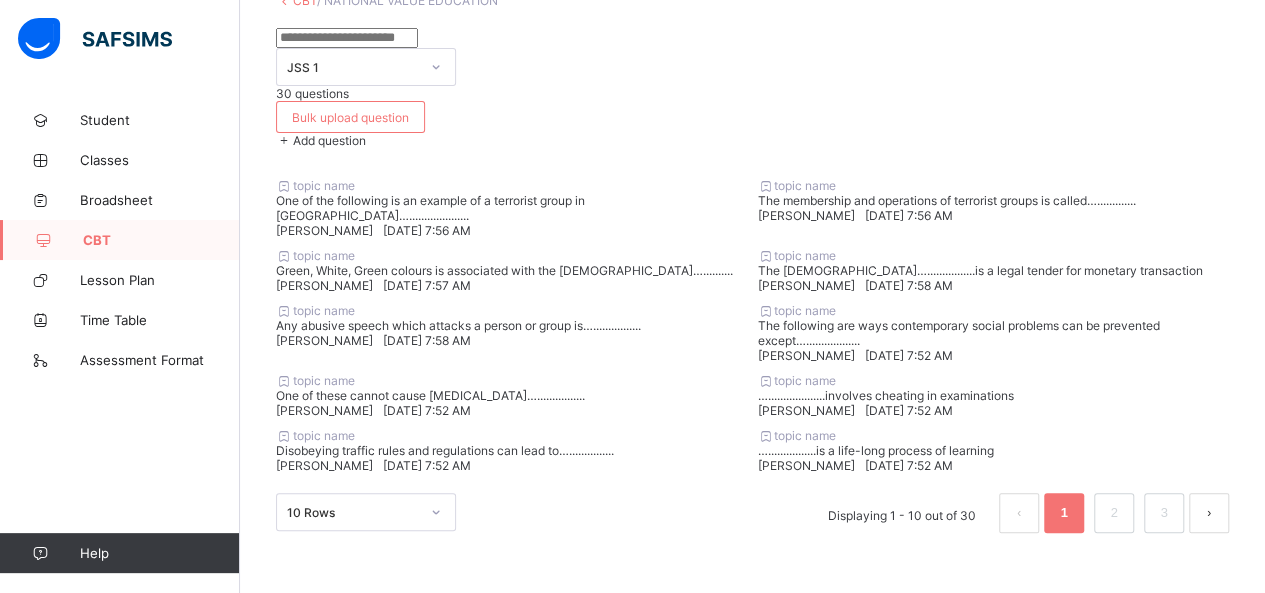 scroll, scrollTop: 288, scrollLeft: 0, axis: vertical 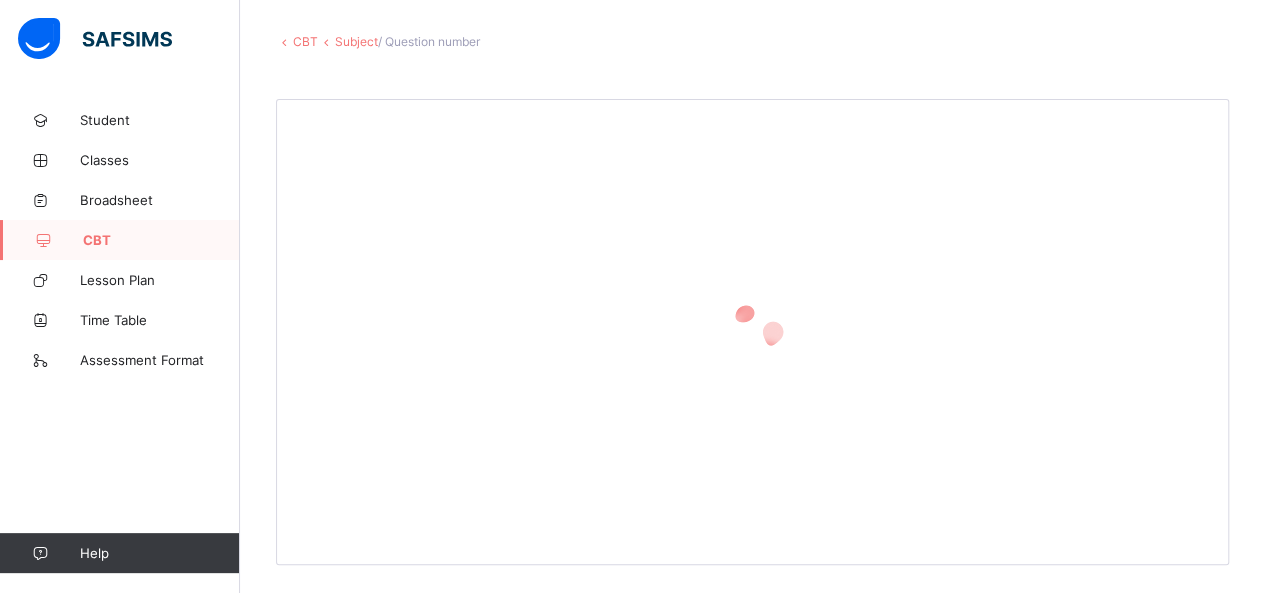 click at bounding box center [752, 332] 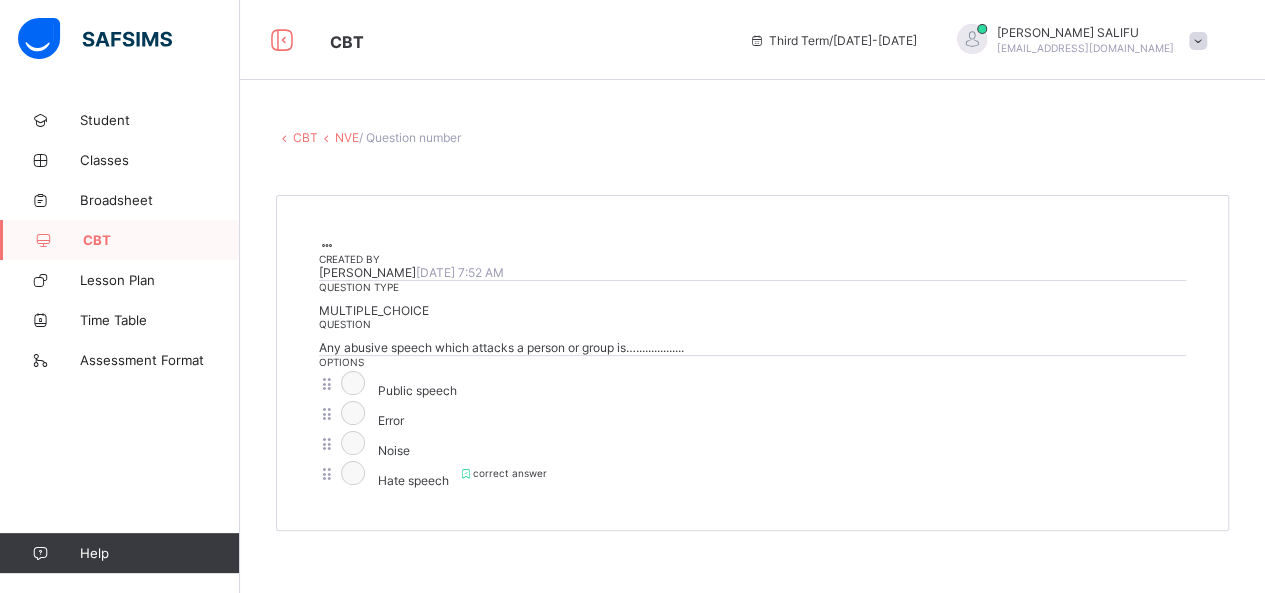 scroll, scrollTop: 0, scrollLeft: 0, axis: both 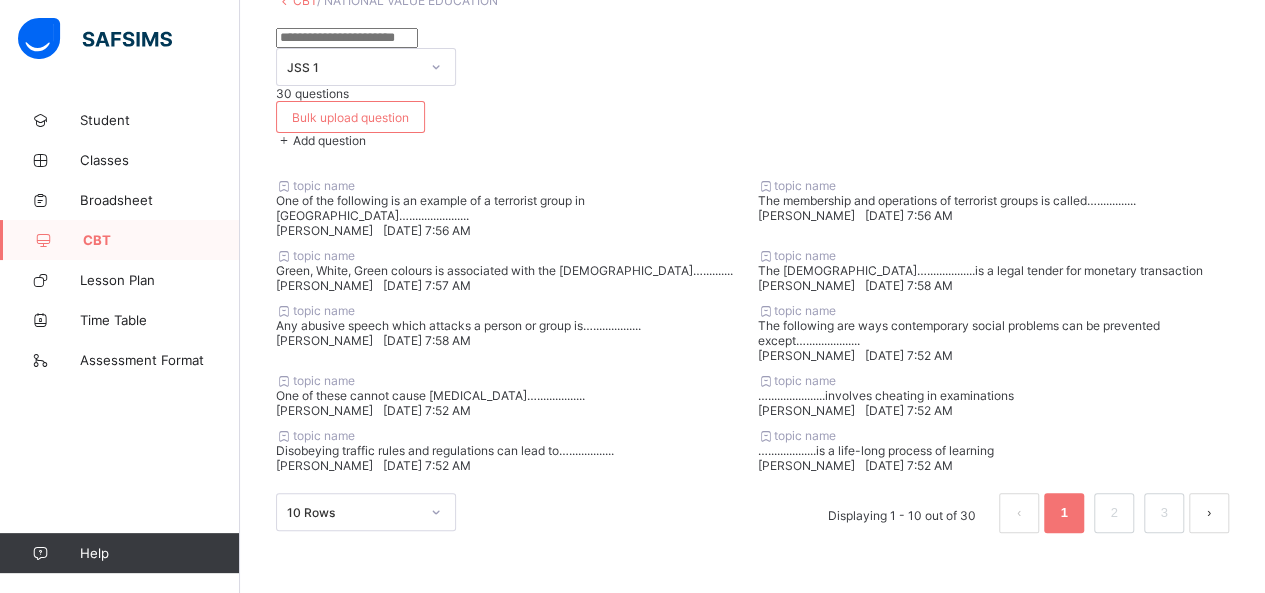 click on "…................is a life-long process of learning" at bounding box center [994, 450] 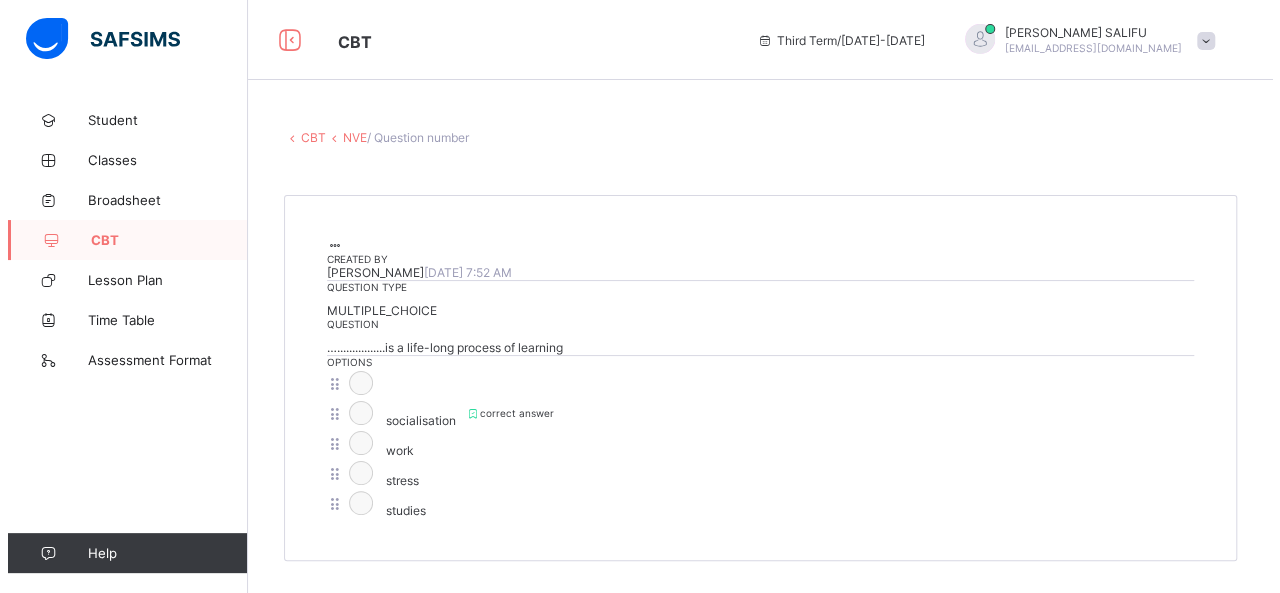 scroll, scrollTop: 0, scrollLeft: 0, axis: both 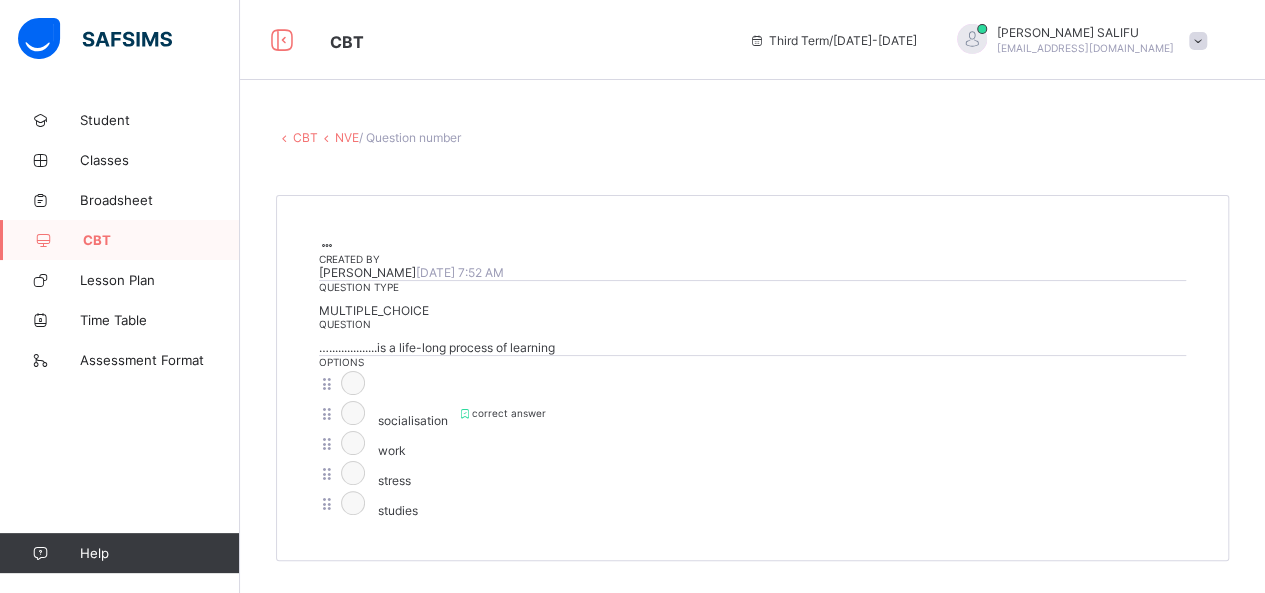 click at bounding box center [327, 245] 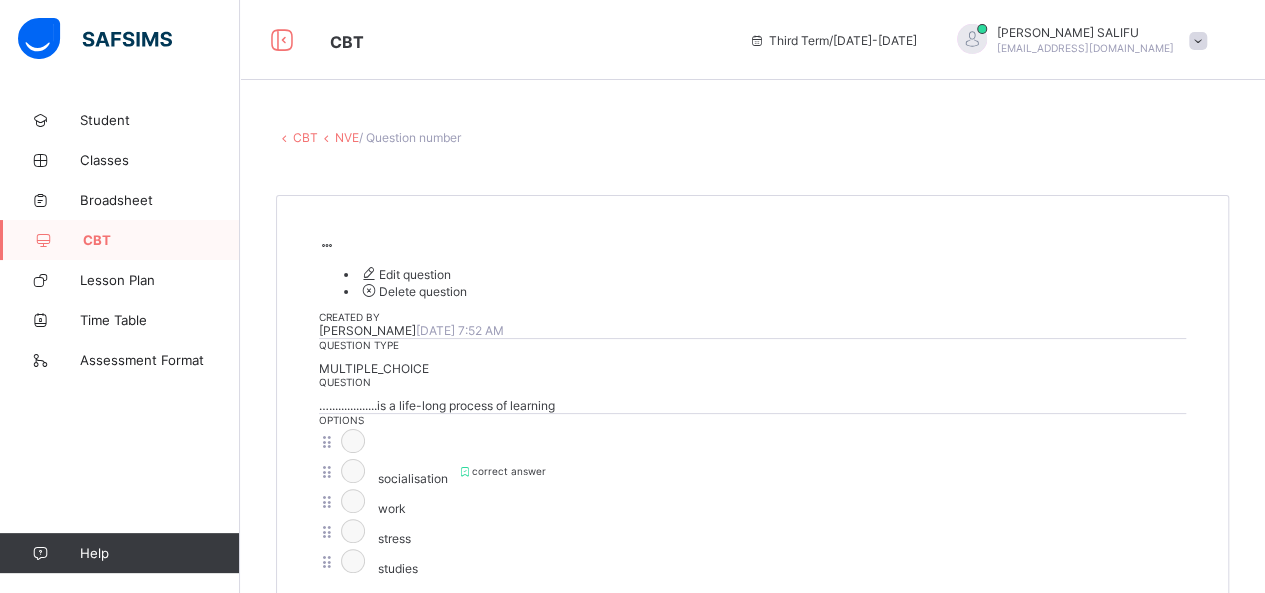 click on "Edit question" at bounding box center [405, 274] 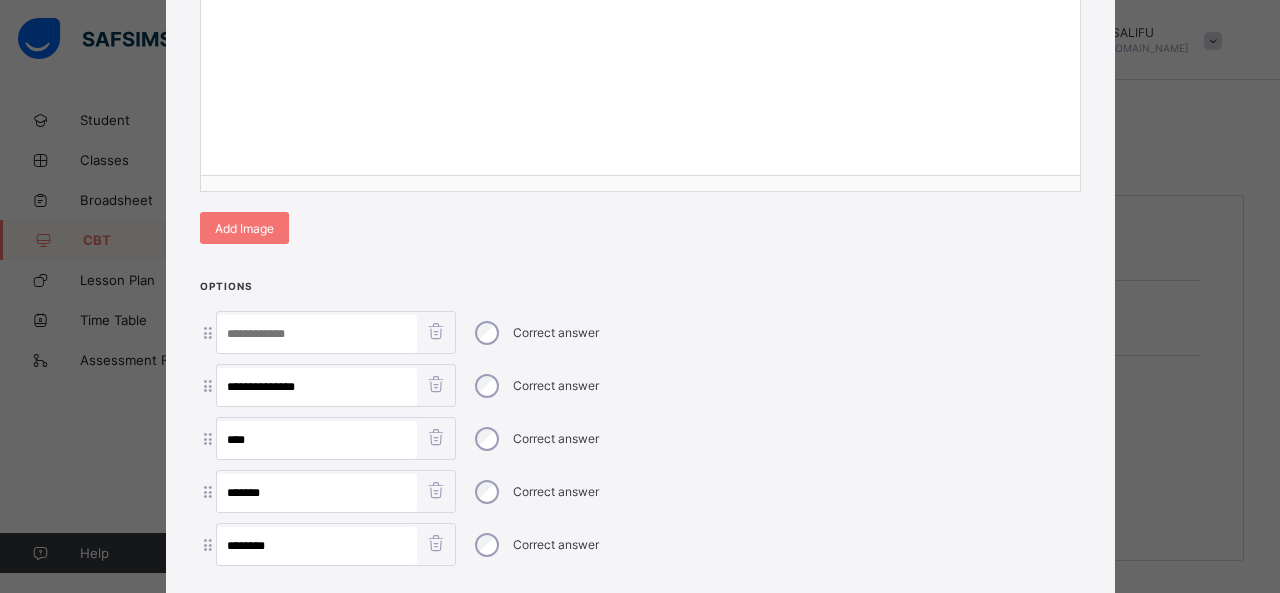 scroll, scrollTop: 559, scrollLeft: 0, axis: vertical 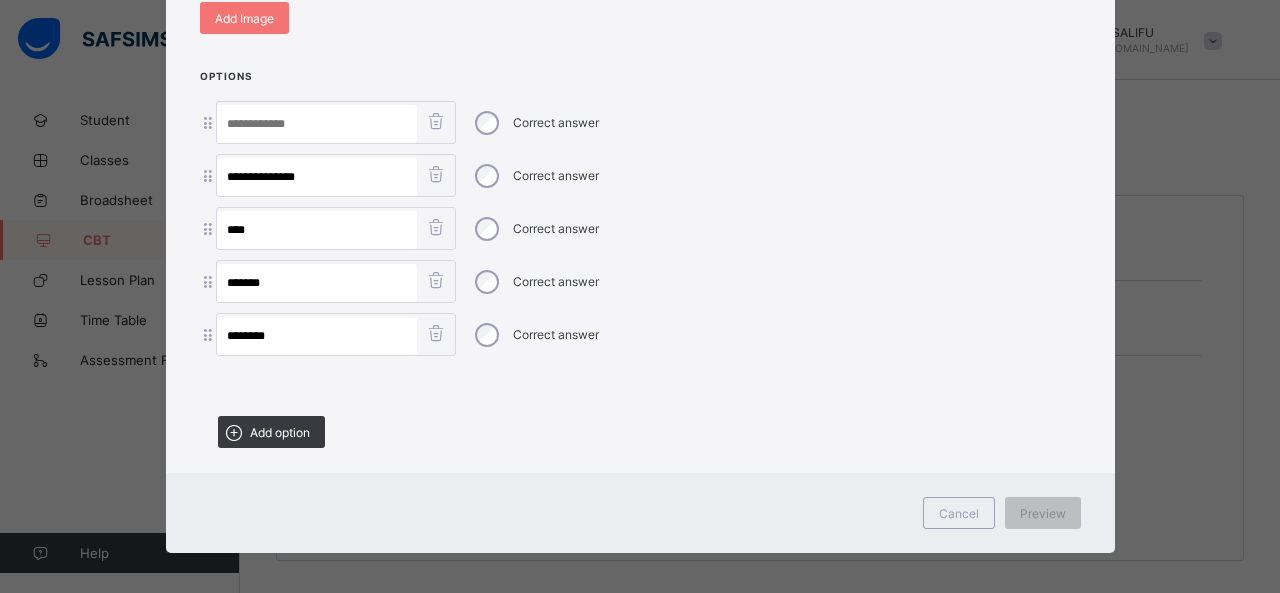 click at bounding box center (436, 121) 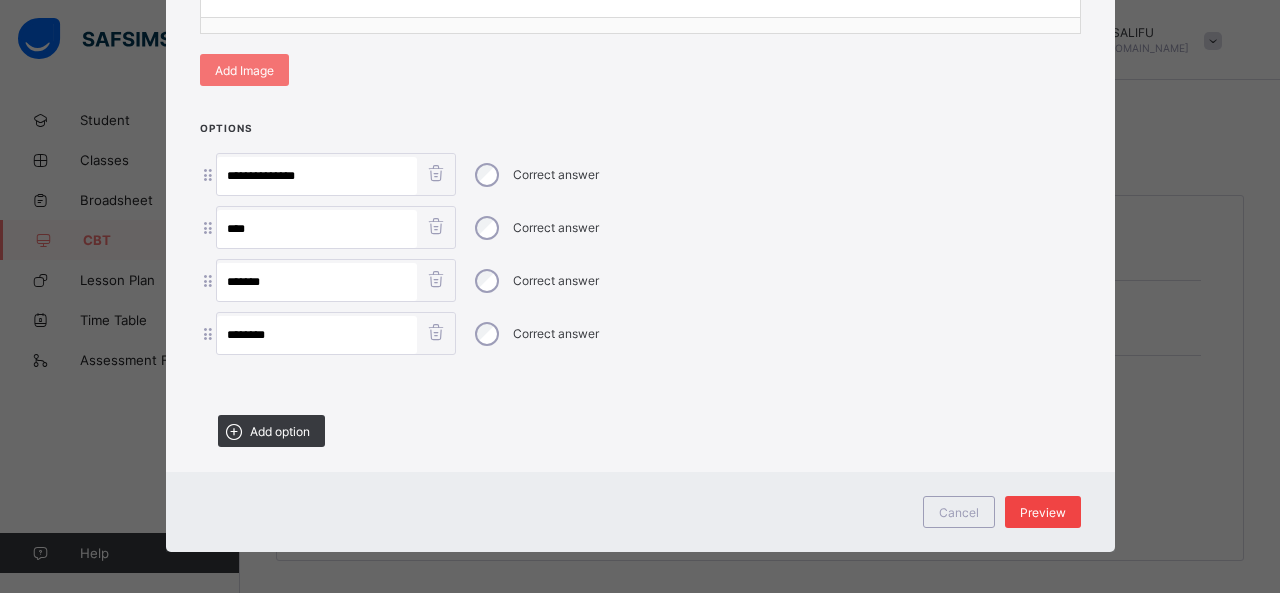 click on "Preview" at bounding box center [1043, 512] 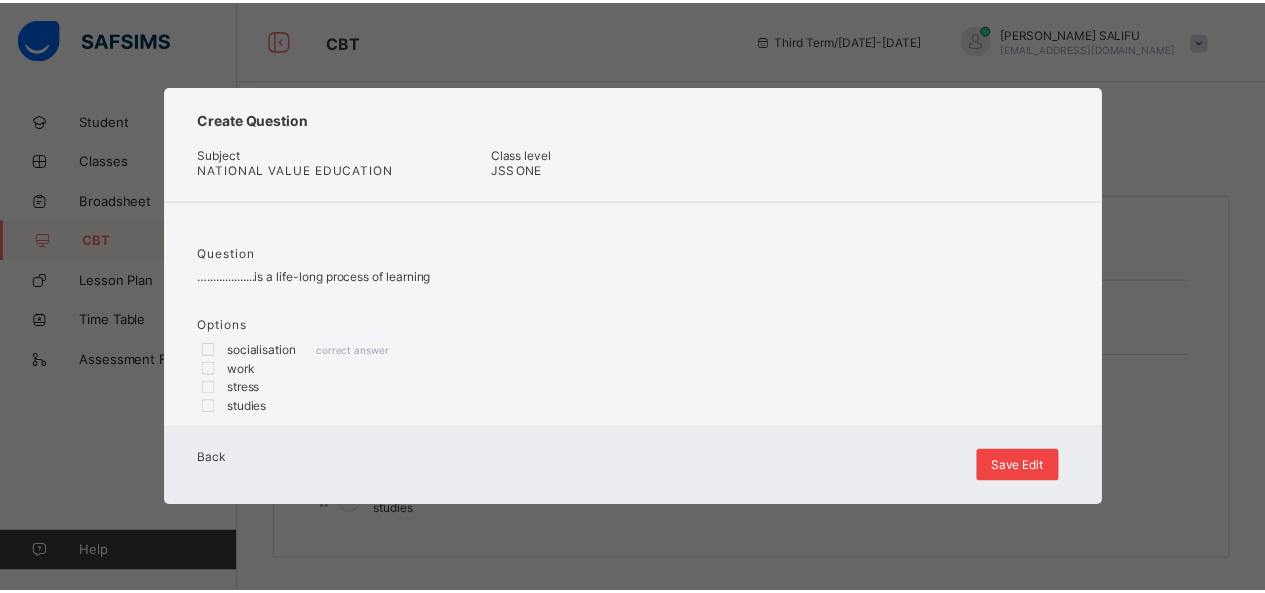 scroll, scrollTop: 22, scrollLeft: 0, axis: vertical 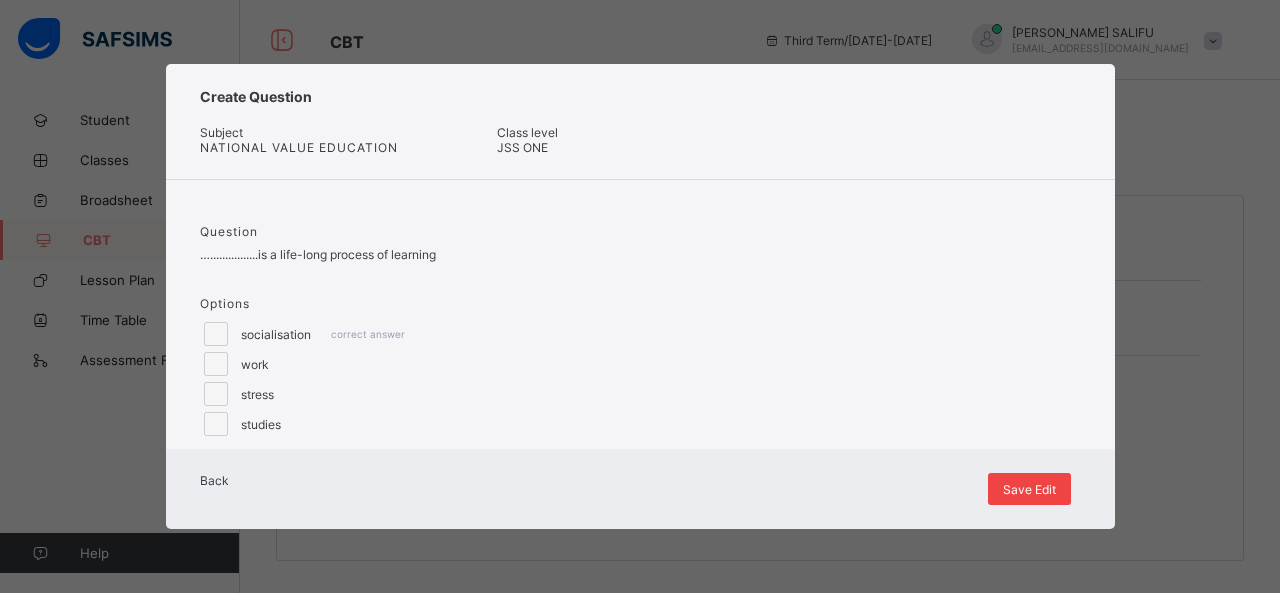 click on "Save Edit" at bounding box center [1029, 489] 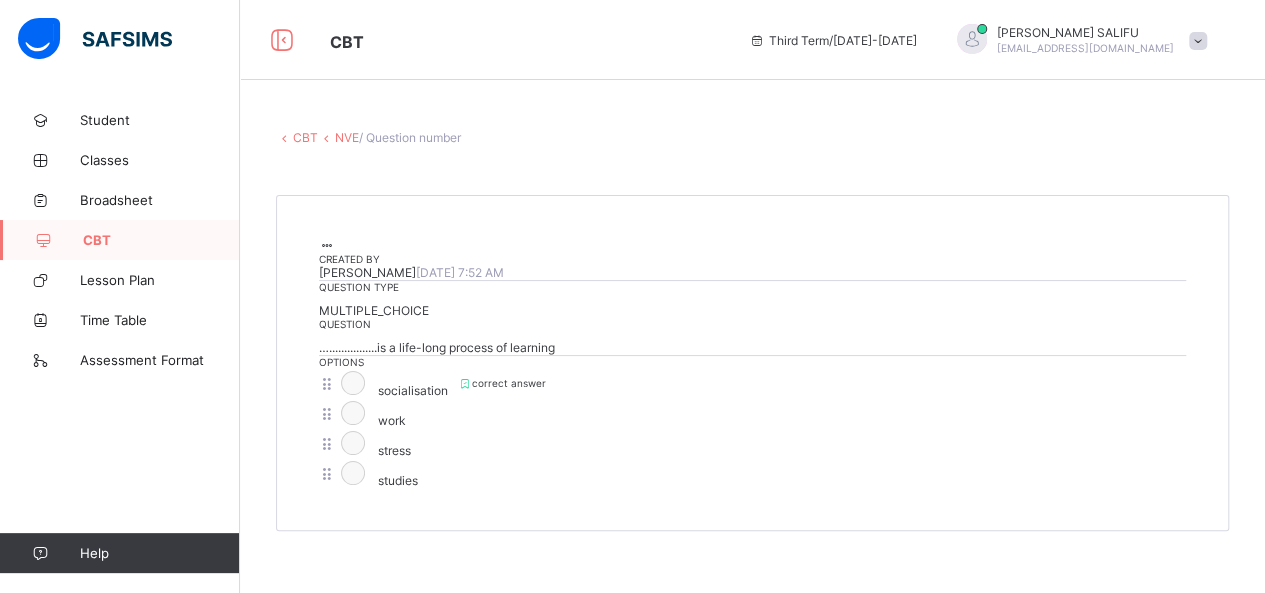 click on "NVE" at bounding box center (347, 137) 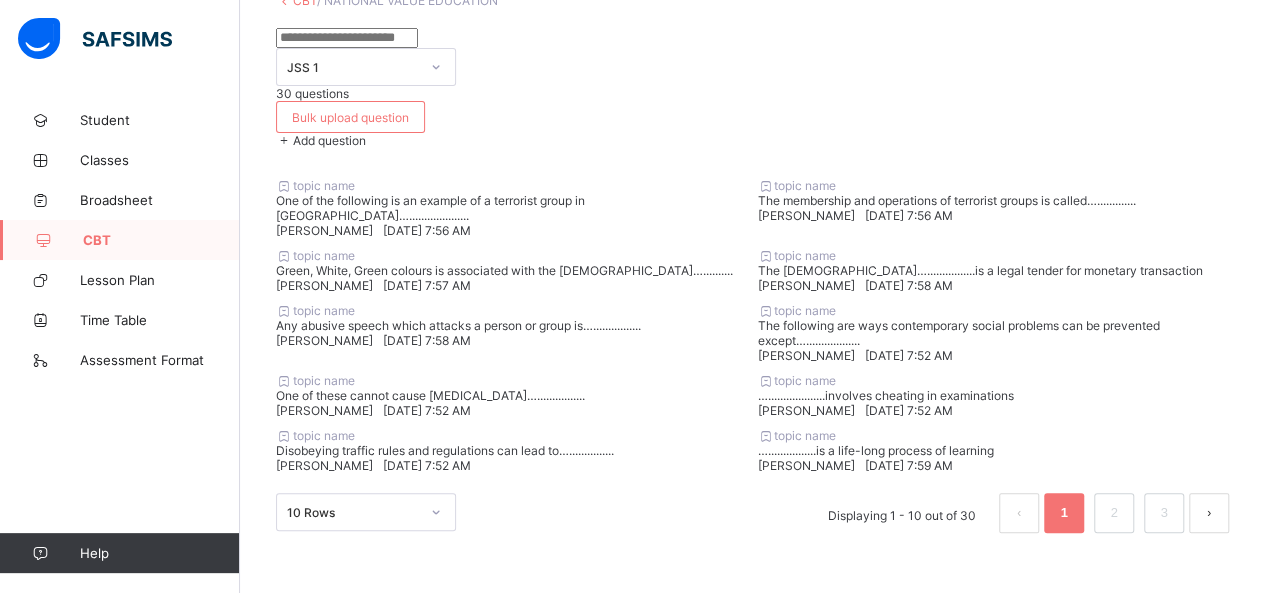scroll, scrollTop: 736, scrollLeft: 0, axis: vertical 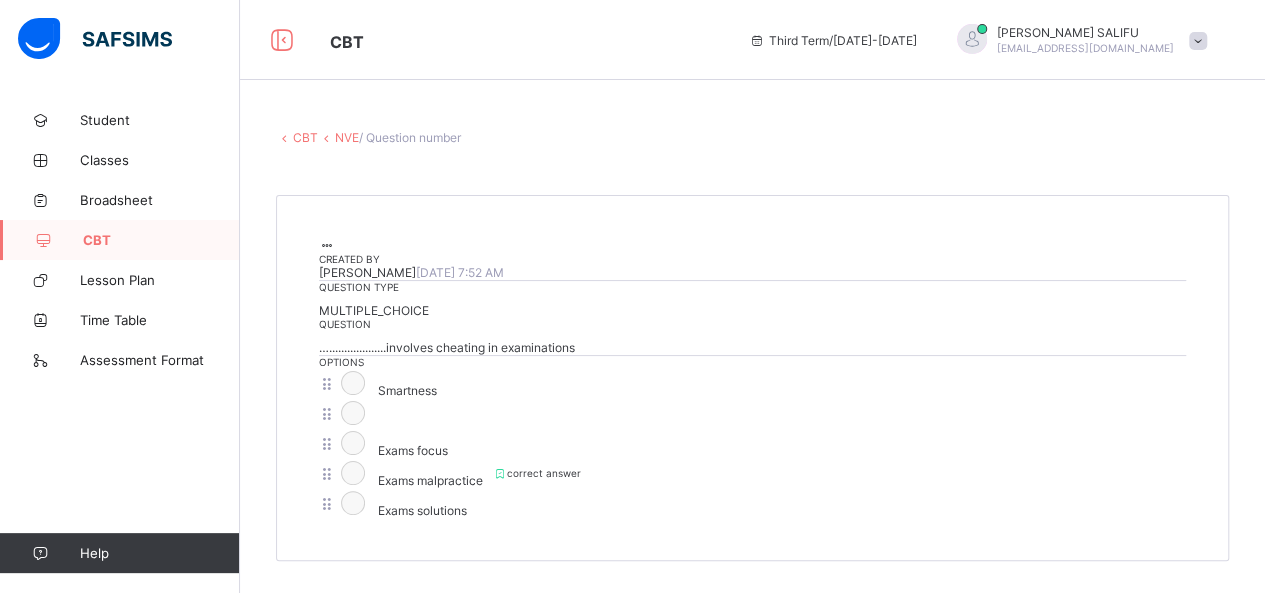 click at bounding box center (327, 245) 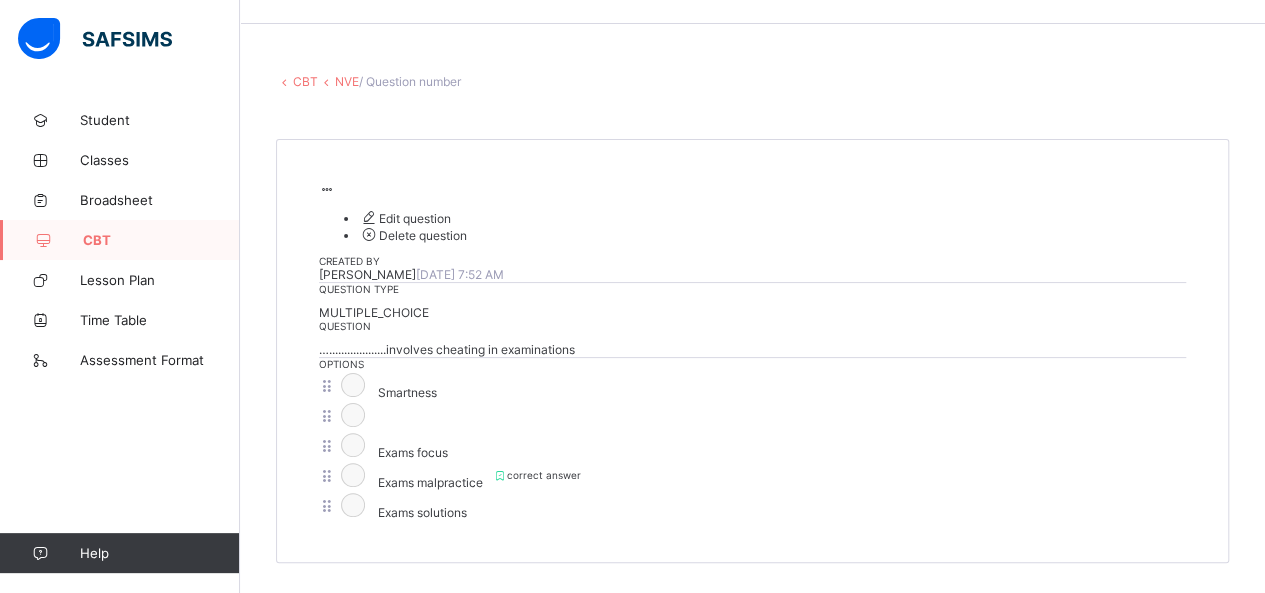 click on "Edit question" at bounding box center (405, 218) 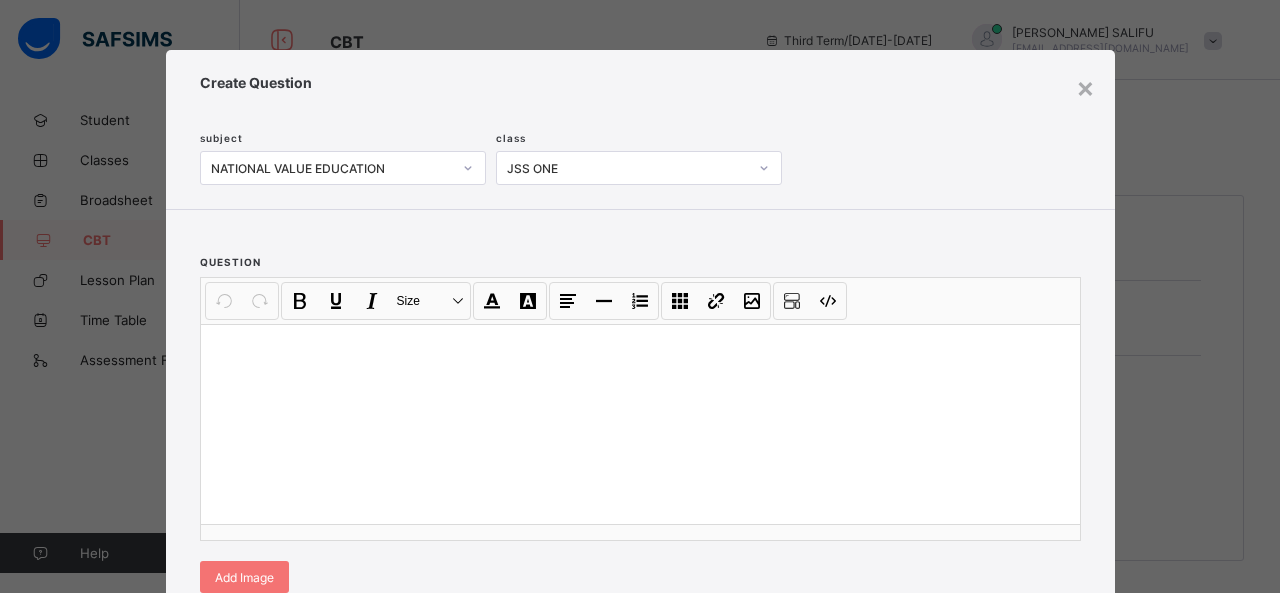 scroll, scrollTop: 559, scrollLeft: 0, axis: vertical 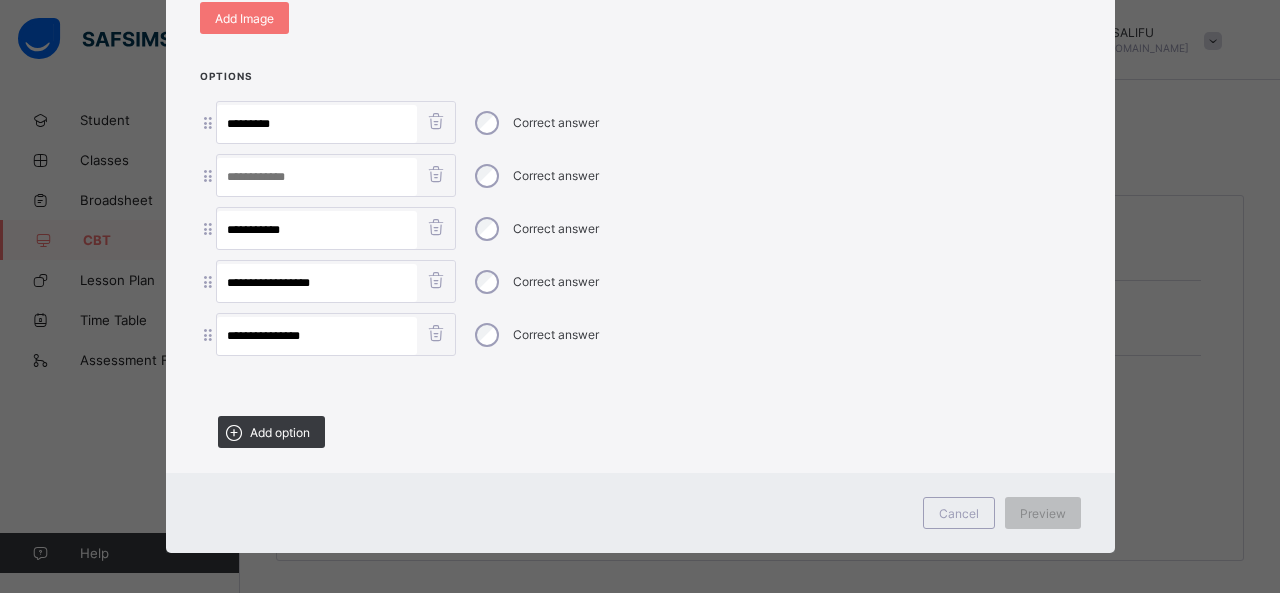 click at bounding box center [436, 174] 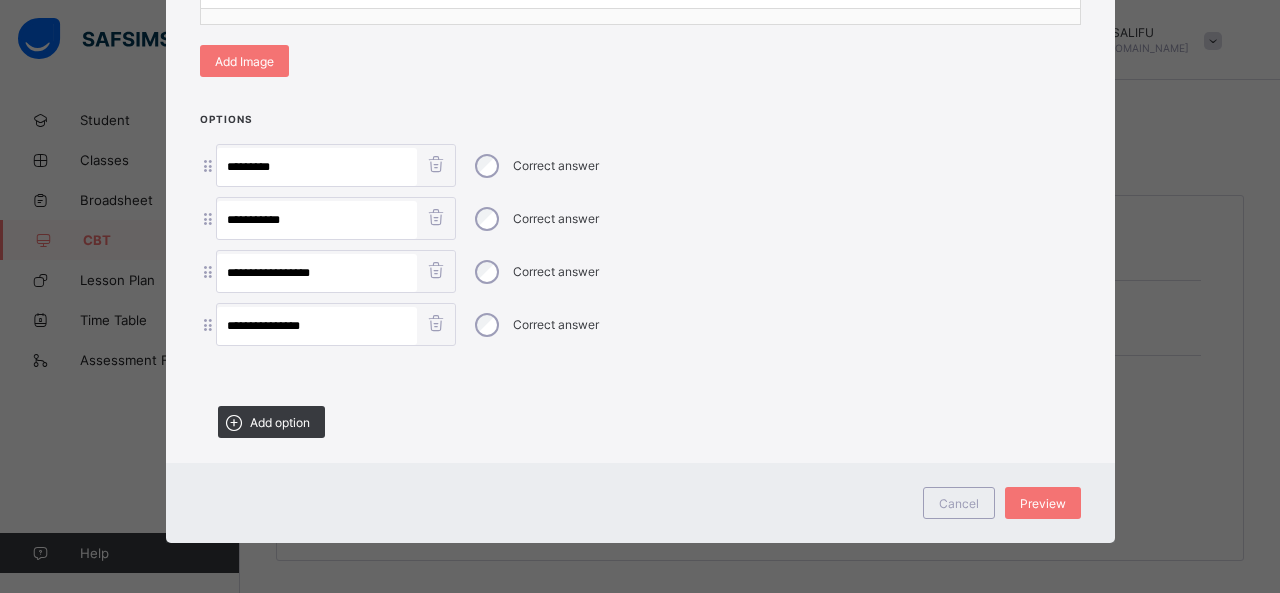scroll, scrollTop: 507, scrollLeft: 0, axis: vertical 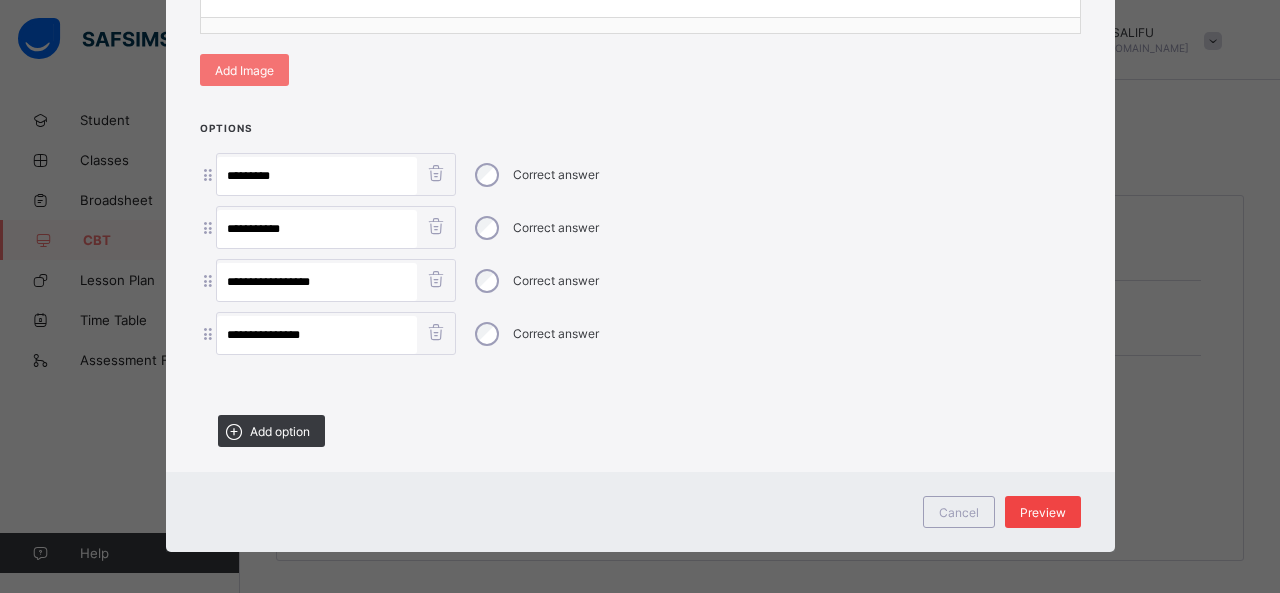 click on "Preview" at bounding box center (1043, 512) 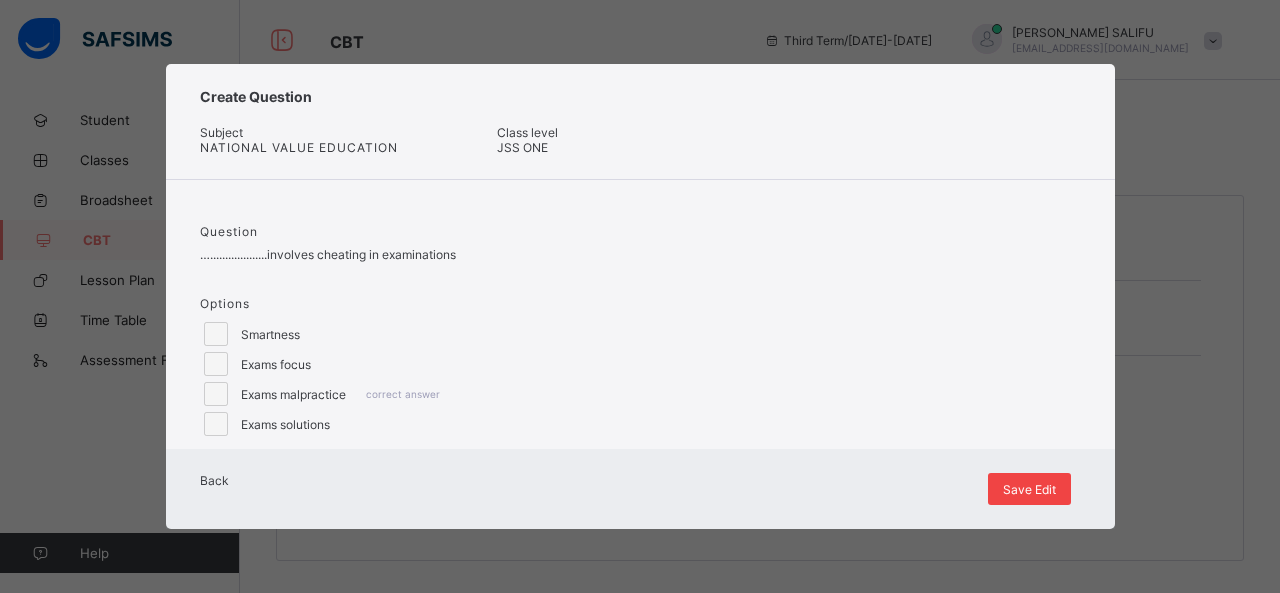 scroll, scrollTop: 22, scrollLeft: 0, axis: vertical 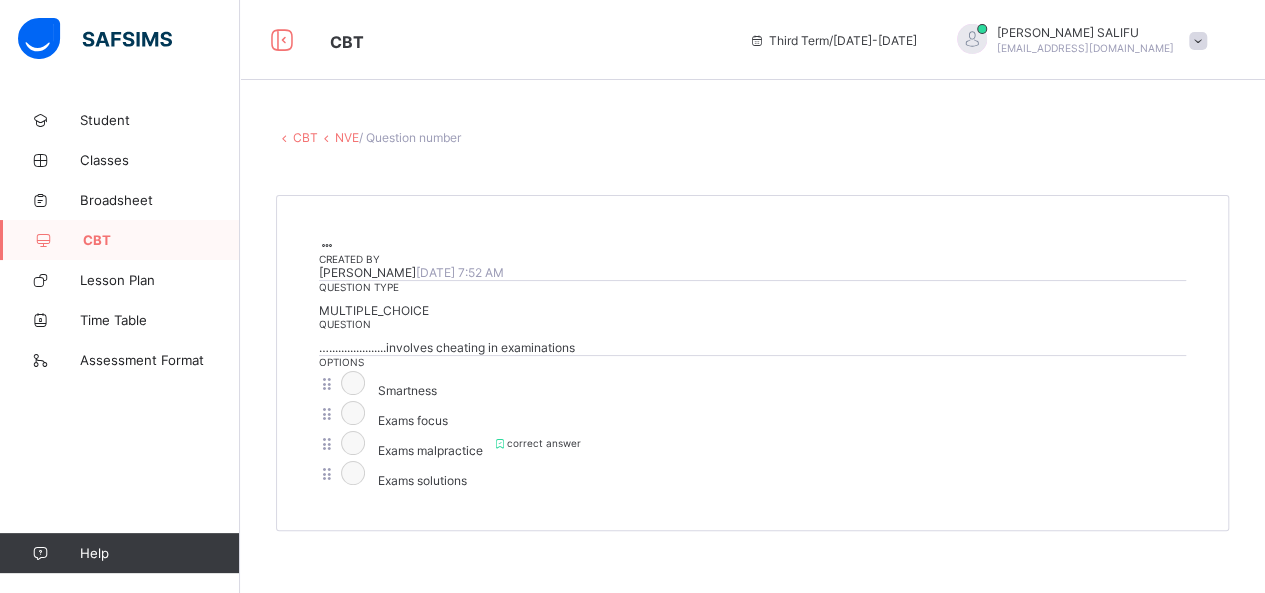 click on "NVE" at bounding box center (347, 137) 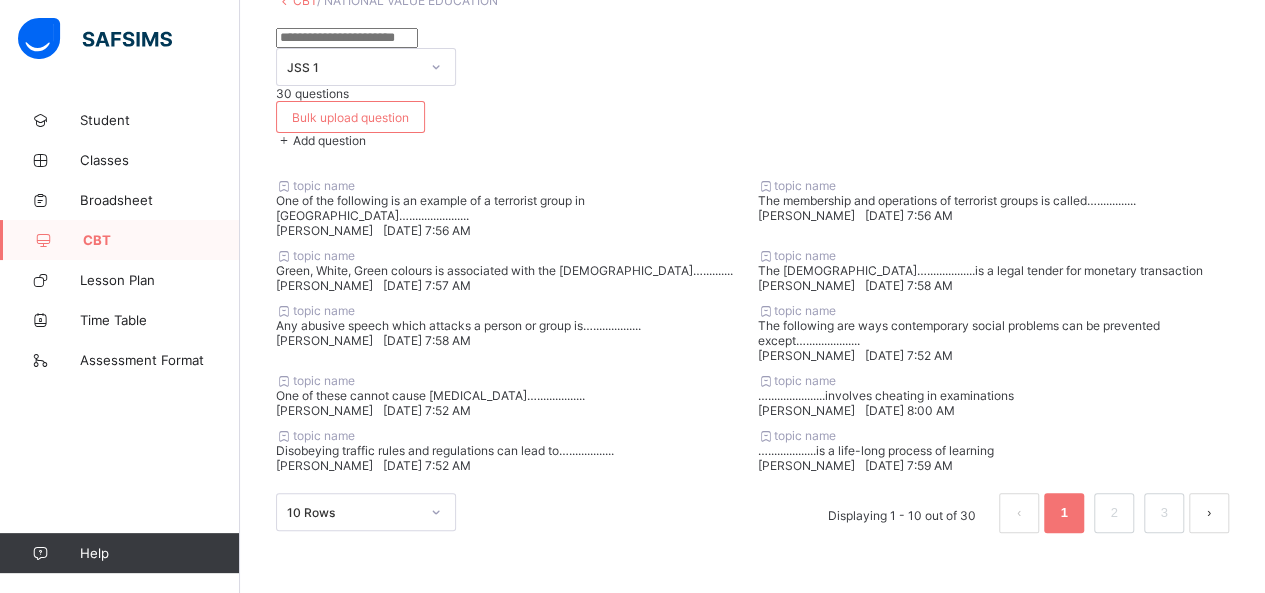 scroll, scrollTop: 536, scrollLeft: 0, axis: vertical 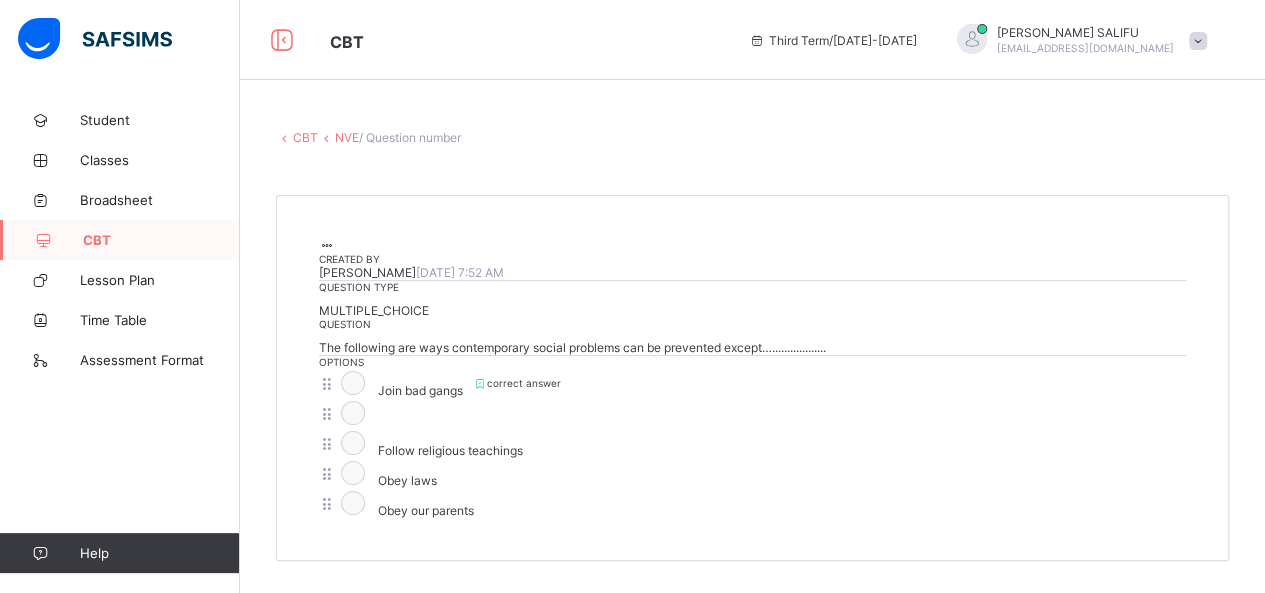 click at bounding box center (327, 245) 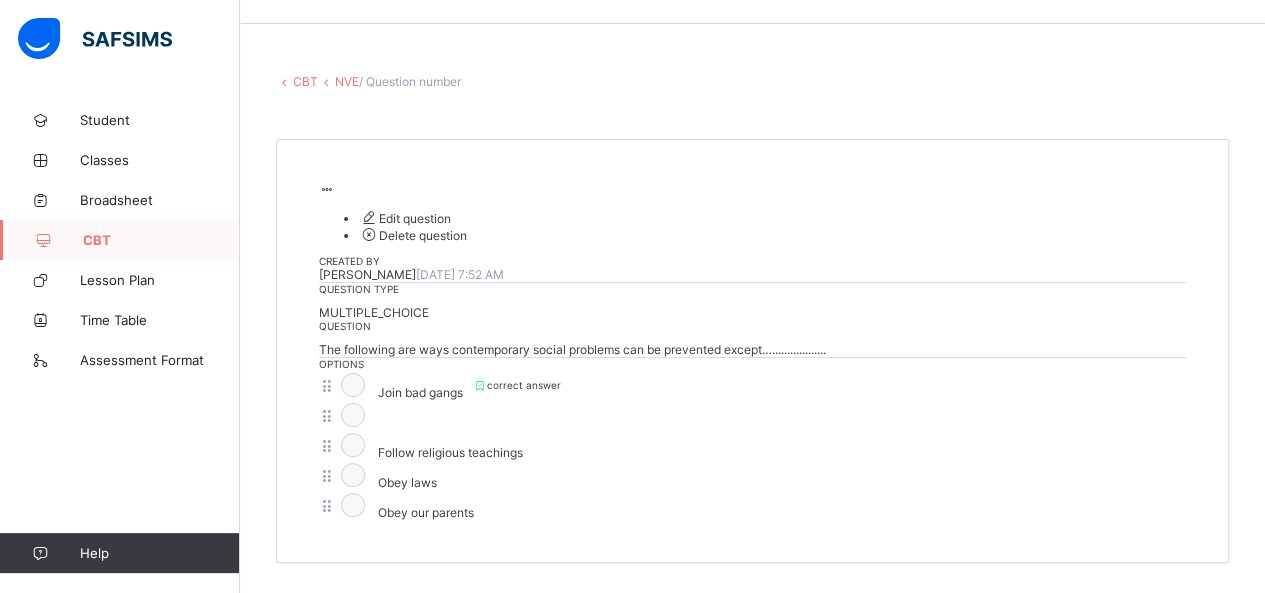 click on "Edit question" at bounding box center (405, 218) 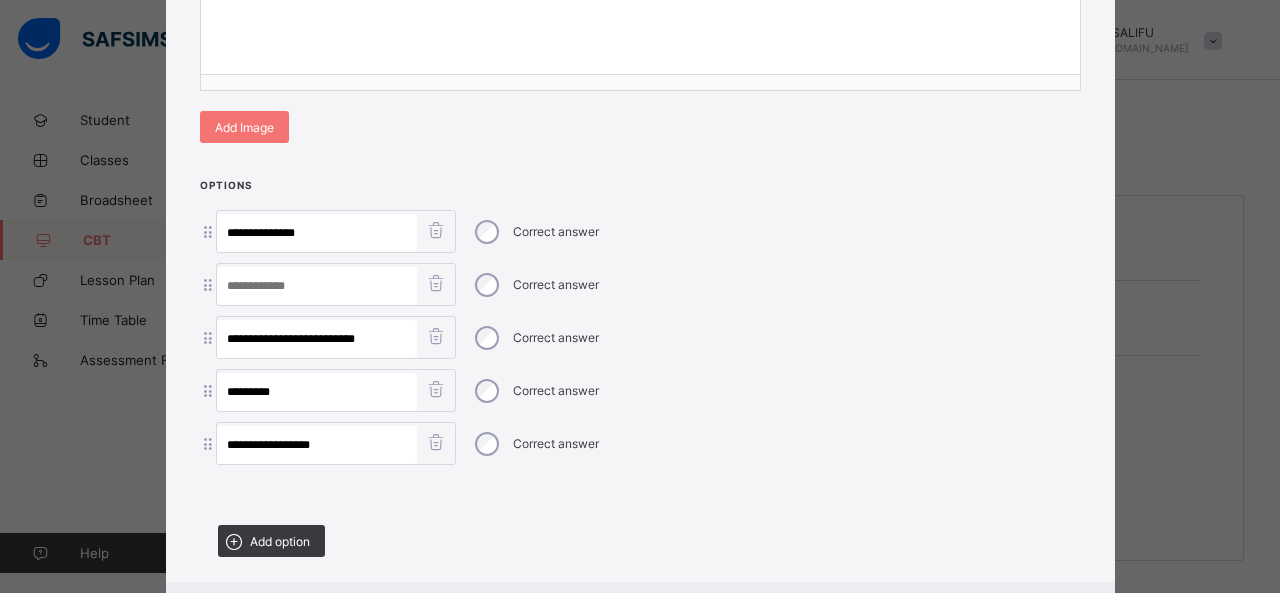 scroll, scrollTop: 559, scrollLeft: 0, axis: vertical 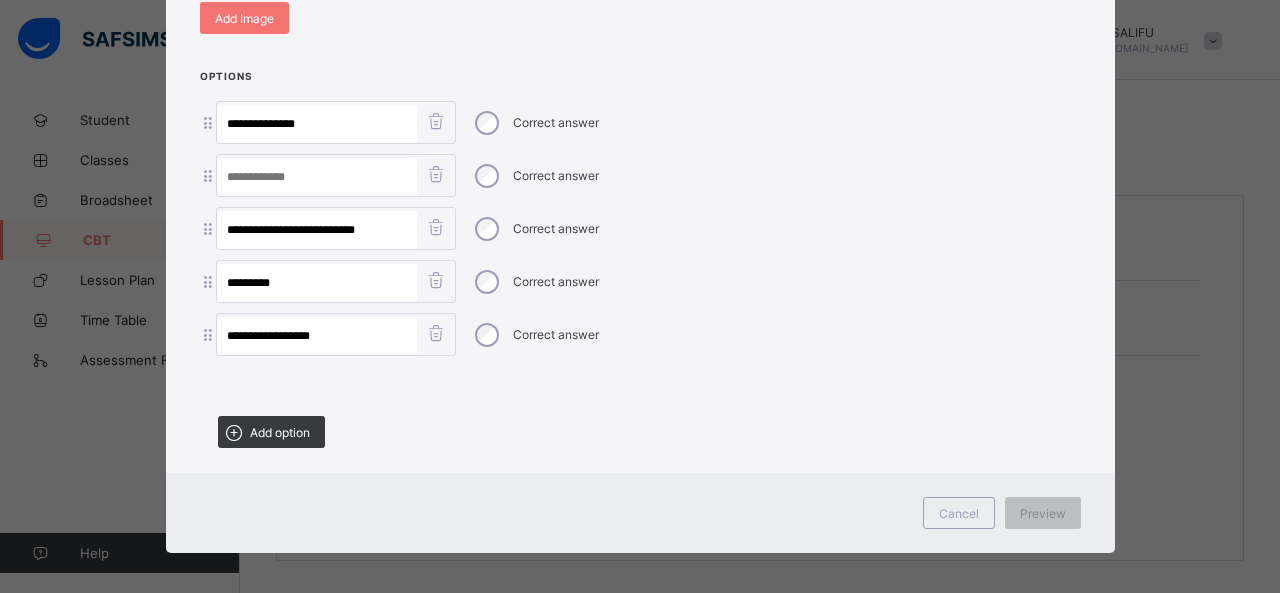 click at bounding box center (436, 174) 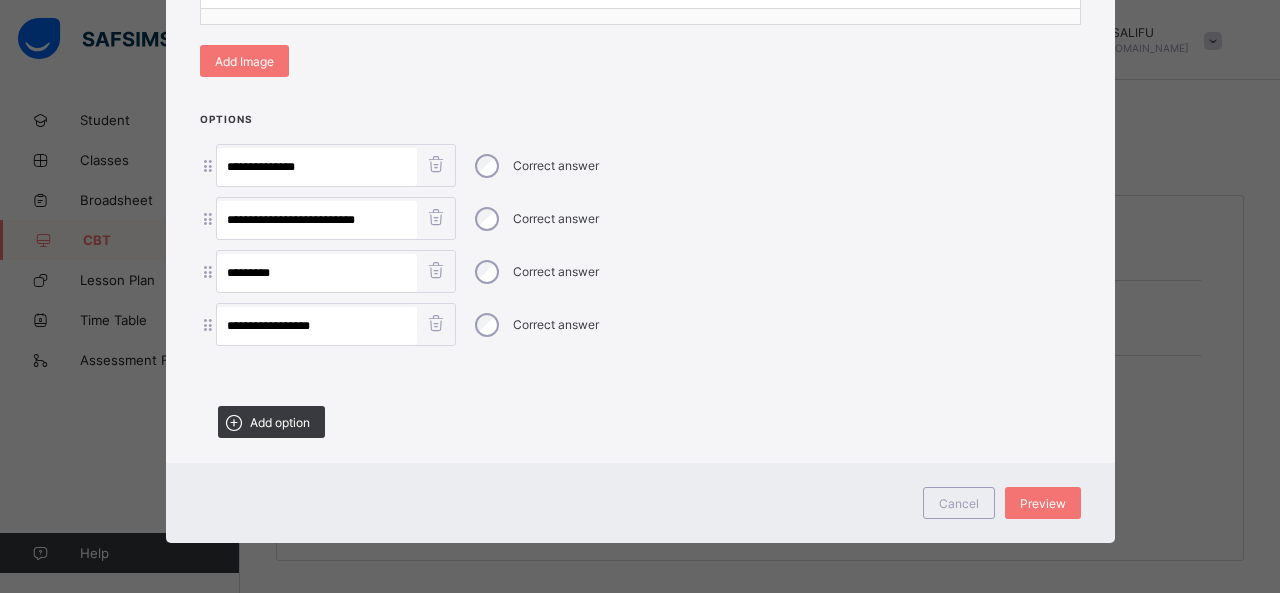 scroll, scrollTop: 507, scrollLeft: 0, axis: vertical 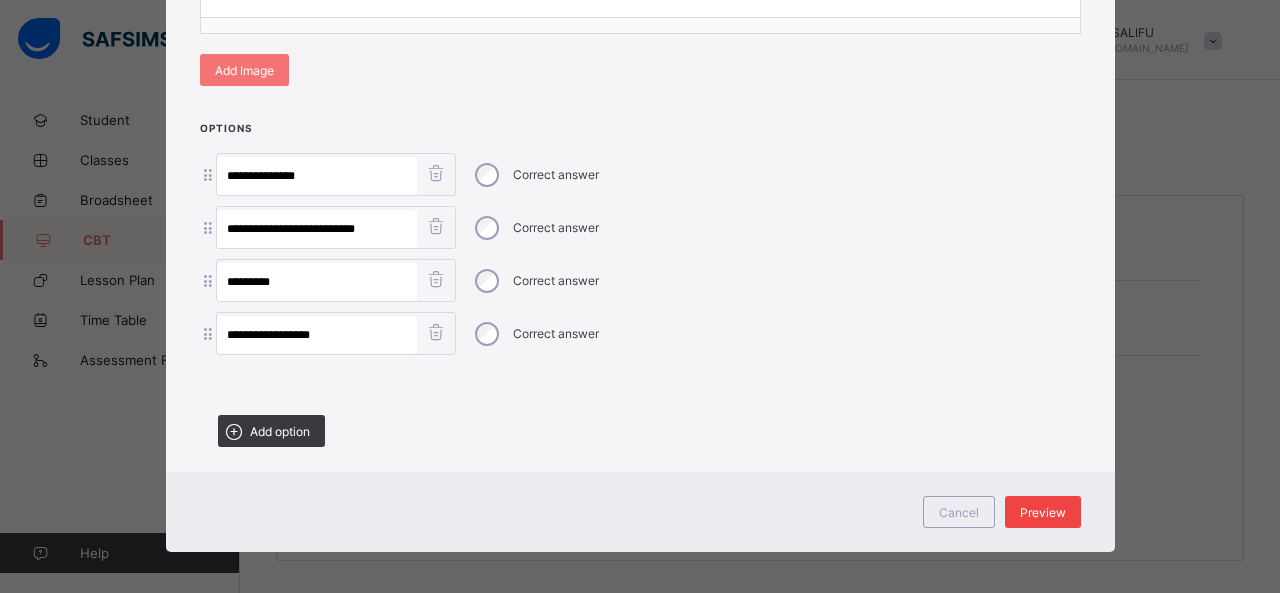 click on "Preview" at bounding box center (1043, 512) 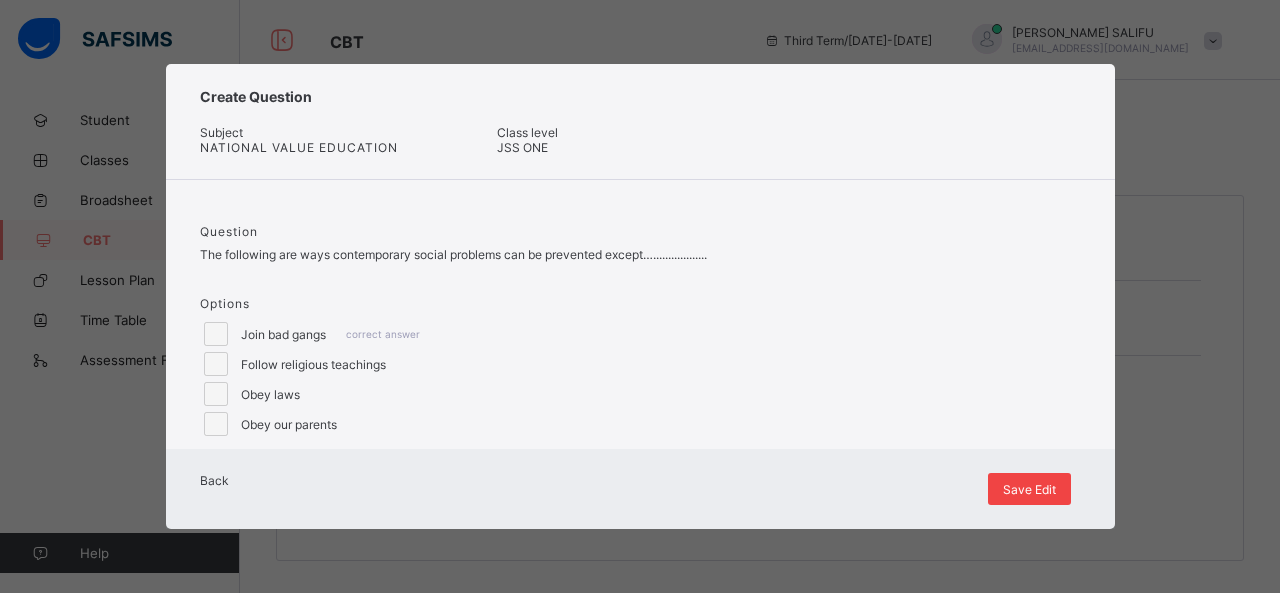 scroll, scrollTop: 22, scrollLeft: 0, axis: vertical 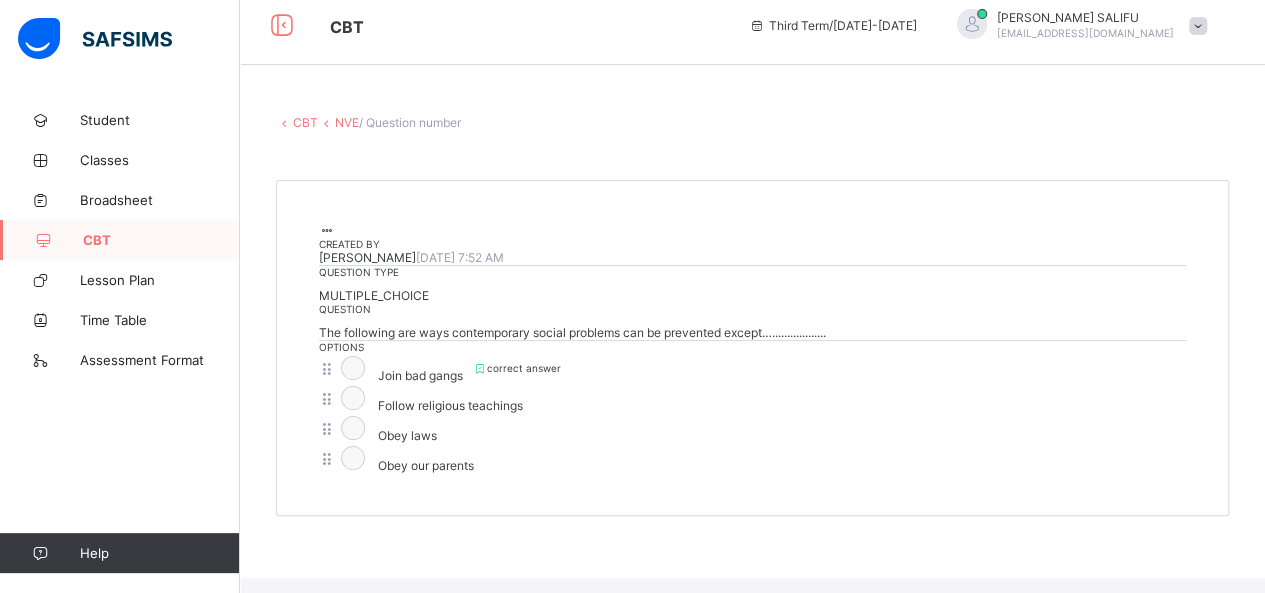 click on "NVE" at bounding box center (347, 122) 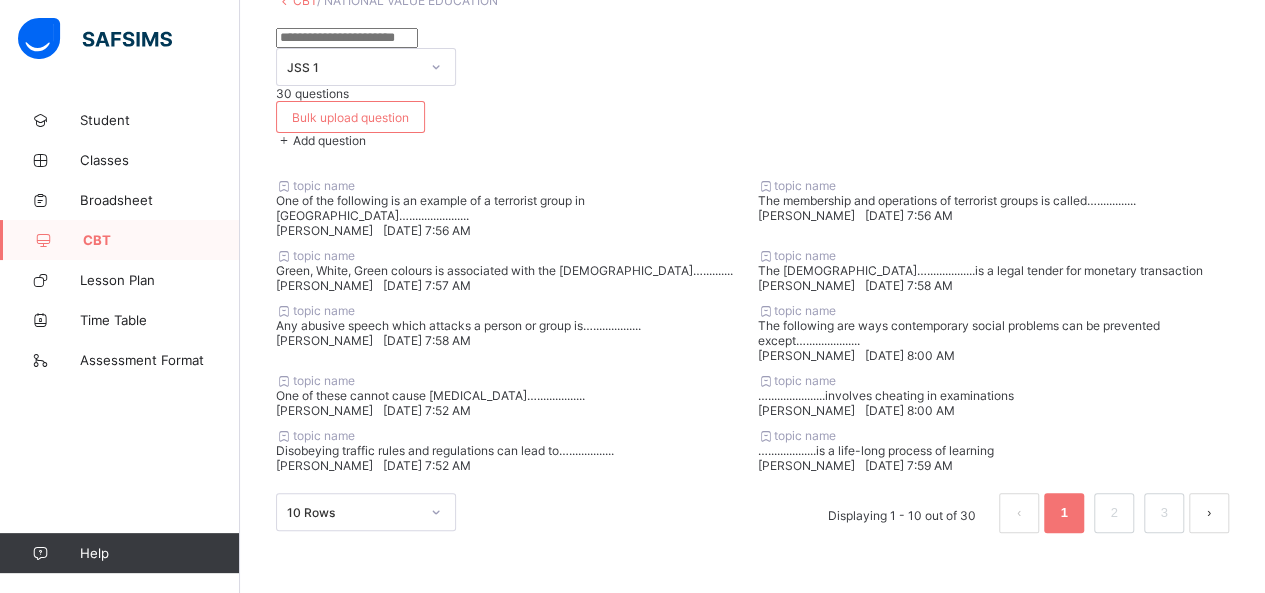 scroll, scrollTop: 278, scrollLeft: 0, axis: vertical 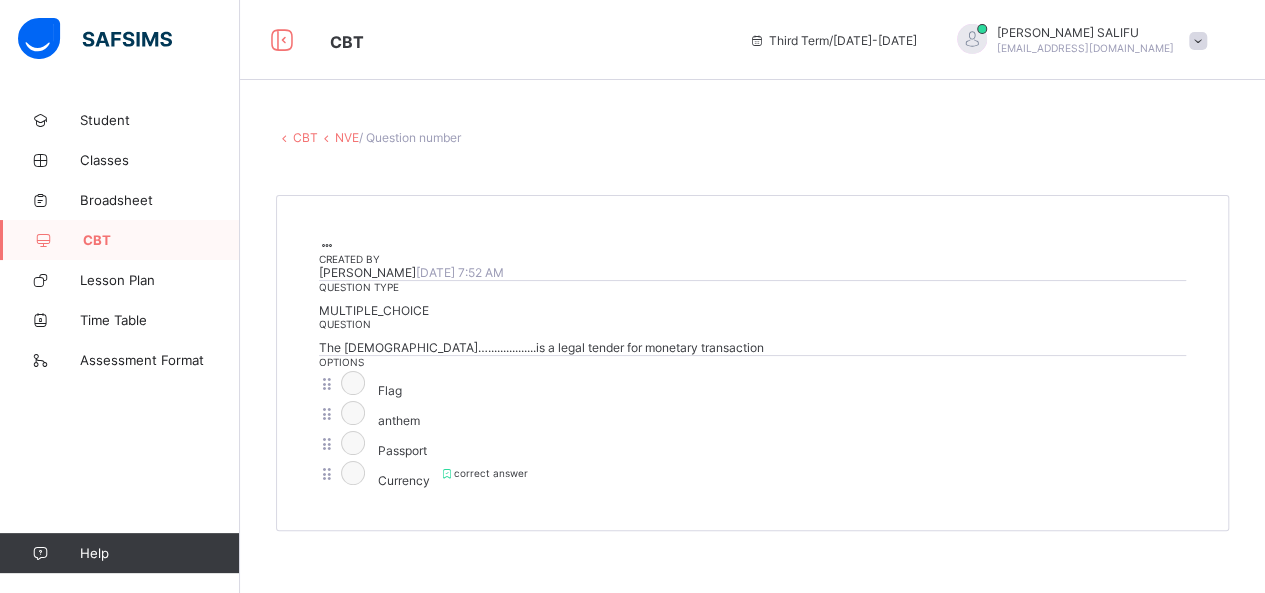 click on "NVE" at bounding box center (347, 137) 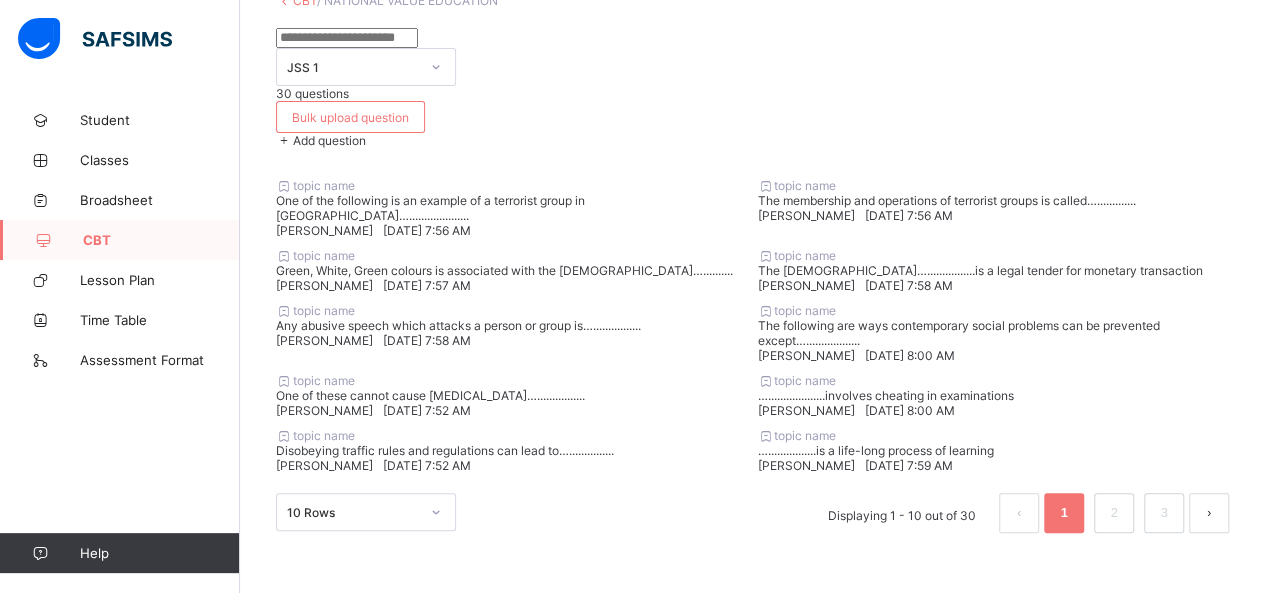 scroll, scrollTop: 476, scrollLeft: 0, axis: vertical 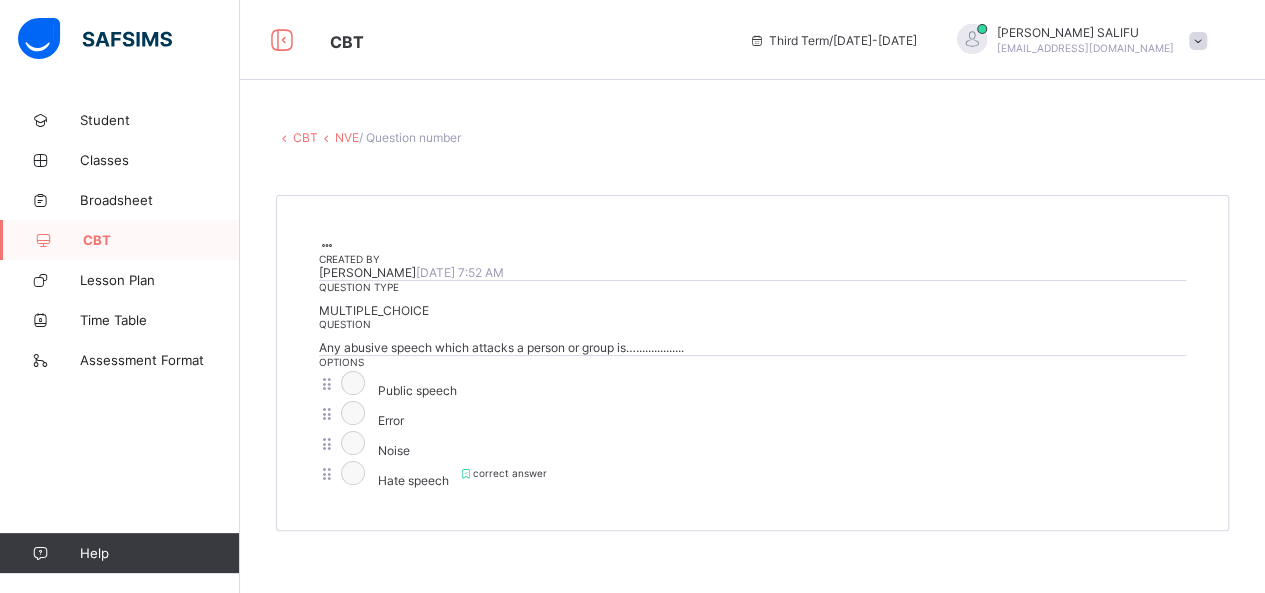 click on "NVE" at bounding box center [347, 137] 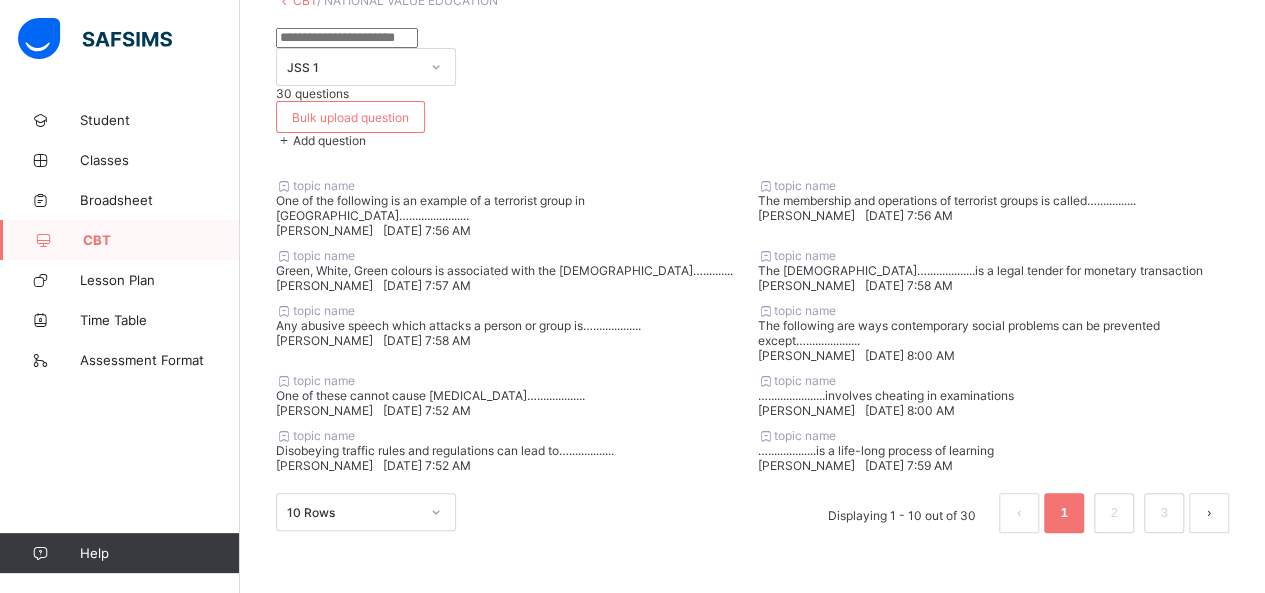 scroll, scrollTop: 736, scrollLeft: 0, axis: vertical 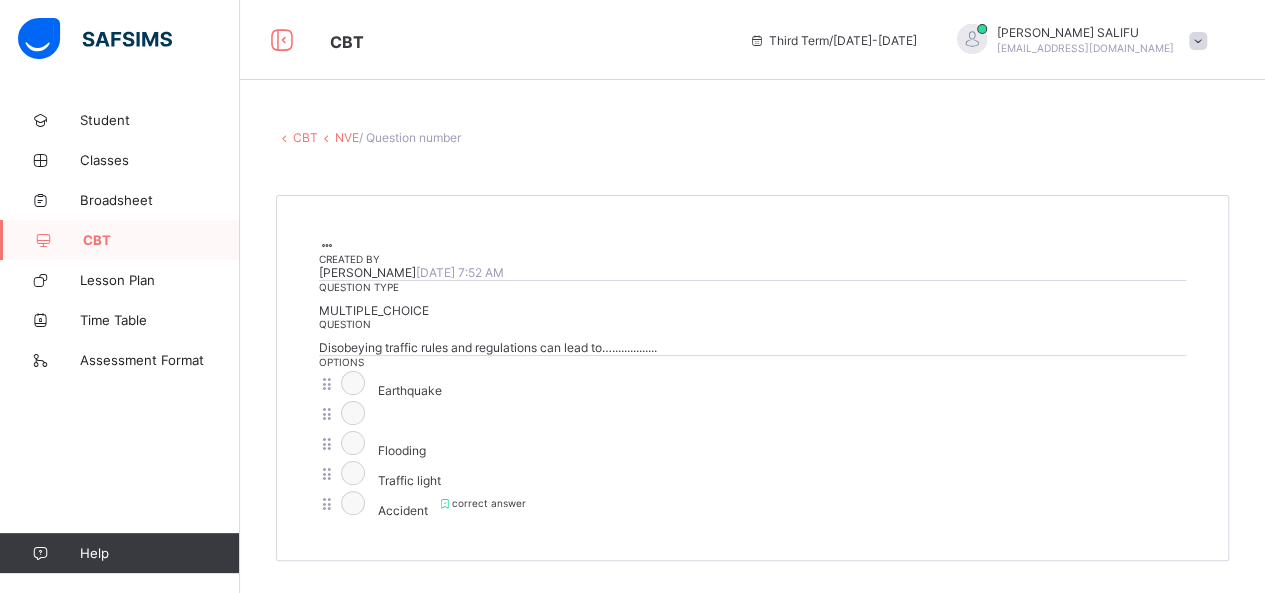 click at bounding box center (327, 245) 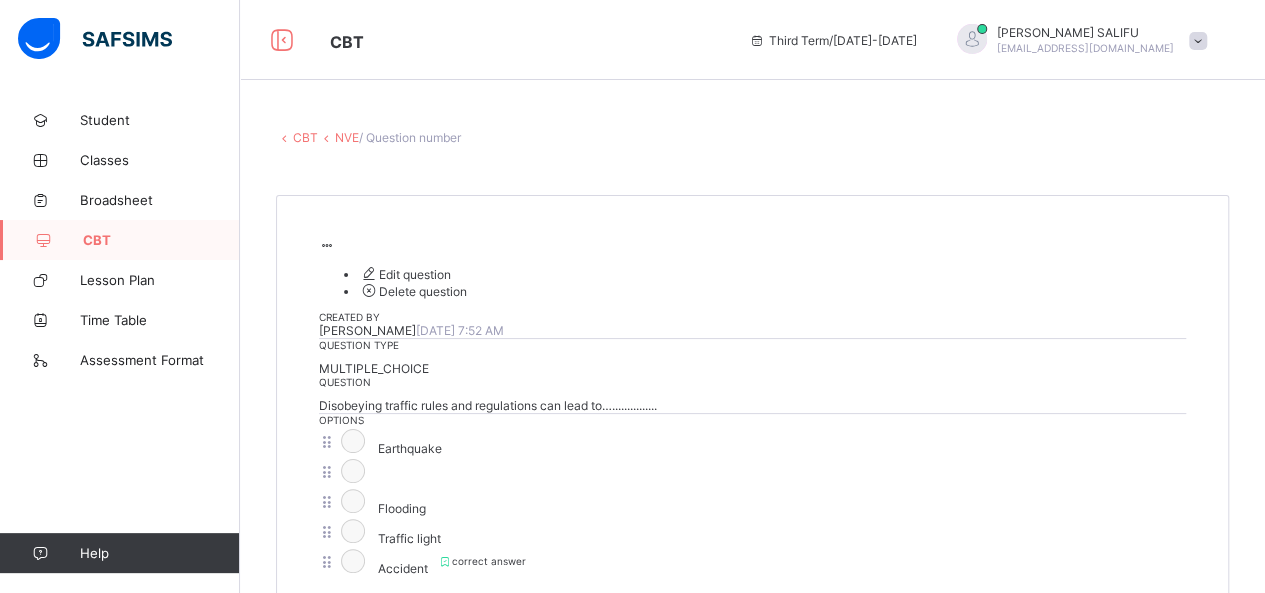 click on "Edit question" at bounding box center (405, 274) 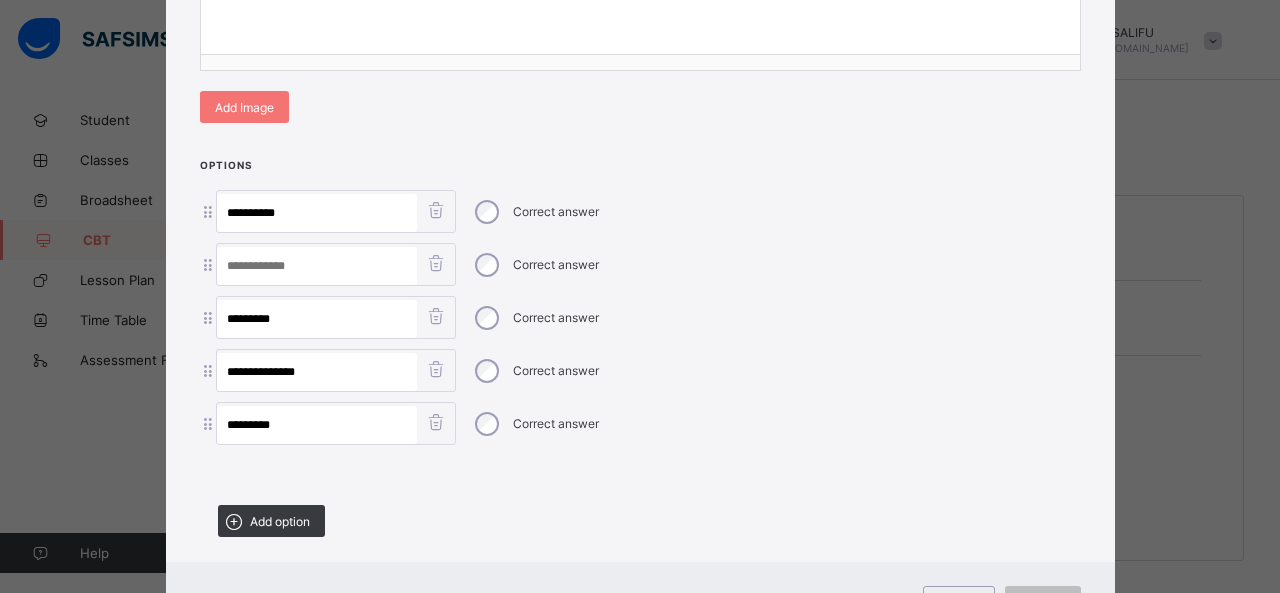 scroll, scrollTop: 559, scrollLeft: 0, axis: vertical 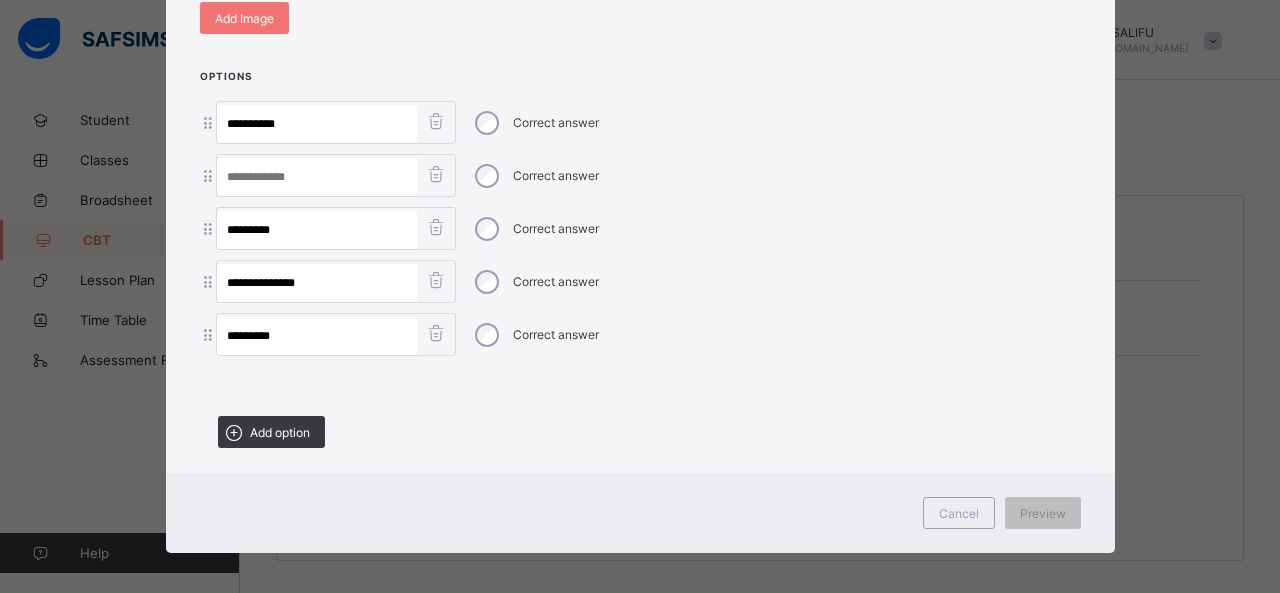 click at bounding box center [436, 174] 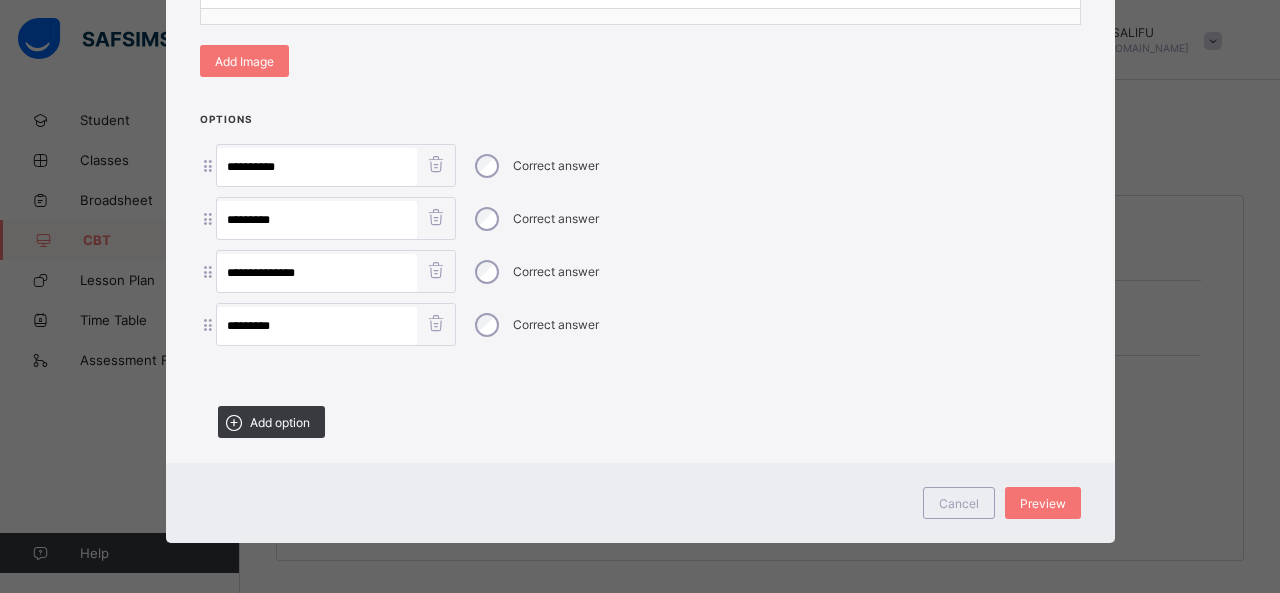 scroll, scrollTop: 507, scrollLeft: 0, axis: vertical 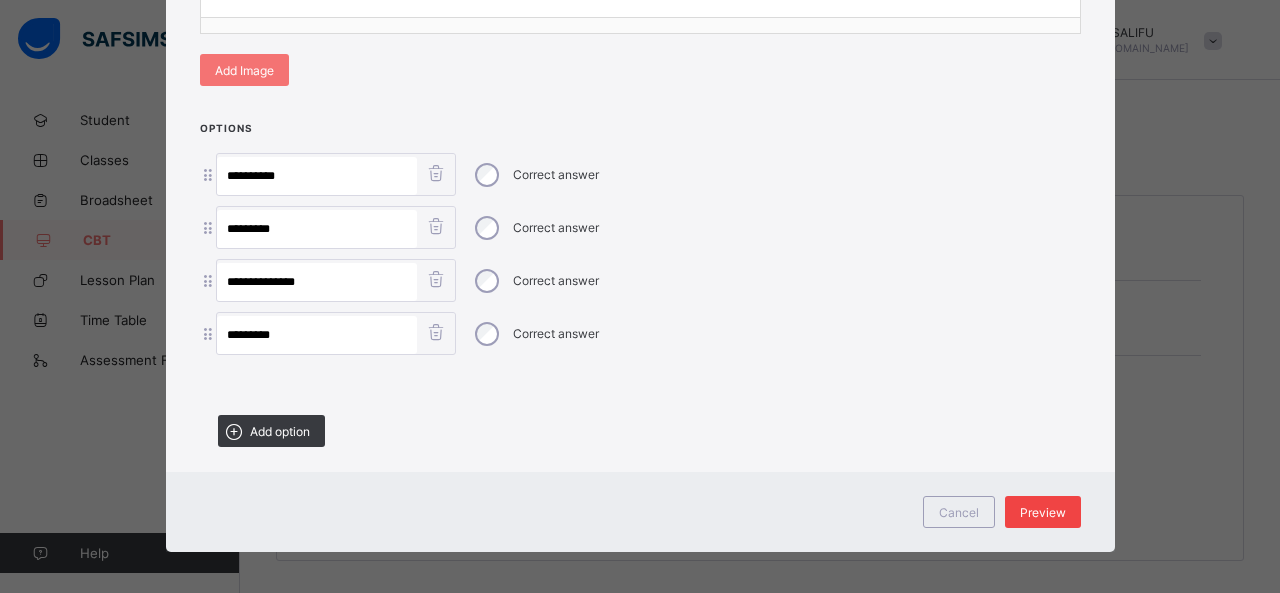click on "Preview" at bounding box center (1043, 512) 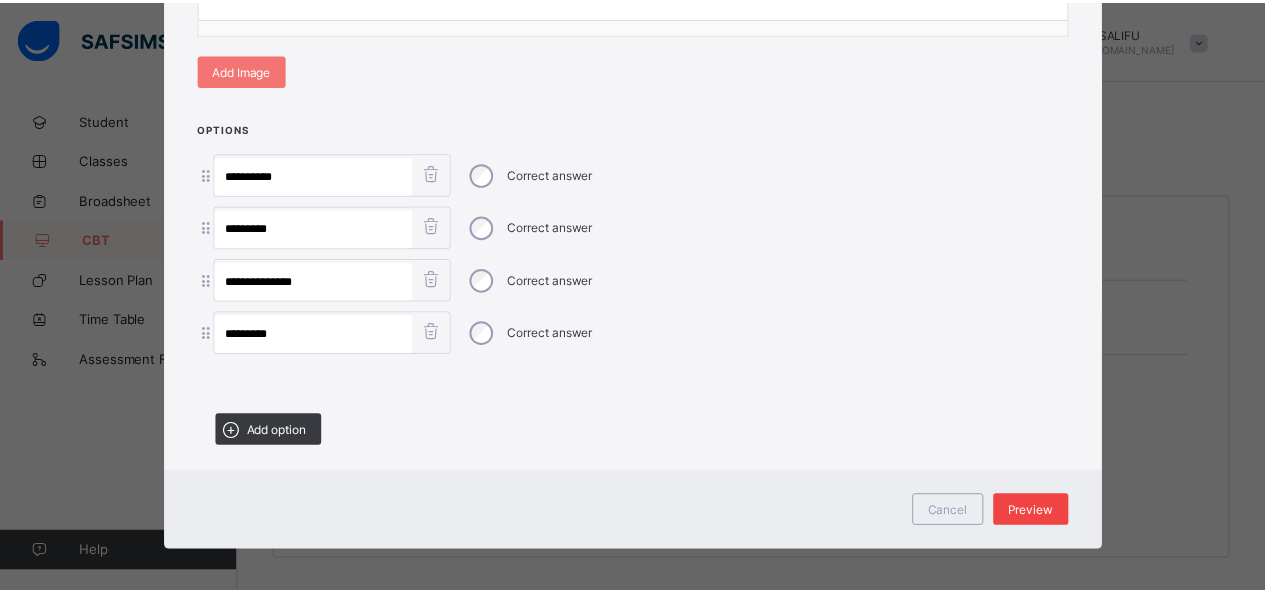 scroll, scrollTop: 22, scrollLeft: 0, axis: vertical 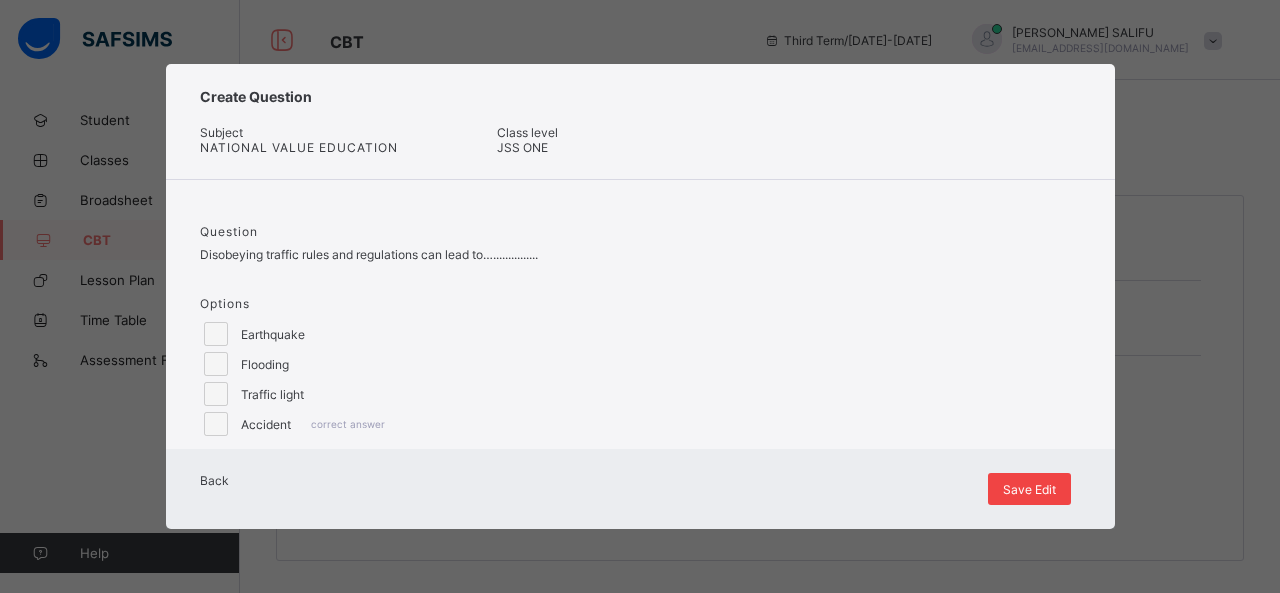 click on "Save Edit" at bounding box center [1029, 489] 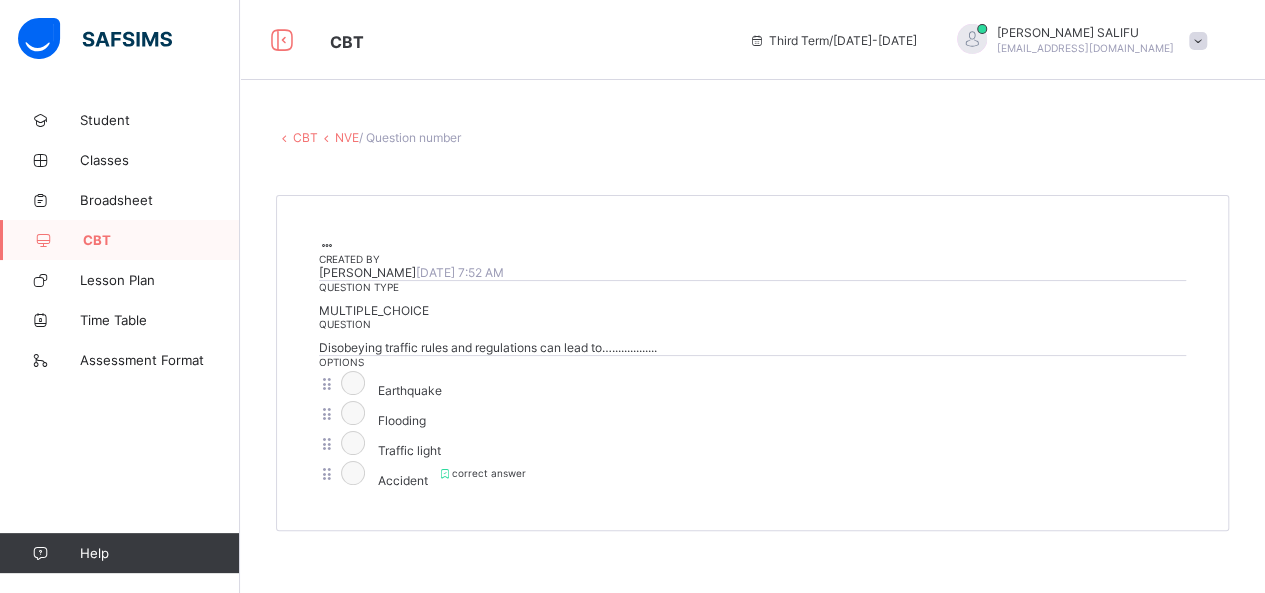 click on "NVE" at bounding box center (347, 137) 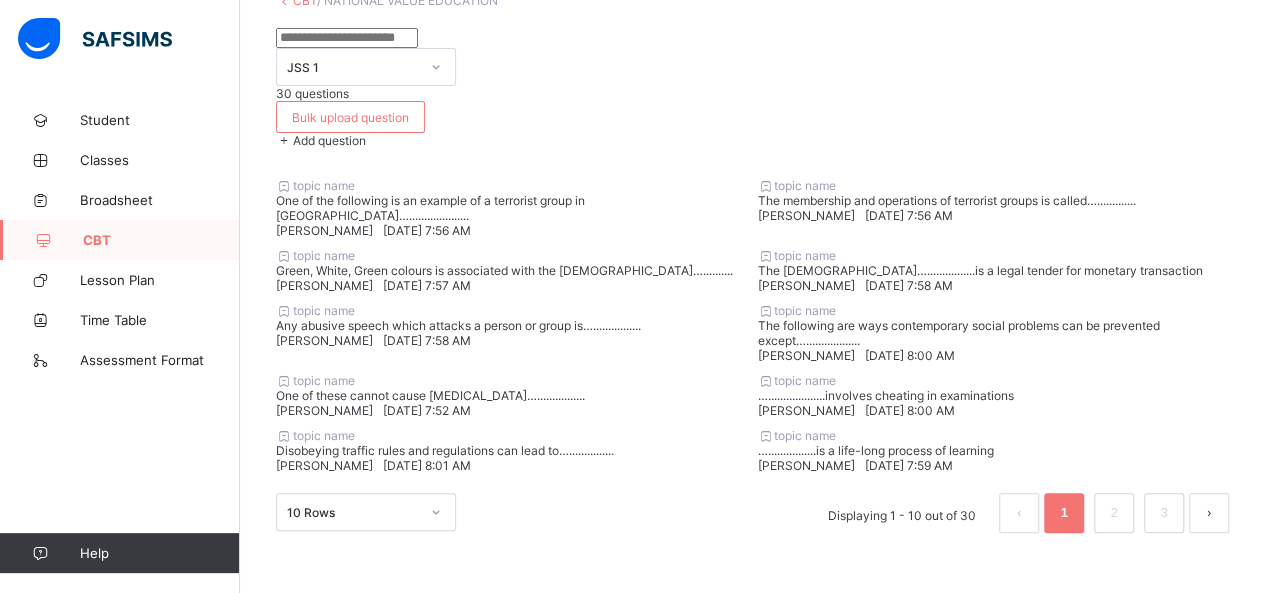 scroll, scrollTop: 736, scrollLeft: 0, axis: vertical 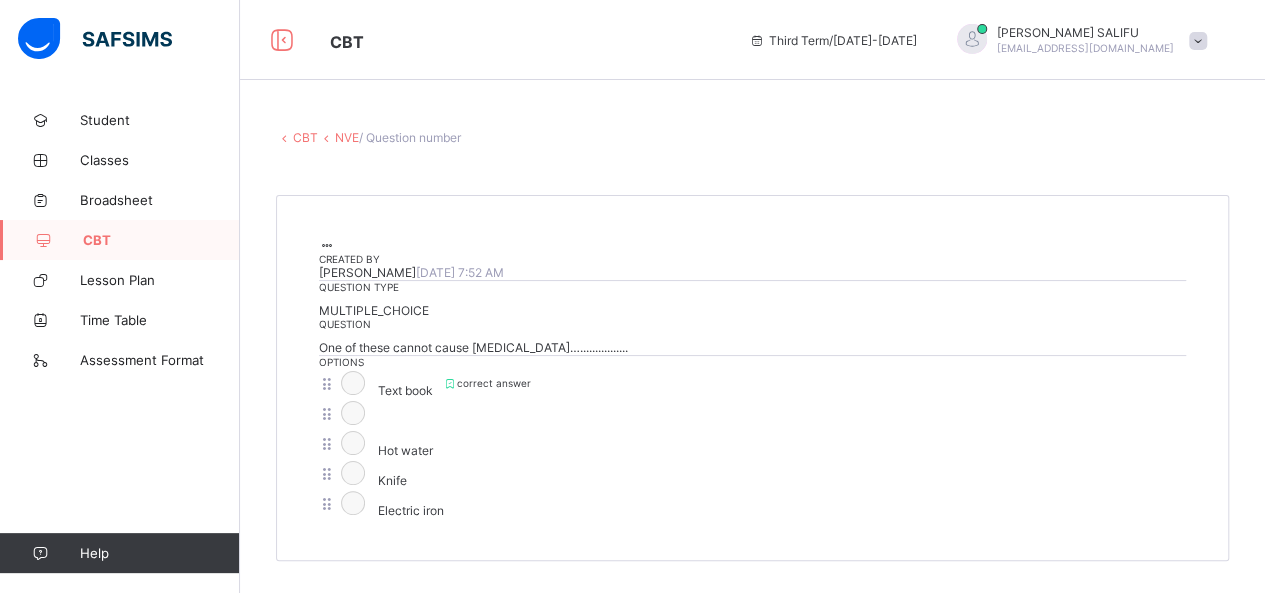 click at bounding box center (327, 245) 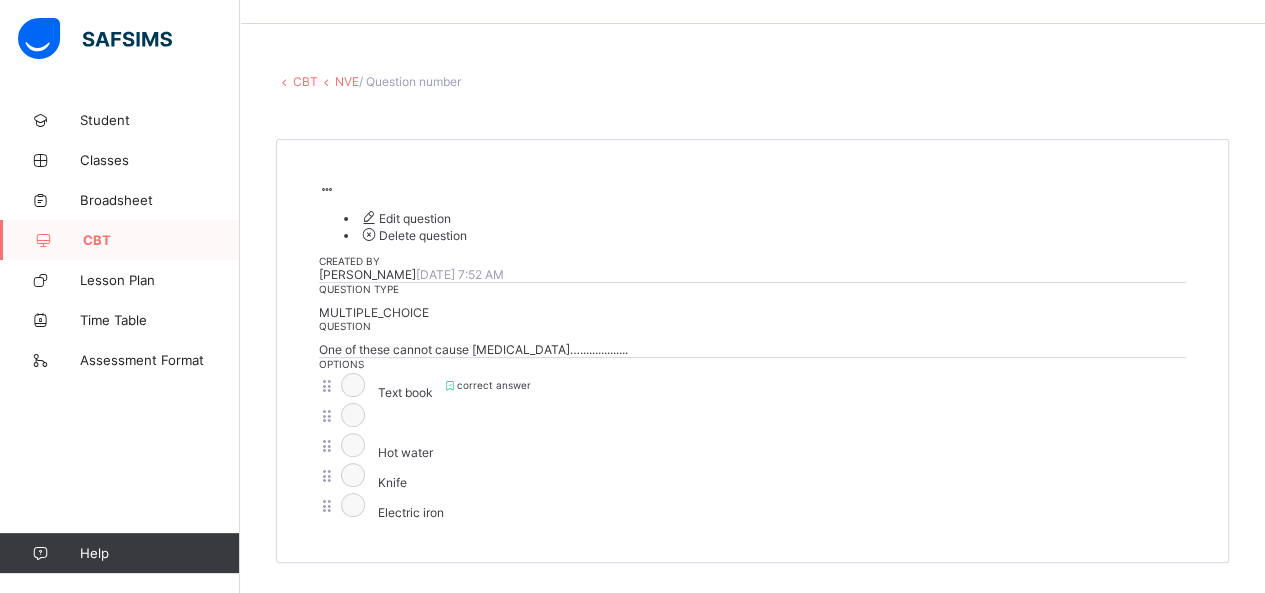 click on "Edit question" at bounding box center (405, 218) 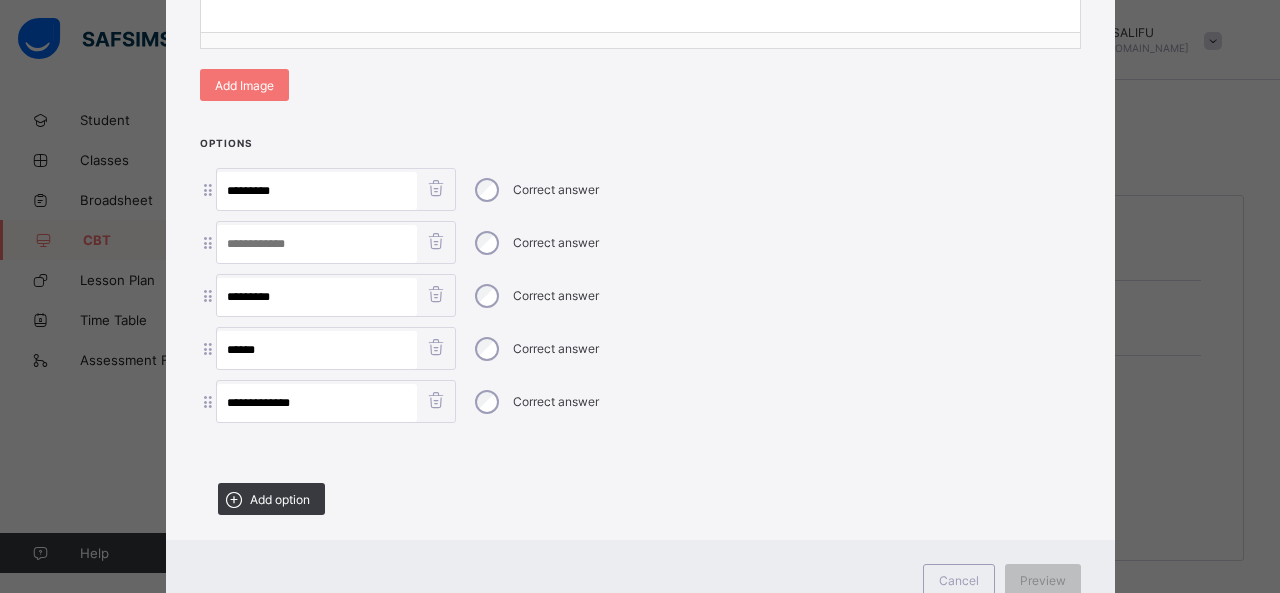 scroll, scrollTop: 559, scrollLeft: 0, axis: vertical 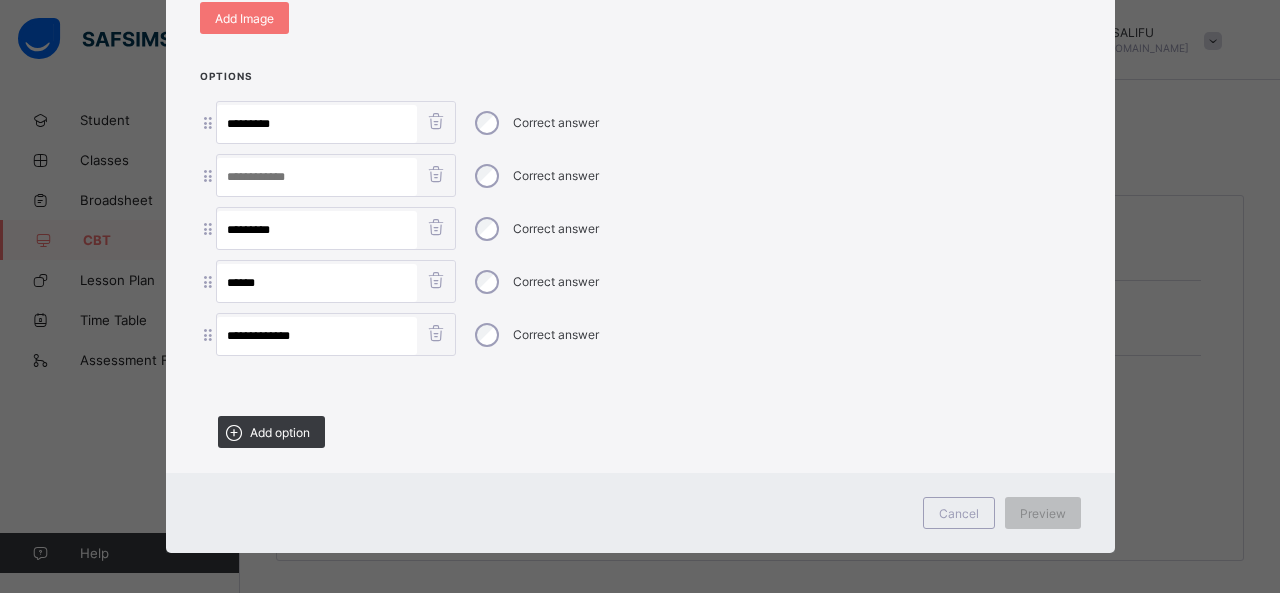 click at bounding box center [436, 174] 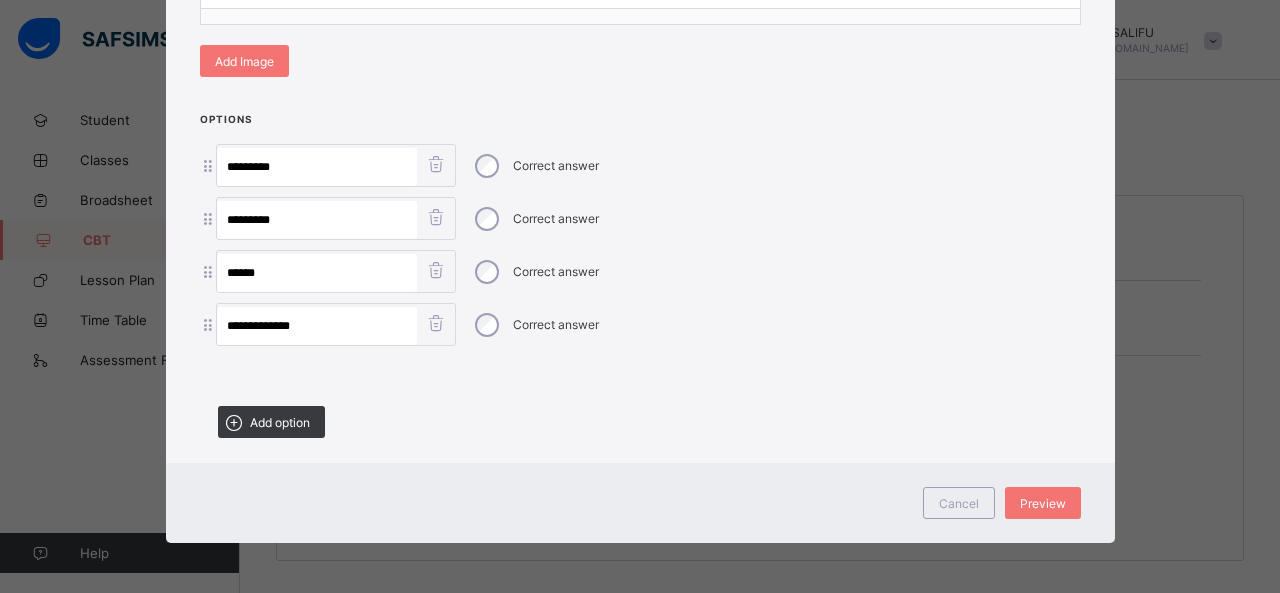scroll, scrollTop: 507, scrollLeft: 0, axis: vertical 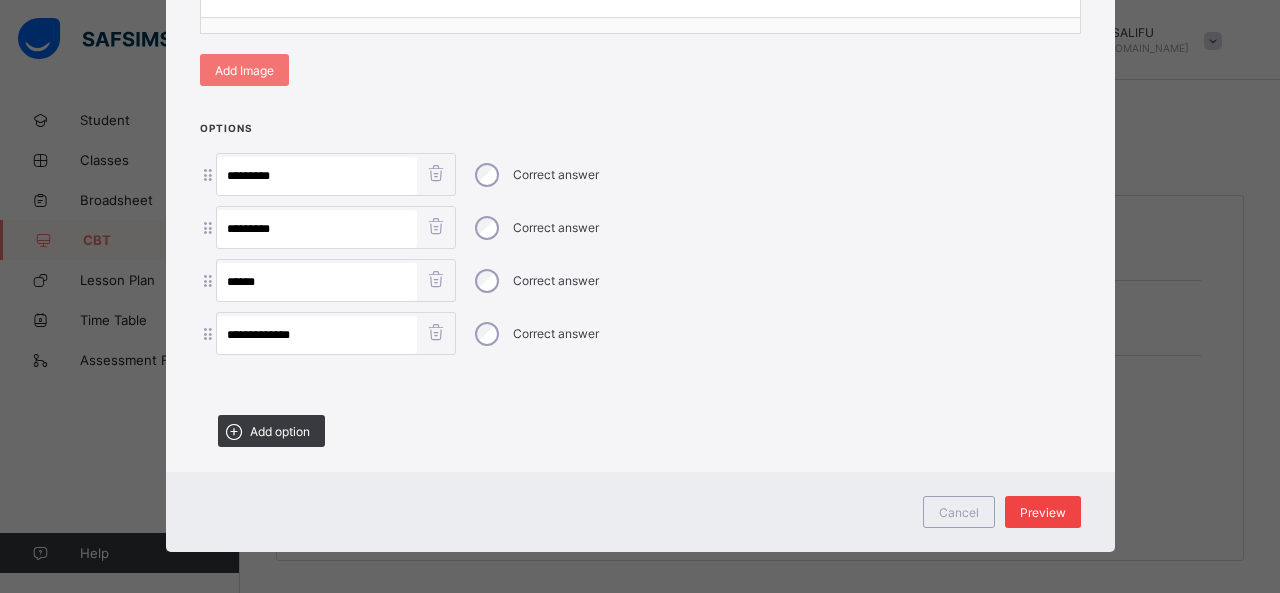 click on "Preview" at bounding box center [1043, 512] 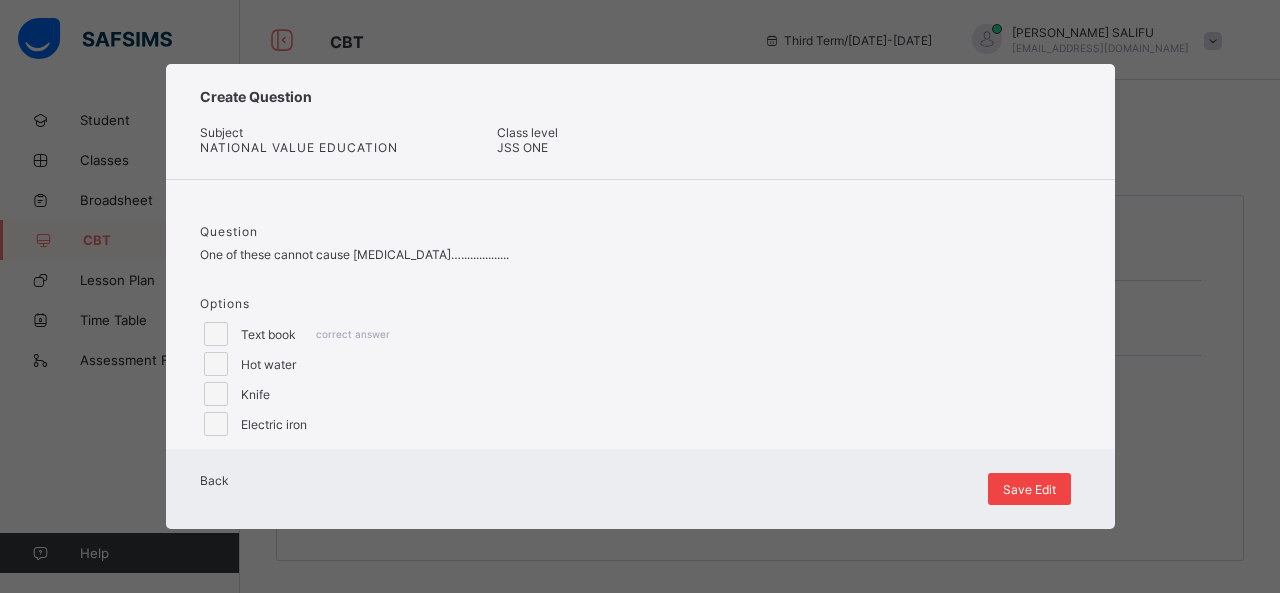 scroll, scrollTop: 22, scrollLeft: 0, axis: vertical 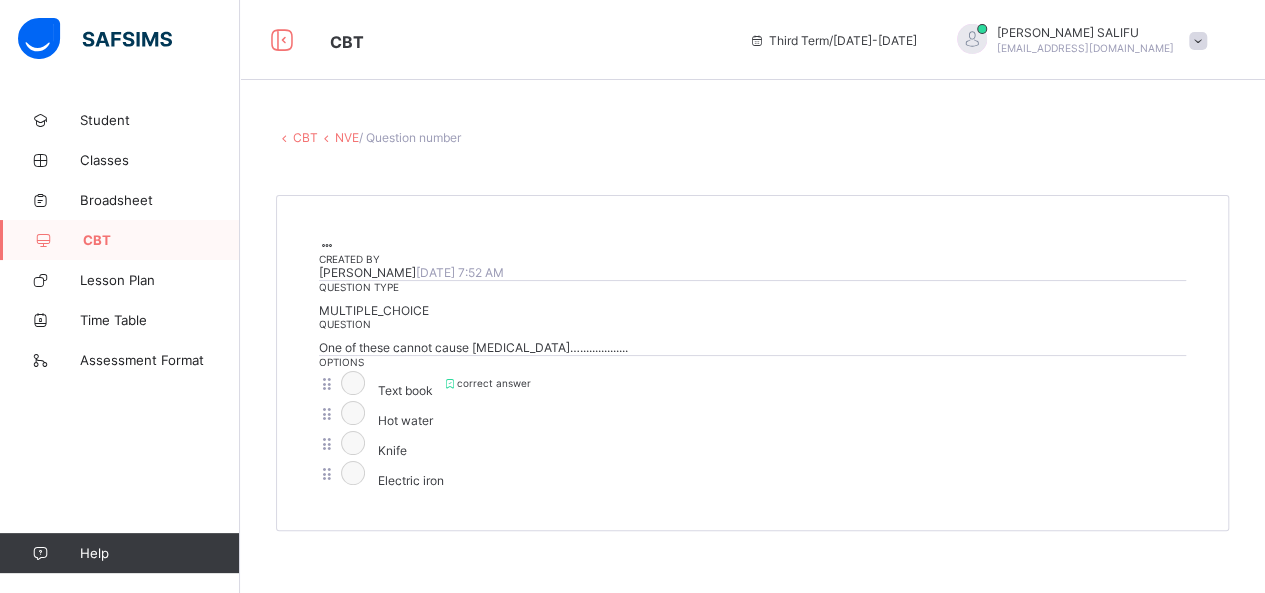 click on "NVE" at bounding box center [347, 137] 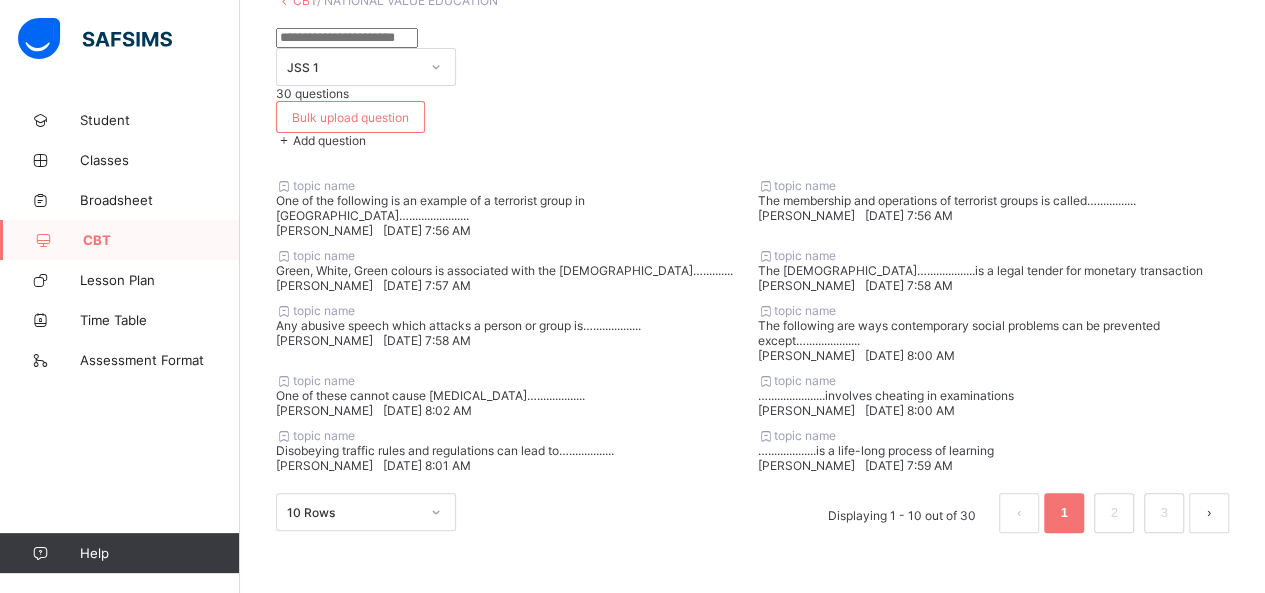 scroll, scrollTop: 322, scrollLeft: 0, axis: vertical 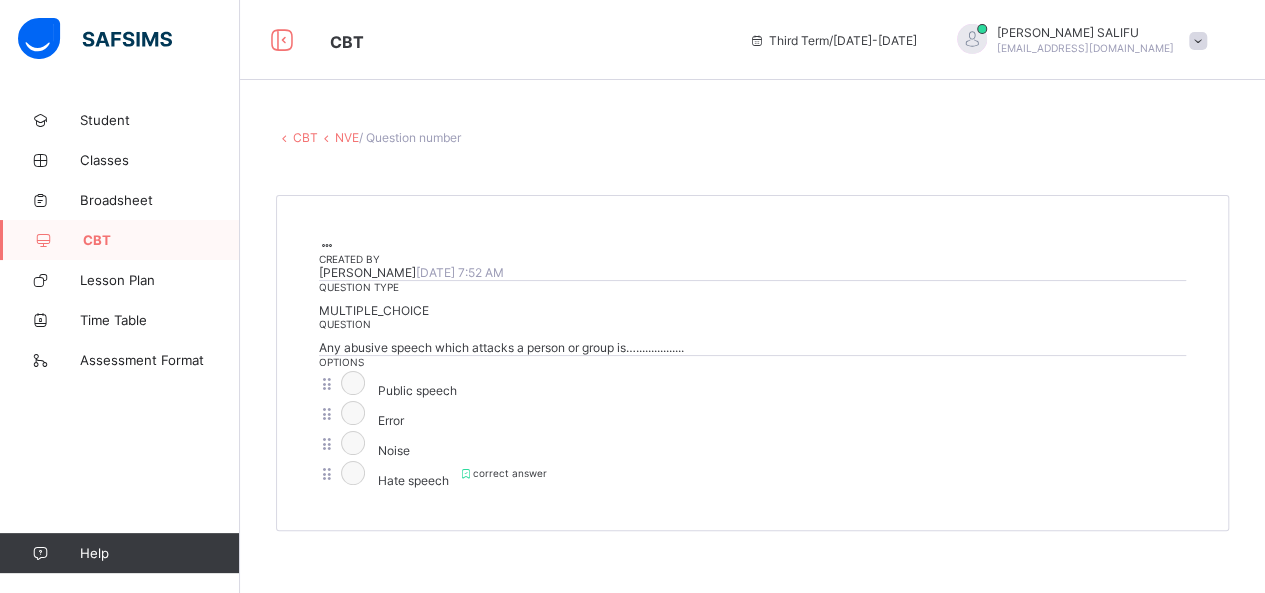 click on "NVE" at bounding box center (347, 137) 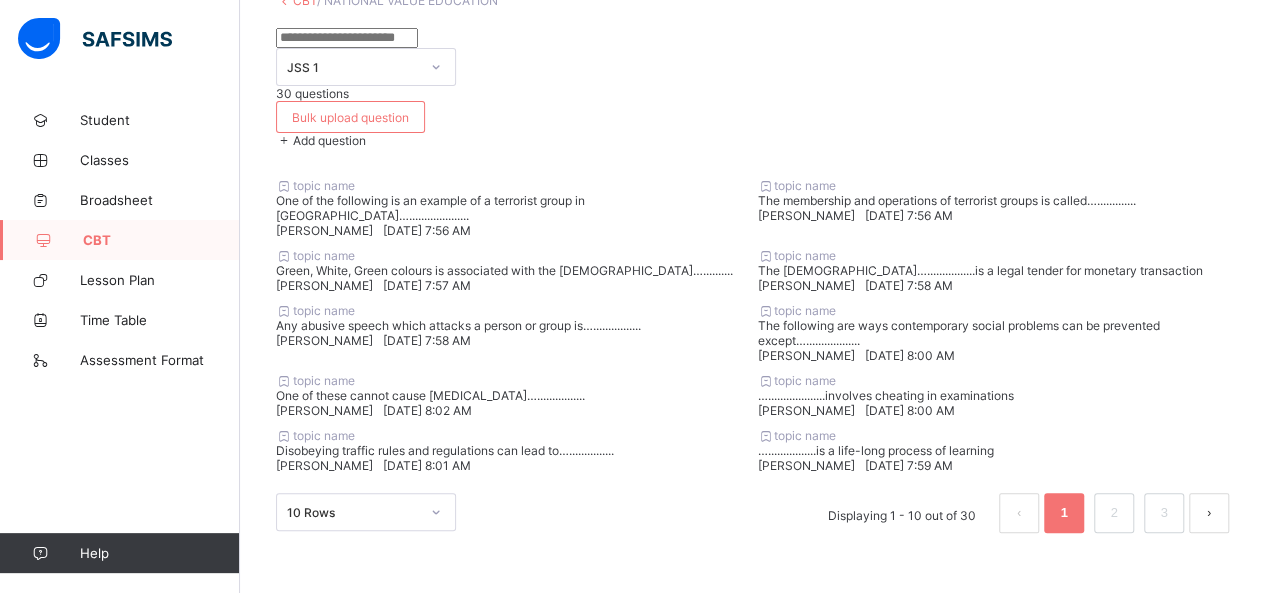 scroll, scrollTop: 736, scrollLeft: 0, axis: vertical 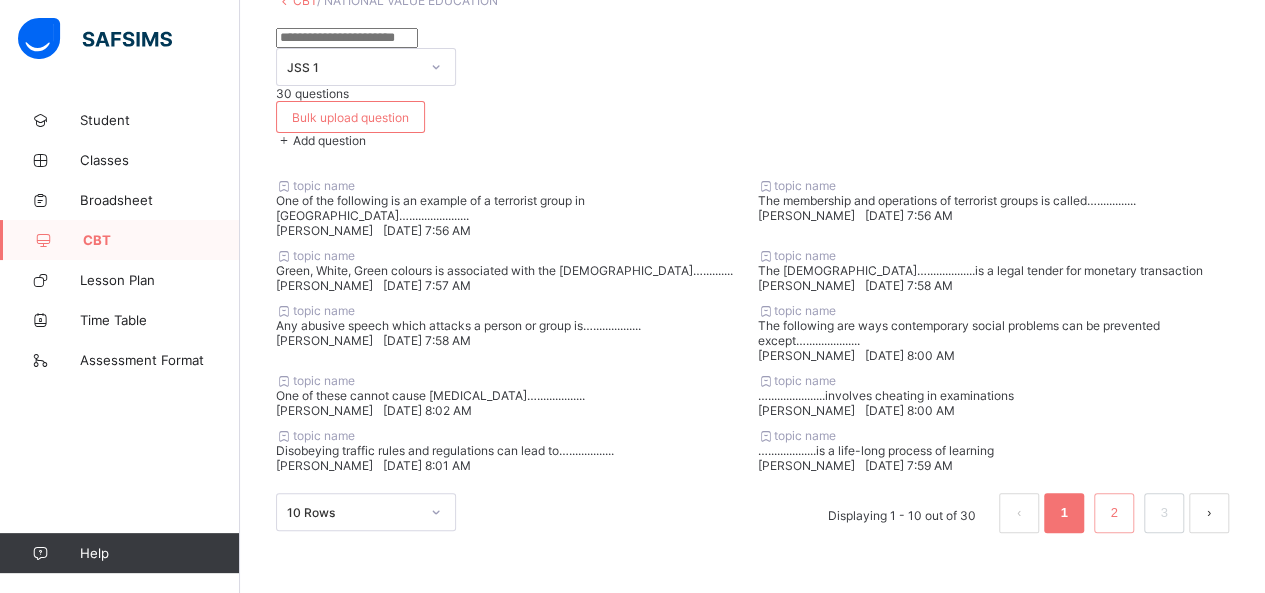 click on "2" at bounding box center (1113, 513) 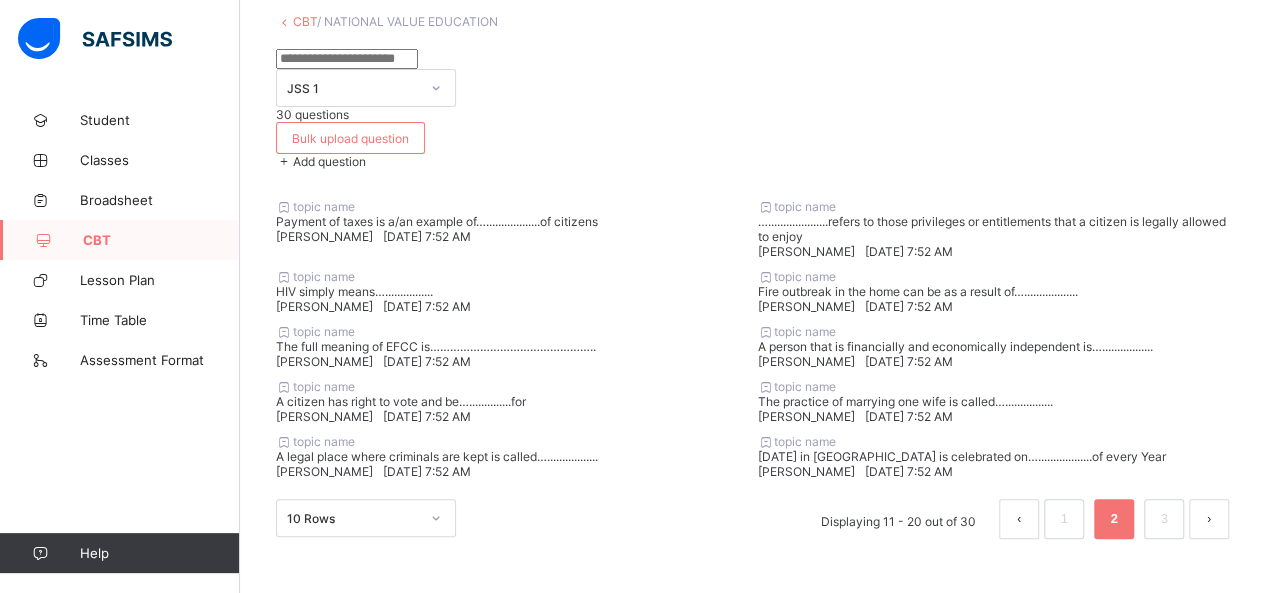 scroll, scrollTop: 118, scrollLeft: 0, axis: vertical 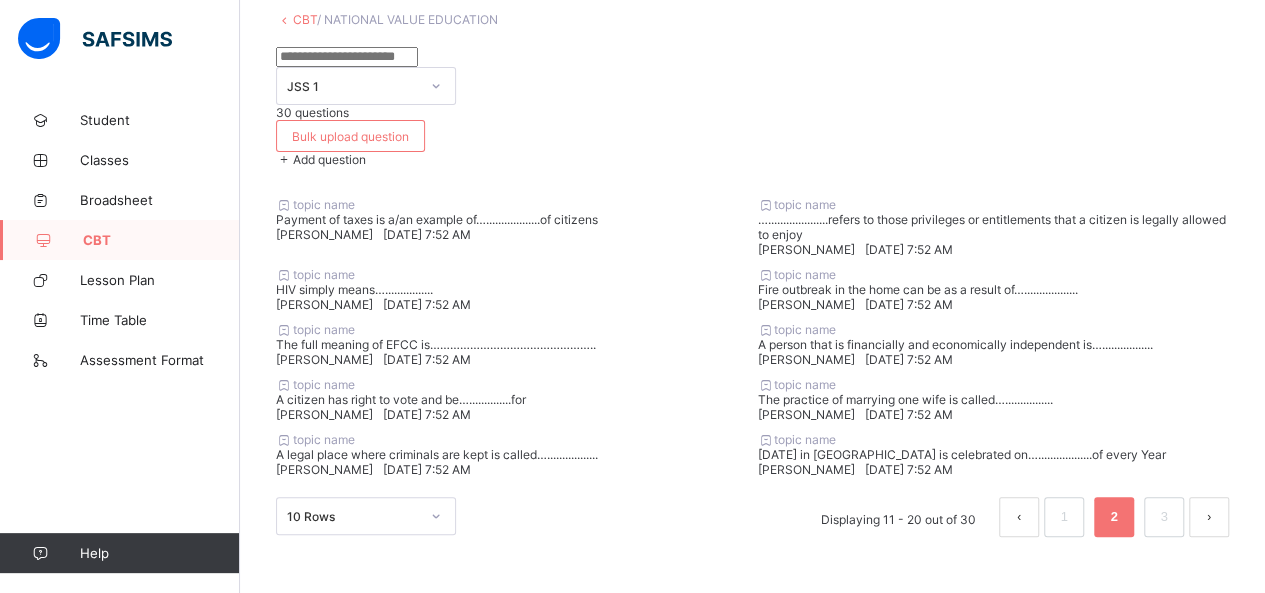 click on "Payment of taxes is a/an example of…..................of citizens" at bounding box center (512, 219) 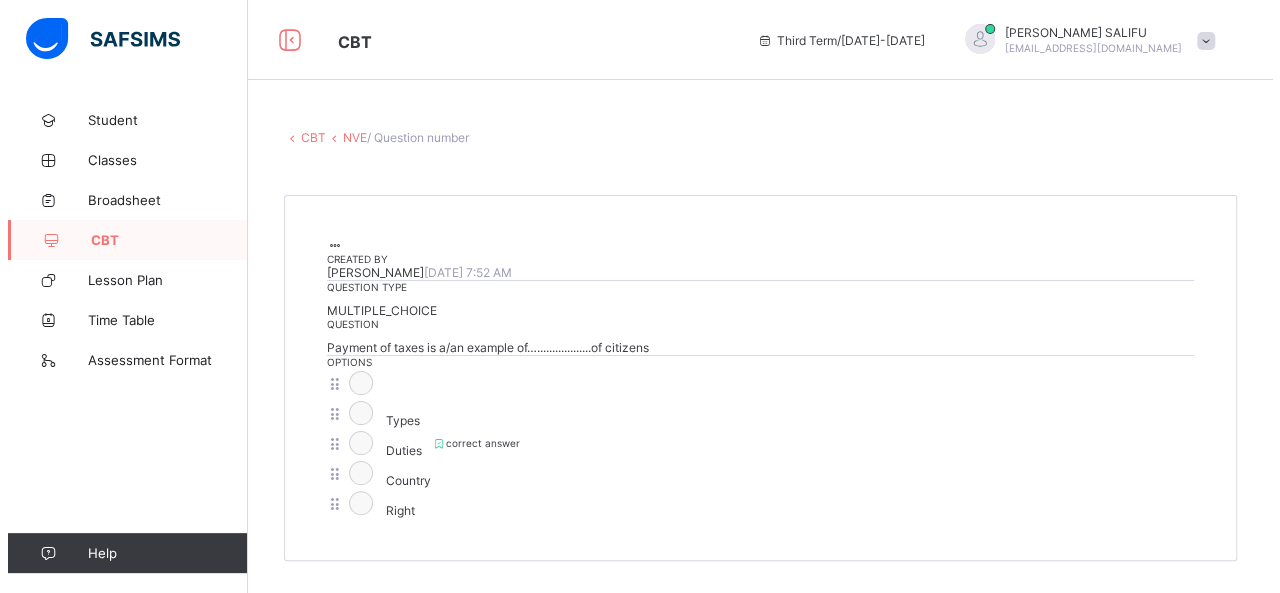 scroll, scrollTop: 38, scrollLeft: 0, axis: vertical 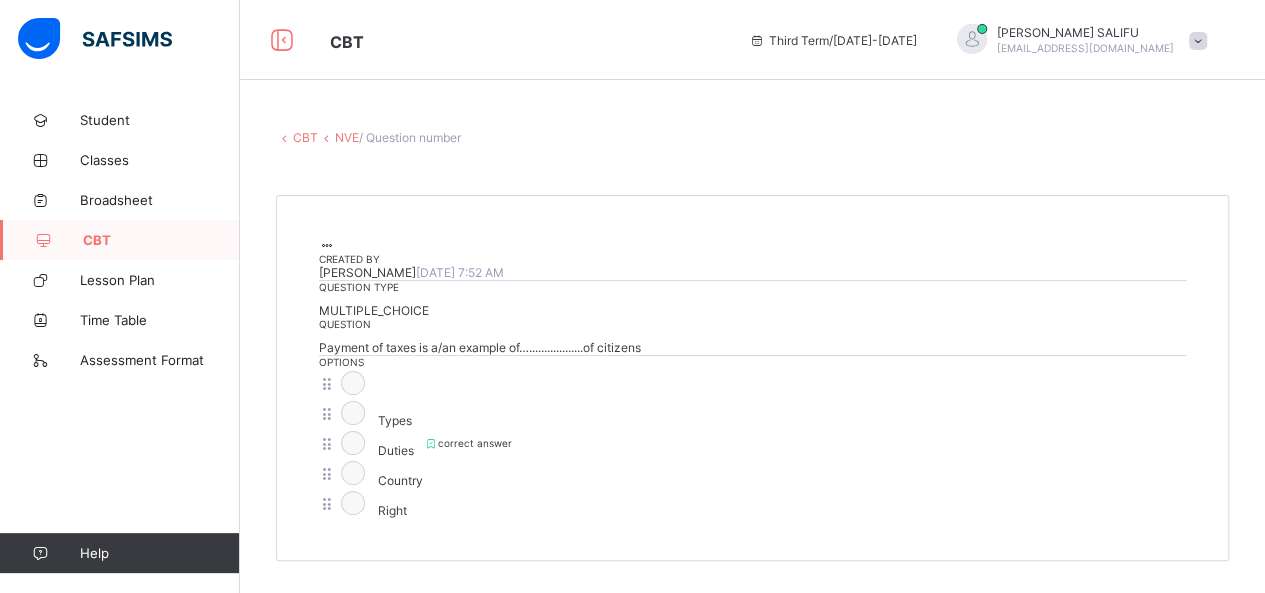 click at bounding box center [327, 245] 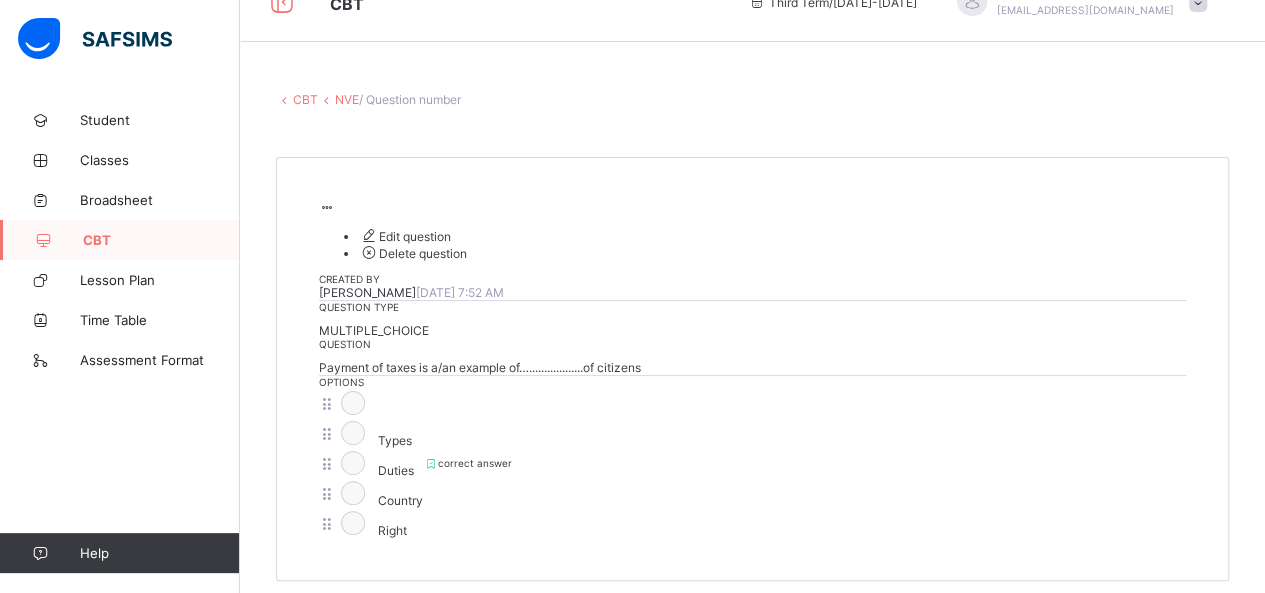 click on "Edit question" at bounding box center (405, 236) 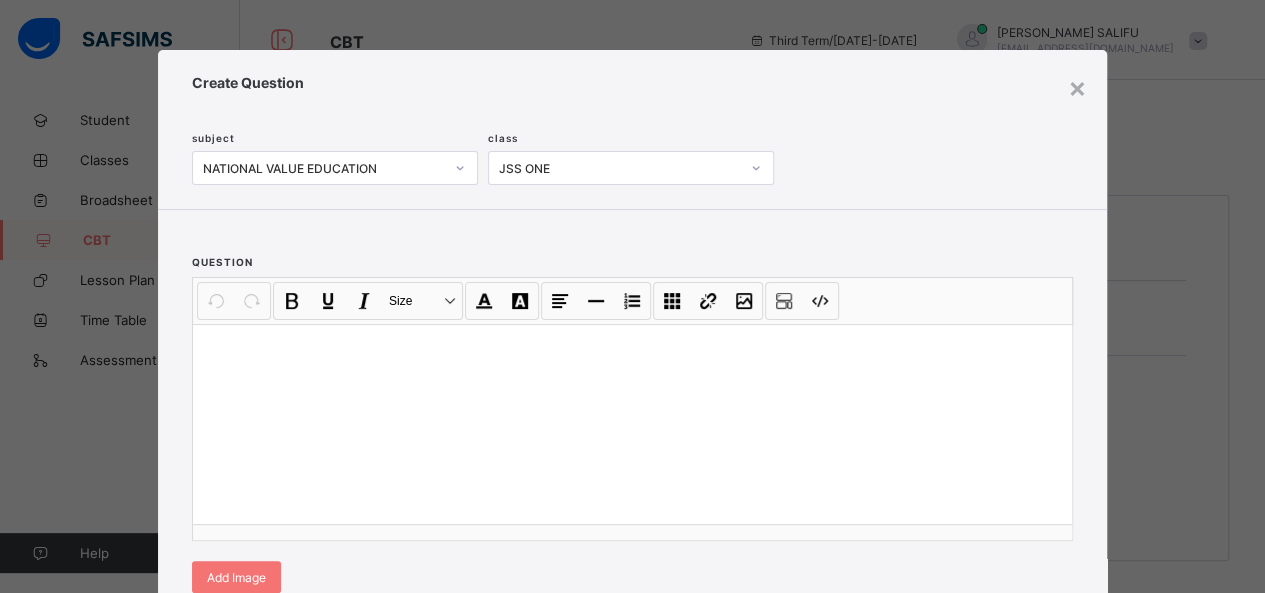 click on "× Create Question subject NATIONAL VALUE EDUCATION class JSS ONE question Undo CTRL+ Z Redo CTRL+ Y  / CTRL+SHIFT+ Z Bold CTRL+ B Underline CTRL+ U Italic CTRL+ I Size Size Font Color Highlight Color Align Horizontal line List Table Link Image Show blocks Code view Align left Align center Align right Align justify (Default) 12 14 16 18 20 Insert Link URL to link Text to display  Open in new window  Download link Submit Insert image Image Link Select from files Image URL Alternative text Width   Height **** x ****  Constrain proportions  Insert description URL to link Text to display  Open in new window  Download link Basic Left Center Right Submit Insert Video Media embed URL, YouTube/Vimeo Width   Height (Ratio) x * **** *** ****  Constrain proportions Basic Left Center Right Submit Insert Audio Audio URL Submit   Edit Unlink Remove 100% Resize 100% 75% Resize 75% 50% Resize 50% Auto size Rotate left Rotate right Mirror, Horizontal Mirror, Vertical Align Basic Left Center Right Insert description" at bounding box center [632, 296] 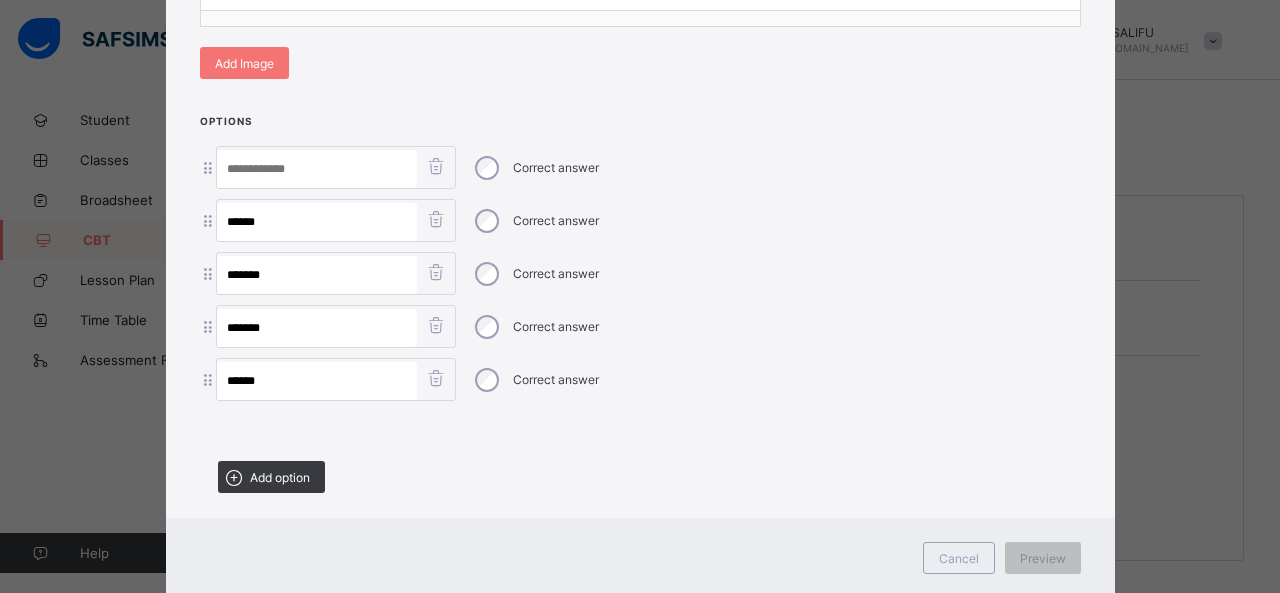 scroll, scrollTop: 559, scrollLeft: 0, axis: vertical 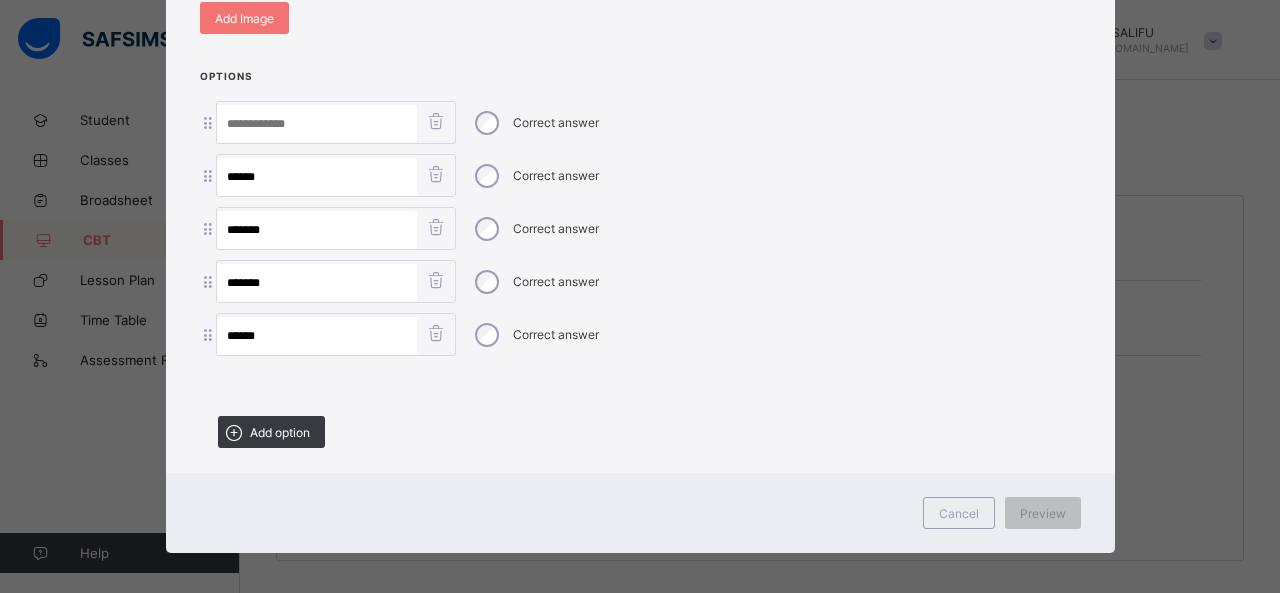click at bounding box center (436, 121) 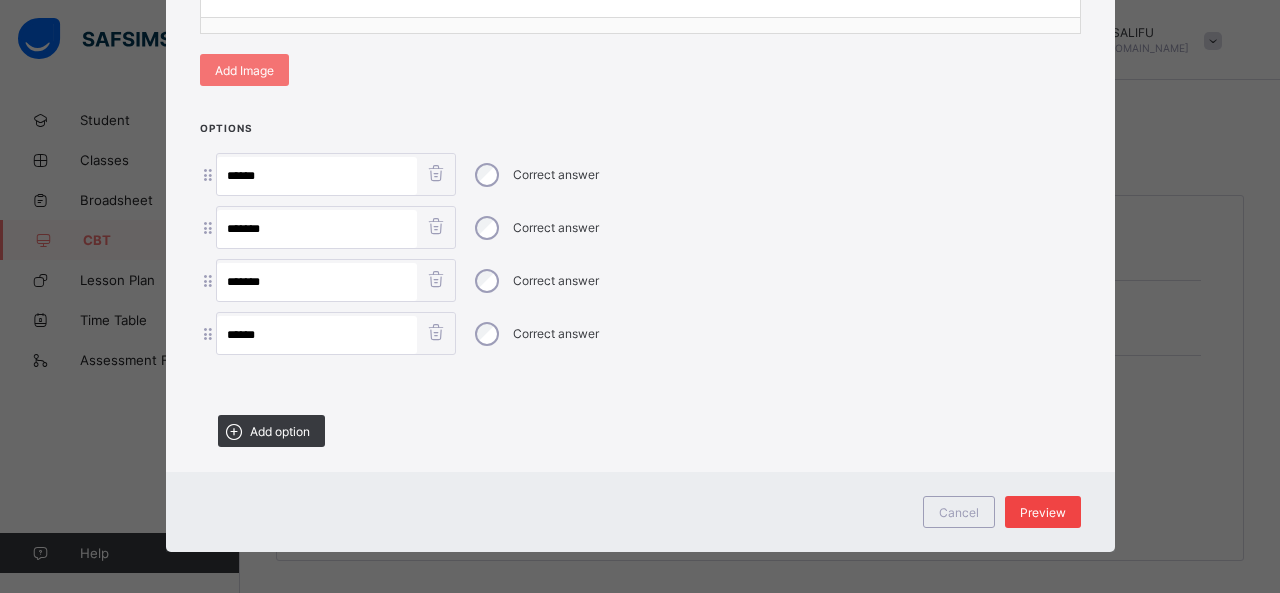 click on "Preview" at bounding box center (1043, 512) 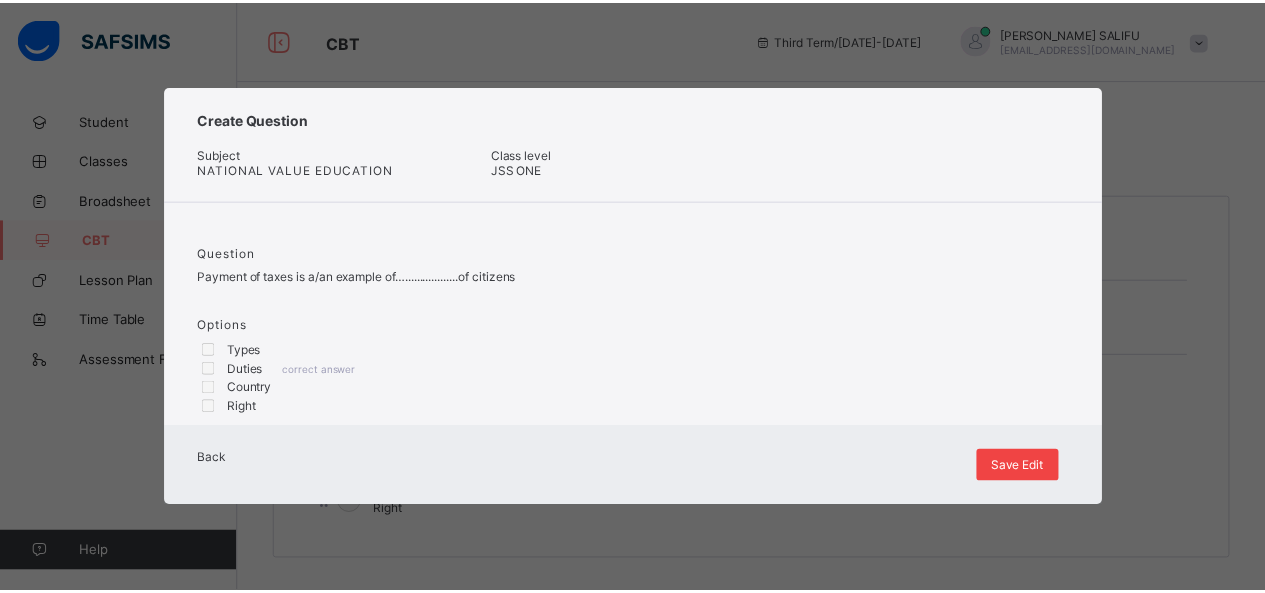 scroll, scrollTop: 22, scrollLeft: 0, axis: vertical 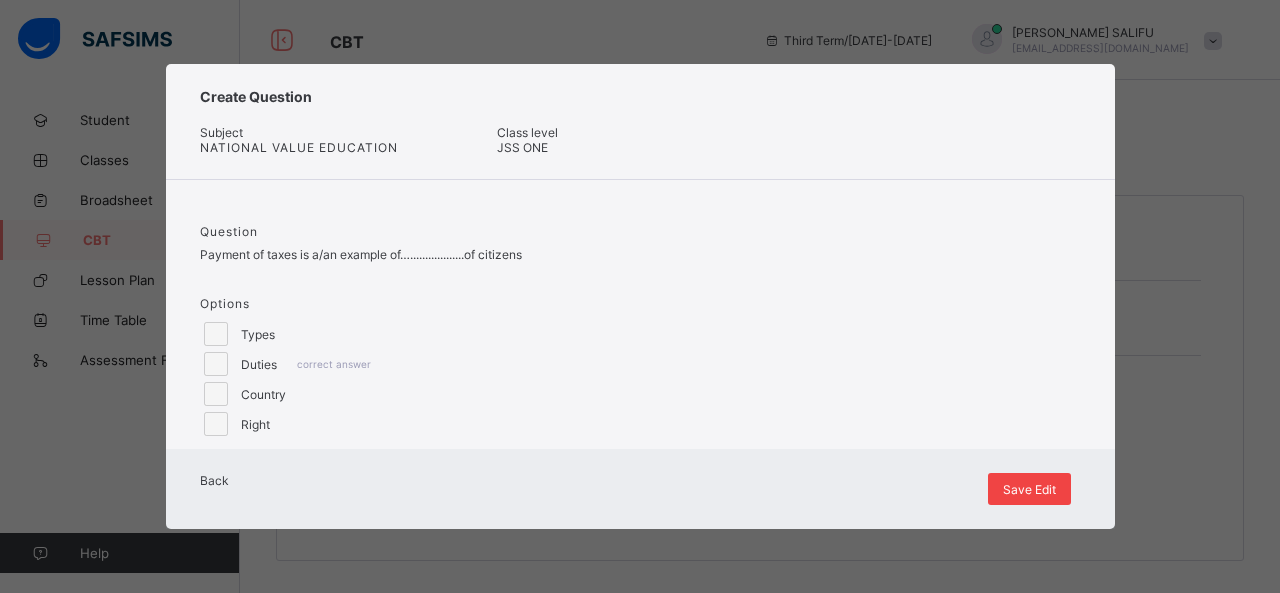 click on "Save Edit" at bounding box center [1029, 489] 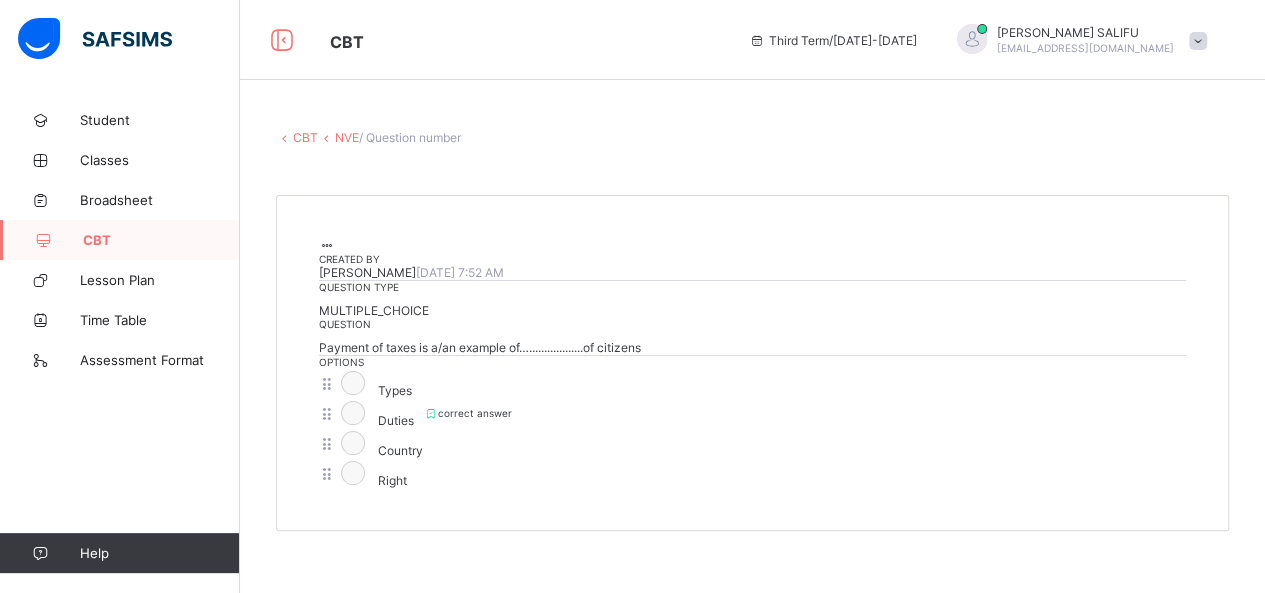 scroll, scrollTop: 0, scrollLeft: 0, axis: both 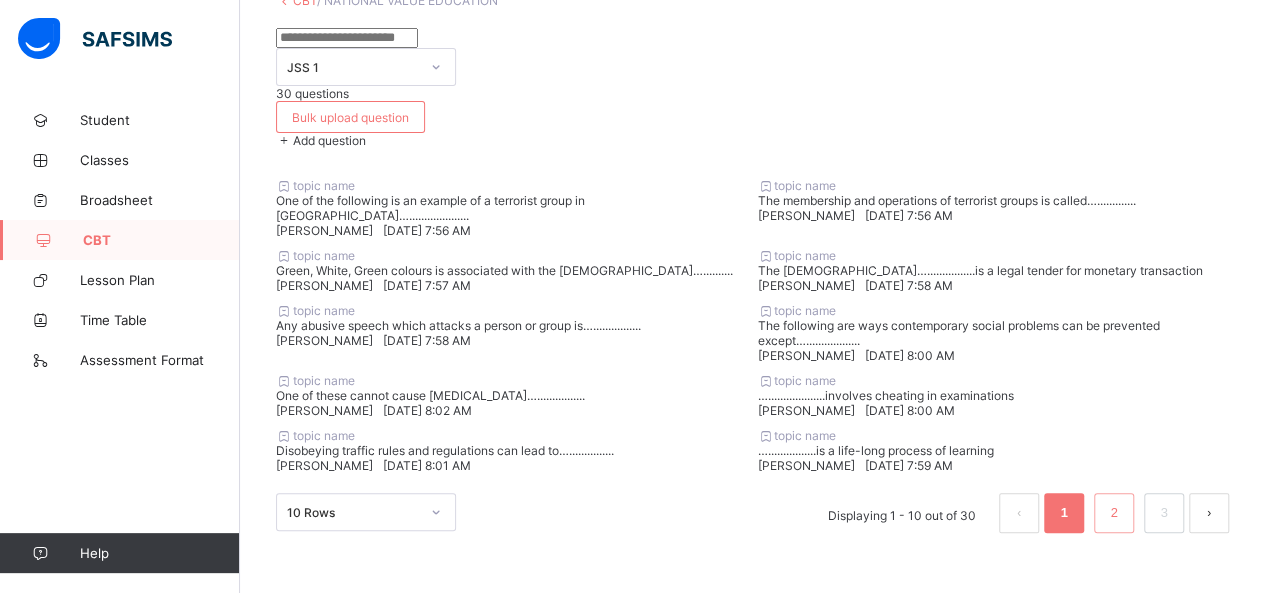 click on "2" at bounding box center (1114, 513) 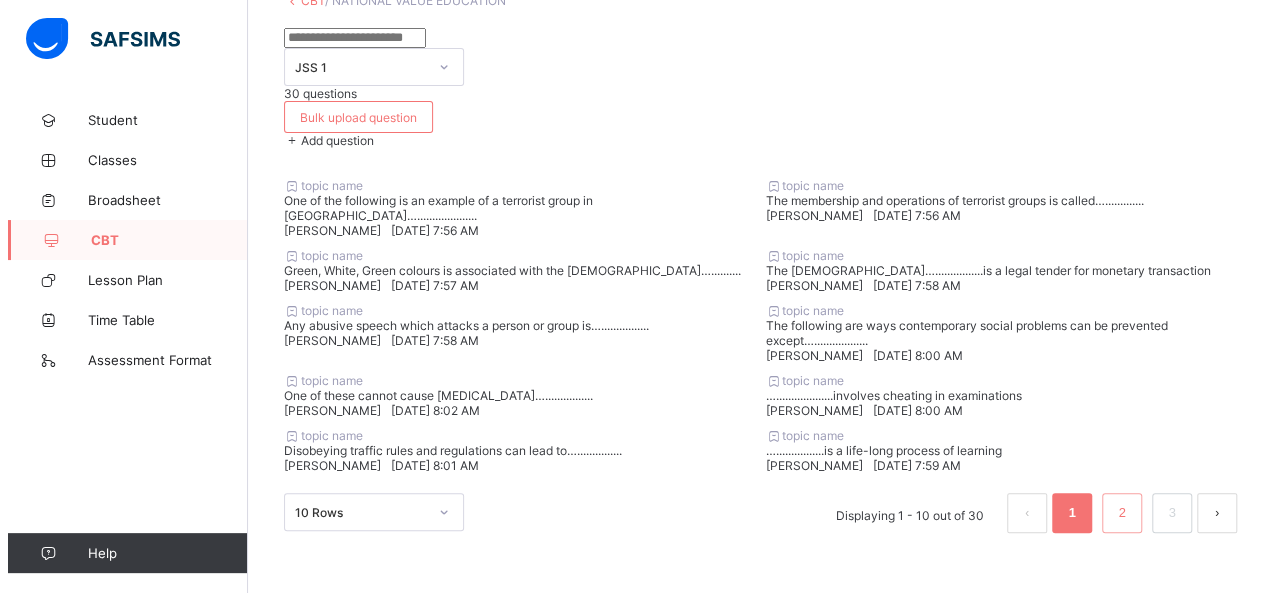 scroll, scrollTop: 18, scrollLeft: 0, axis: vertical 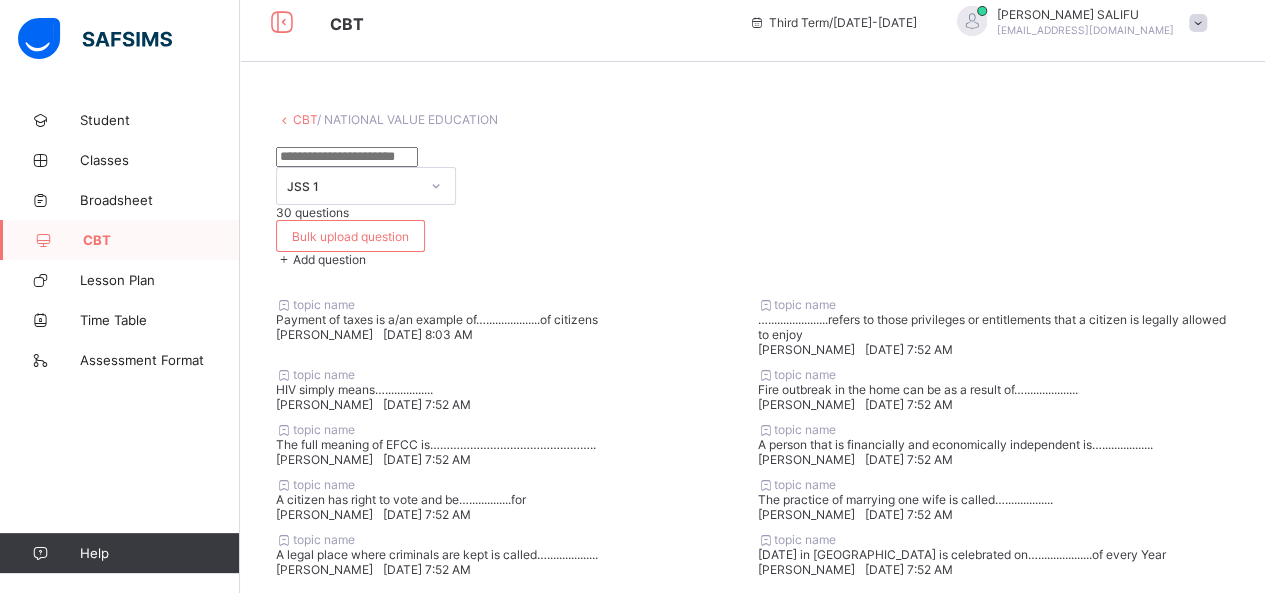 click on "…....................refers to those privileges or entitlements that a citizen is legally allowed to enjoy" at bounding box center (994, 327) 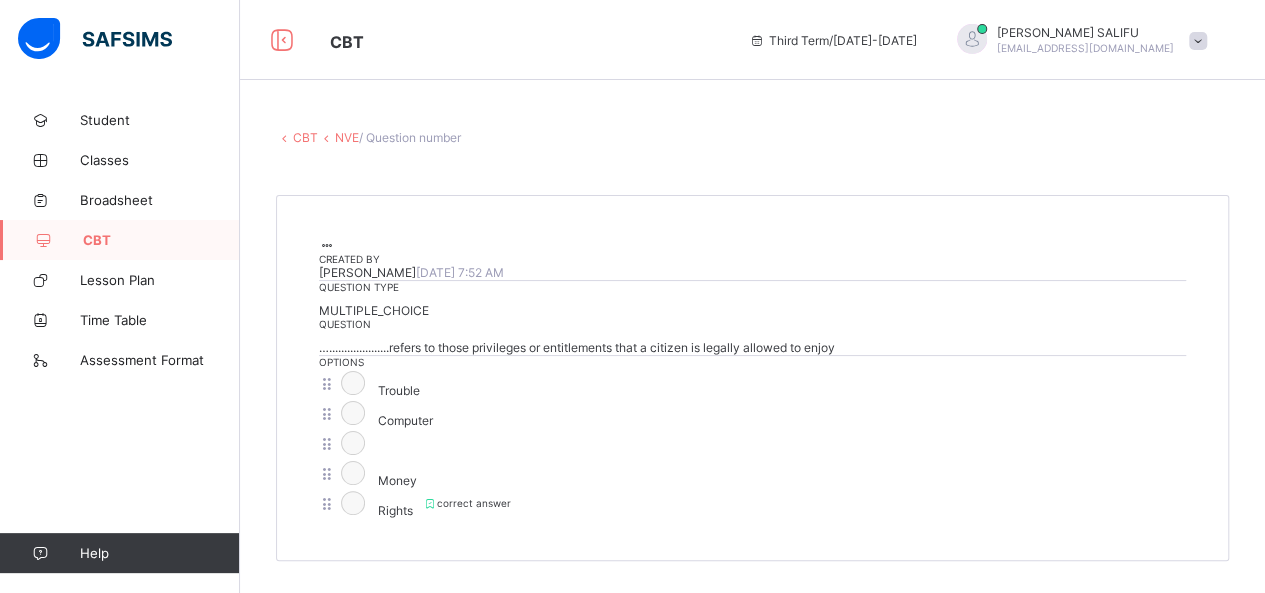 click at bounding box center (327, 245) 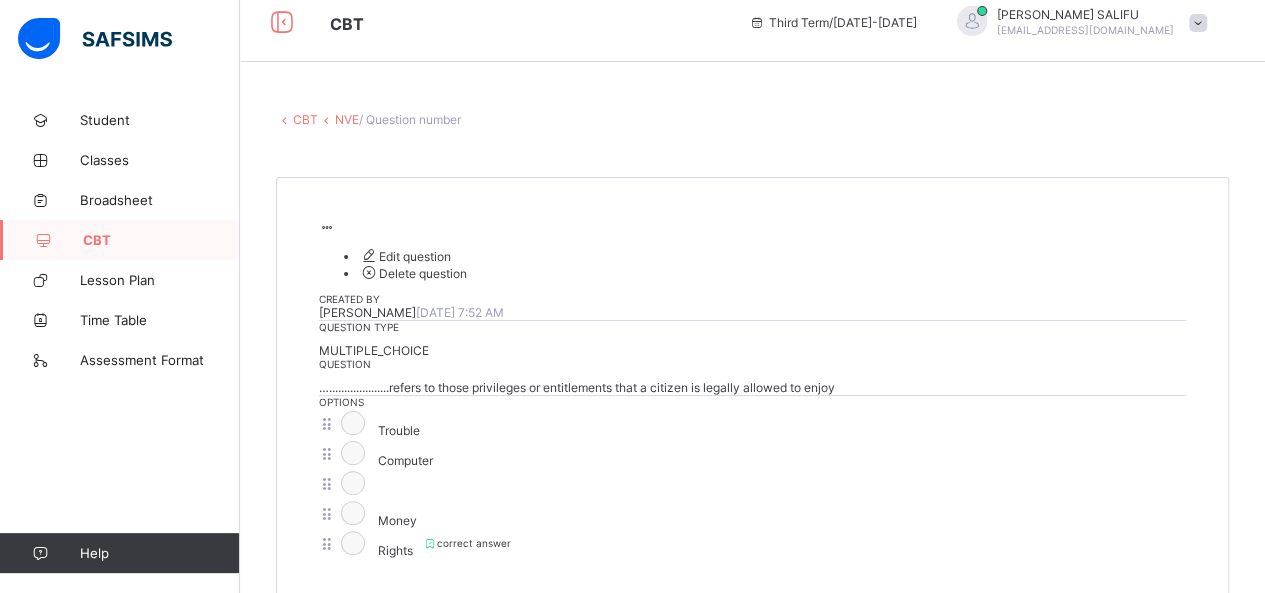 click on "Edit question" at bounding box center (405, 256) 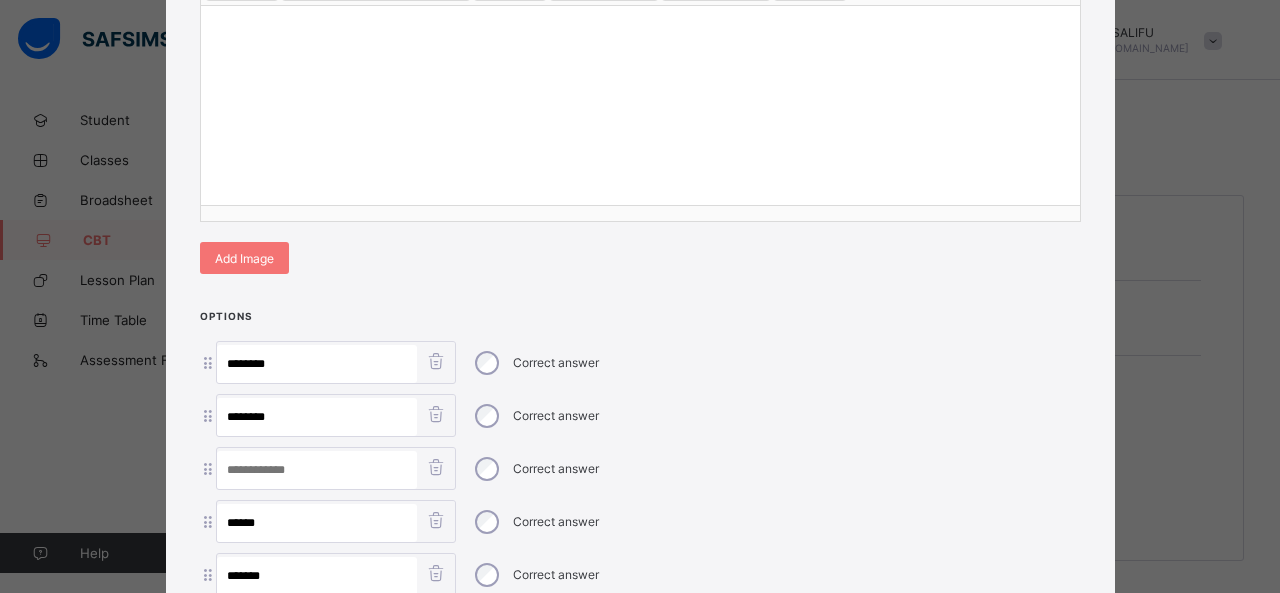 scroll, scrollTop: 559, scrollLeft: 0, axis: vertical 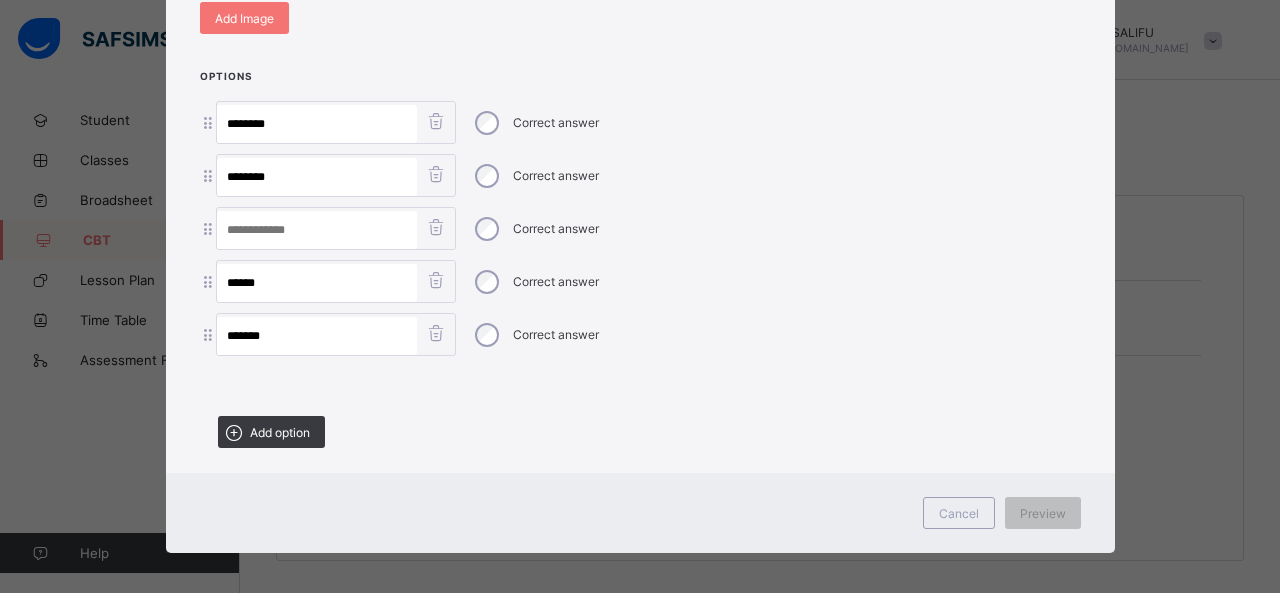 click at bounding box center [436, 227] 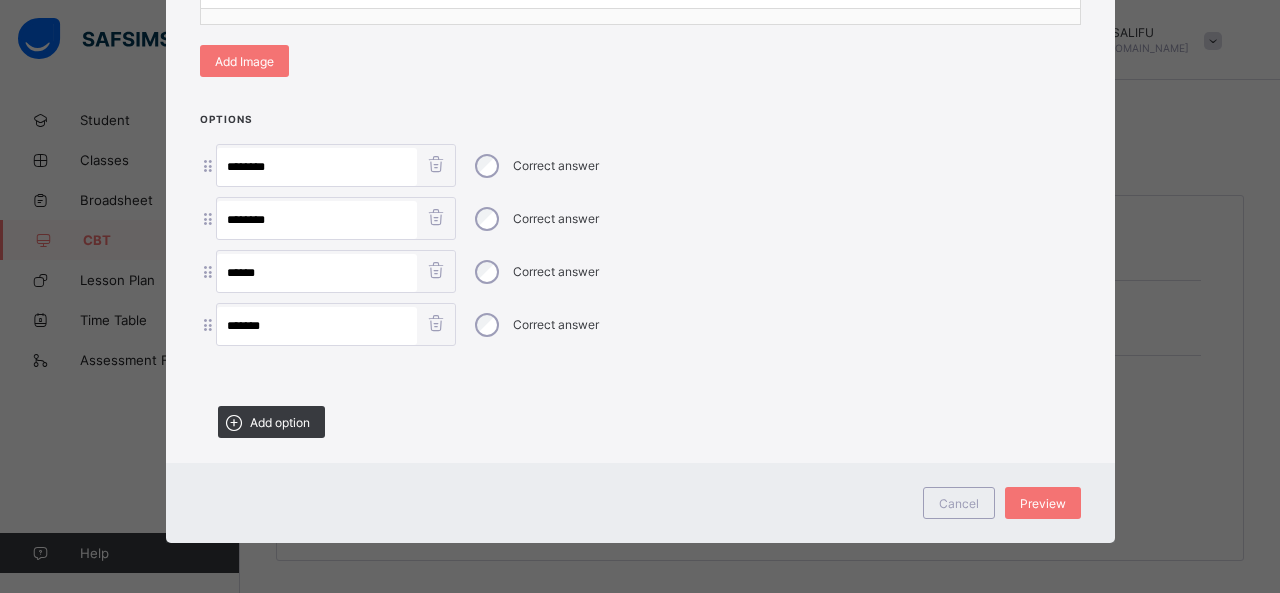 scroll, scrollTop: 507, scrollLeft: 0, axis: vertical 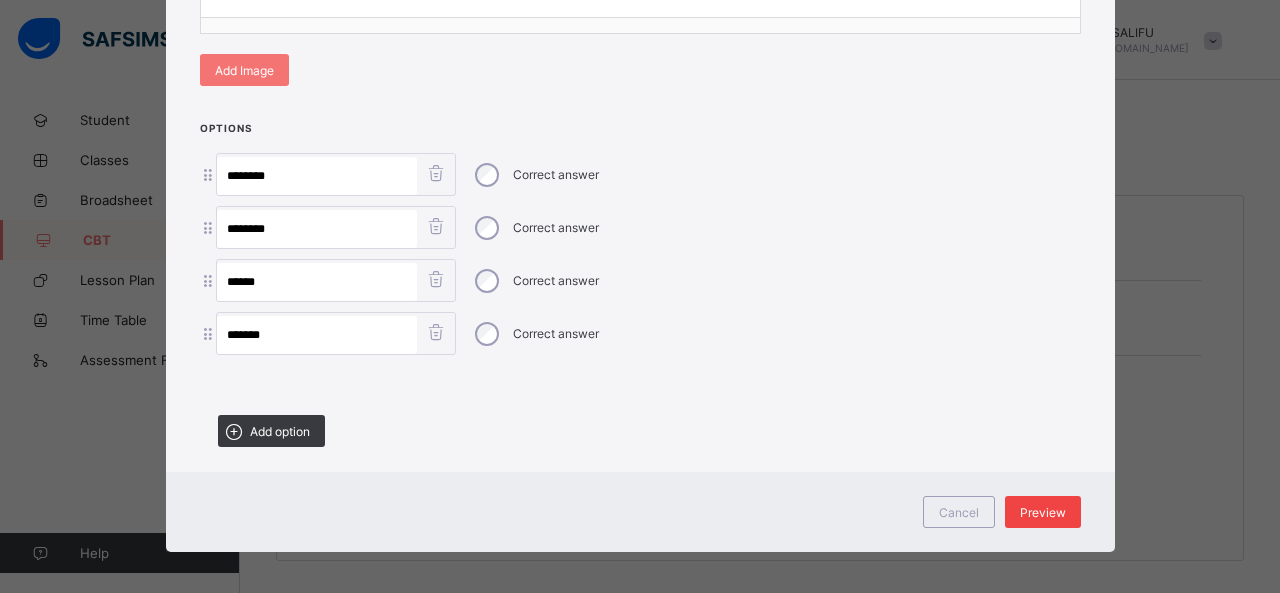click on "Preview" at bounding box center (1043, 512) 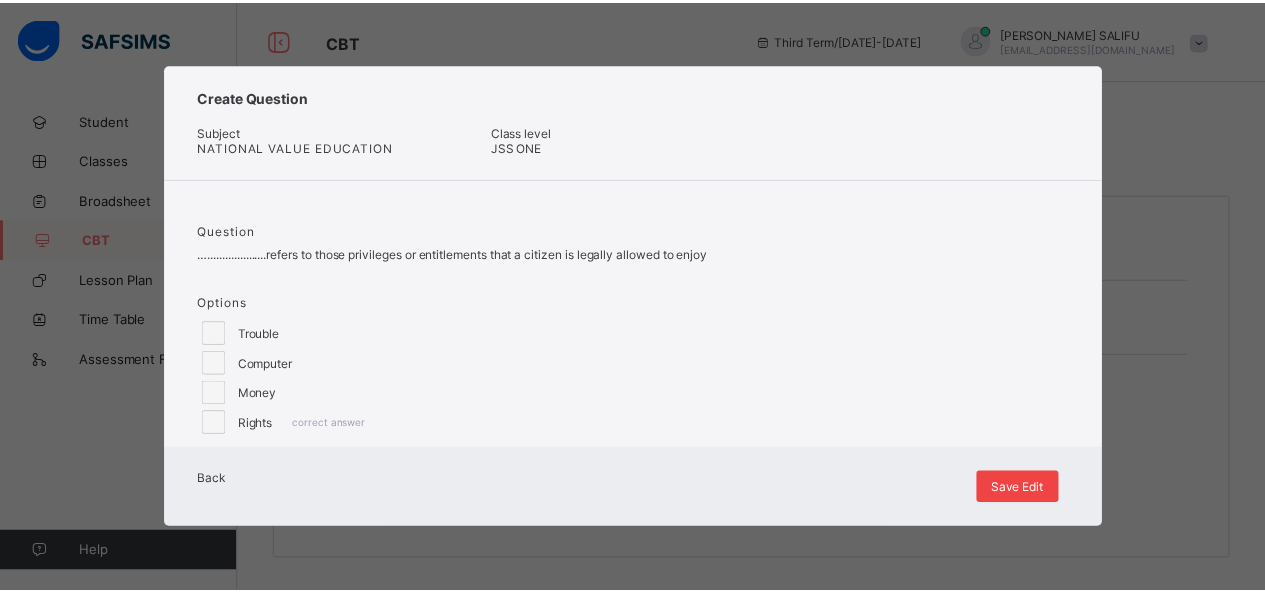scroll, scrollTop: 22, scrollLeft: 0, axis: vertical 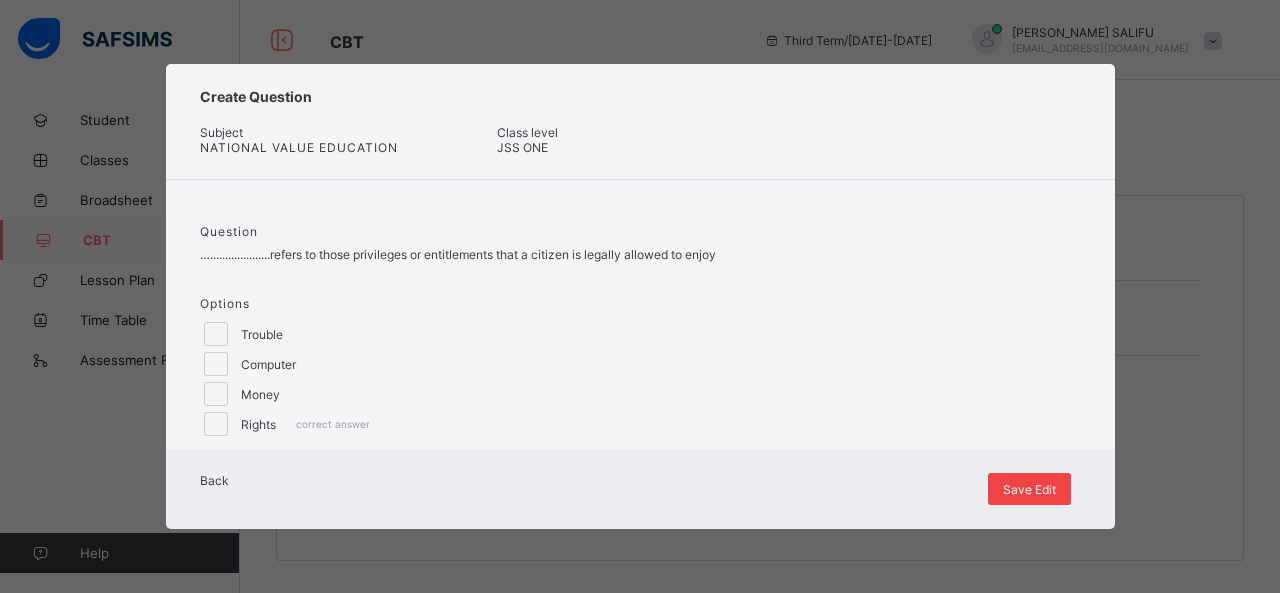 click on "Save Edit" at bounding box center (1029, 489) 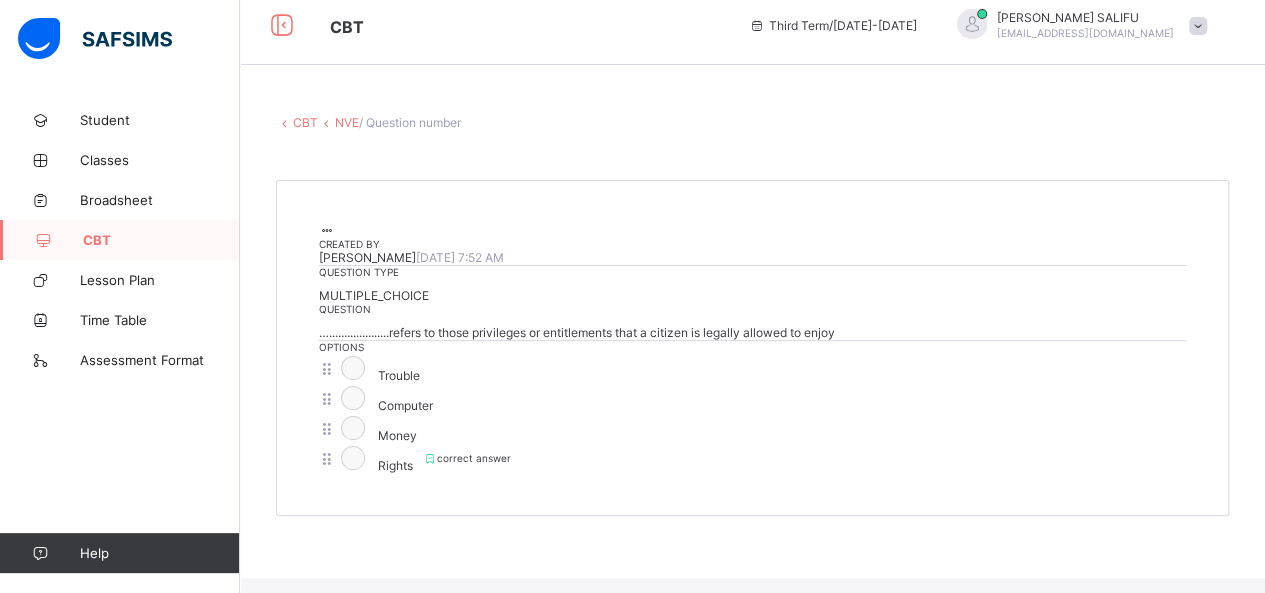 scroll, scrollTop: 0, scrollLeft: 0, axis: both 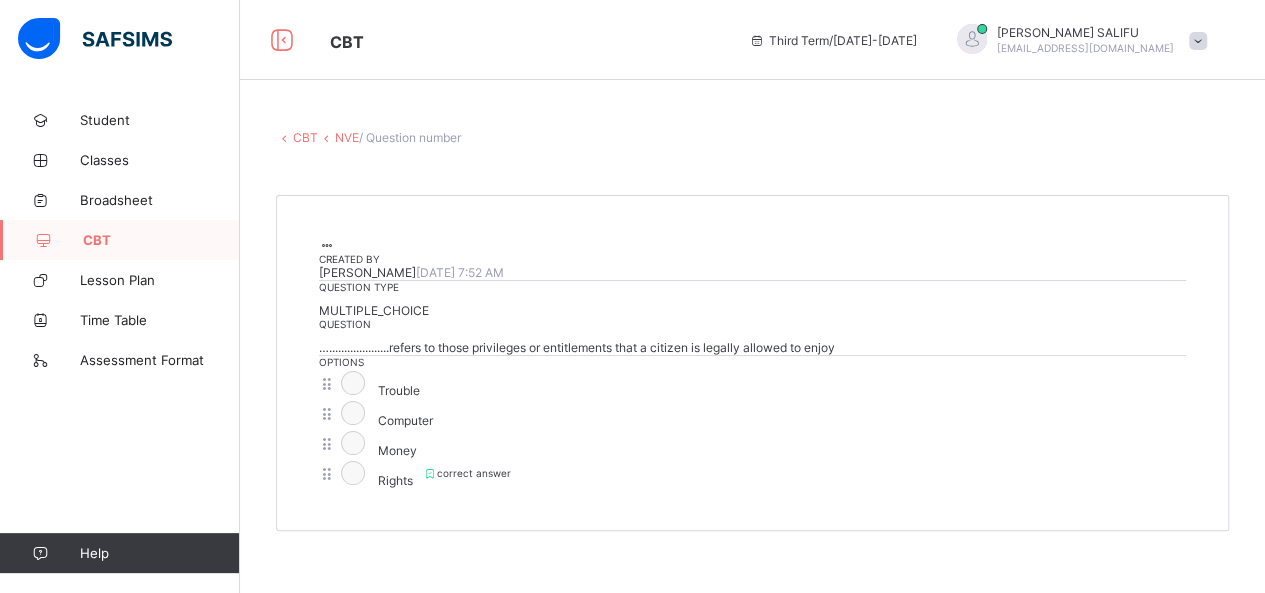 click on "NVE" at bounding box center [347, 137] 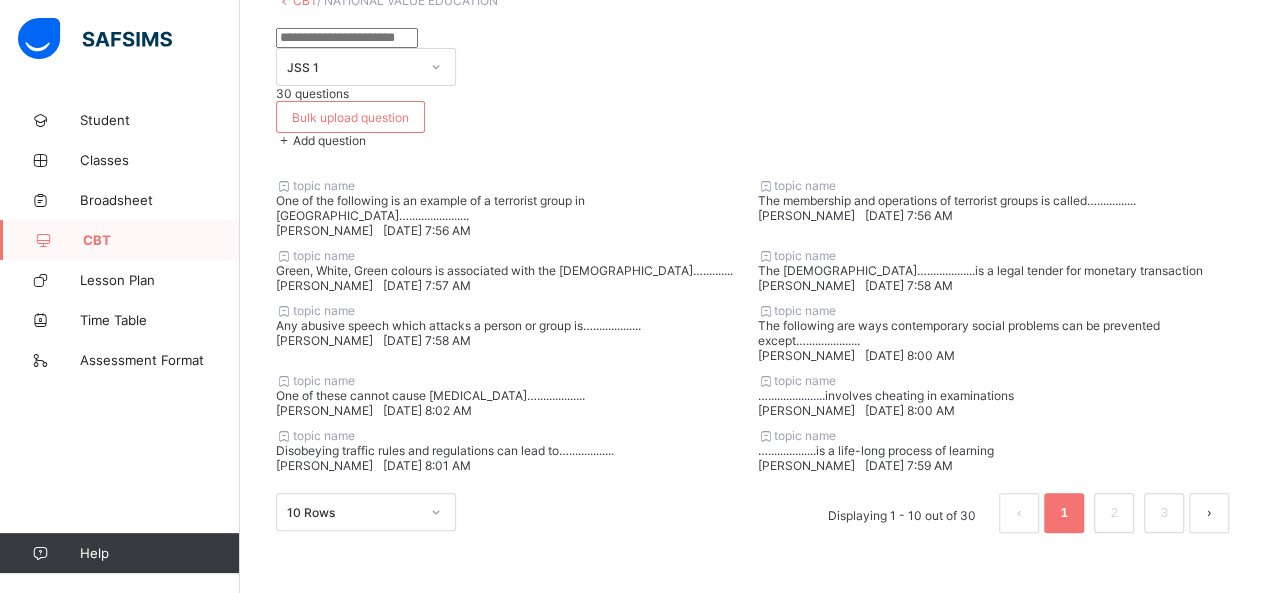 scroll, scrollTop: 736, scrollLeft: 0, axis: vertical 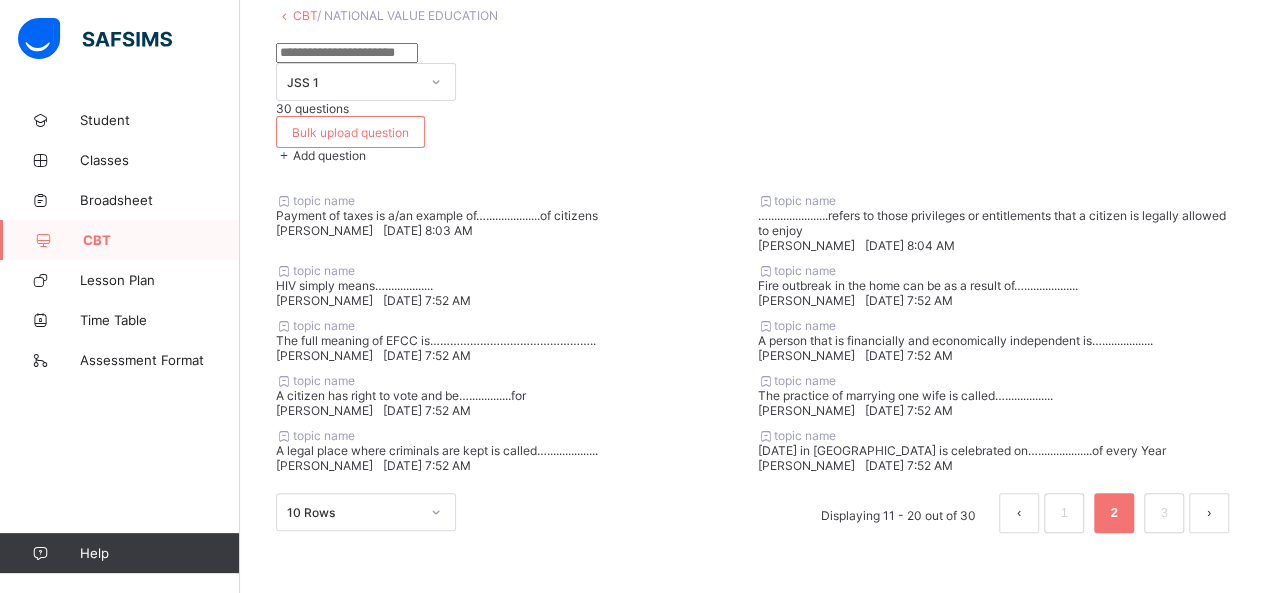 click on "HIV simply means…................" at bounding box center (512, 285) 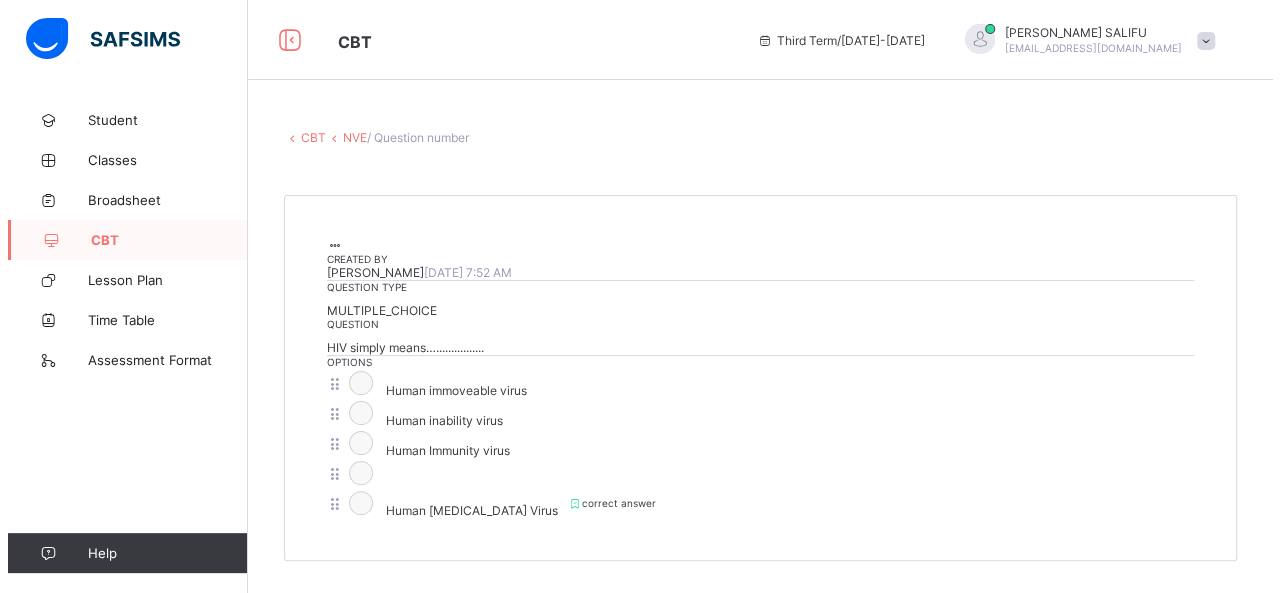 scroll, scrollTop: 222, scrollLeft: 0, axis: vertical 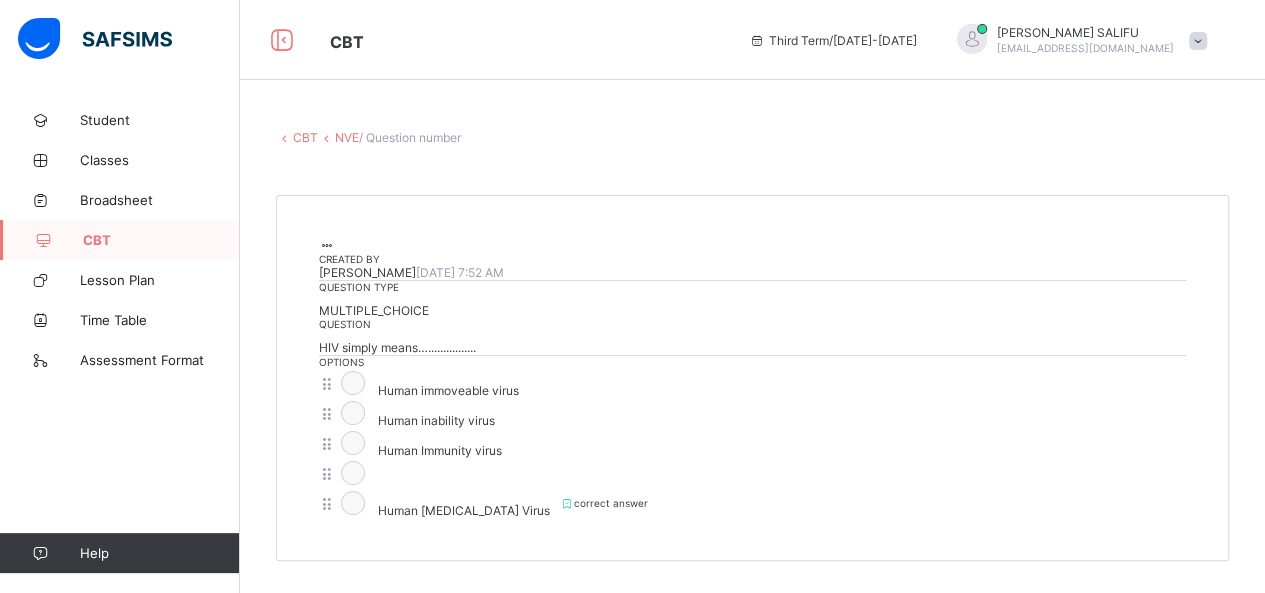 click at bounding box center (327, 245) 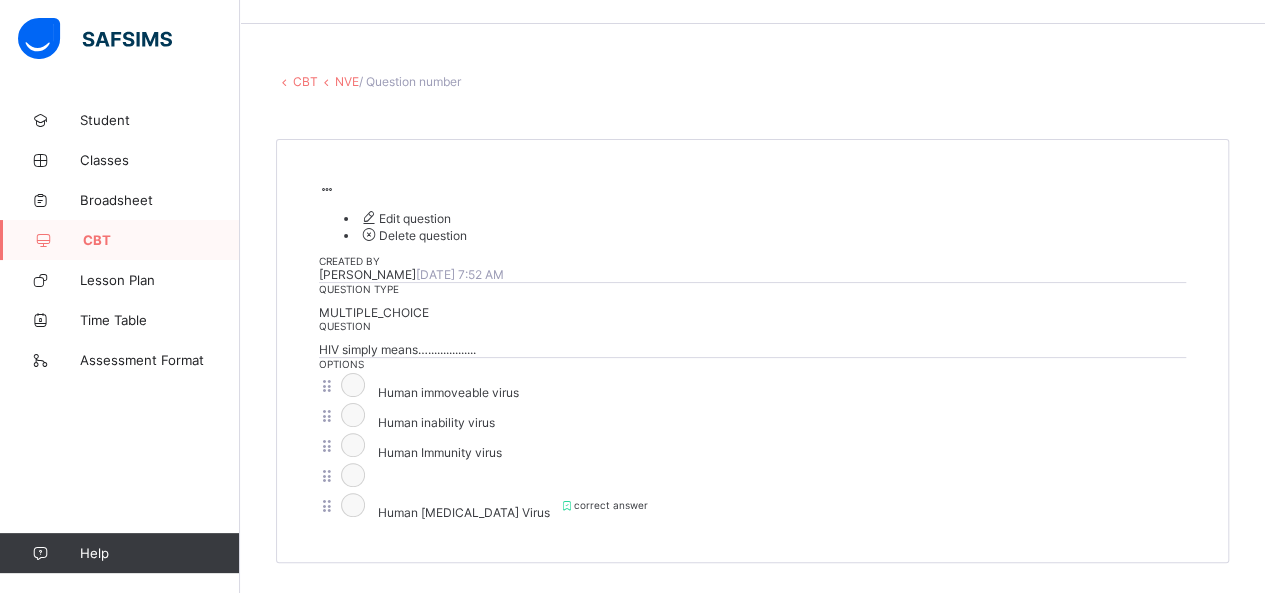 click on "Edit question" at bounding box center [405, 218] 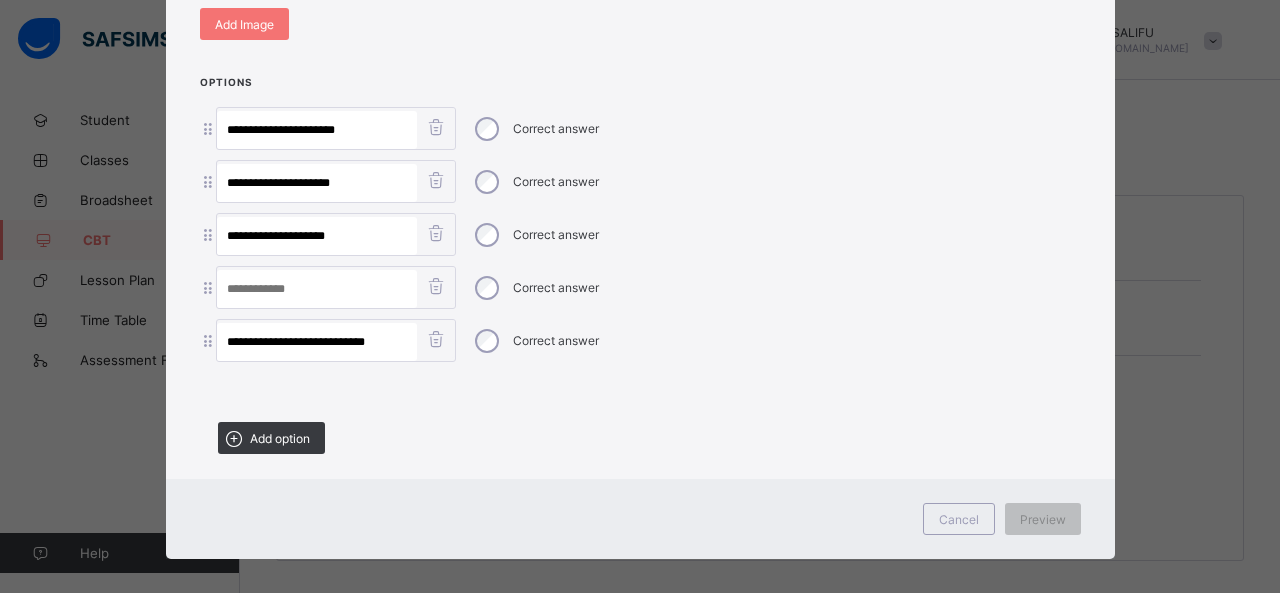 scroll, scrollTop: 559, scrollLeft: 0, axis: vertical 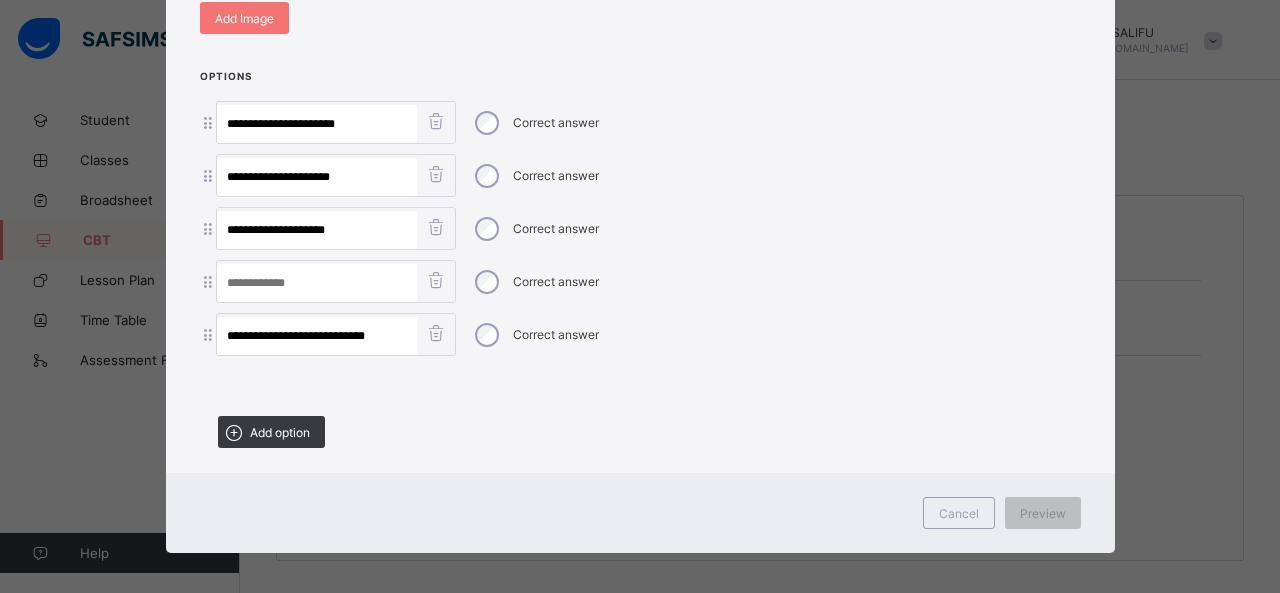 click at bounding box center [436, 280] 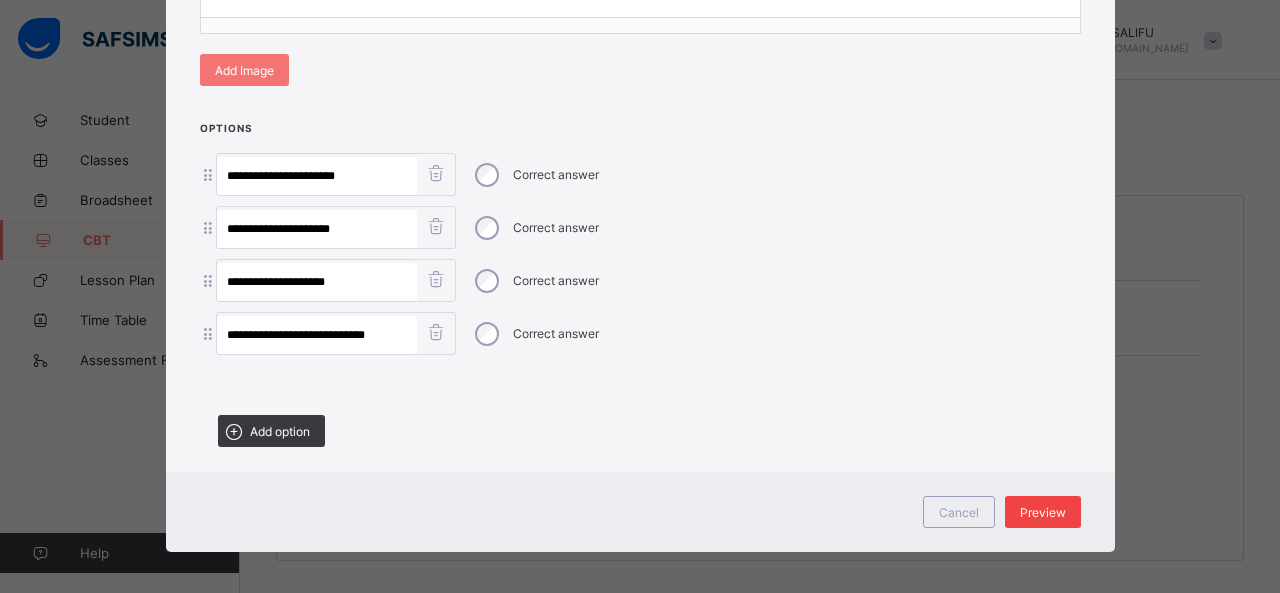 click on "Preview" at bounding box center [1043, 512] 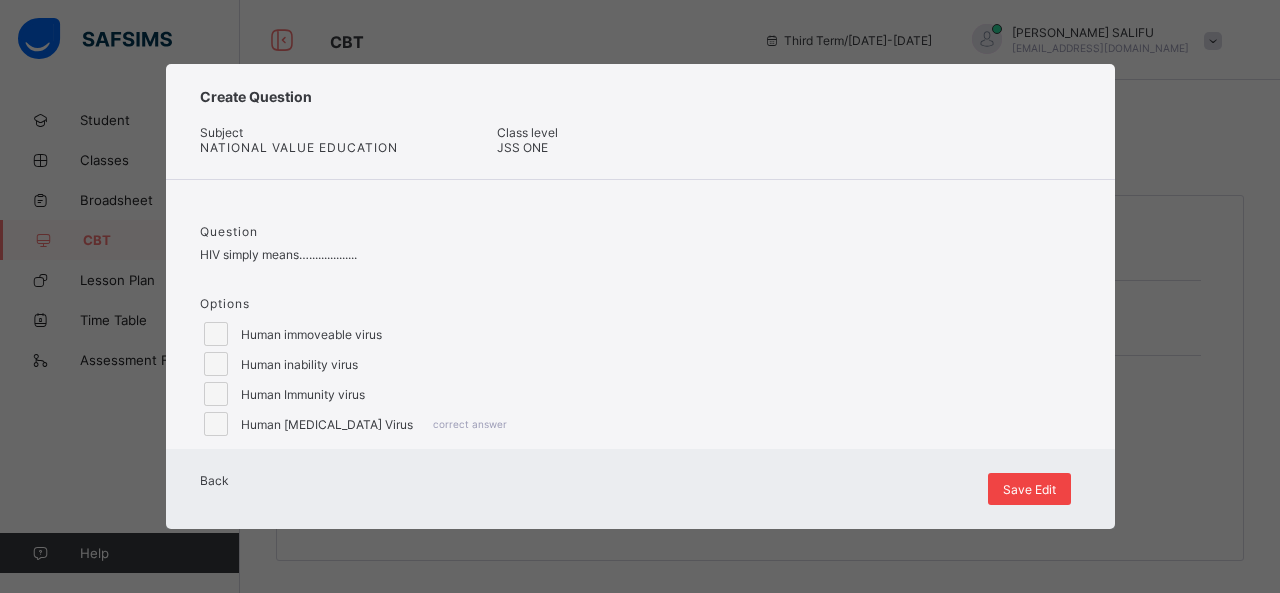 scroll, scrollTop: 22, scrollLeft: 0, axis: vertical 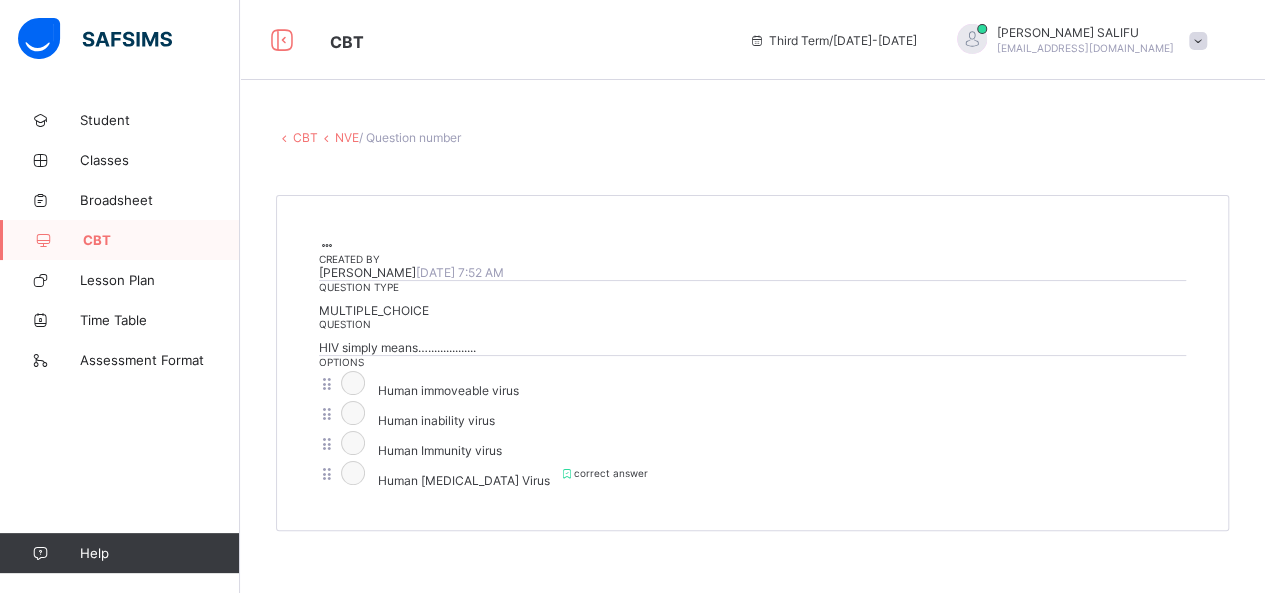 click on "NVE" at bounding box center [347, 137] 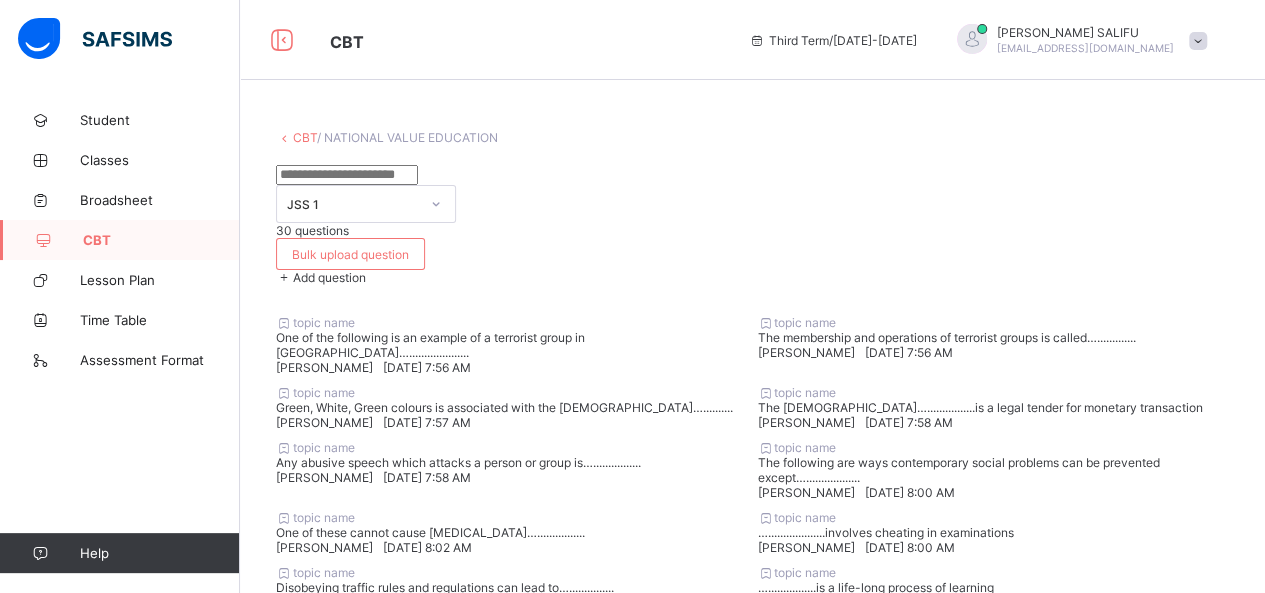 click on "The [DEMOGRAPHIC_DATA]…................is a legal tender for monetary transaction" at bounding box center [994, 407] 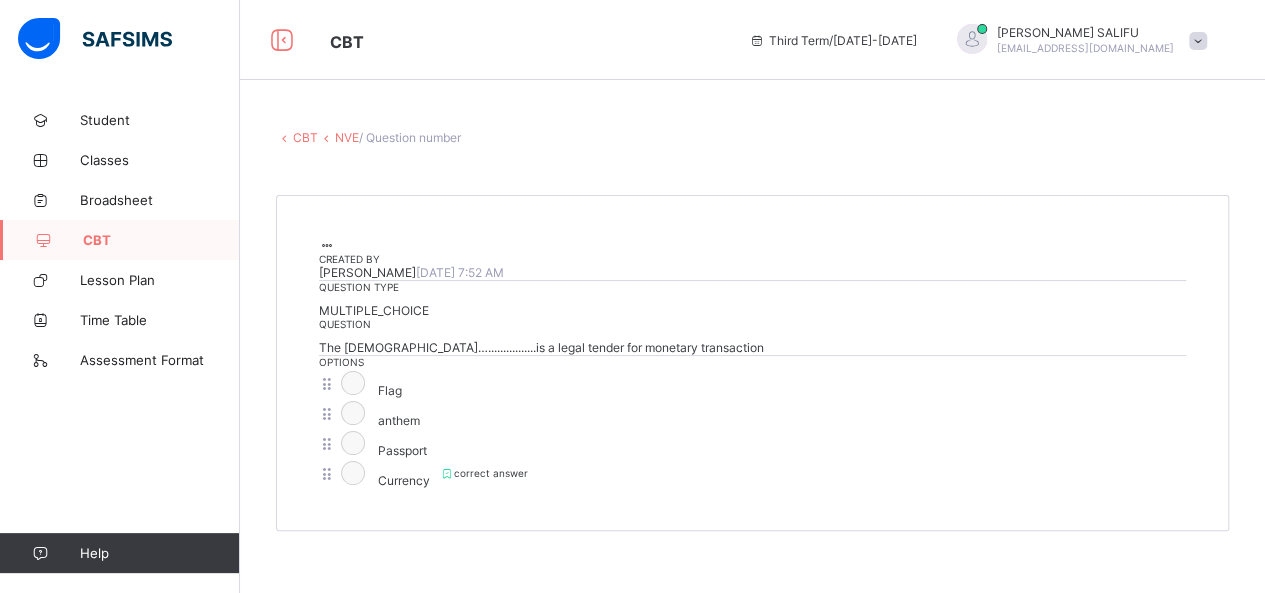 click on "NVE" at bounding box center [347, 137] 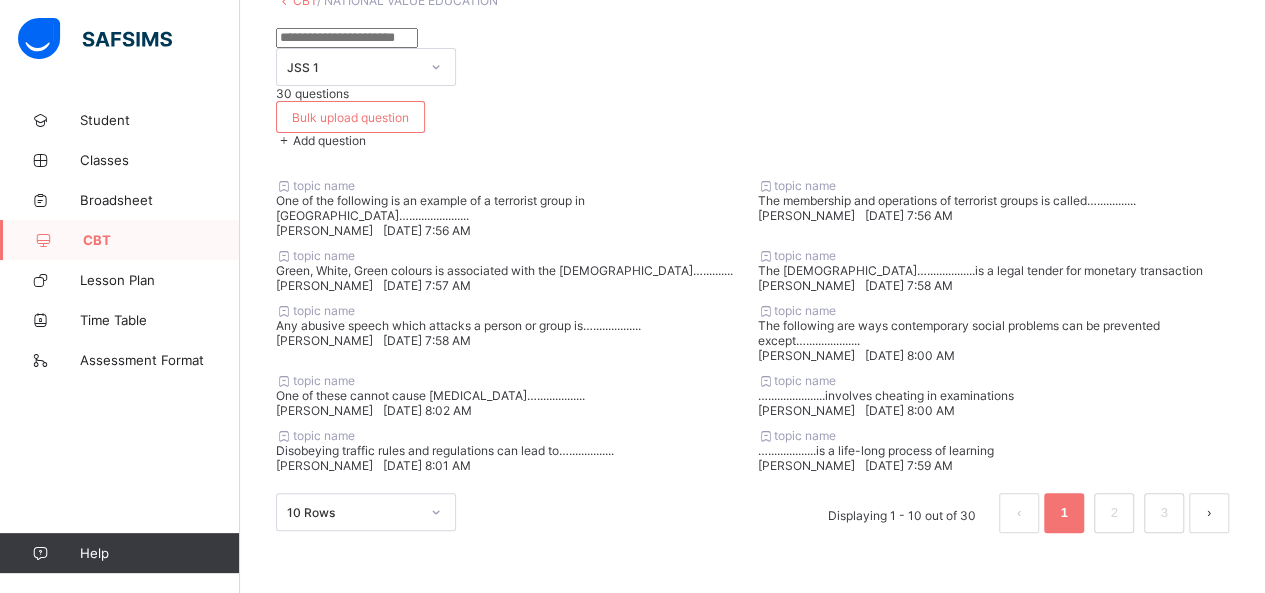 scroll, scrollTop: 736, scrollLeft: 0, axis: vertical 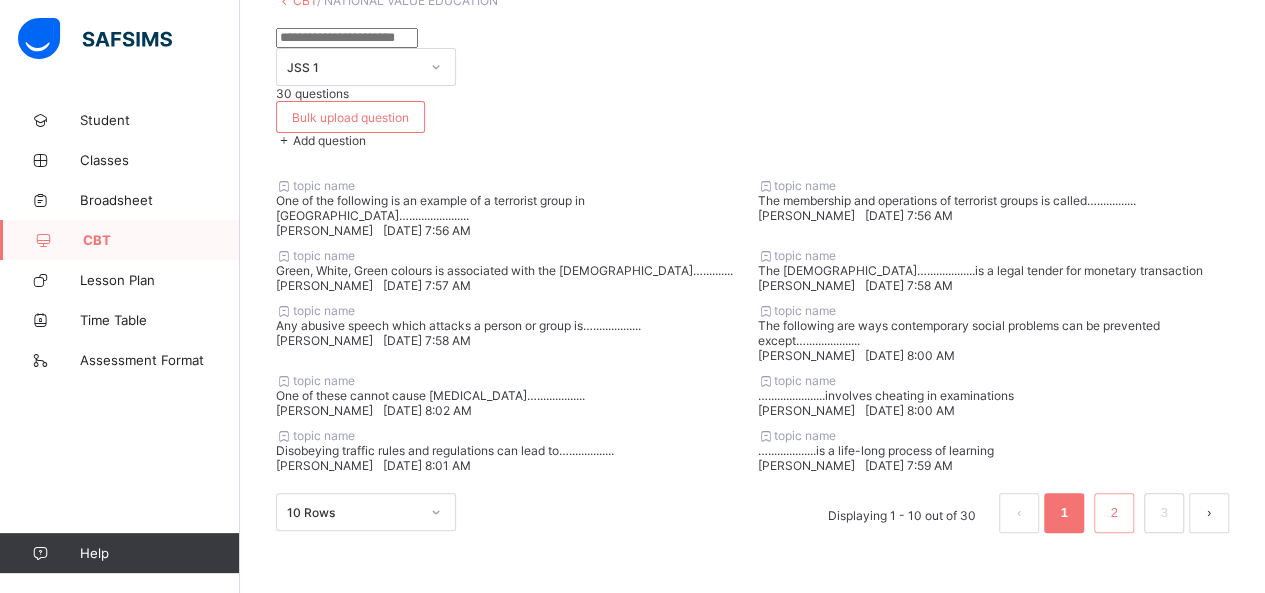 click on "2" at bounding box center [1113, 513] 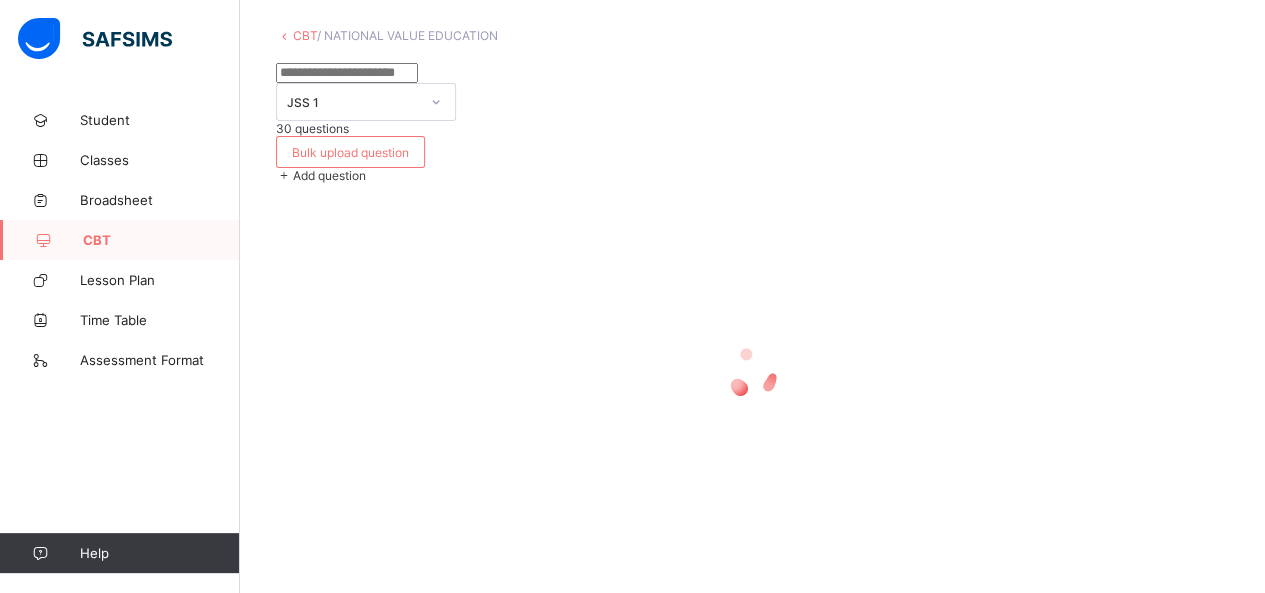scroll, scrollTop: 18, scrollLeft: 0, axis: vertical 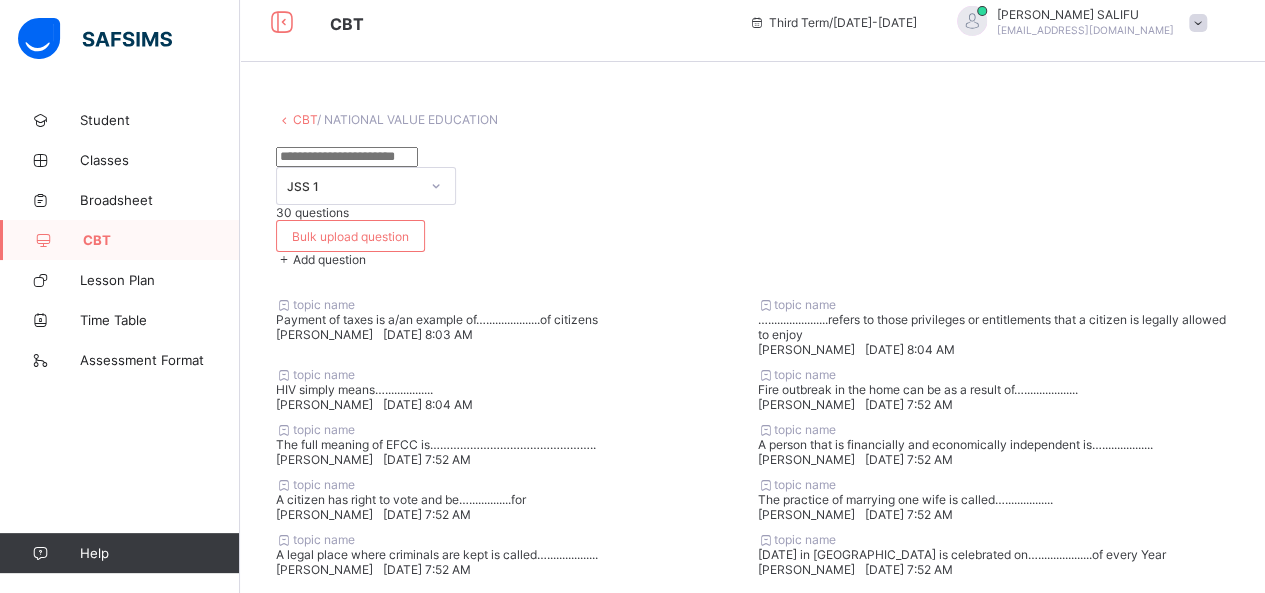click on "topic name Fire outbreak in the home can be as a result of….................. [PERSON_NAME] [DATE] 7:52 AM" at bounding box center (994, 389) 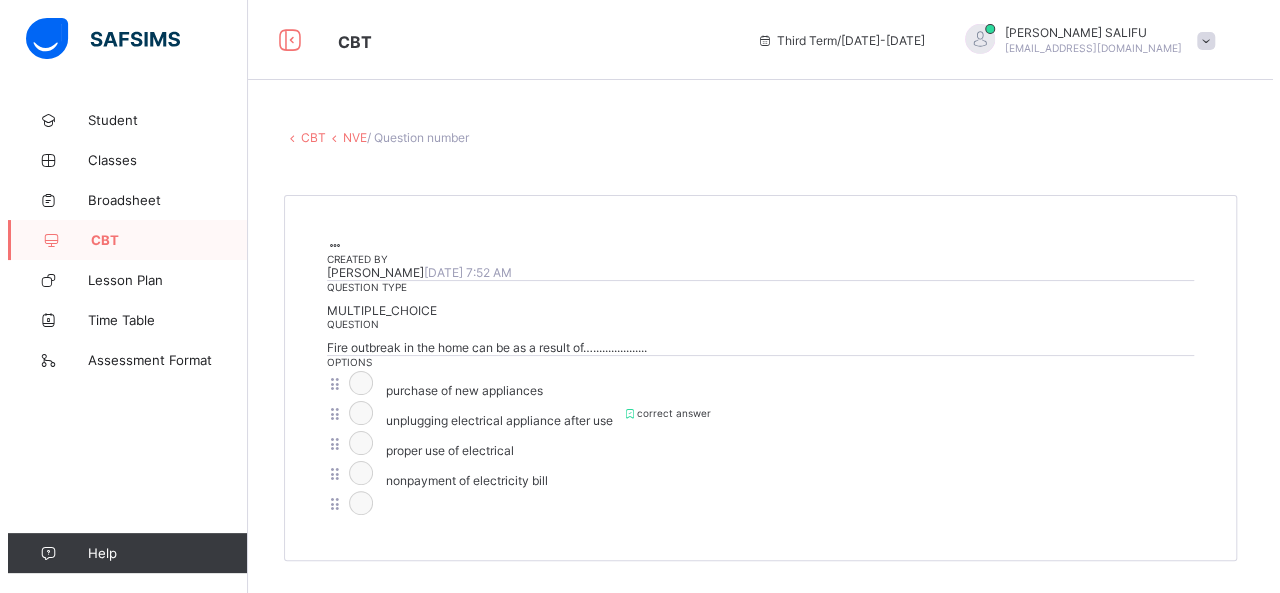 scroll, scrollTop: 60, scrollLeft: 0, axis: vertical 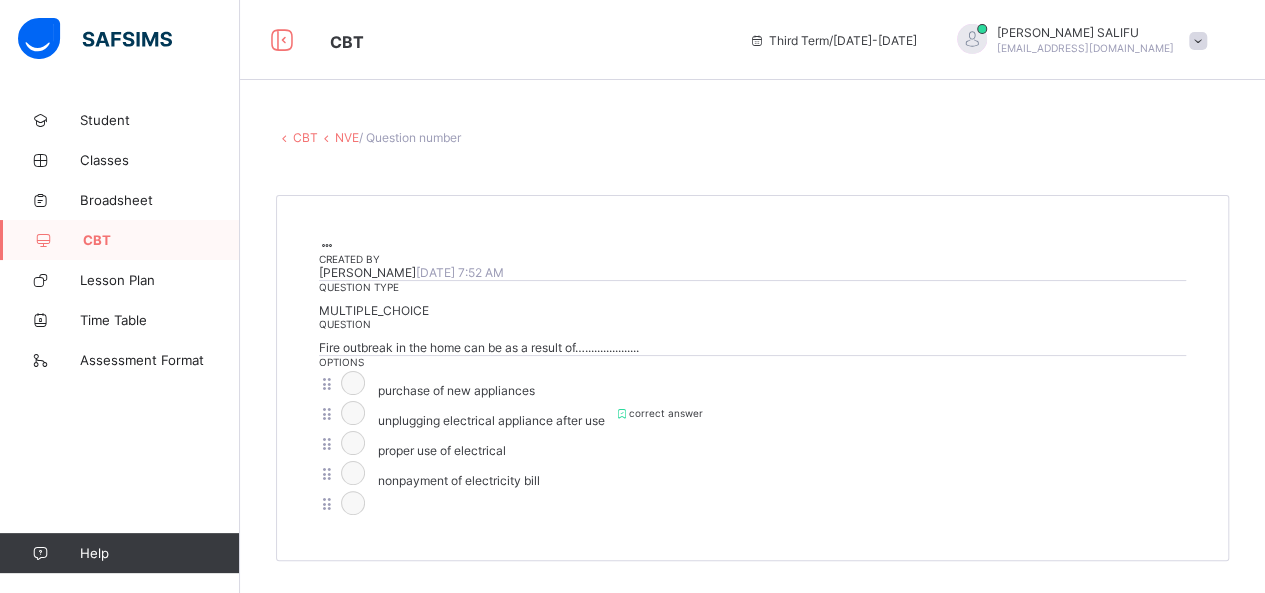 click at bounding box center [327, 245] 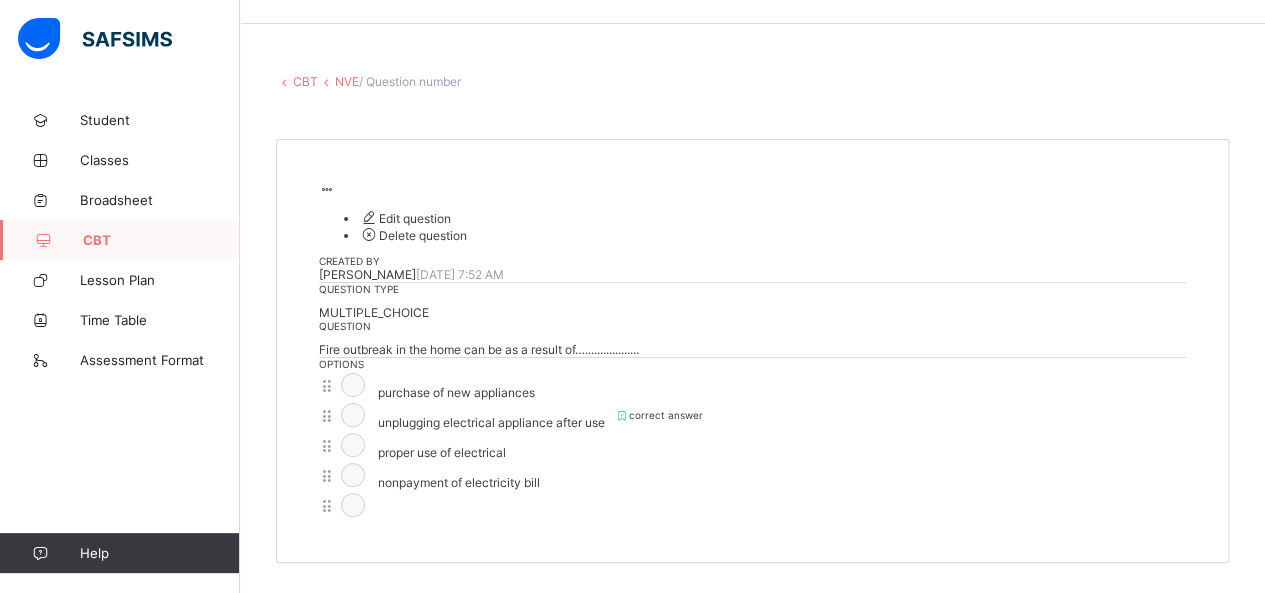 click on "Edit question  Delete question" at bounding box center (752, 226) 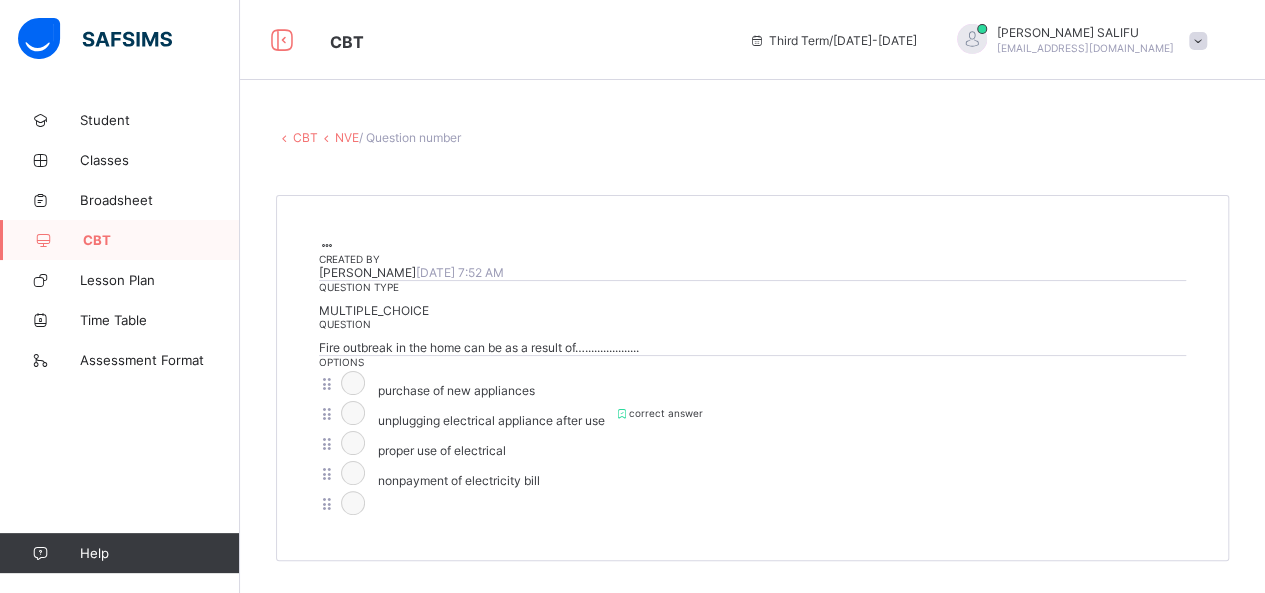 click at bounding box center (327, 245) 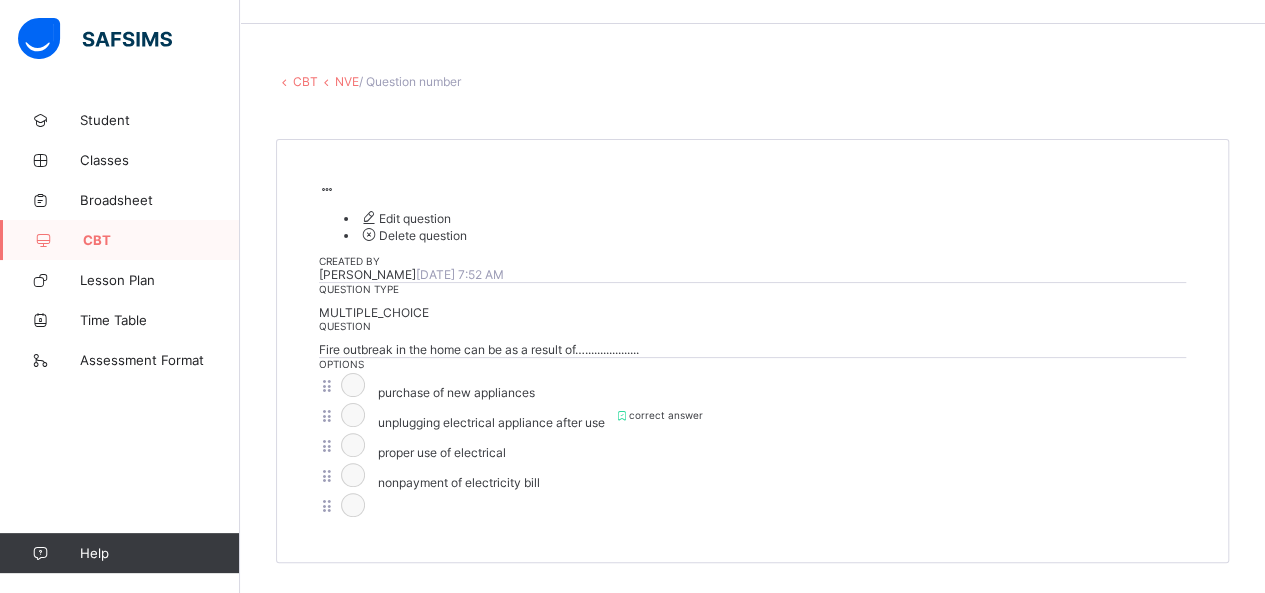 click on "Edit question" at bounding box center (405, 218) 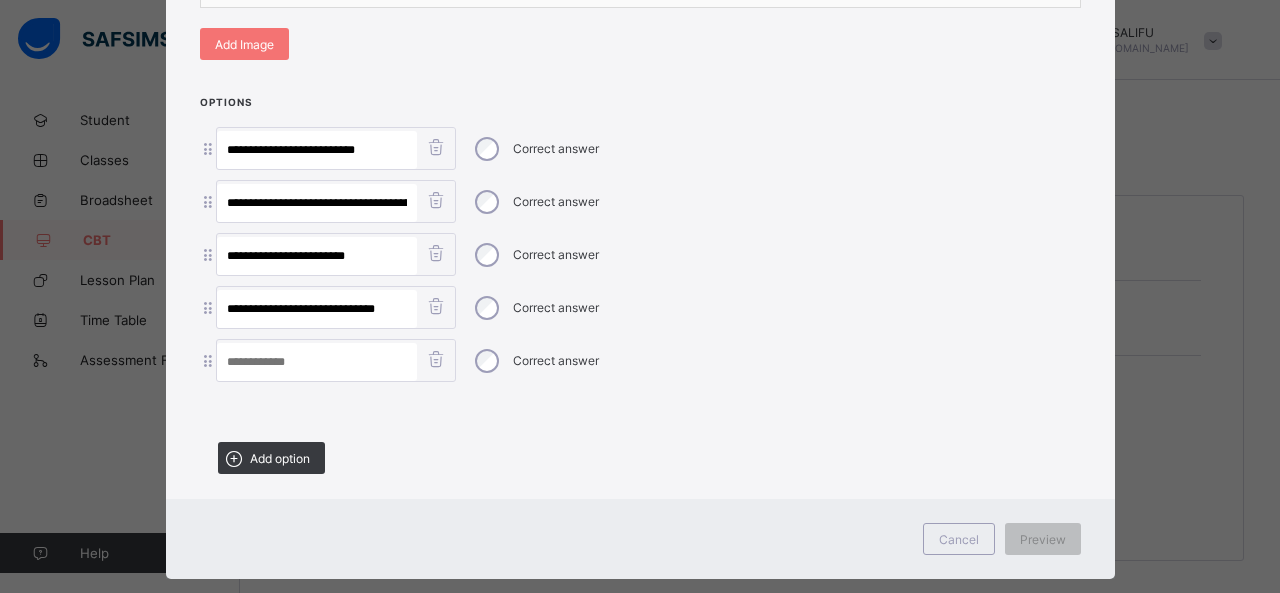 scroll, scrollTop: 559, scrollLeft: 0, axis: vertical 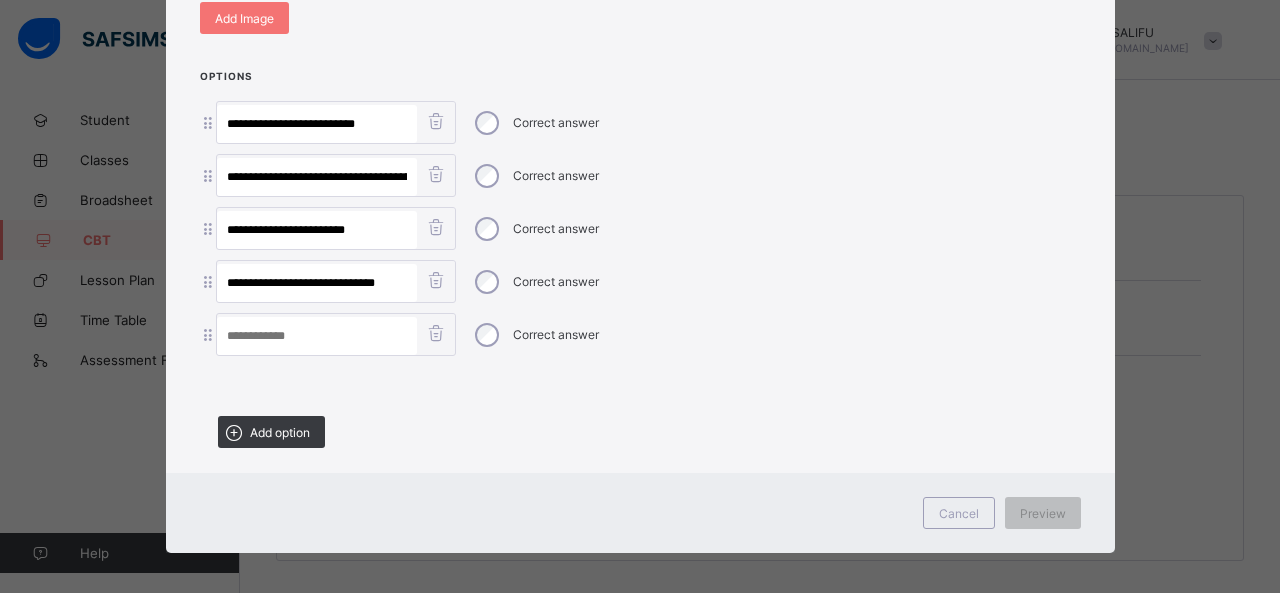 click at bounding box center (436, 333) 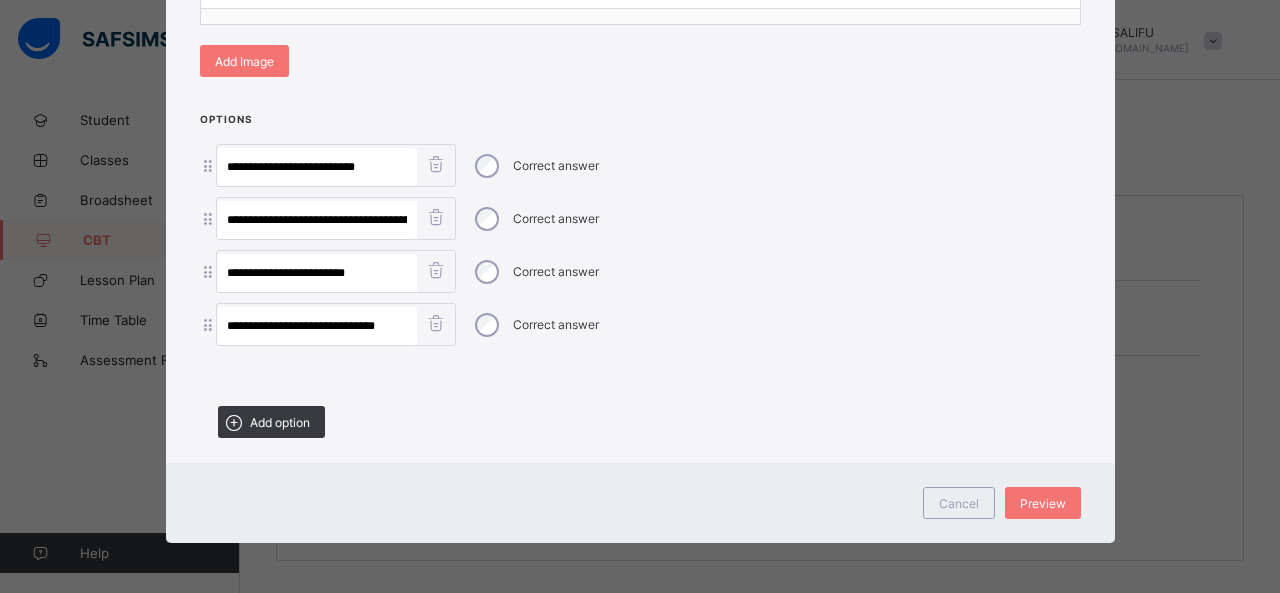 scroll, scrollTop: 507, scrollLeft: 0, axis: vertical 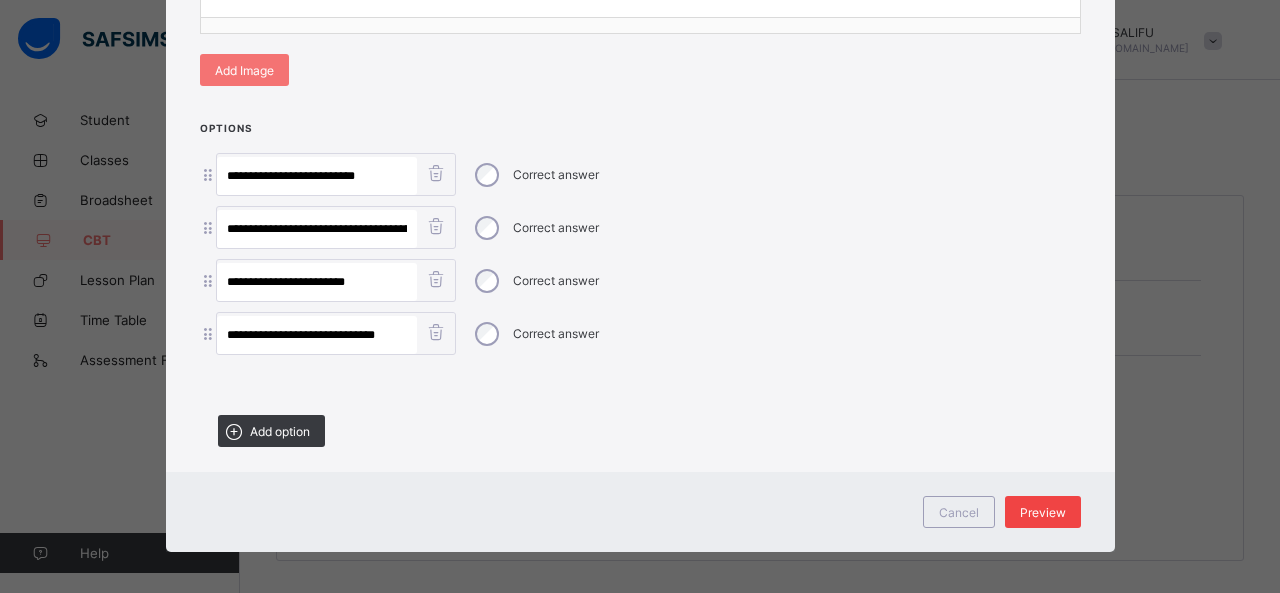 click on "Preview" at bounding box center [1043, 512] 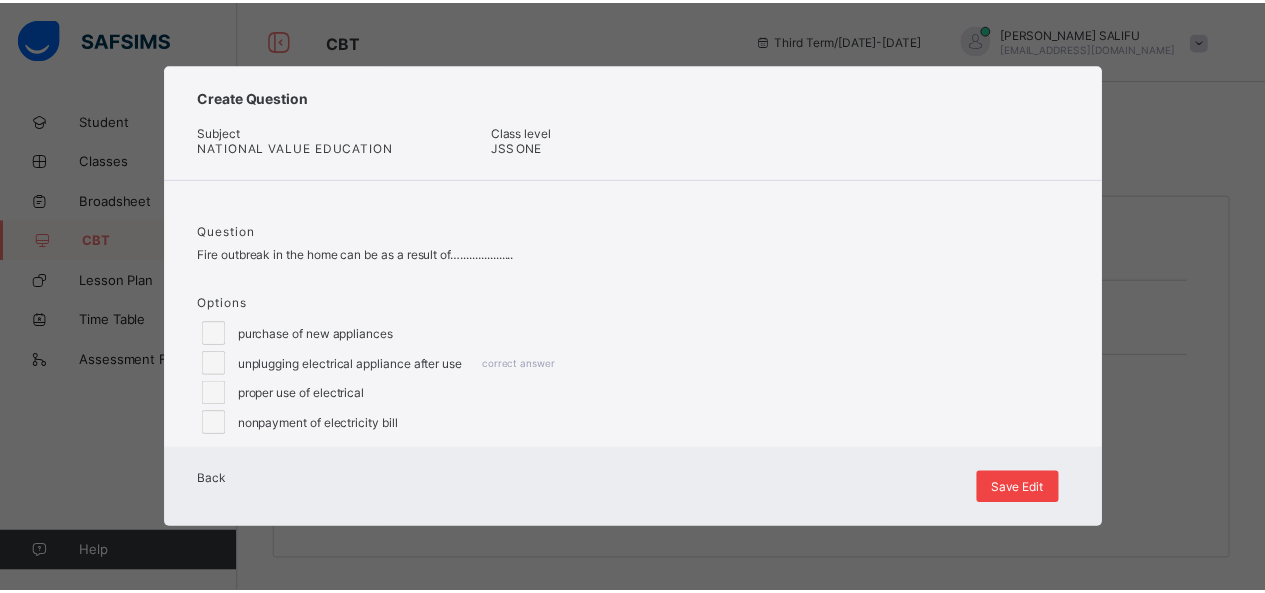 scroll, scrollTop: 22, scrollLeft: 0, axis: vertical 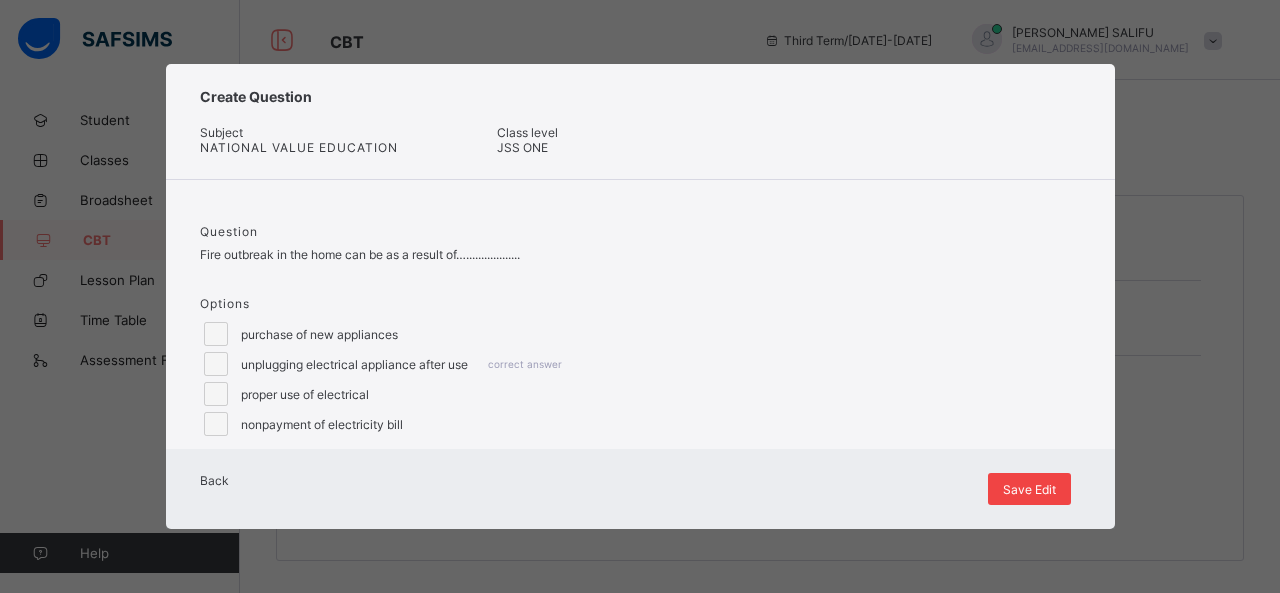 click on "Save Edit" at bounding box center [1029, 489] 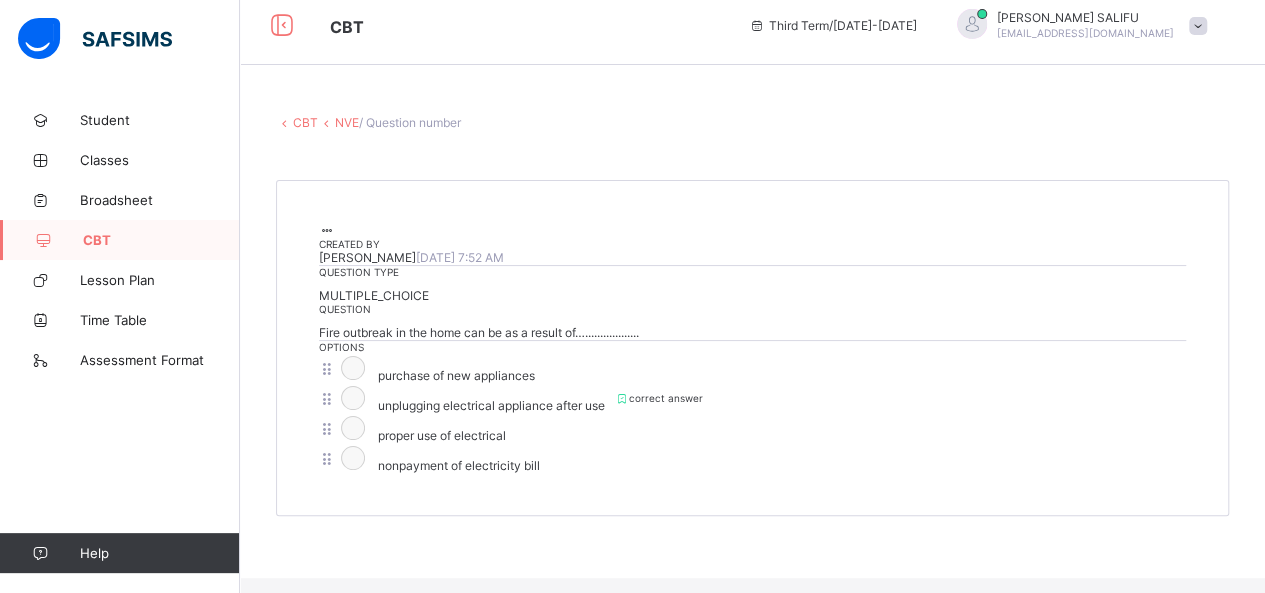 click on "NVE" at bounding box center [347, 122] 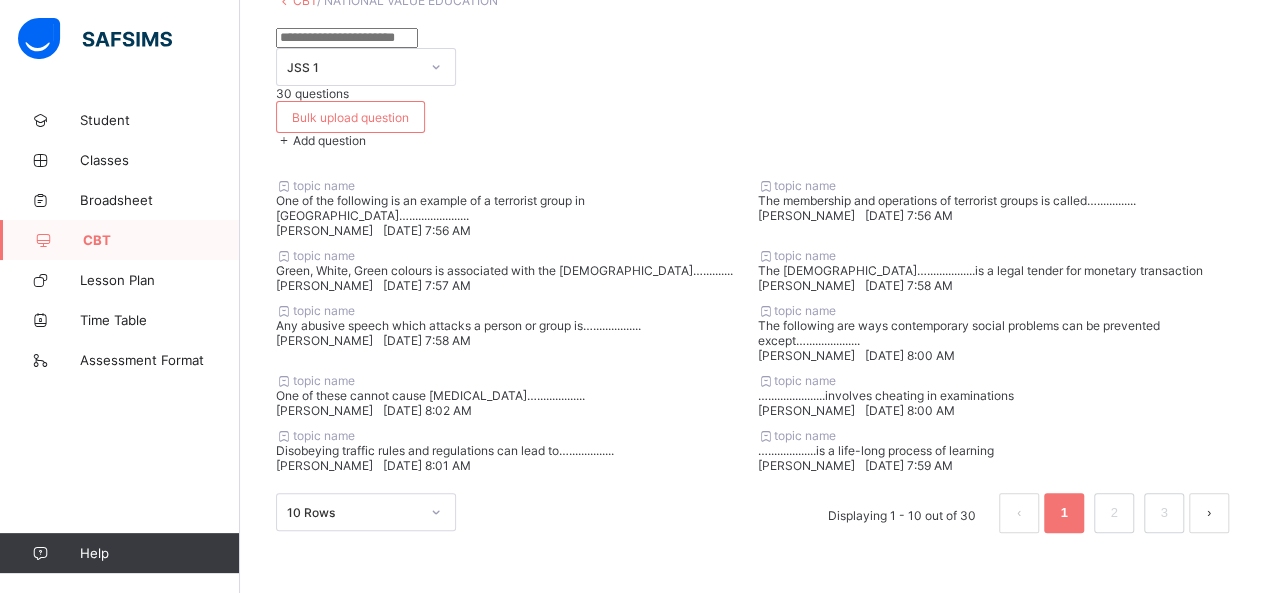 scroll, scrollTop: 736, scrollLeft: 0, axis: vertical 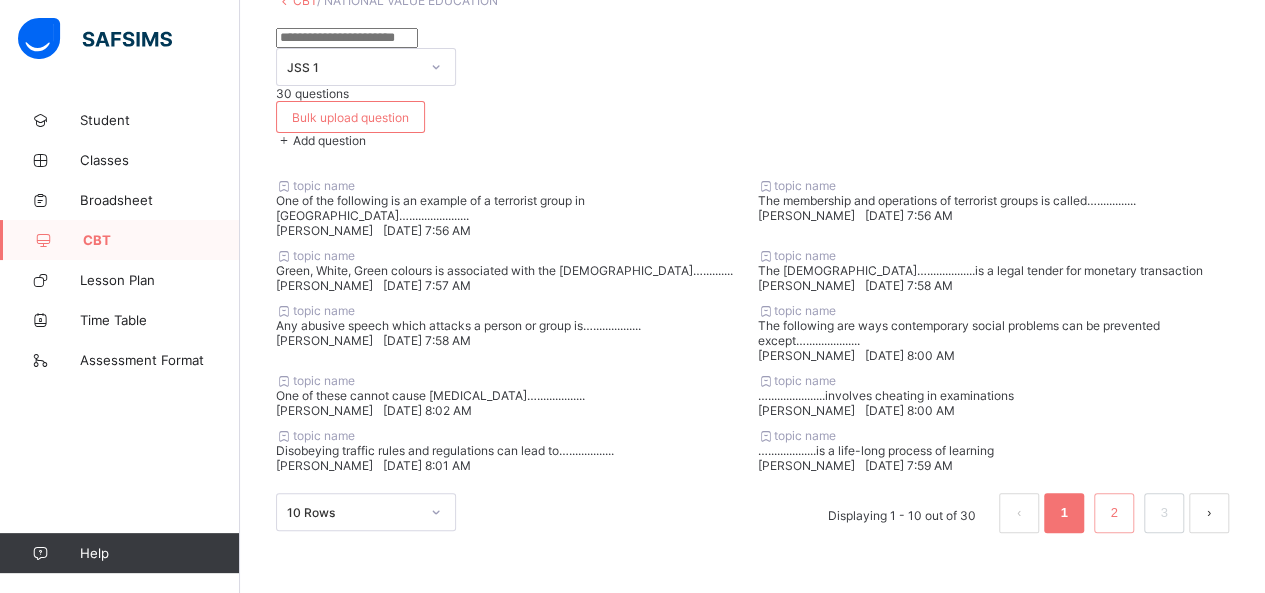 click on "2" at bounding box center (1113, 513) 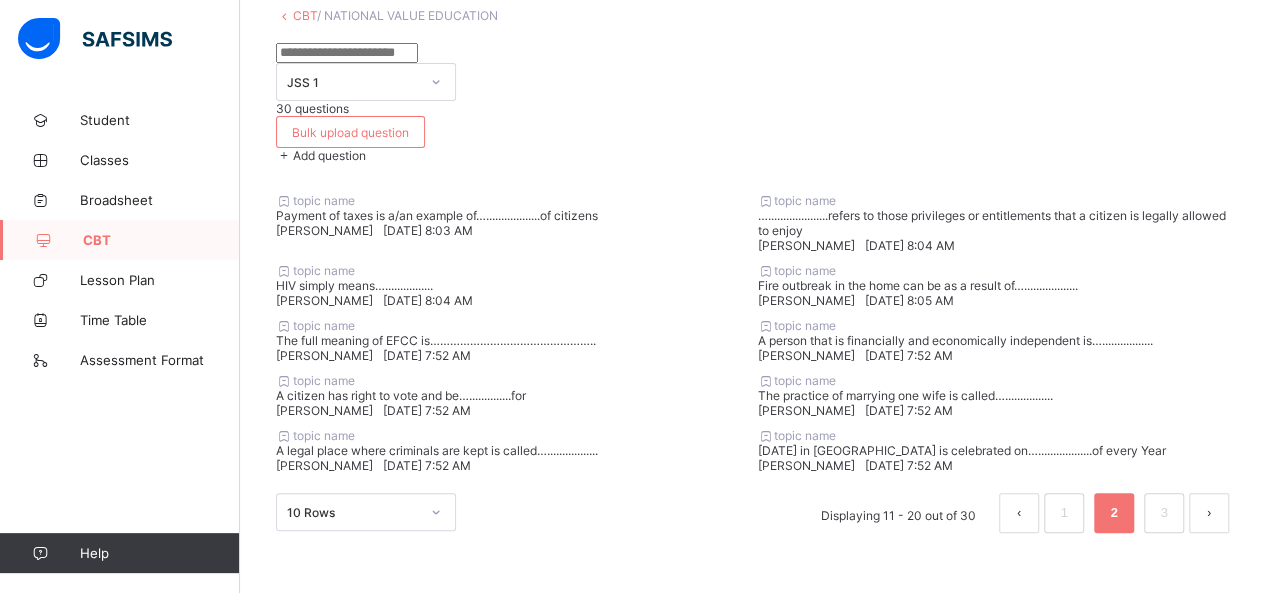 scroll, scrollTop: 378, scrollLeft: 0, axis: vertical 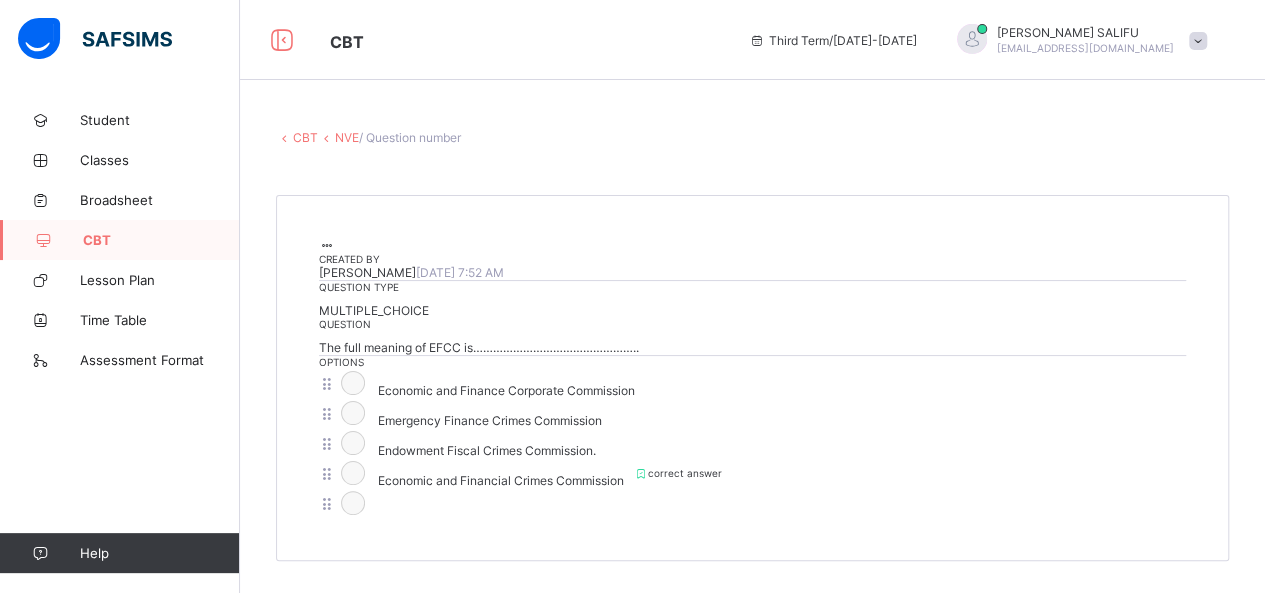 click at bounding box center (327, 245) 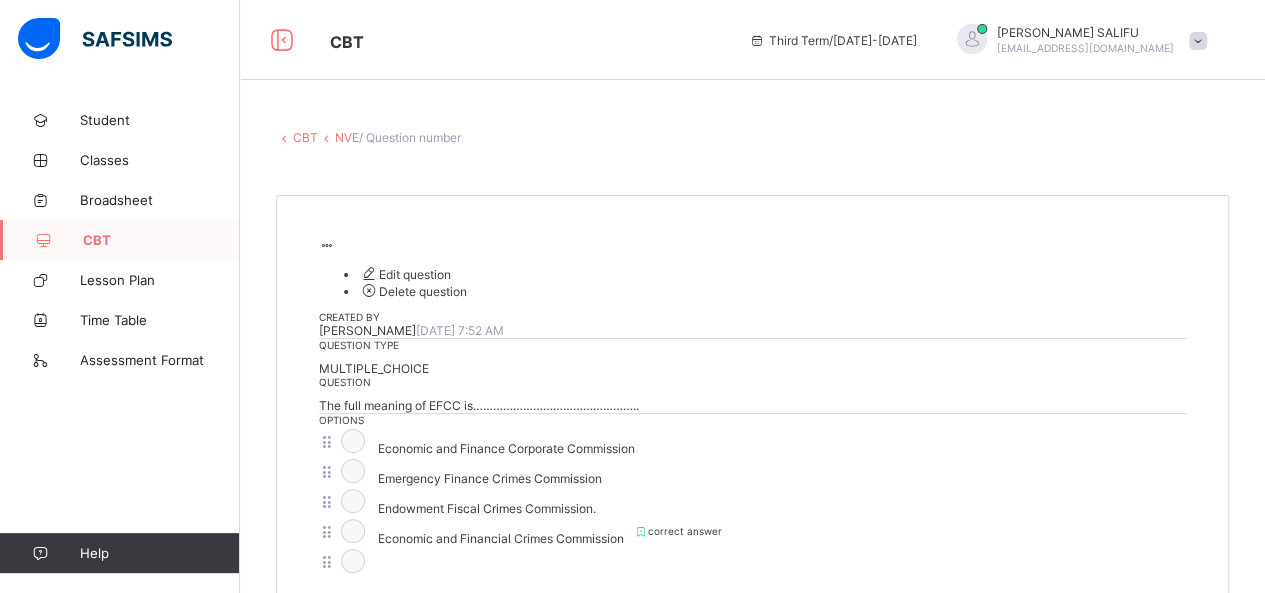 click on "Edit question" at bounding box center [405, 274] 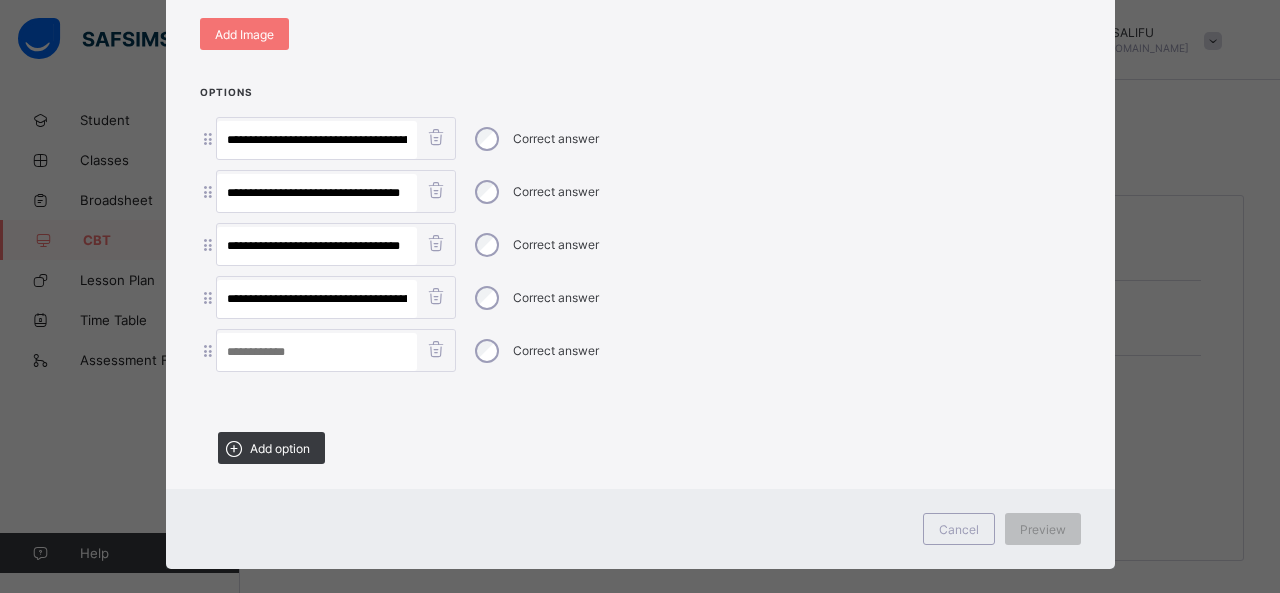 scroll, scrollTop: 547, scrollLeft: 0, axis: vertical 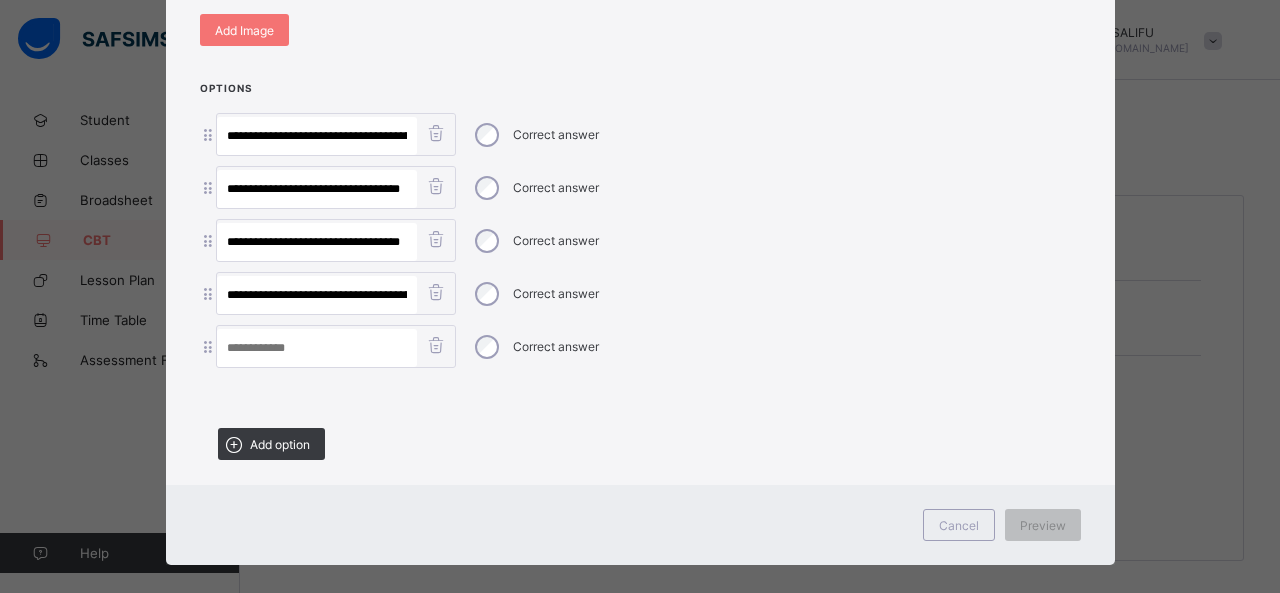 click at bounding box center [436, 345] 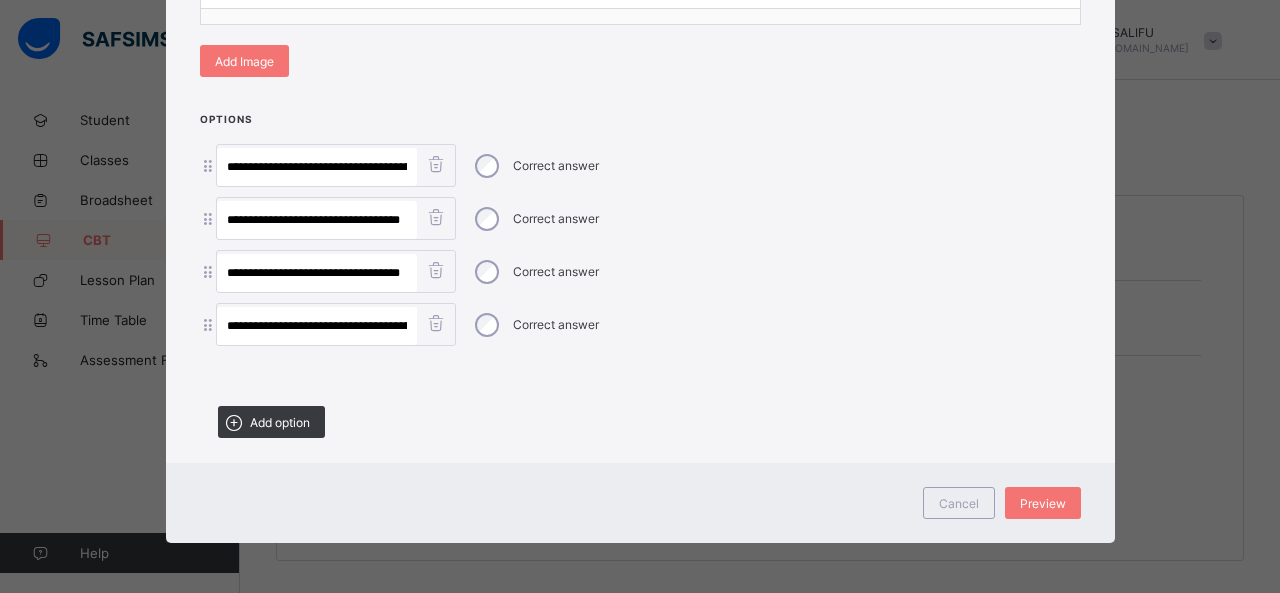 scroll, scrollTop: 507, scrollLeft: 0, axis: vertical 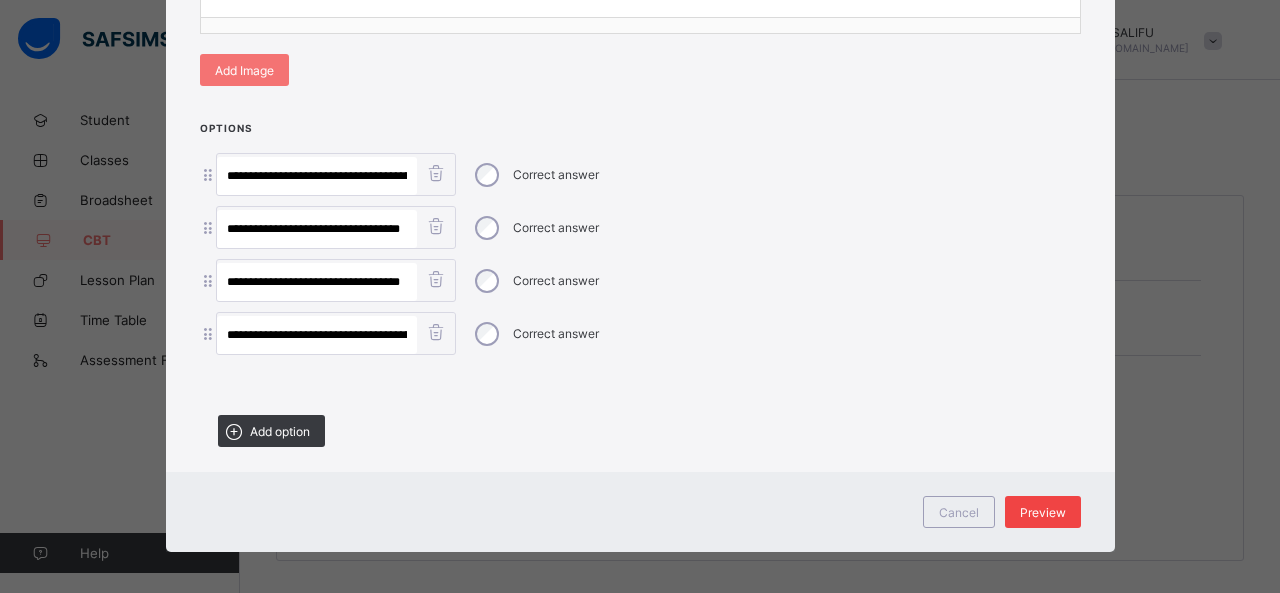 click on "Preview" at bounding box center [1043, 512] 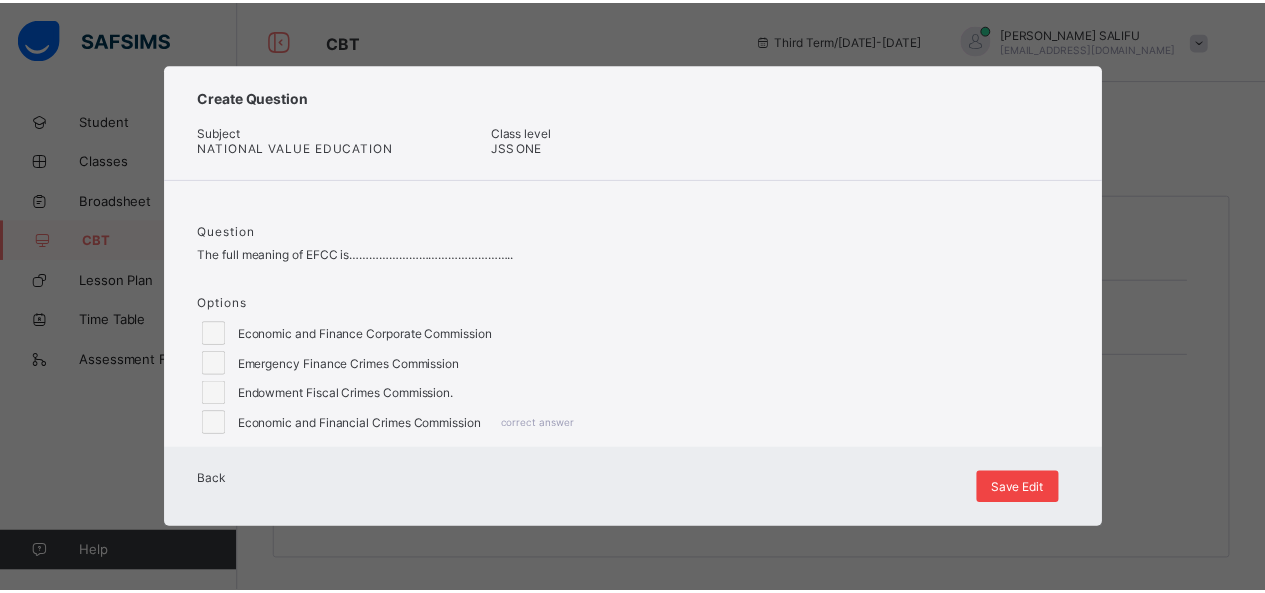 scroll, scrollTop: 22, scrollLeft: 0, axis: vertical 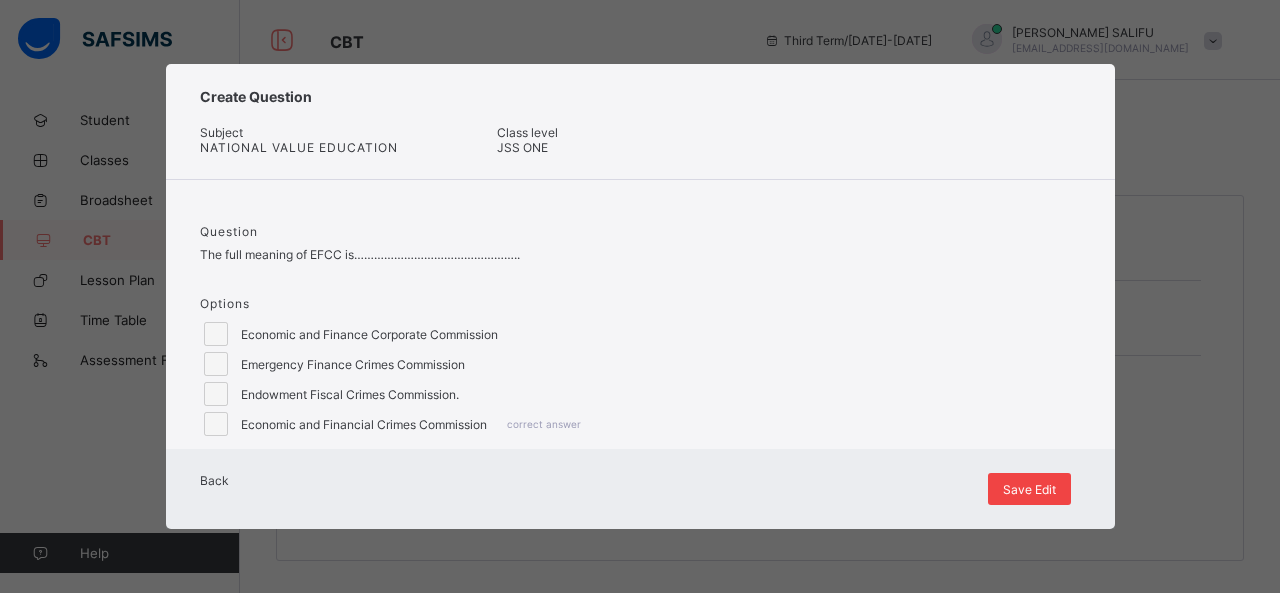 click on "Save Edit" at bounding box center [1029, 489] 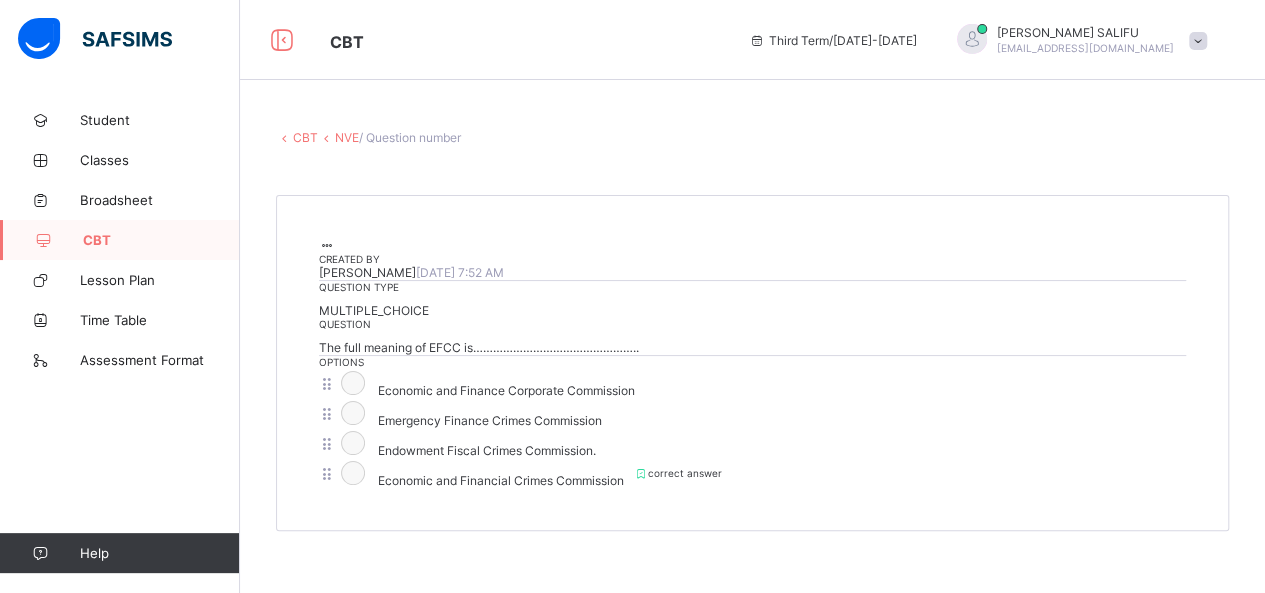 scroll, scrollTop: 0, scrollLeft: 0, axis: both 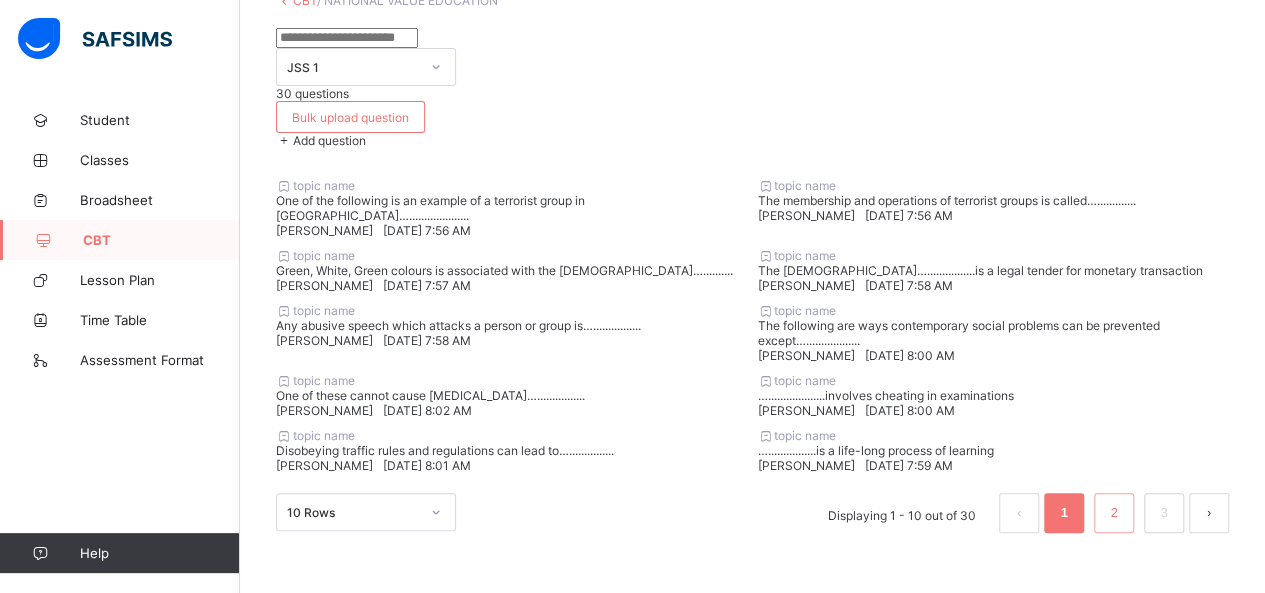 click on "2" at bounding box center (1113, 513) 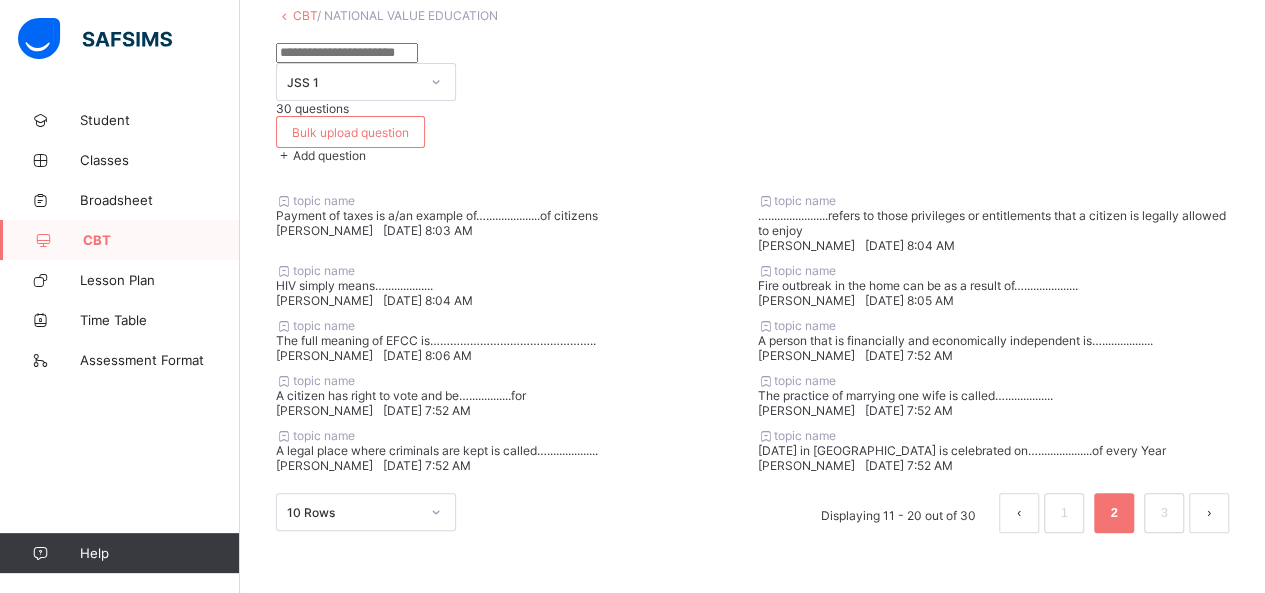 scroll, scrollTop: 454, scrollLeft: 0, axis: vertical 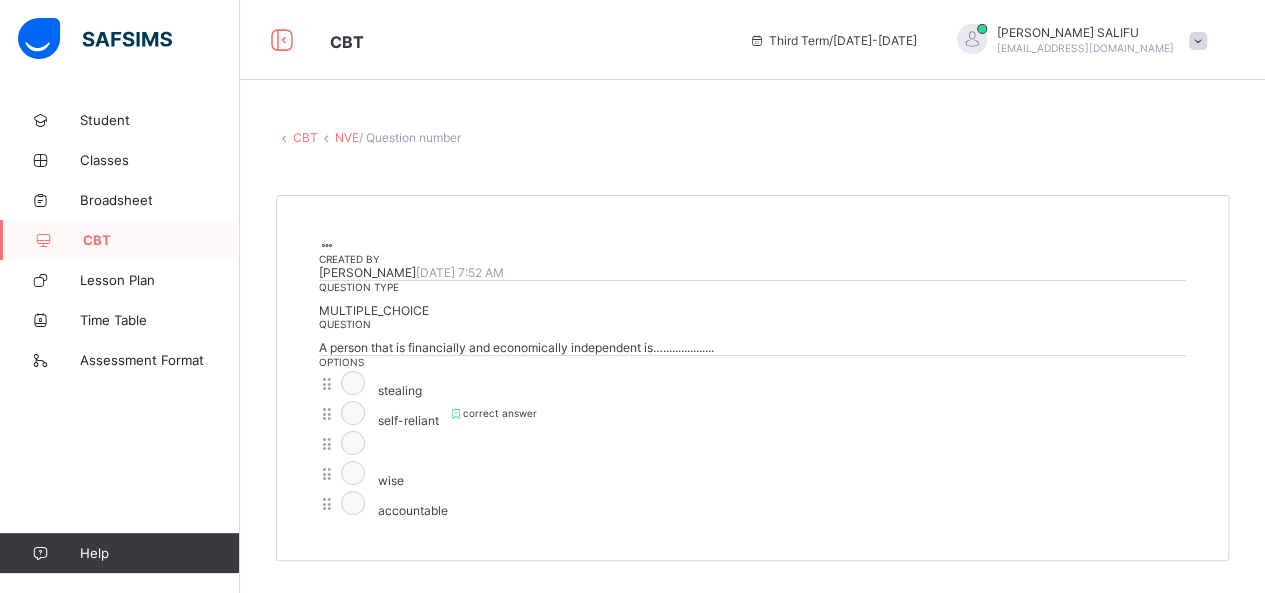 click at bounding box center (327, 245) 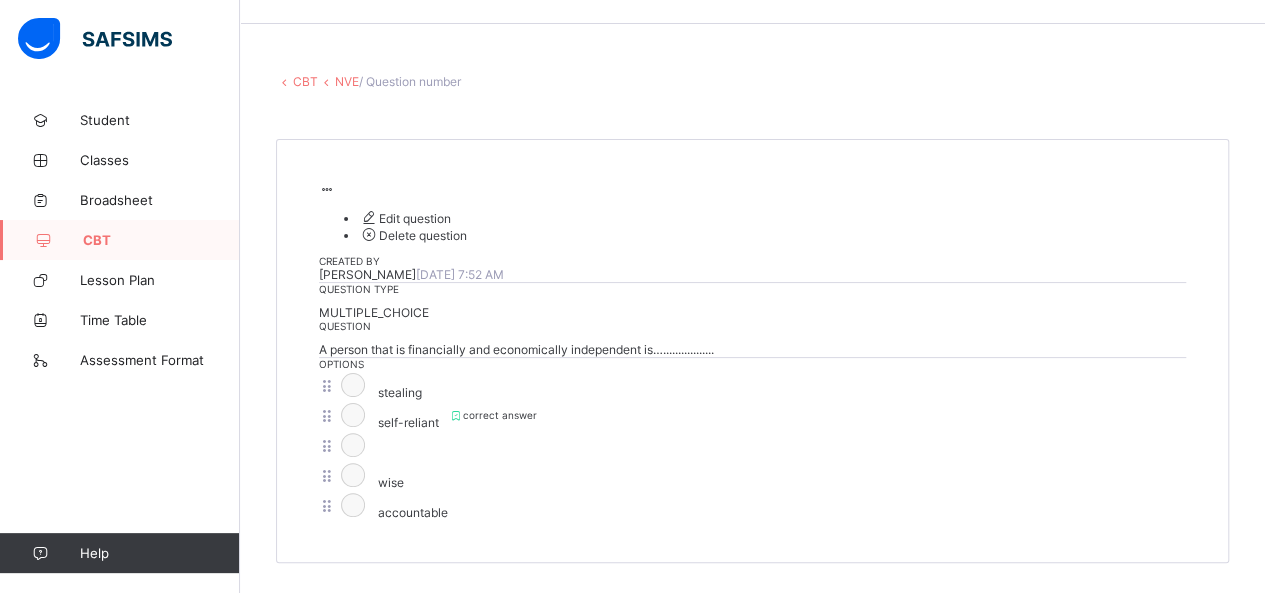 click on "Edit question" at bounding box center [405, 218] 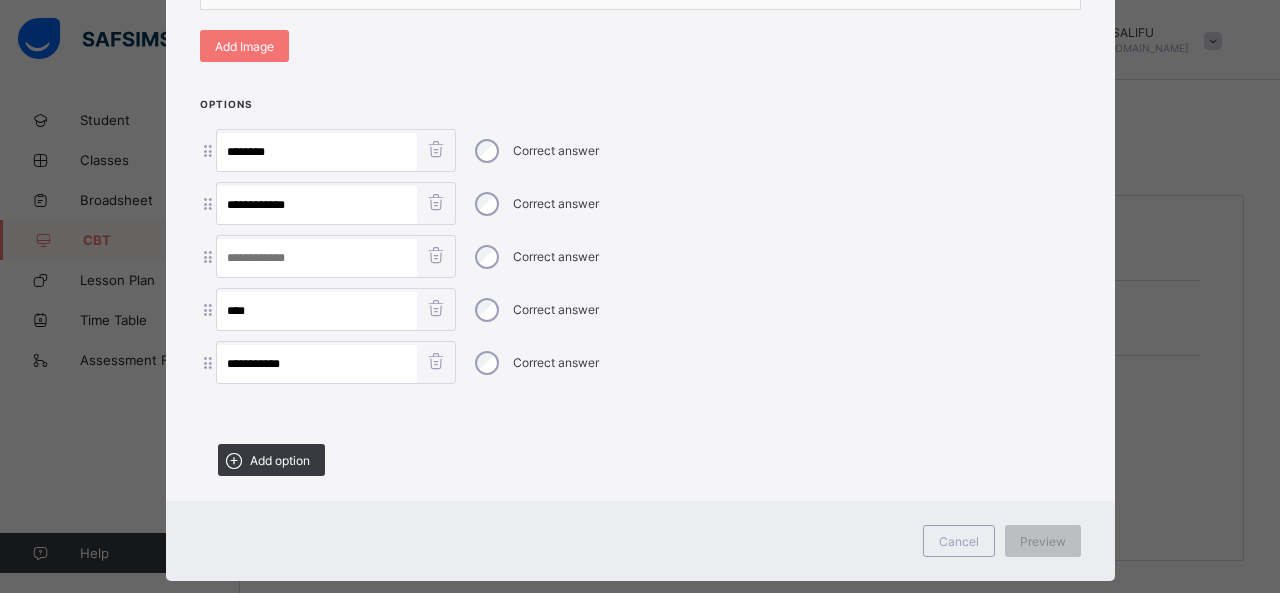 scroll, scrollTop: 559, scrollLeft: 0, axis: vertical 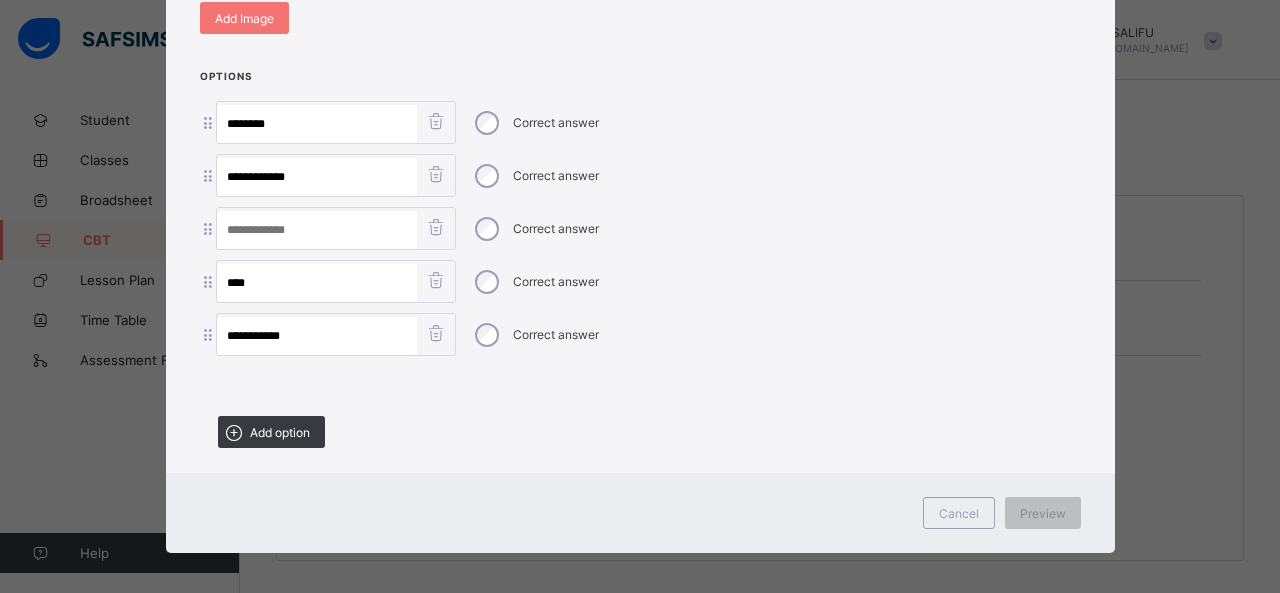 click at bounding box center (436, 227) 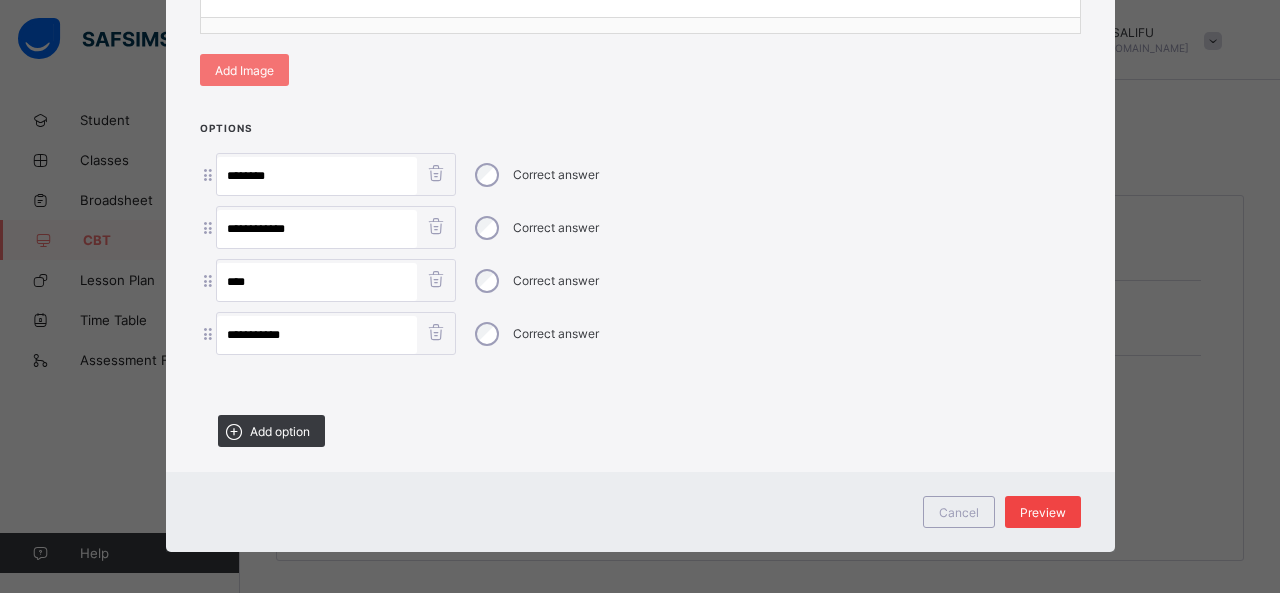 click on "Preview" at bounding box center [1043, 512] 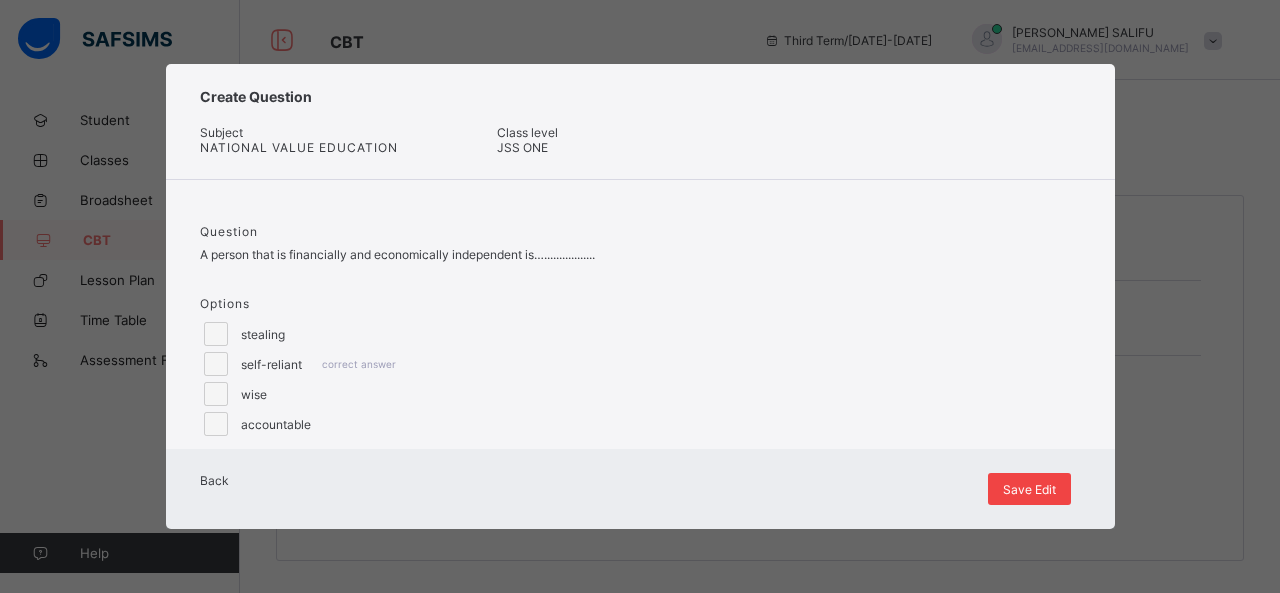 scroll, scrollTop: 22, scrollLeft: 0, axis: vertical 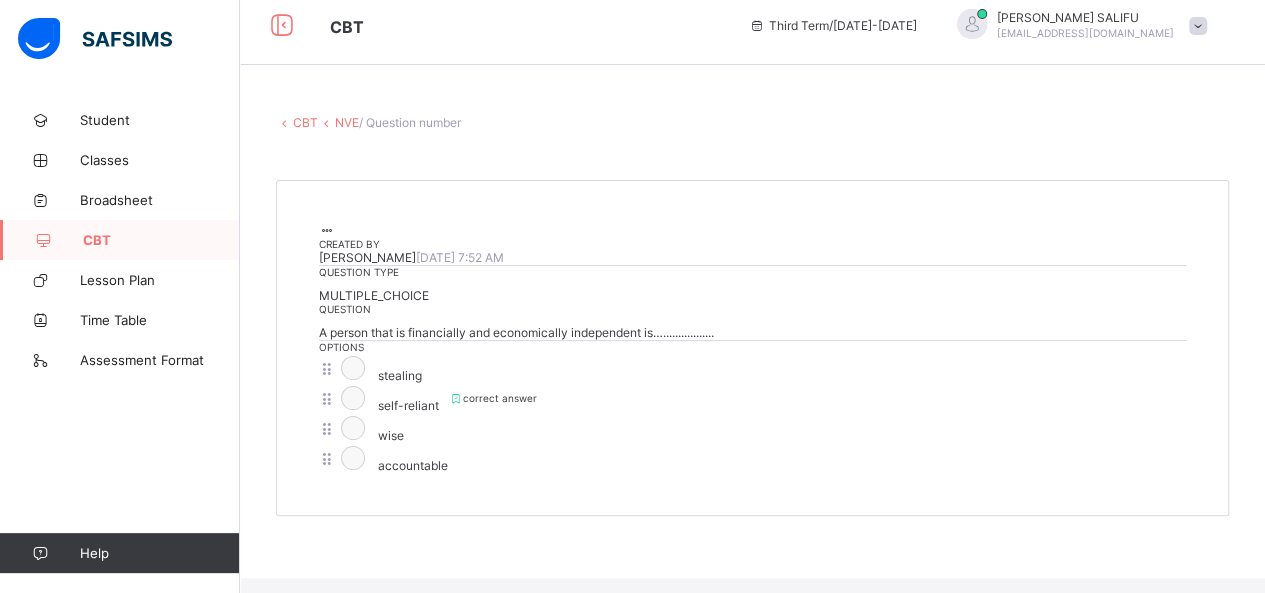 click on "NVE" at bounding box center (347, 122) 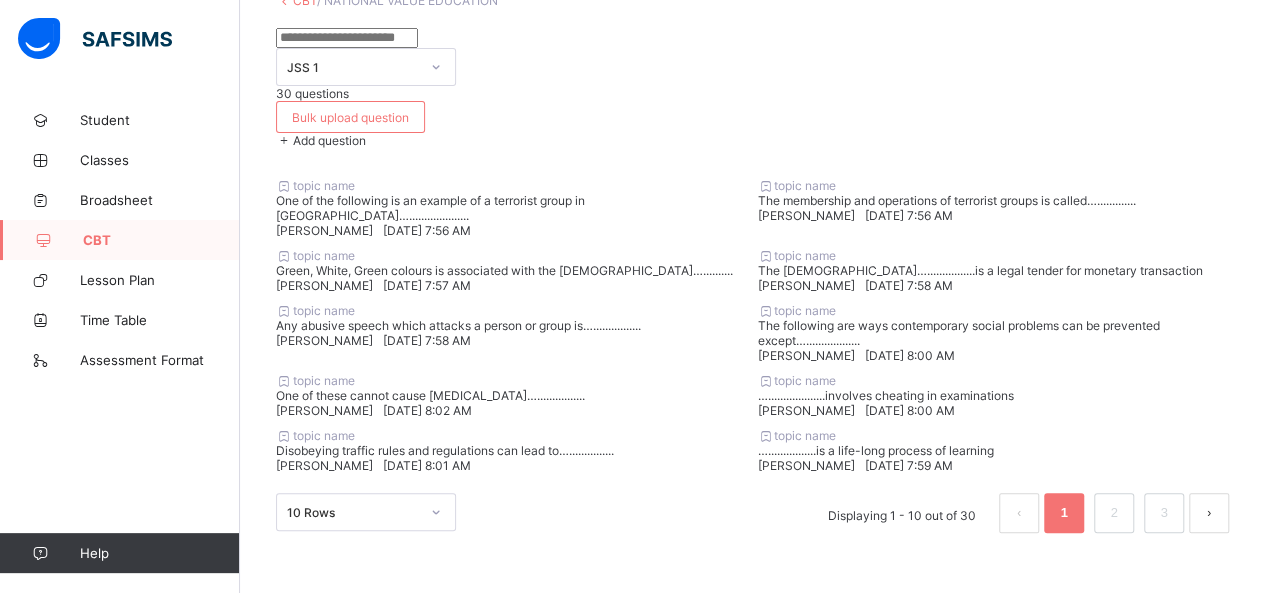 scroll, scrollTop: 736, scrollLeft: 0, axis: vertical 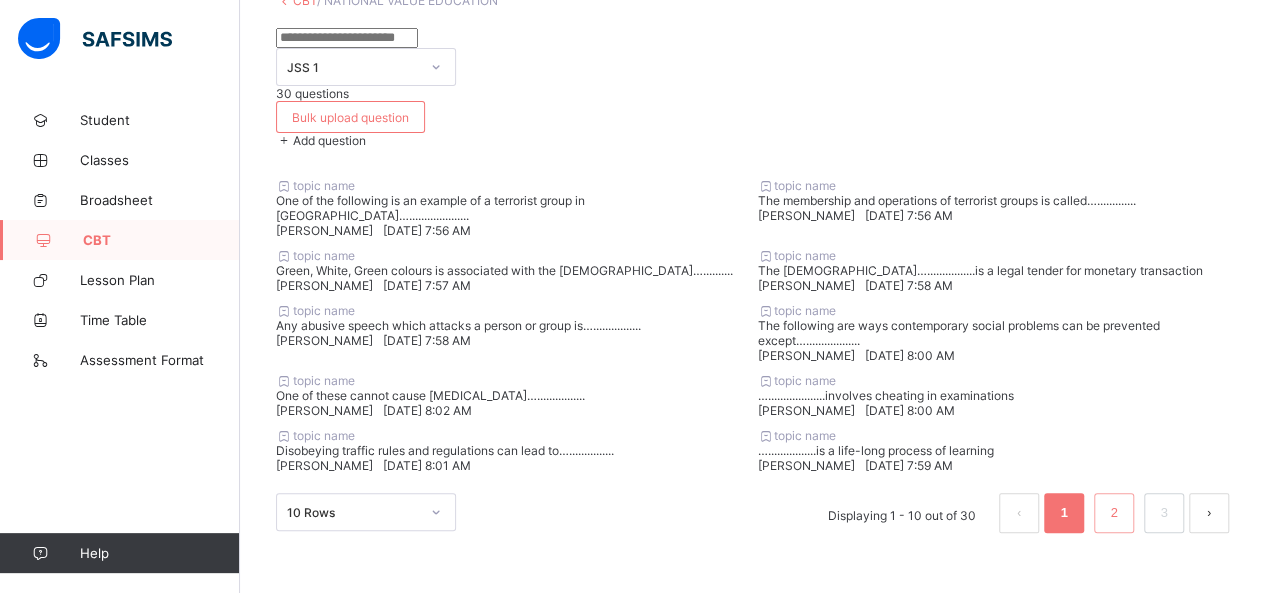 click on "2" at bounding box center (1113, 513) 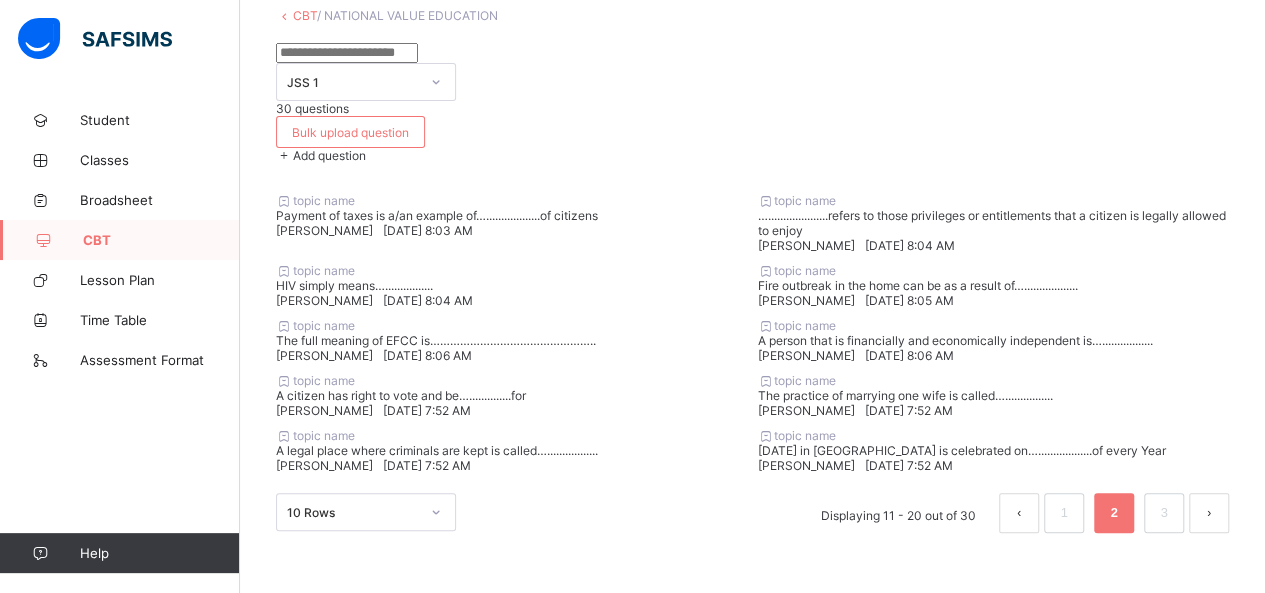 scroll, scrollTop: 620, scrollLeft: 0, axis: vertical 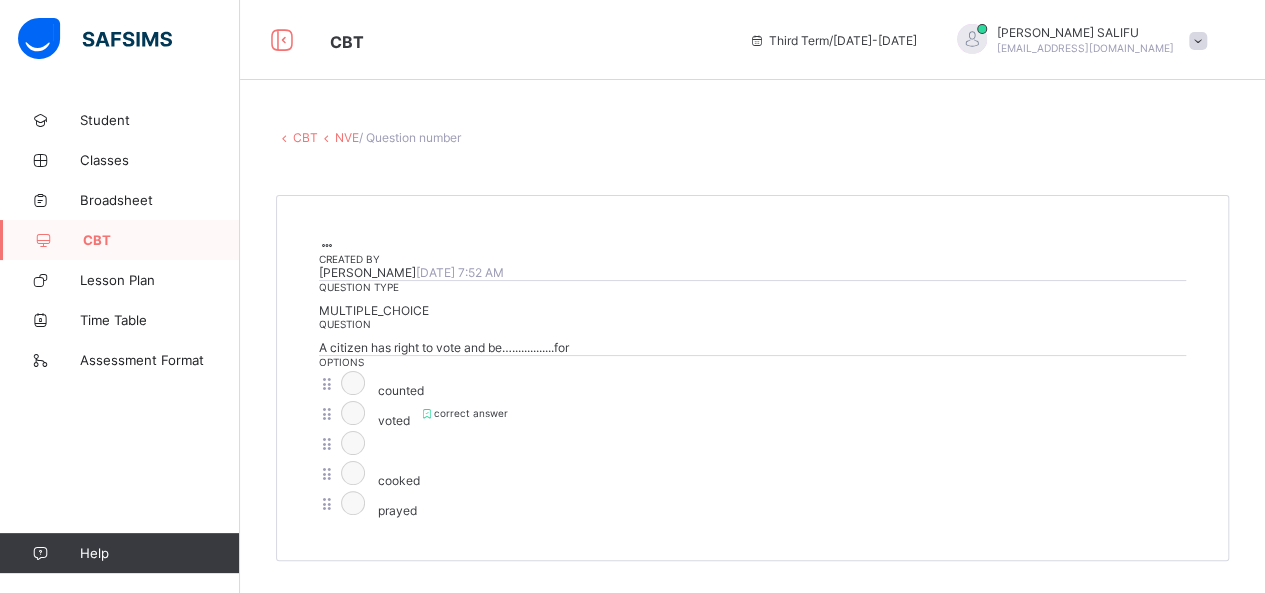 click at bounding box center (327, 245) 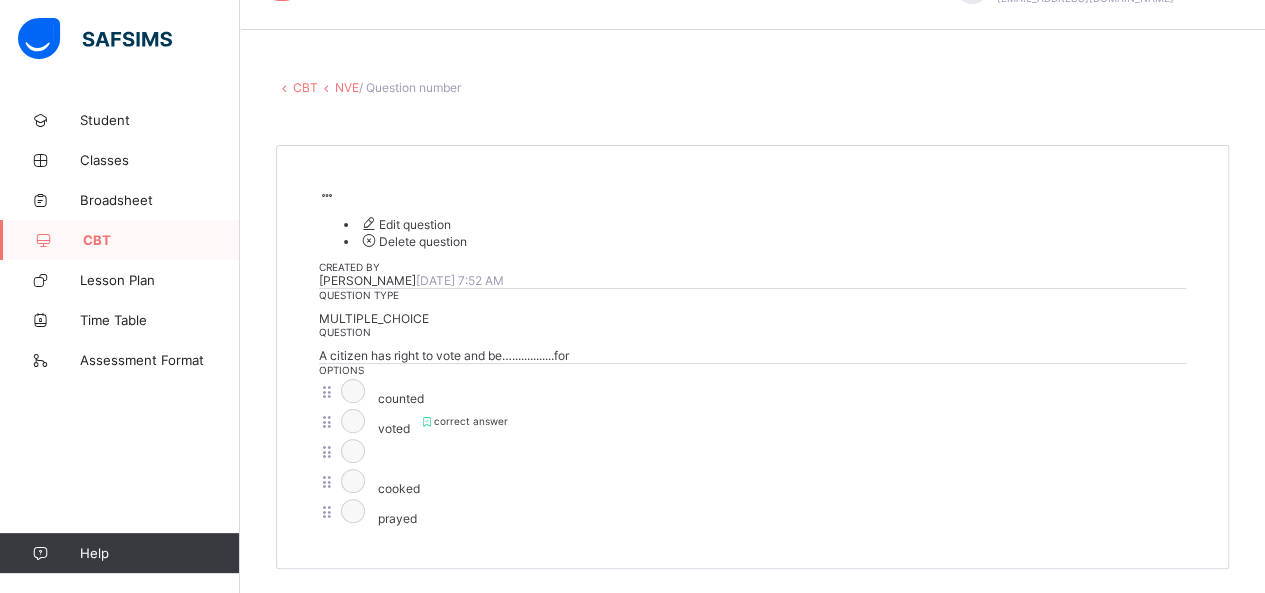 click on "Edit question" at bounding box center (405, 224) 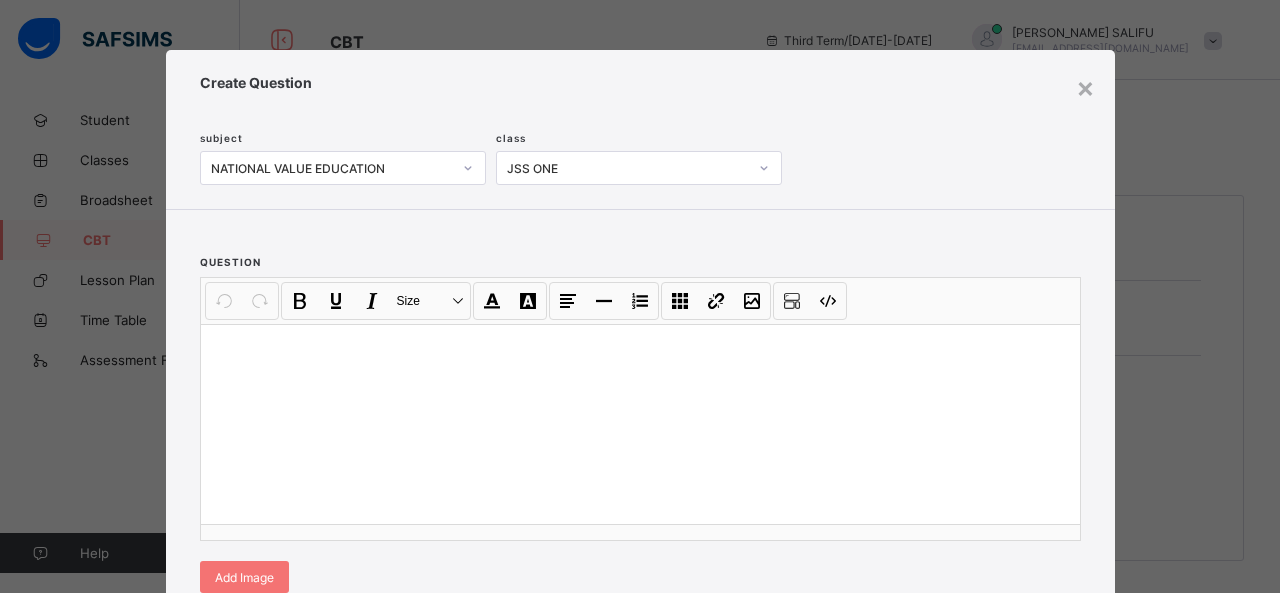 scroll, scrollTop: 559, scrollLeft: 0, axis: vertical 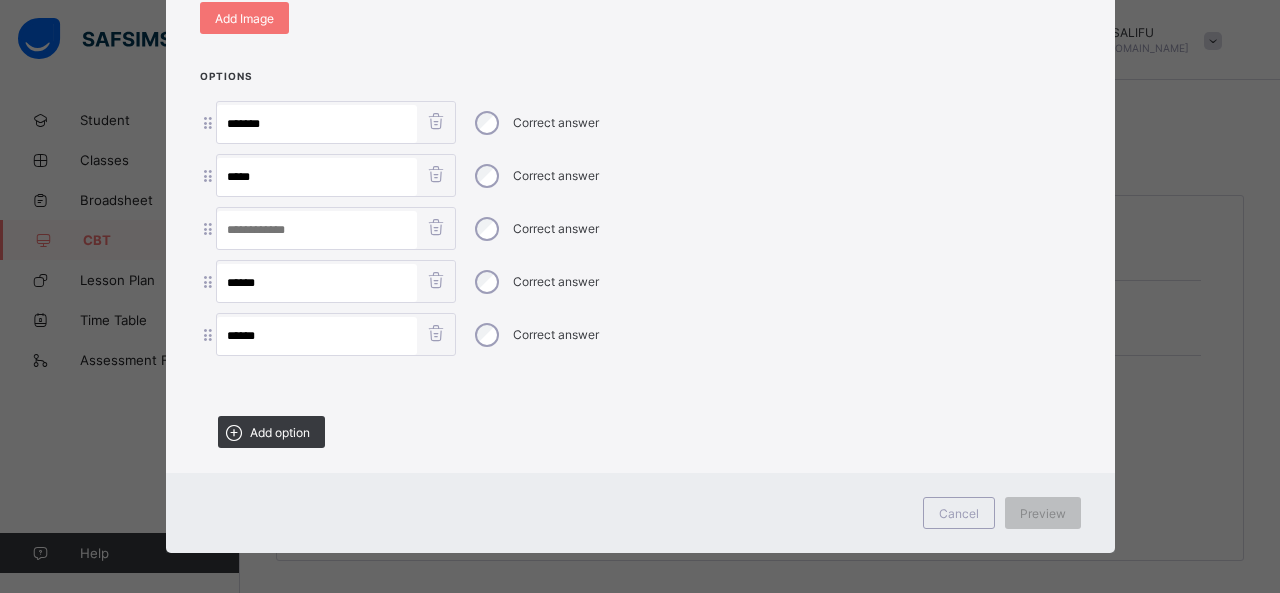 click at bounding box center [436, 227] 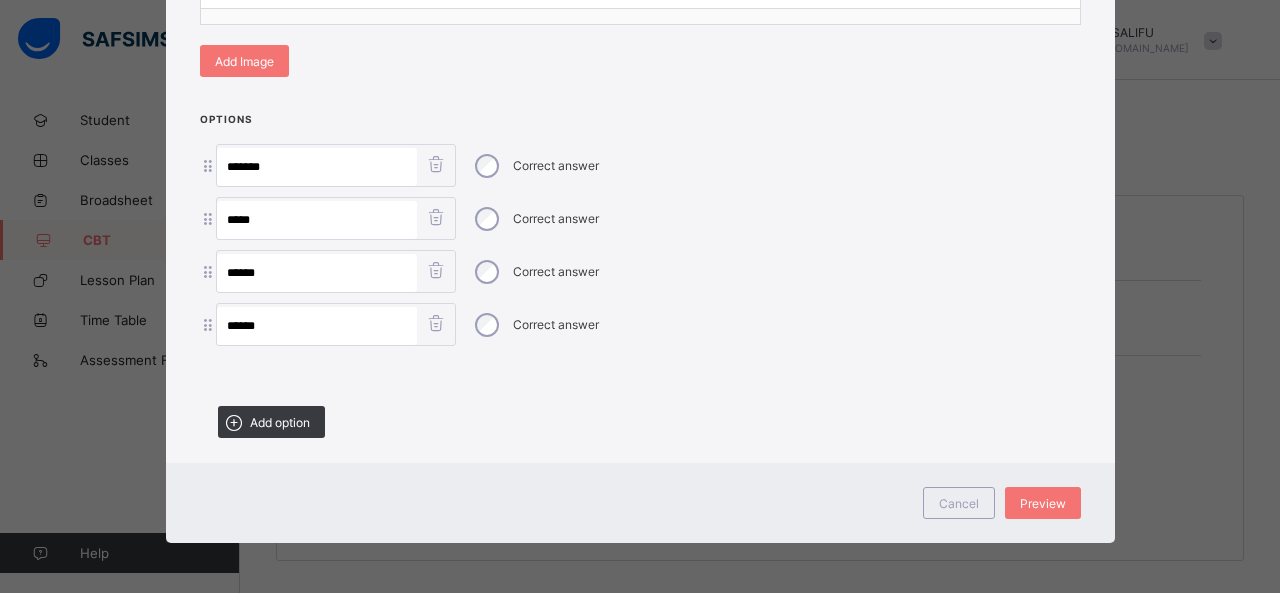scroll, scrollTop: 507, scrollLeft: 0, axis: vertical 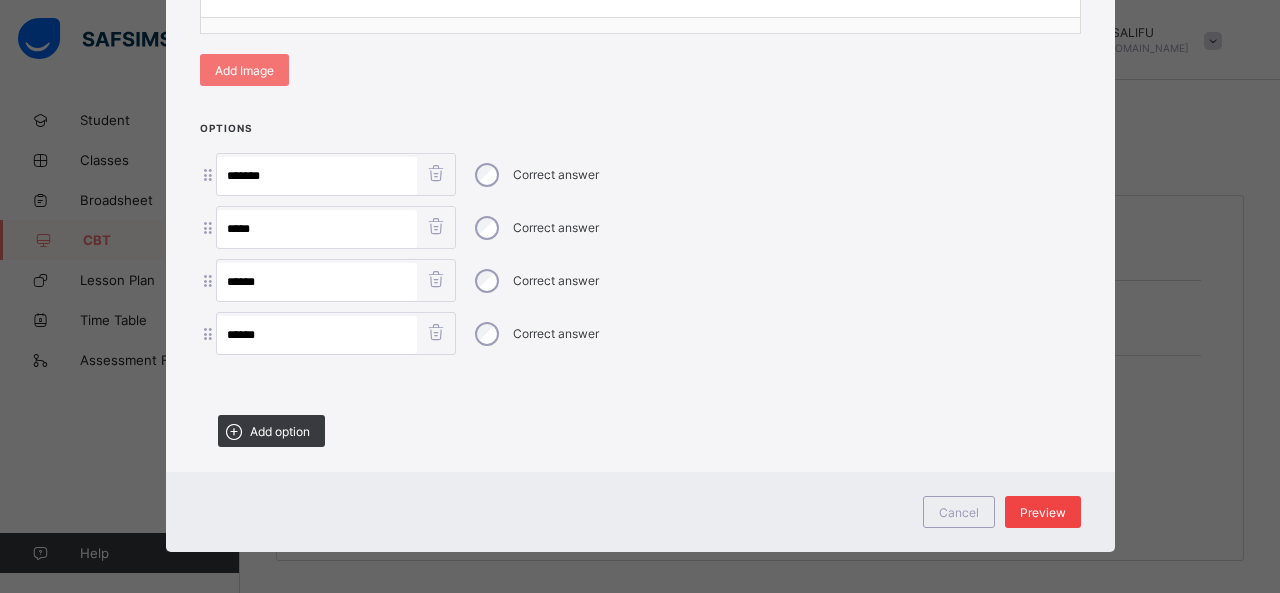 click on "Preview" at bounding box center [1043, 512] 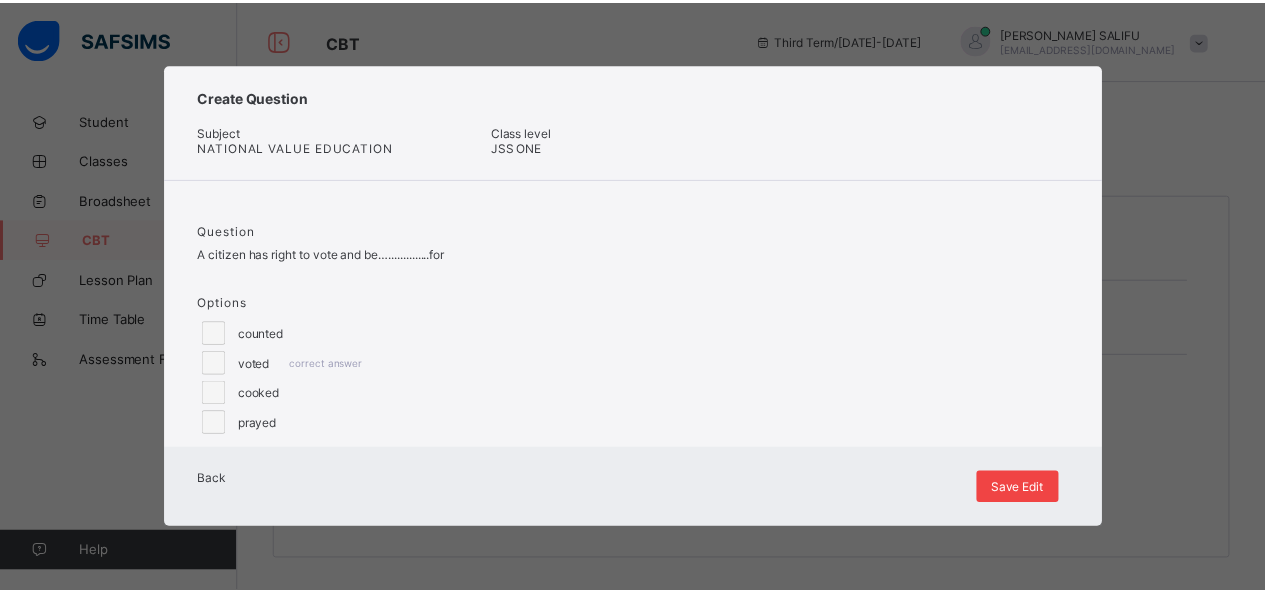 scroll, scrollTop: 22, scrollLeft: 0, axis: vertical 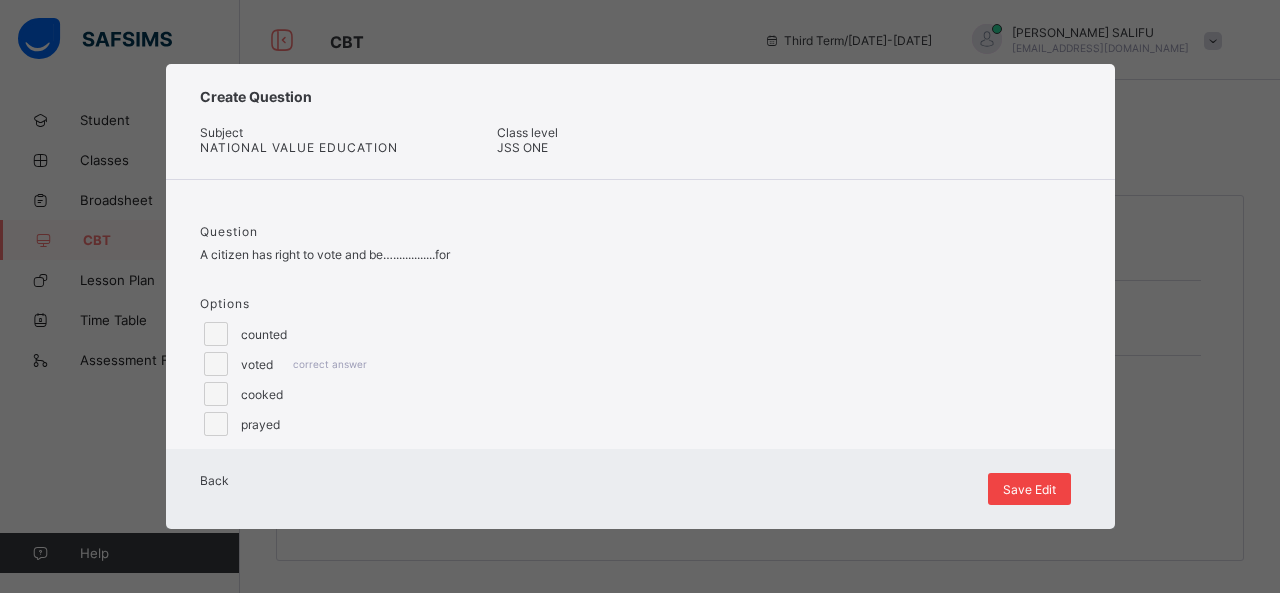 click on "Save Edit" at bounding box center [1029, 489] 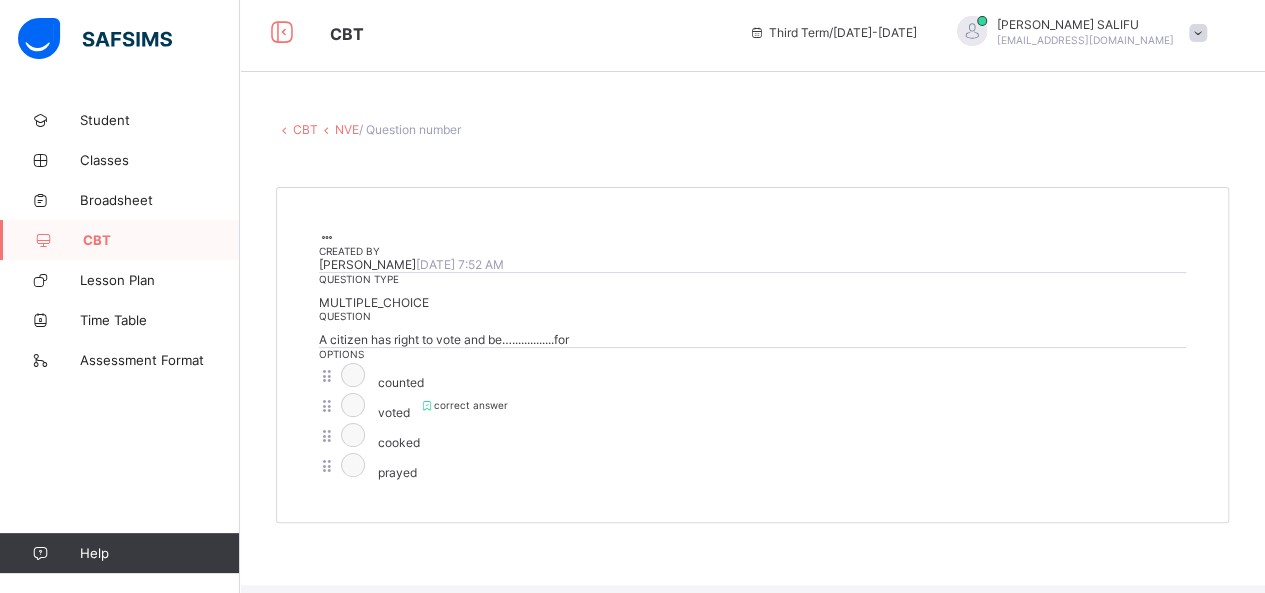 scroll, scrollTop: 0, scrollLeft: 0, axis: both 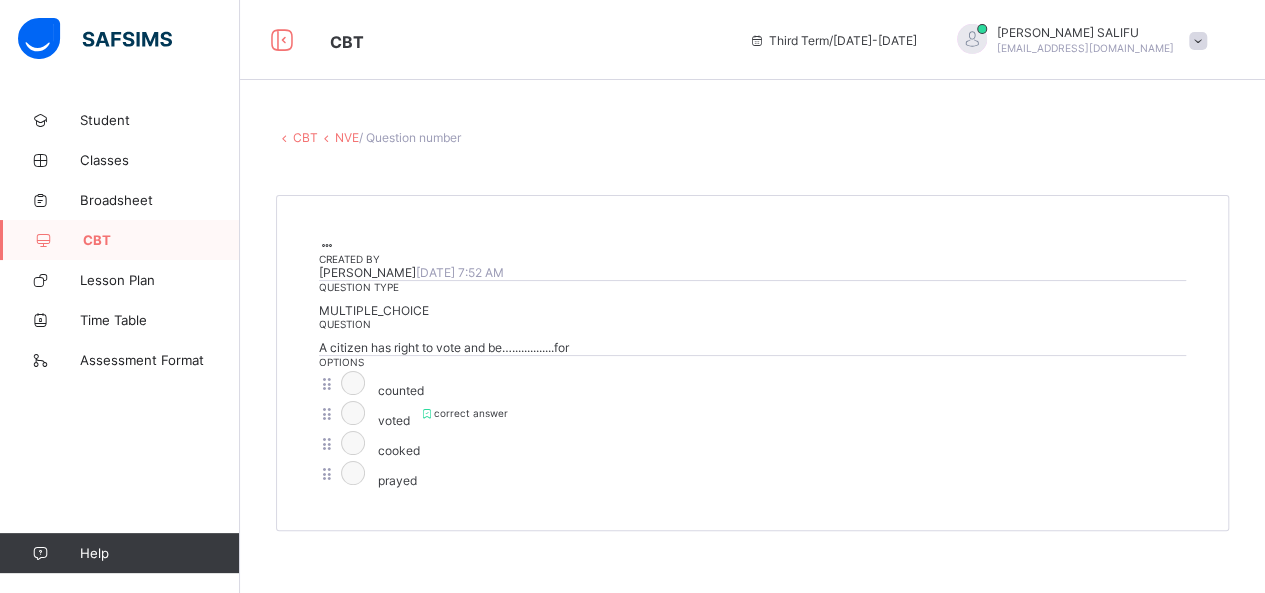 click on "NVE" at bounding box center [347, 137] 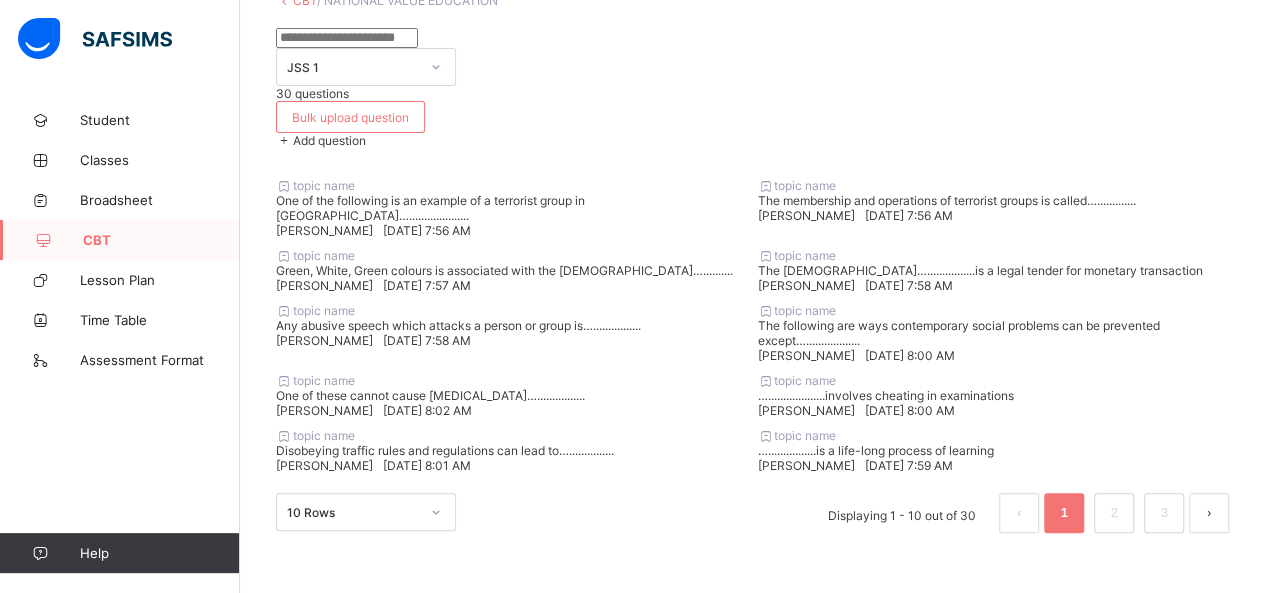 scroll, scrollTop: 658, scrollLeft: 0, axis: vertical 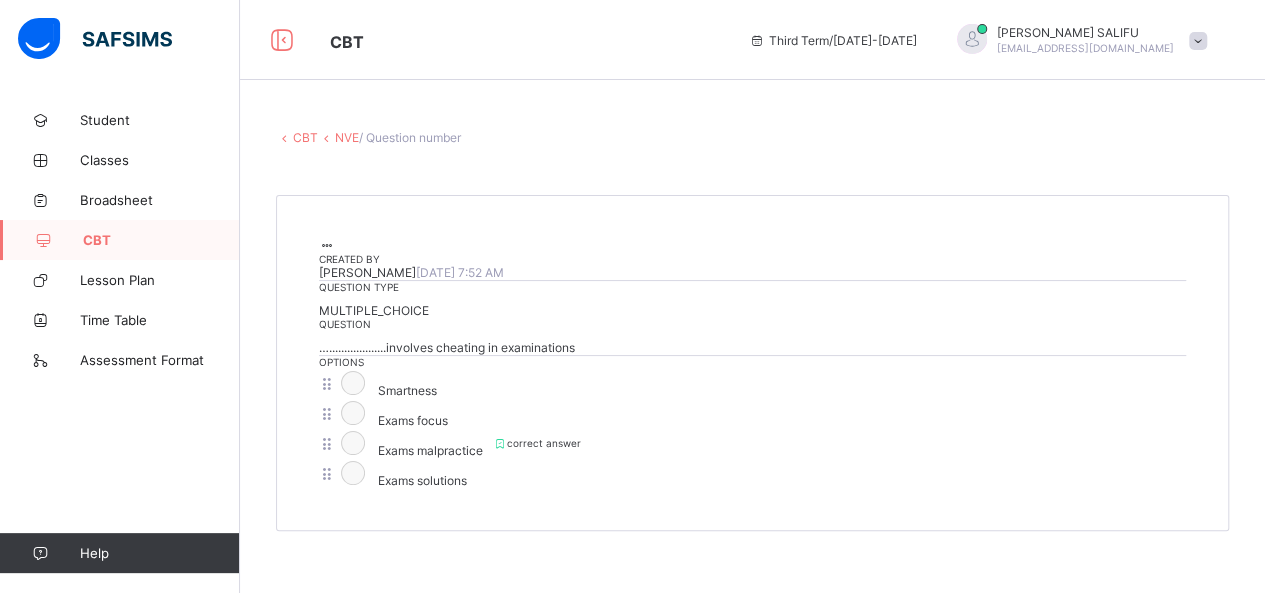 click on "NVE" at bounding box center [347, 137] 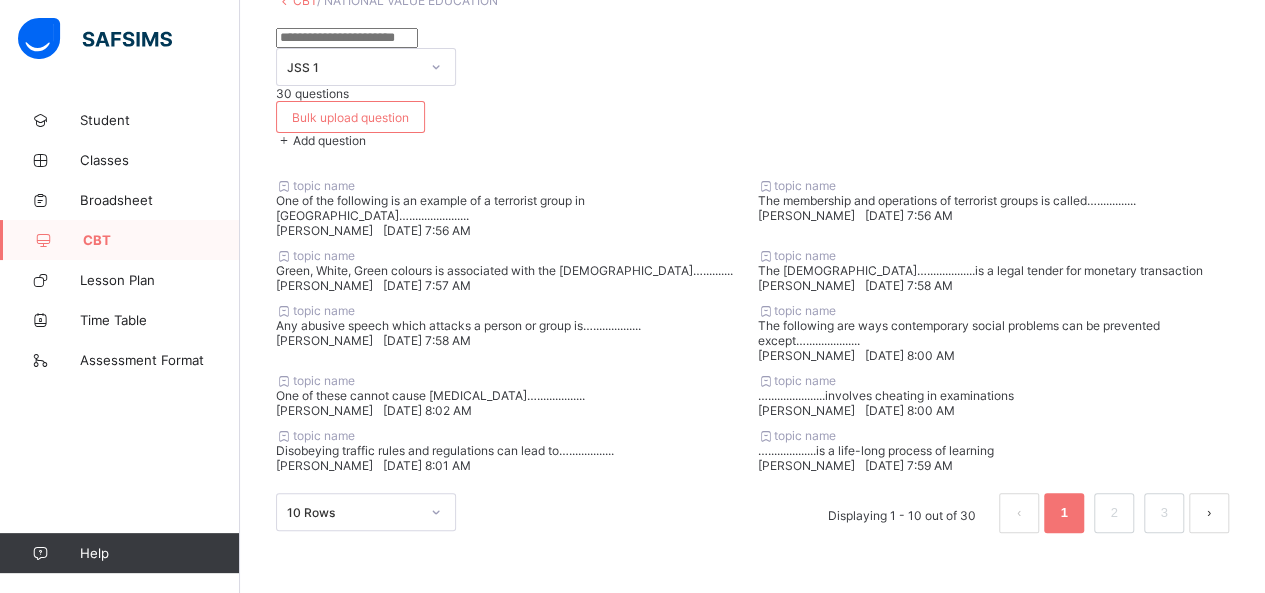scroll, scrollTop: 736, scrollLeft: 0, axis: vertical 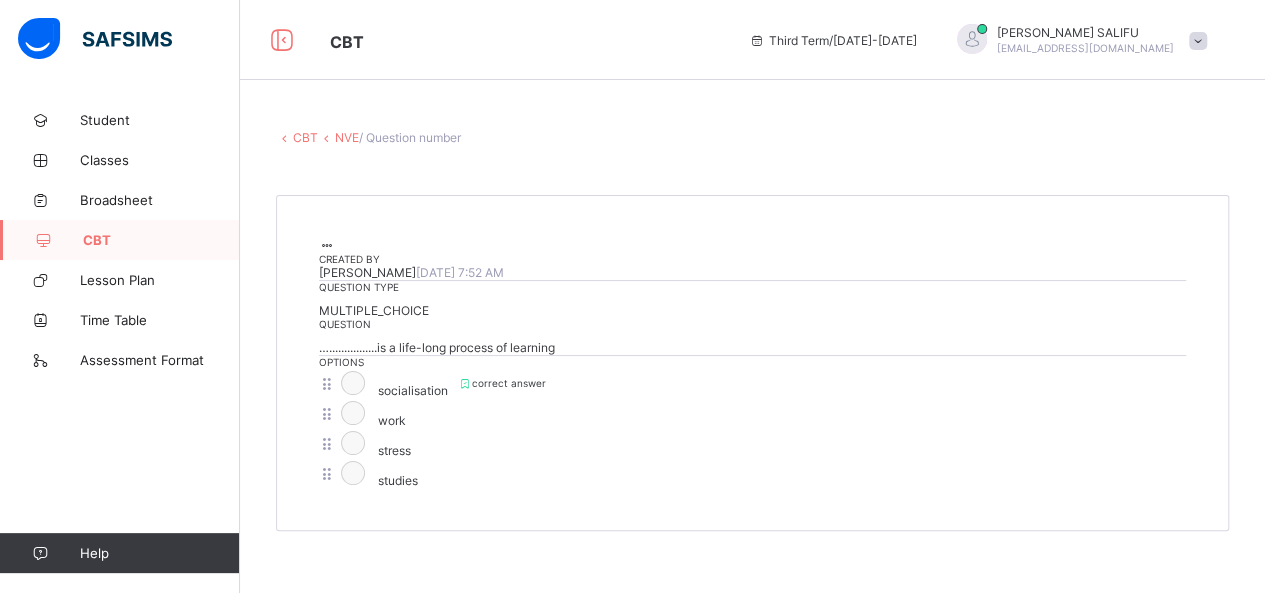 click on "NVE" at bounding box center (347, 137) 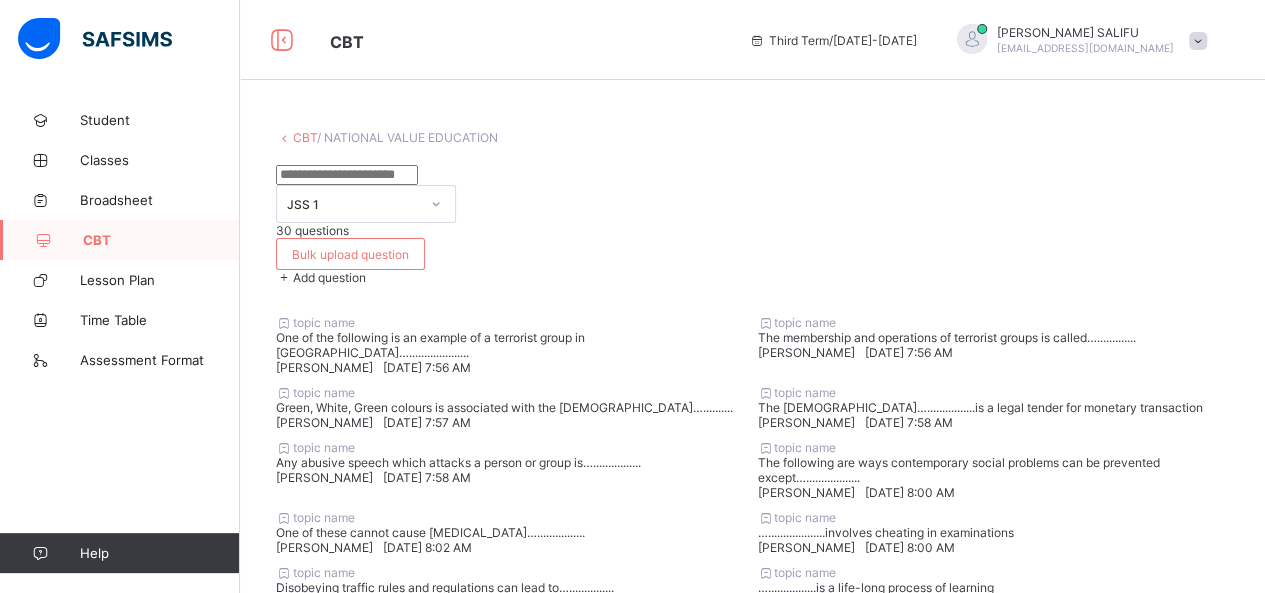 scroll, scrollTop: 736, scrollLeft: 0, axis: vertical 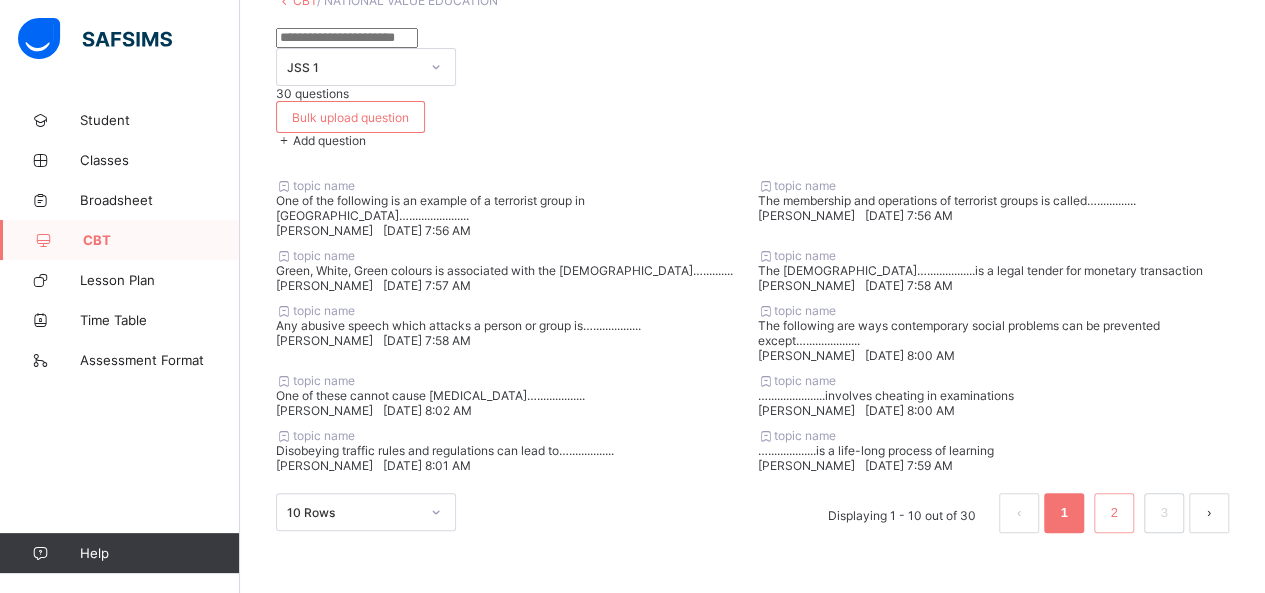 click on "2" at bounding box center (1113, 513) 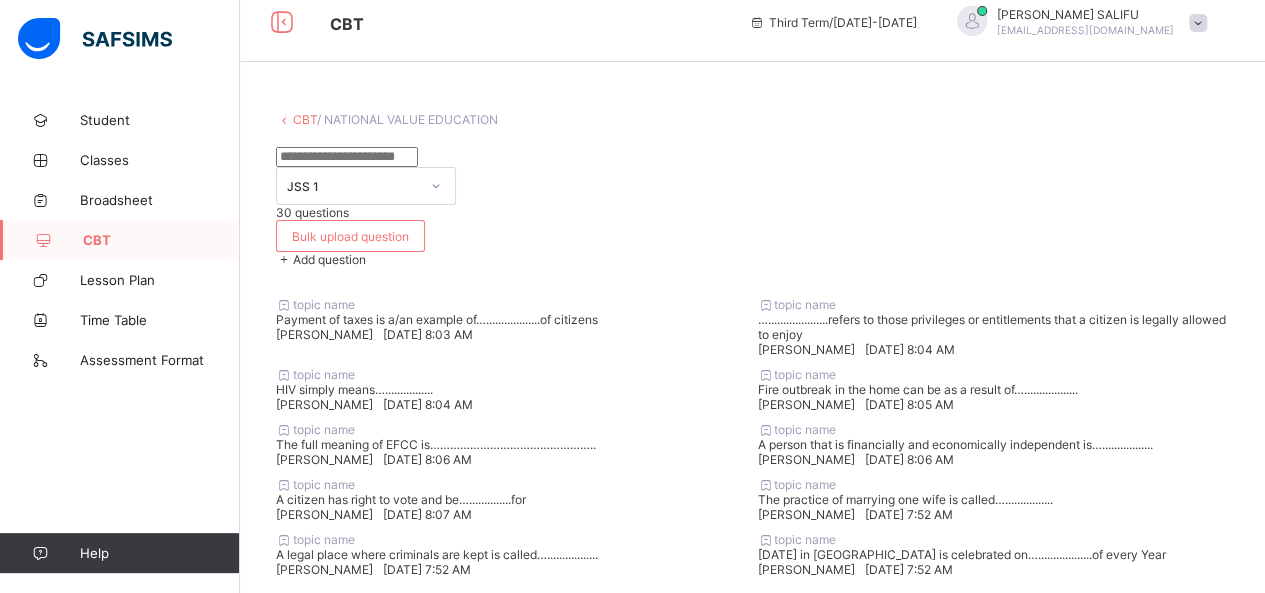scroll, scrollTop: 722, scrollLeft: 0, axis: vertical 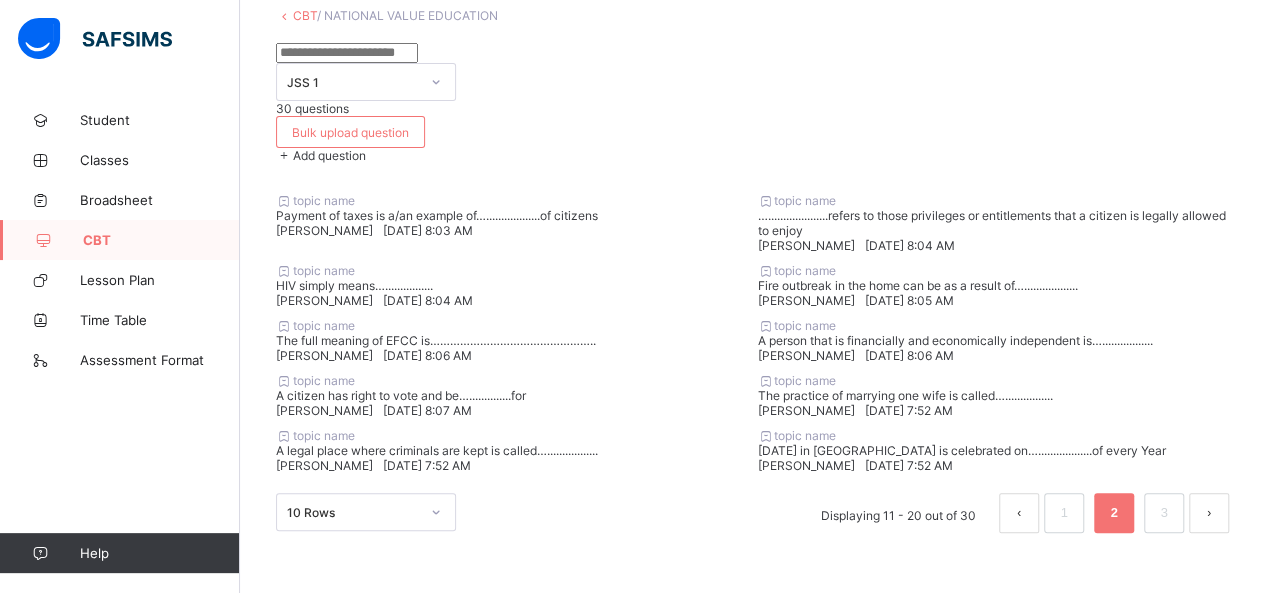 click on "topic name [DATE] in [GEOGRAPHIC_DATA] is celebrated on…..................of every Year [PERSON_NAME] [DATE] 7:52 AM" at bounding box center (994, 450) 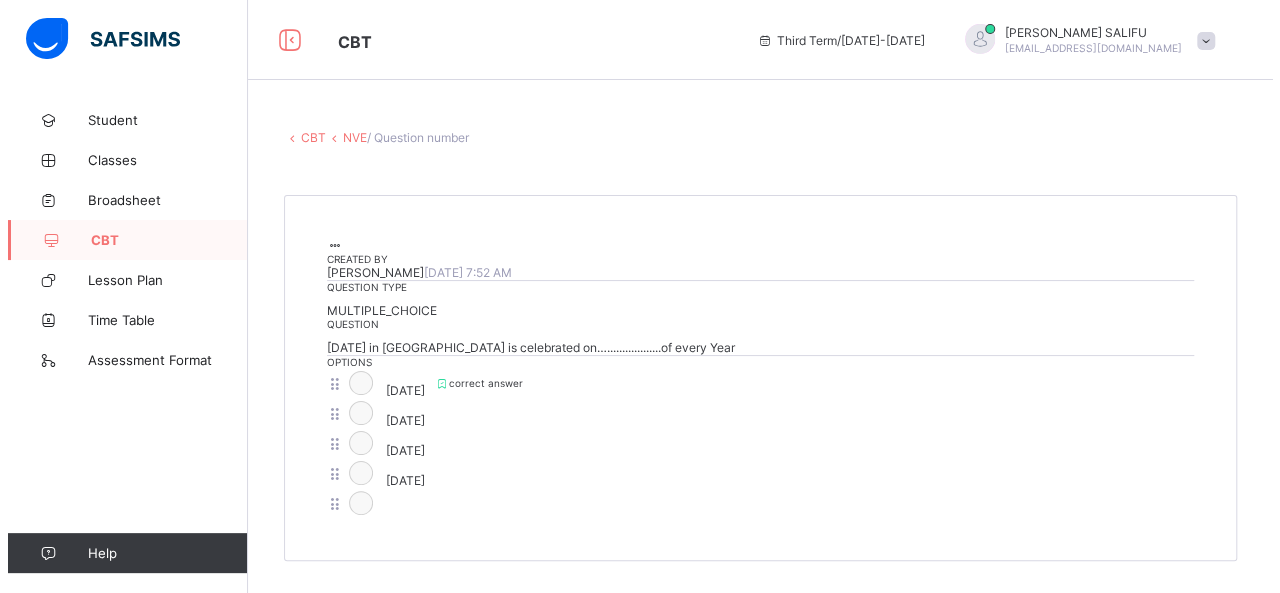 scroll, scrollTop: 78, scrollLeft: 0, axis: vertical 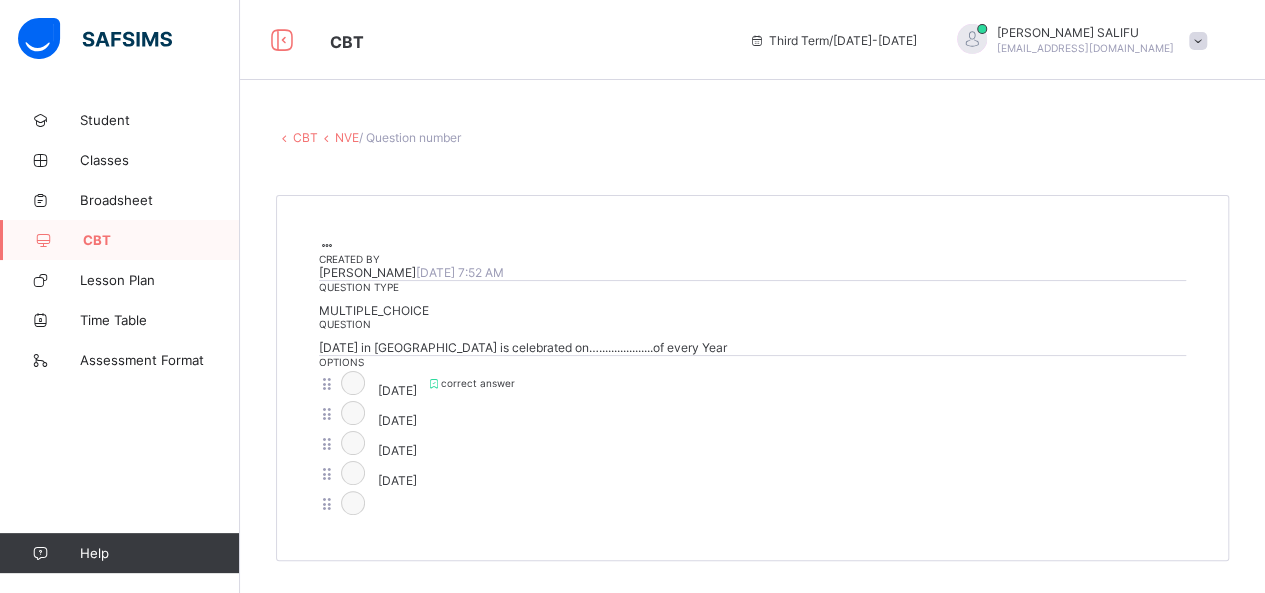 click at bounding box center (327, 245) 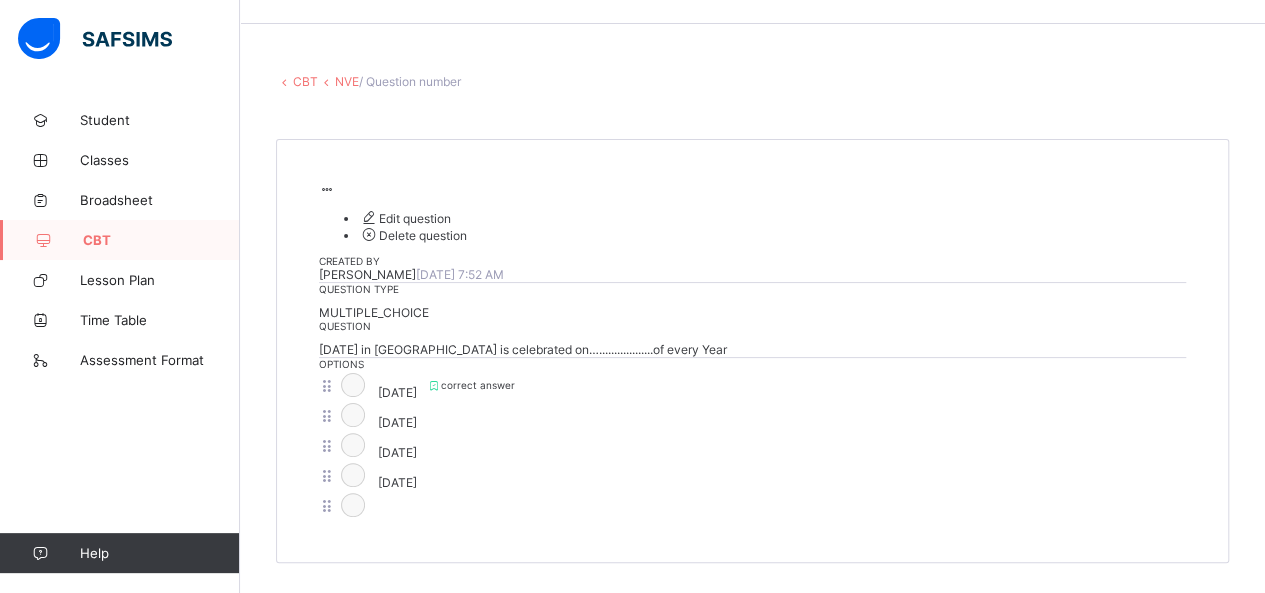 click on "Edit question" at bounding box center (405, 218) 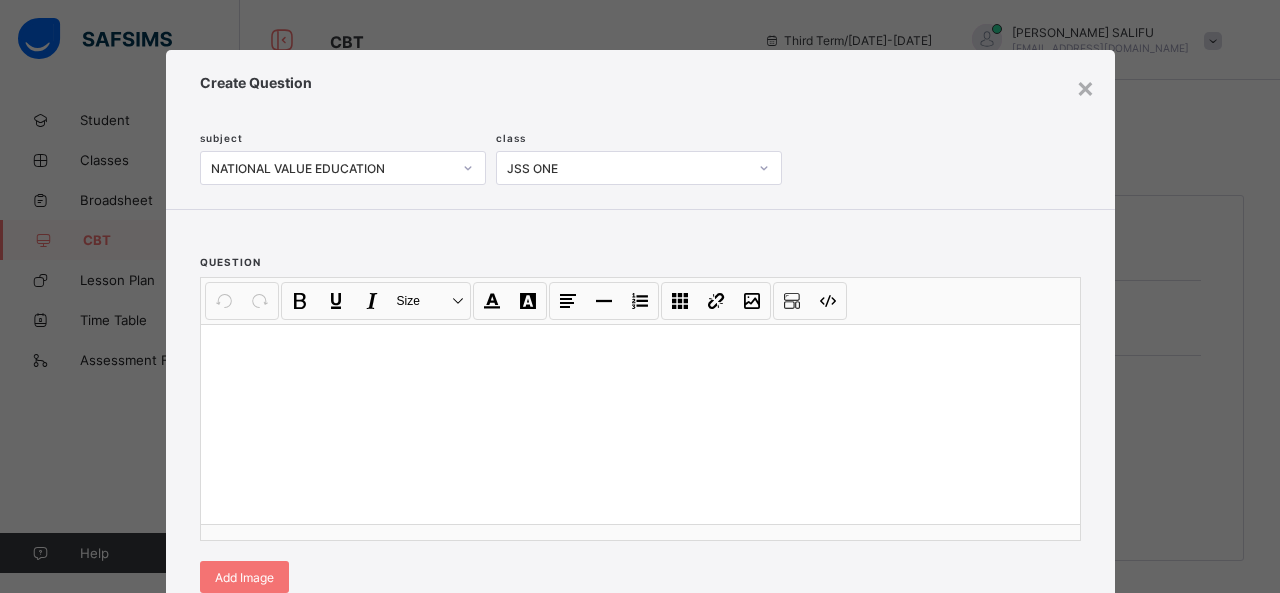 scroll, scrollTop: 559, scrollLeft: 0, axis: vertical 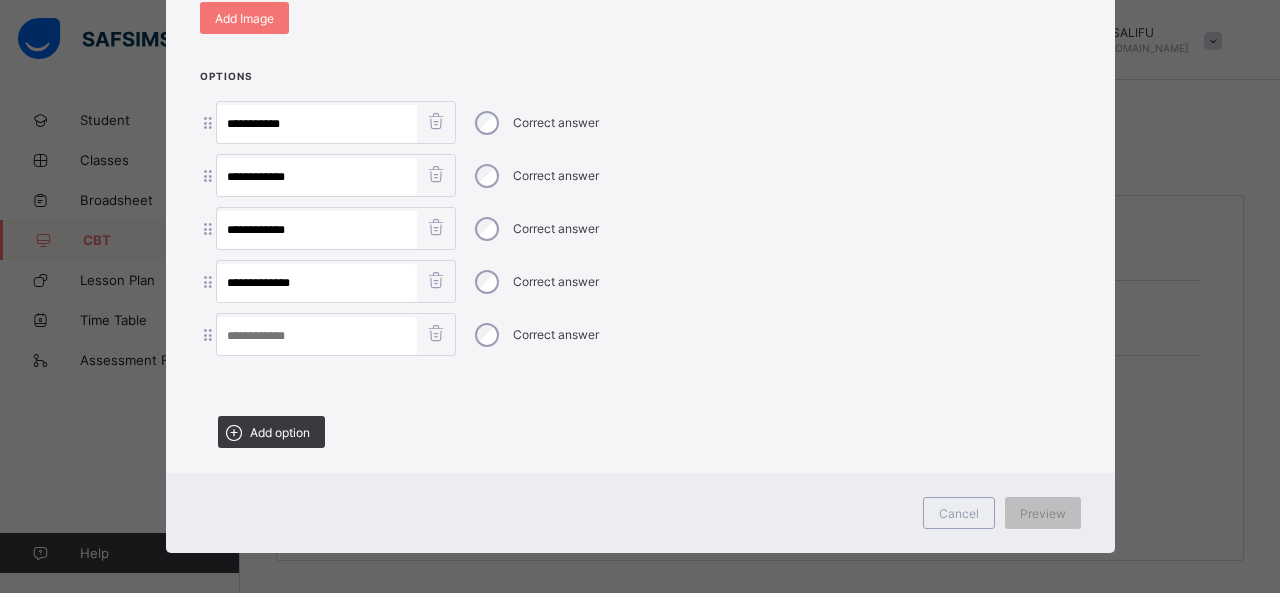 click at bounding box center (436, 333) 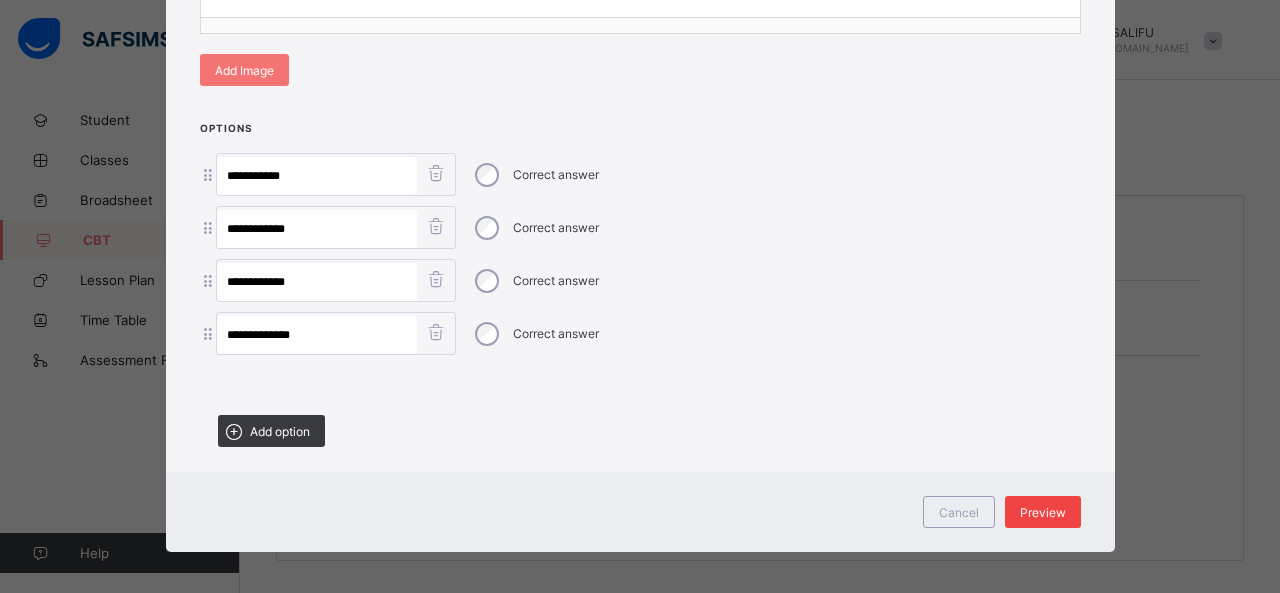 click on "Preview" at bounding box center [1043, 512] 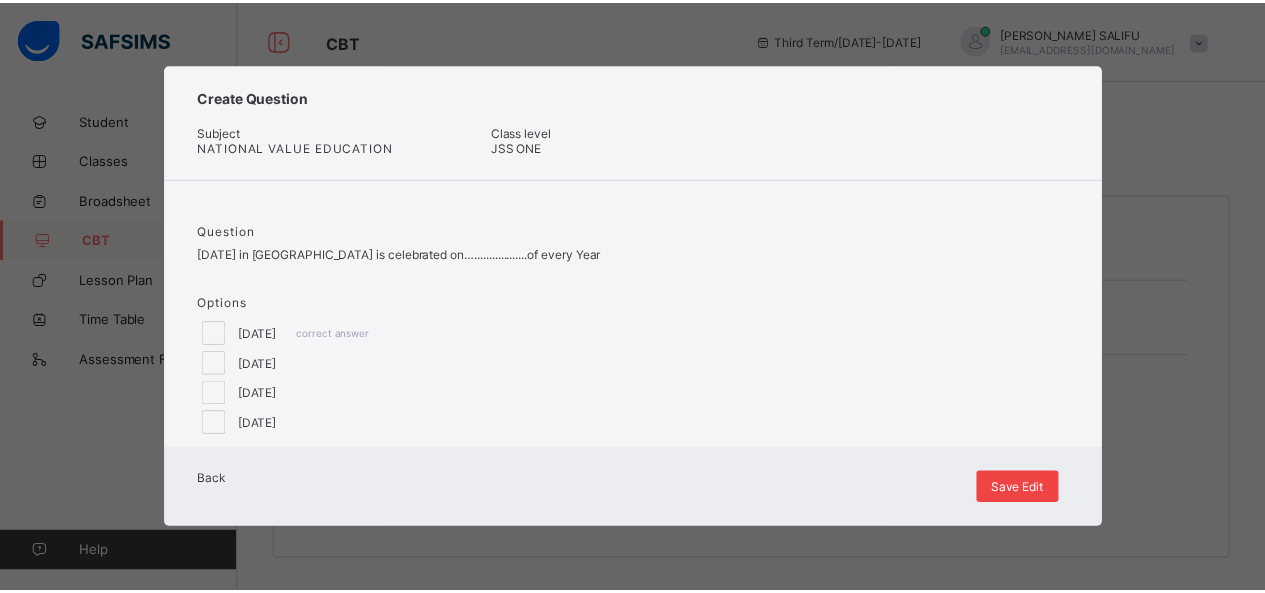 scroll, scrollTop: 22, scrollLeft: 0, axis: vertical 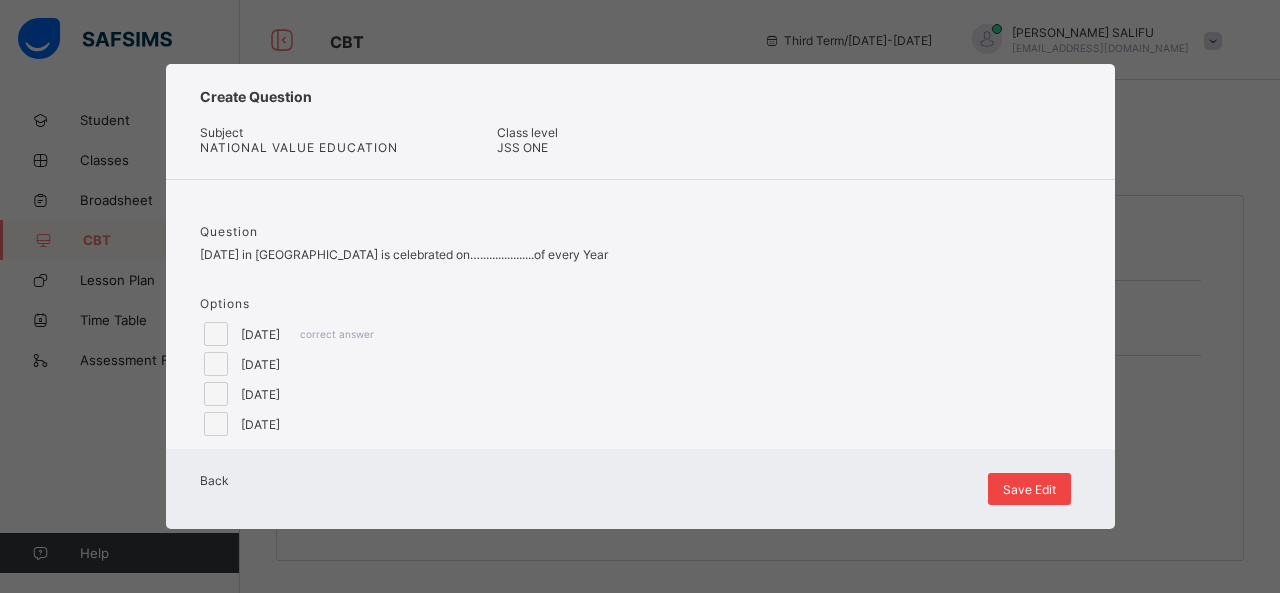 click on "Save Edit" at bounding box center (1029, 489) 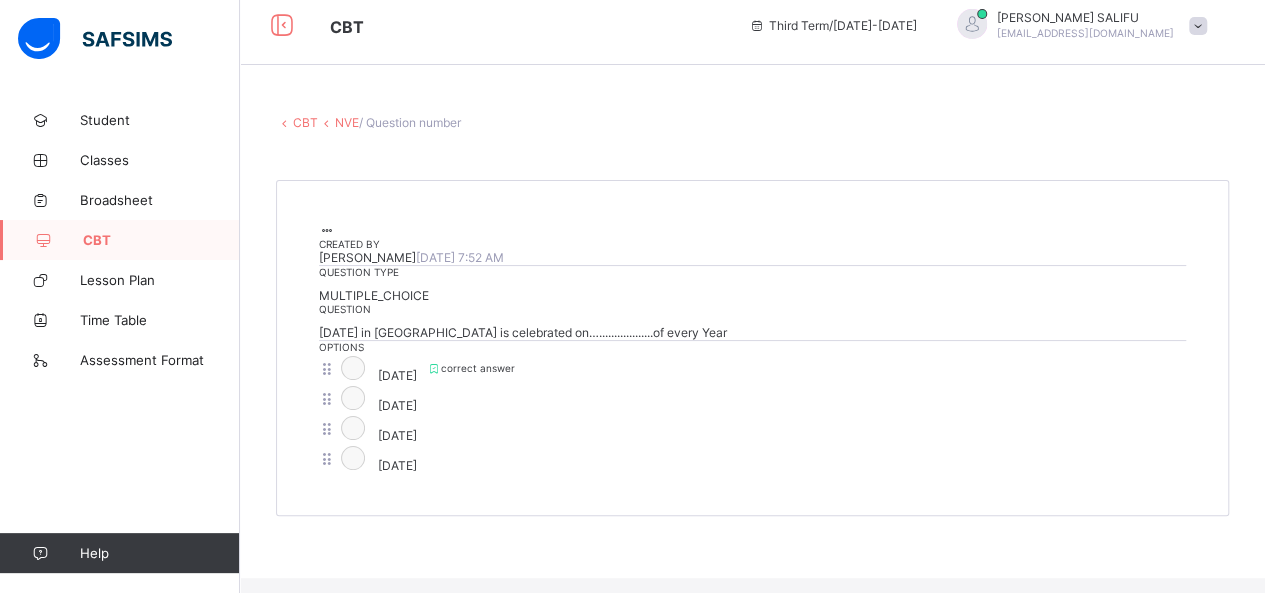 scroll, scrollTop: 0, scrollLeft: 0, axis: both 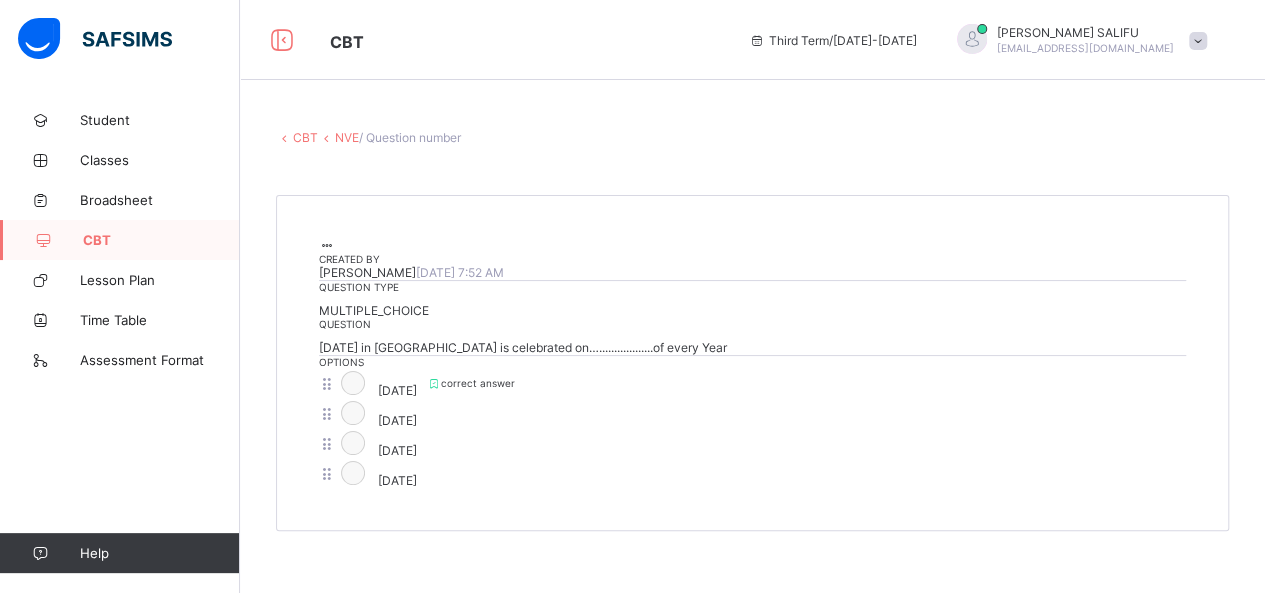 click on "NVE" at bounding box center (347, 137) 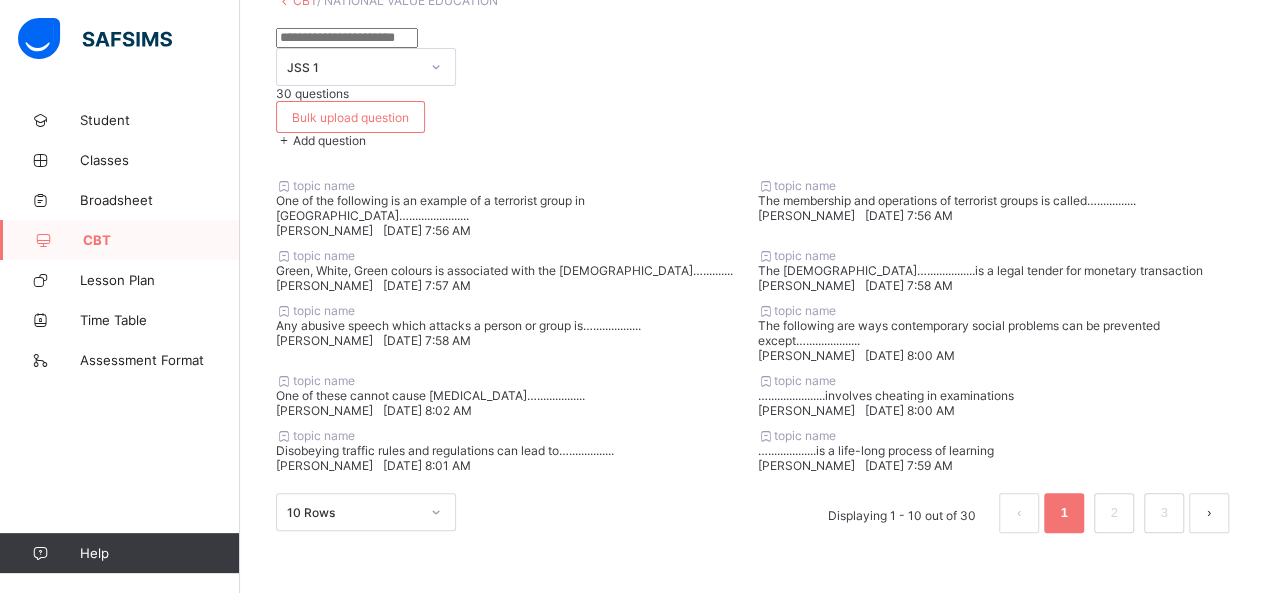 scroll, scrollTop: 736, scrollLeft: 0, axis: vertical 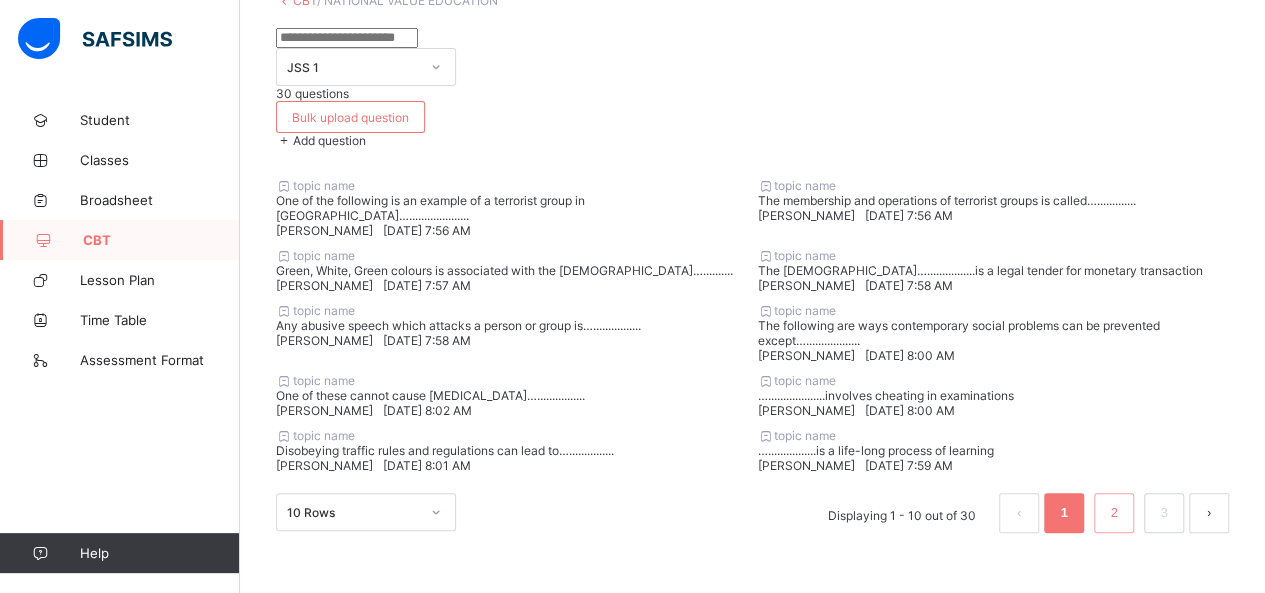 click on "2" at bounding box center (1113, 513) 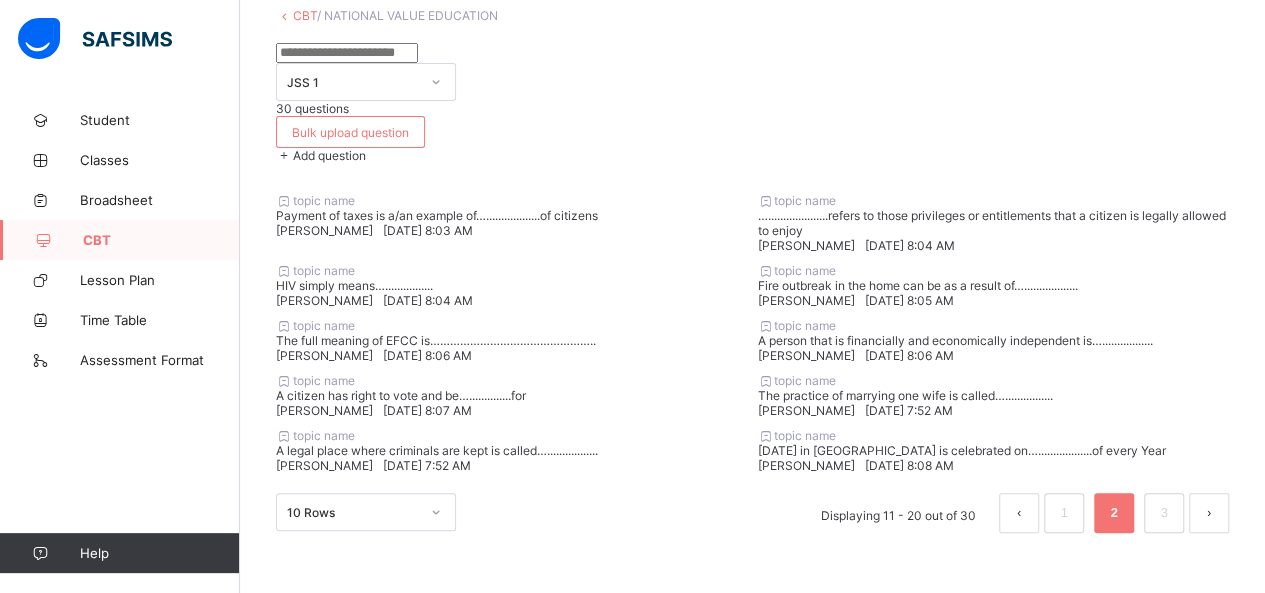 scroll, scrollTop: 722, scrollLeft: 0, axis: vertical 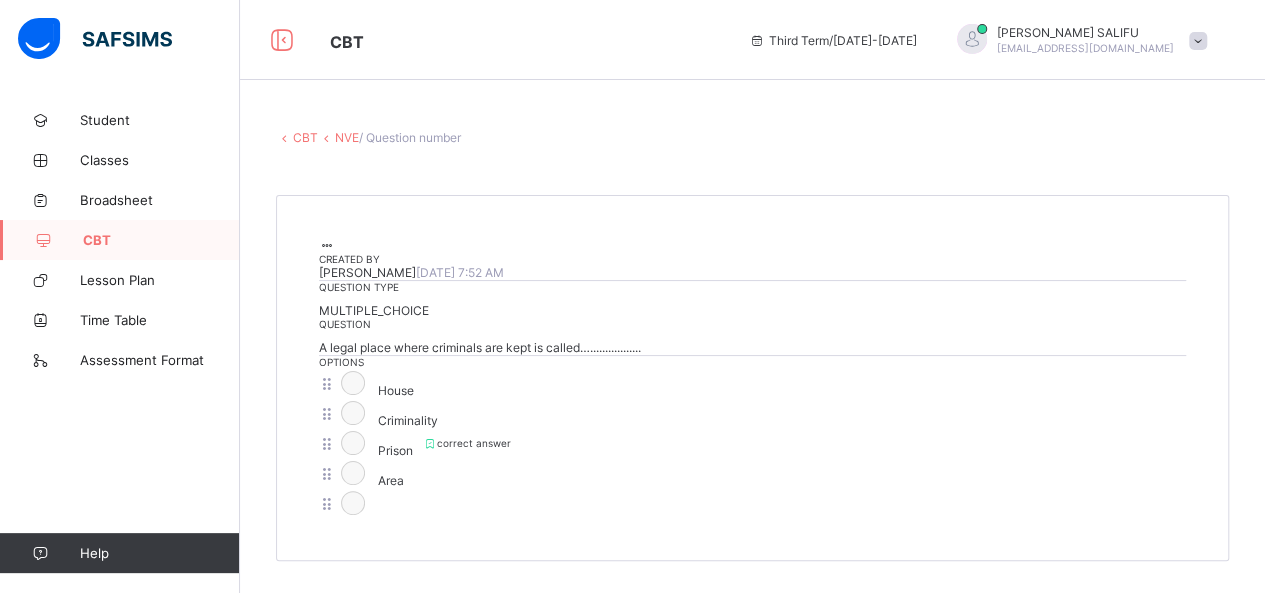 click at bounding box center (327, 245) 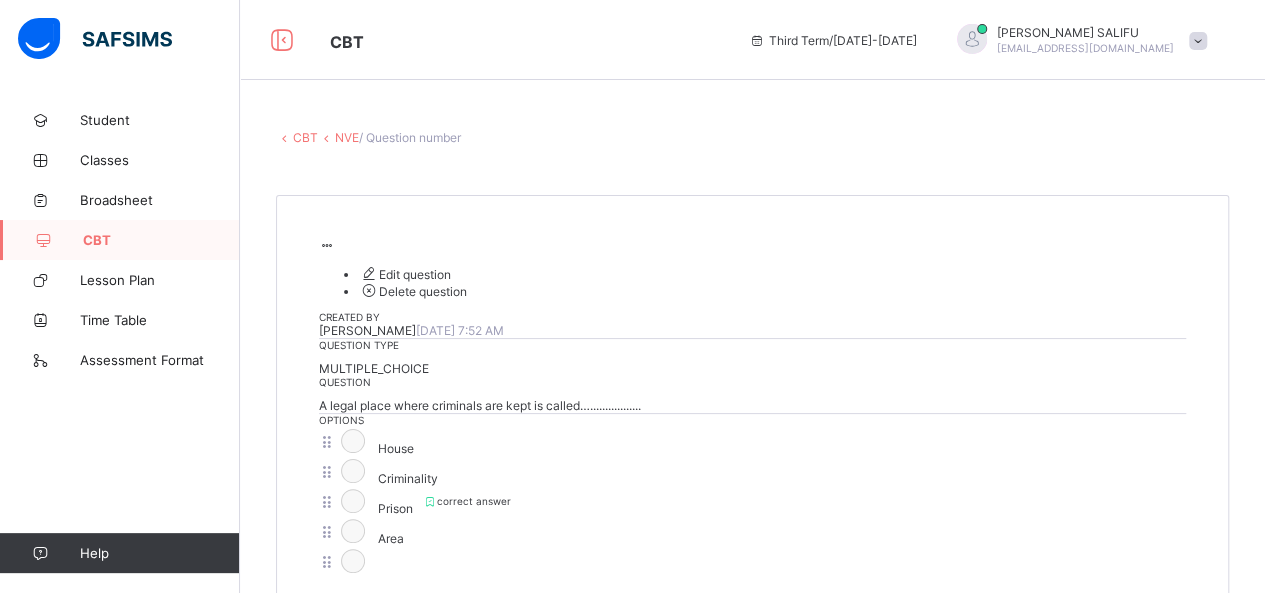 click on "Edit question" at bounding box center (405, 274) 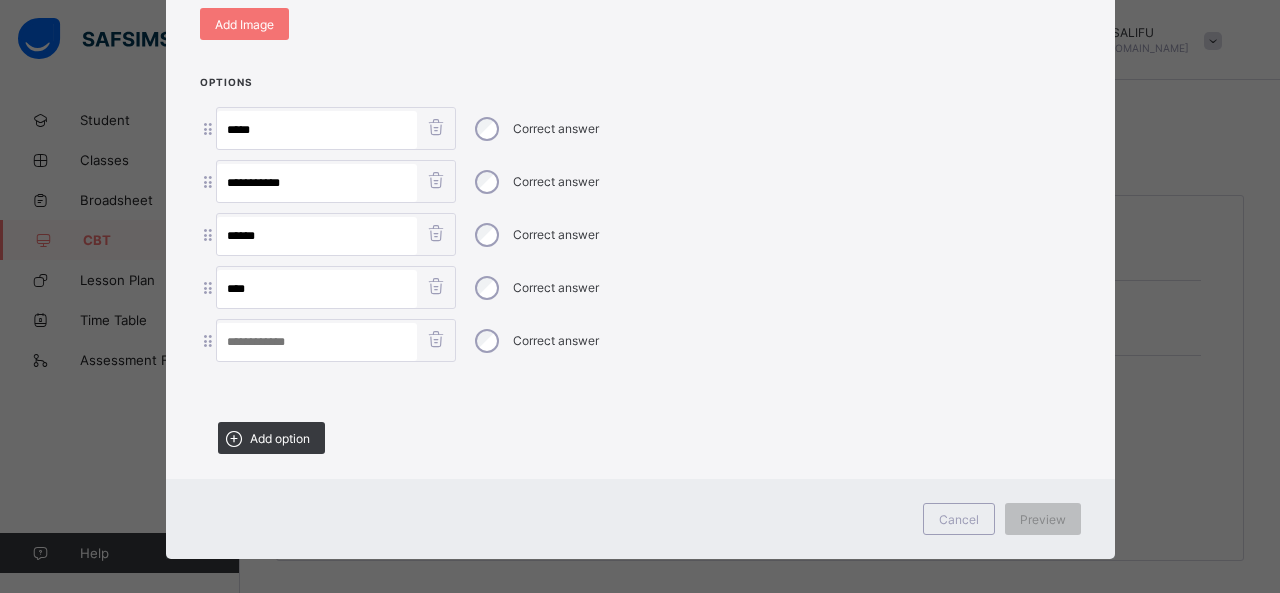scroll, scrollTop: 559, scrollLeft: 0, axis: vertical 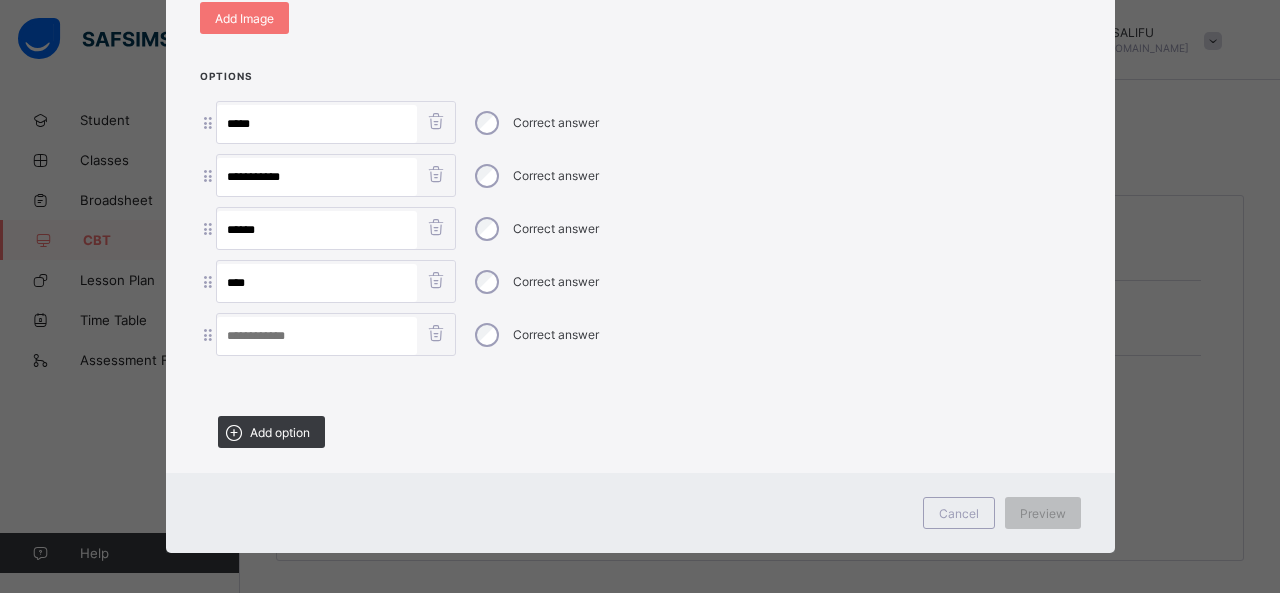 click at bounding box center [436, 333] 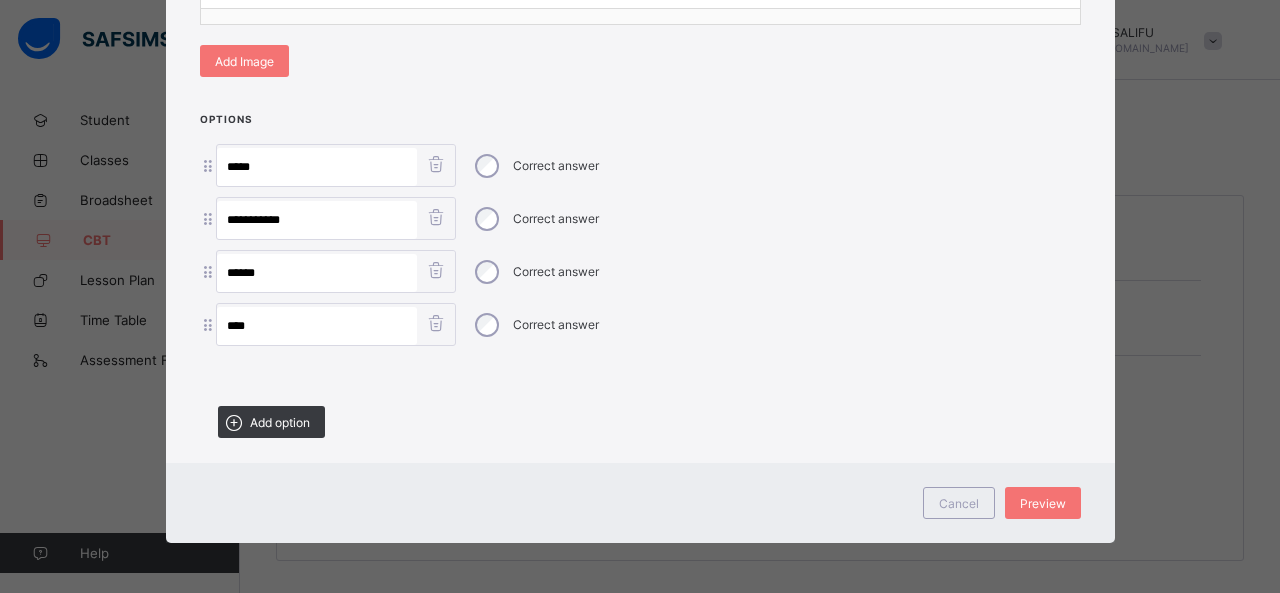 scroll, scrollTop: 507, scrollLeft: 0, axis: vertical 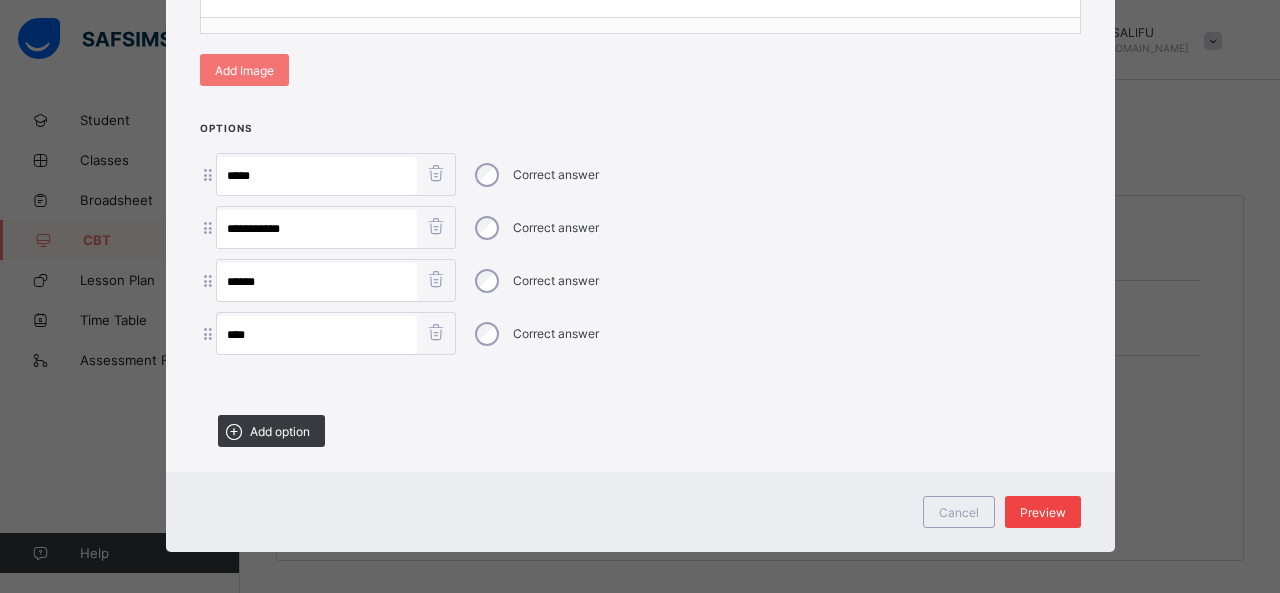 click on "Preview" at bounding box center (1043, 512) 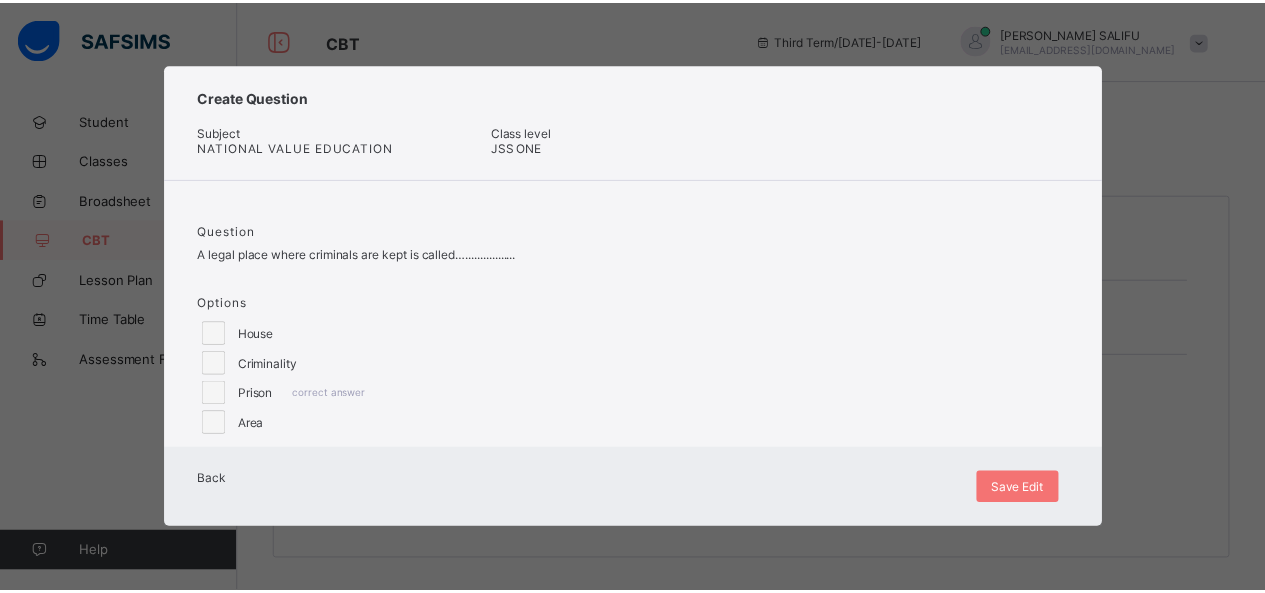 scroll, scrollTop: 0, scrollLeft: 0, axis: both 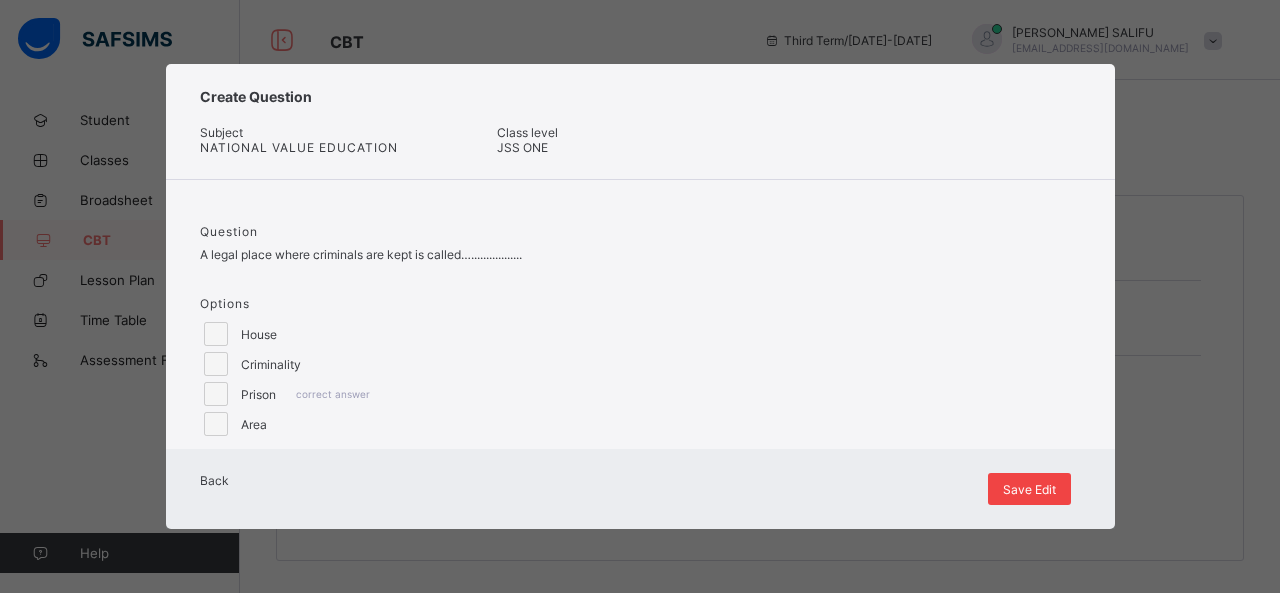 click on "Save Edit" at bounding box center (1029, 489) 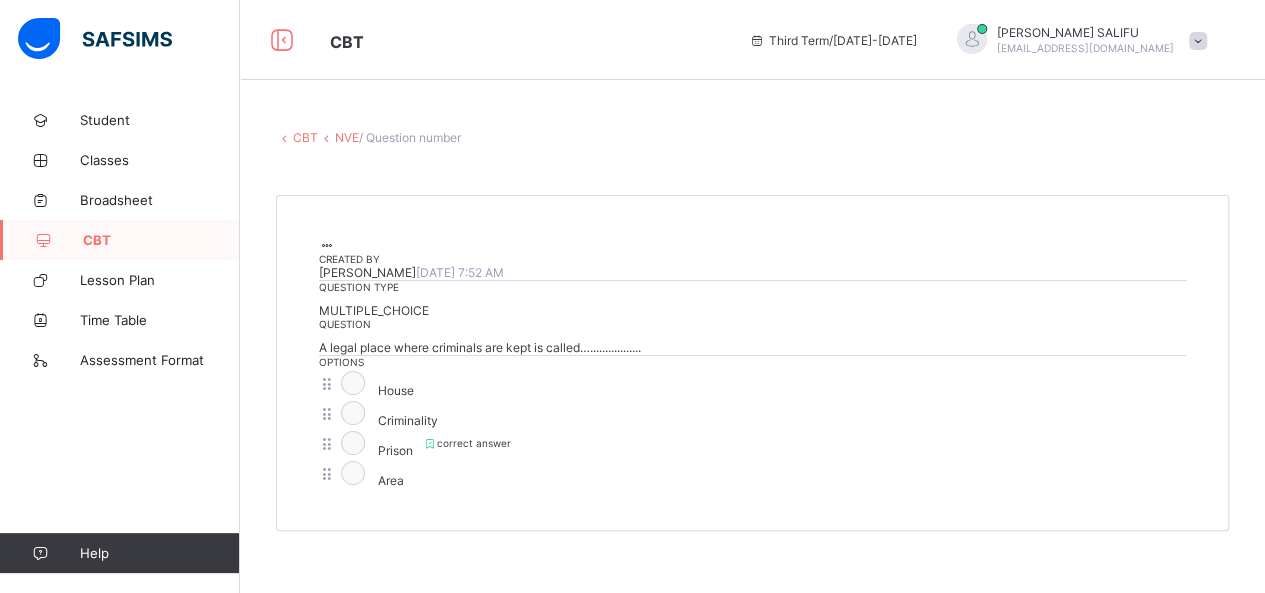 click on "[PERSON_NAME] [DATE] 7:52 AM" at bounding box center (752, 272) 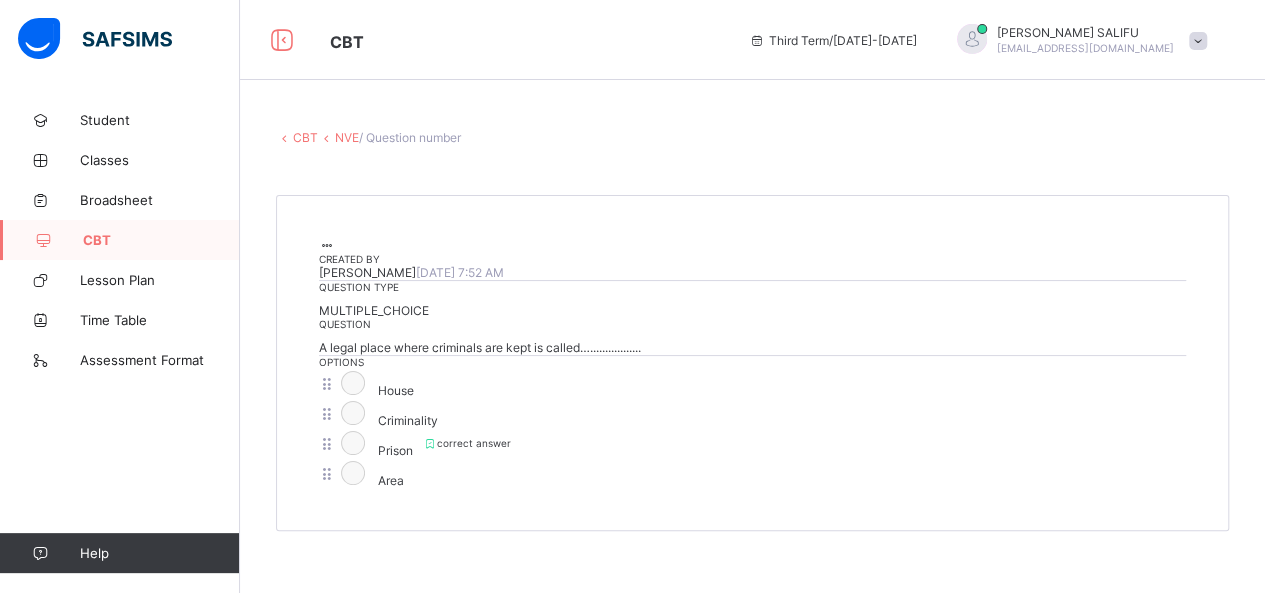 click on "NVE" at bounding box center (347, 137) 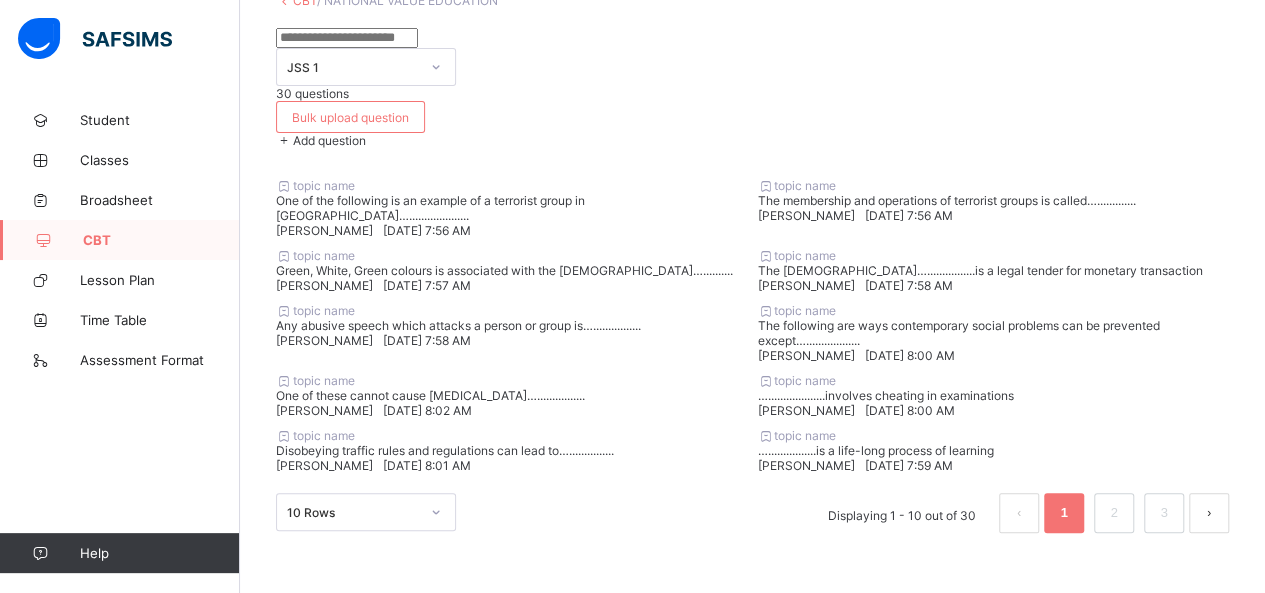 scroll, scrollTop: 736, scrollLeft: 0, axis: vertical 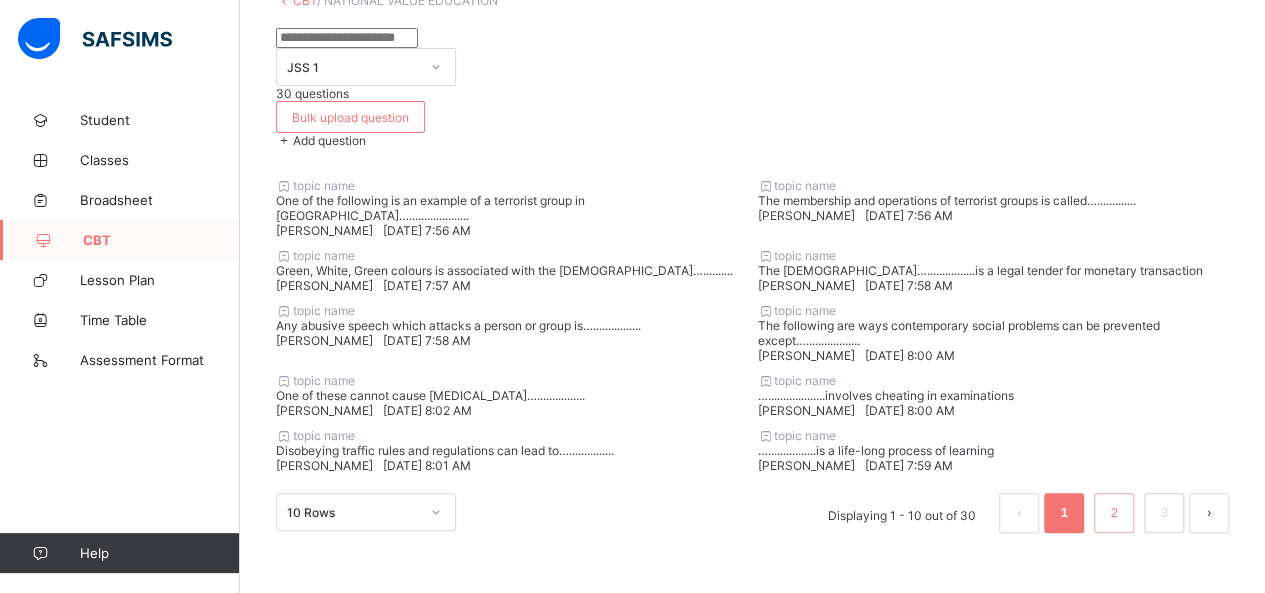 click on "2" at bounding box center [1113, 513] 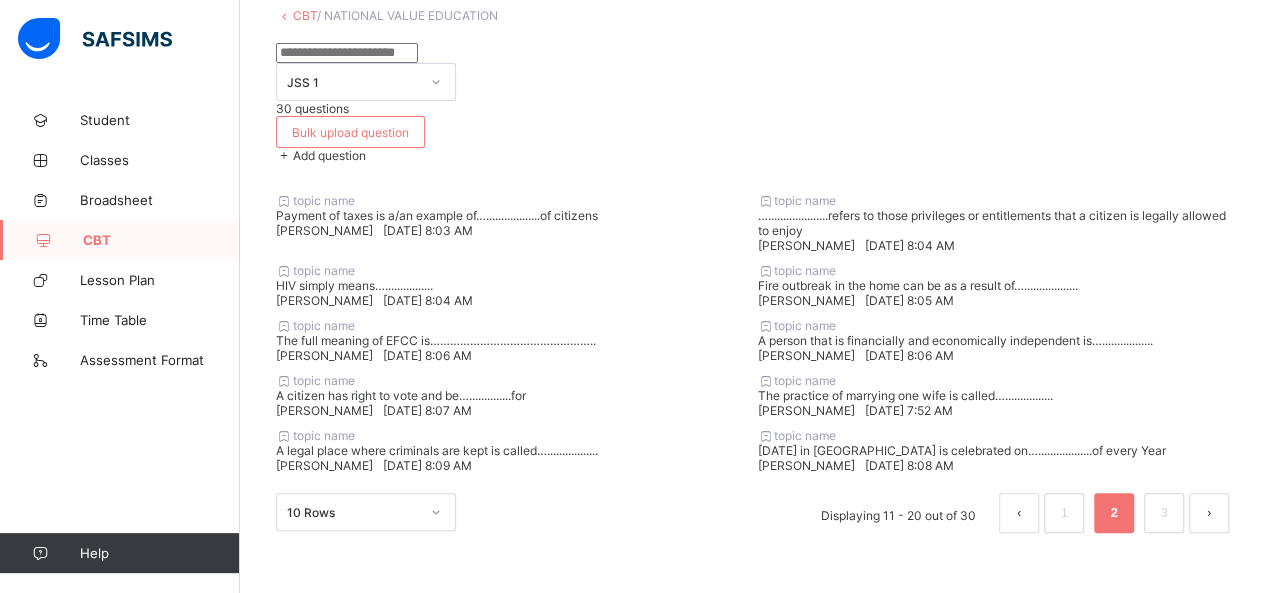 scroll, scrollTop: 650, scrollLeft: 0, axis: vertical 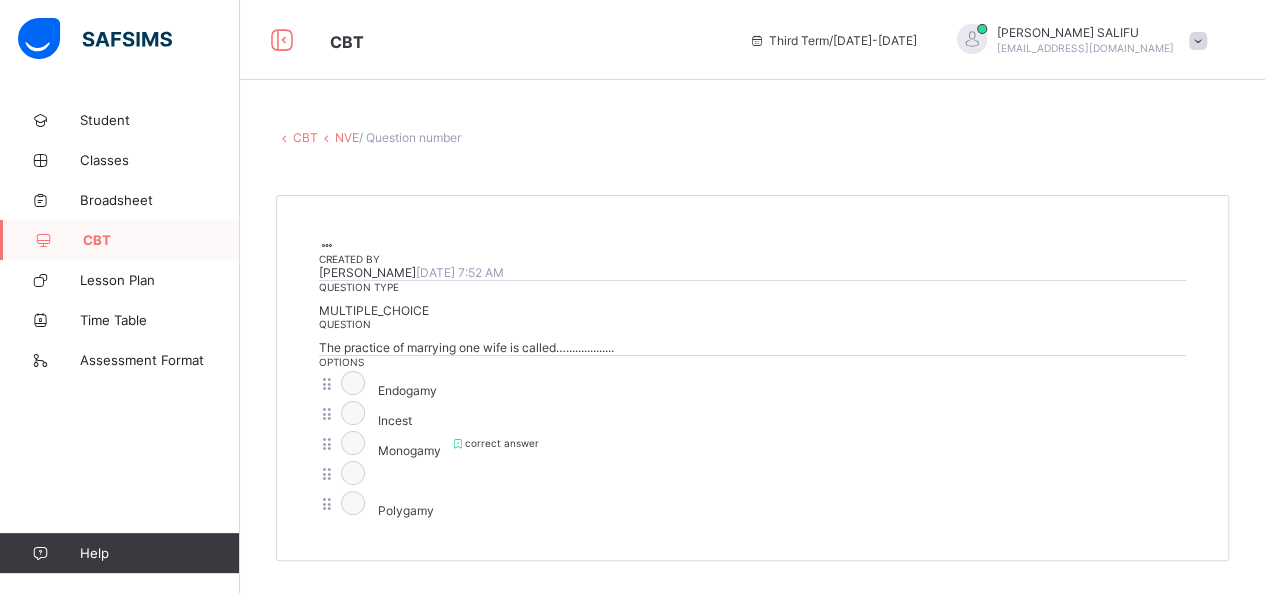 click at bounding box center [327, 245] 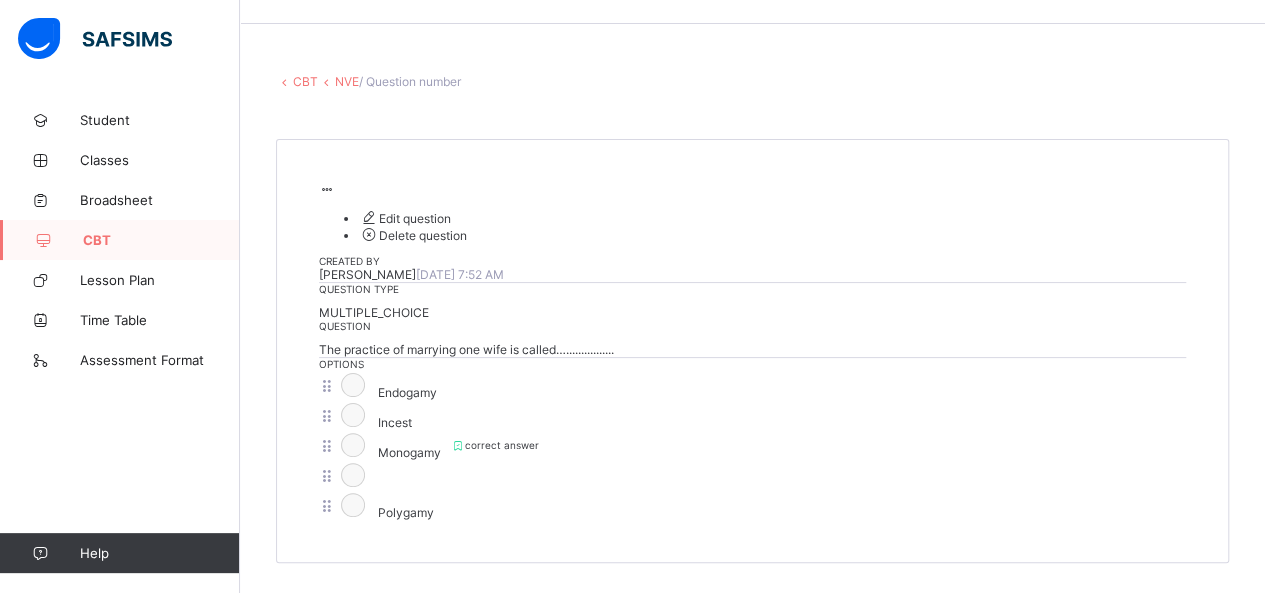 click on "Edit question" at bounding box center [405, 218] 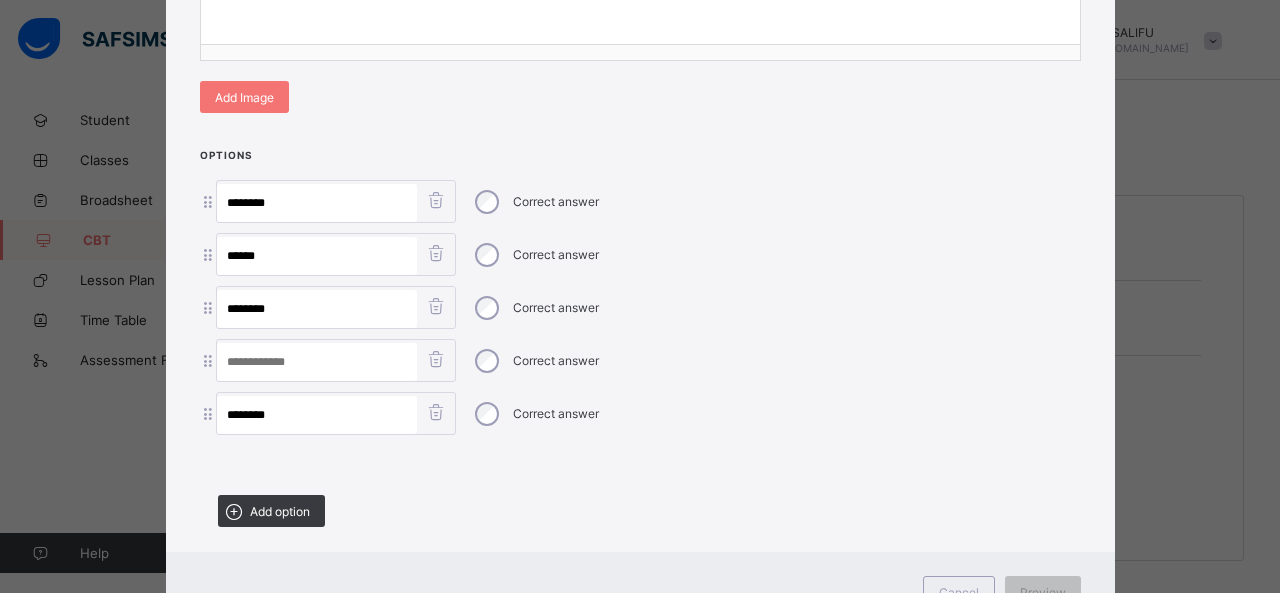 scroll, scrollTop: 509, scrollLeft: 0, axis: vertical 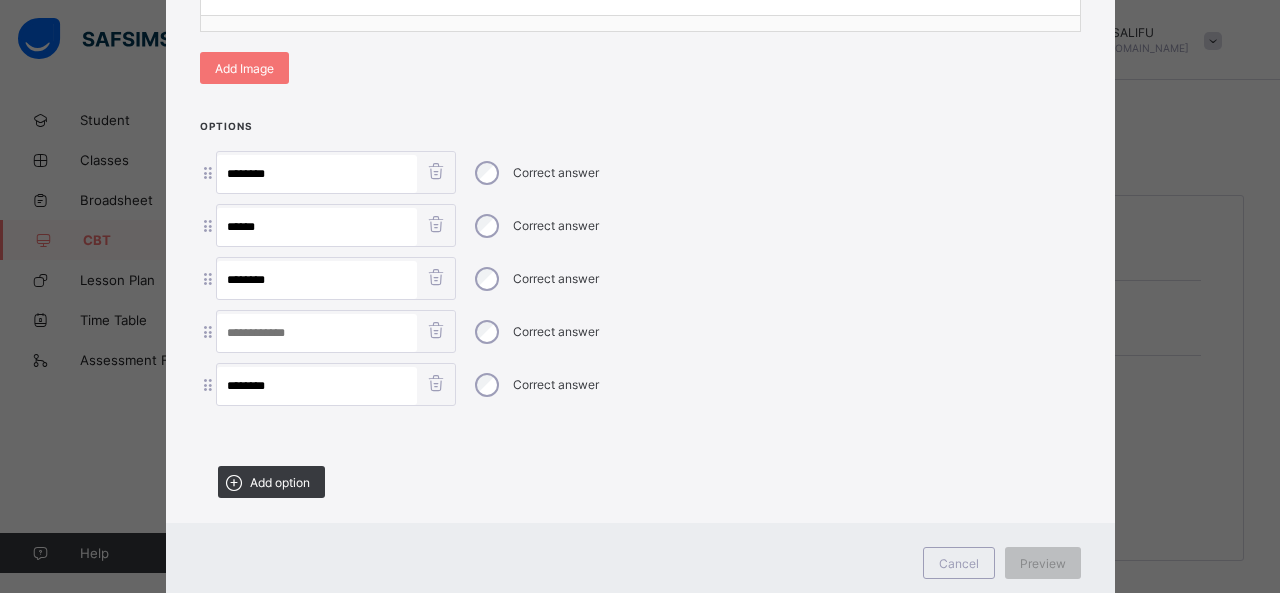 click at bounding box center [436, 330] 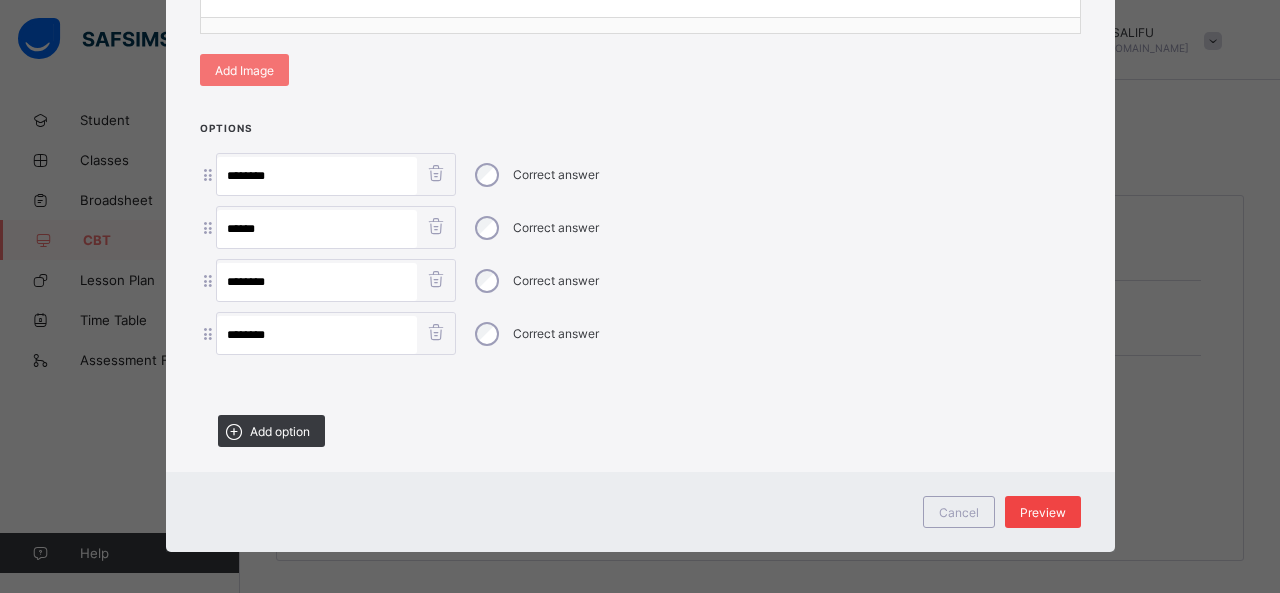 click on "Preview" at bounding box center (1043, 512) 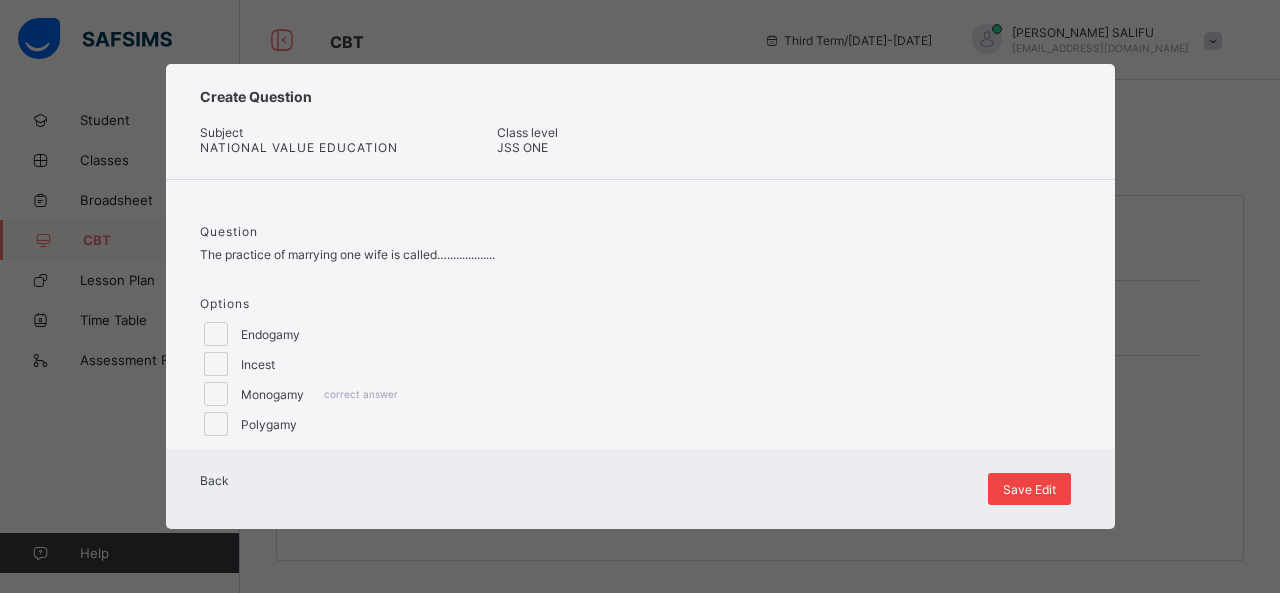 scroll, scrollTop: 22, scrollLeft: 0, axis: vertical 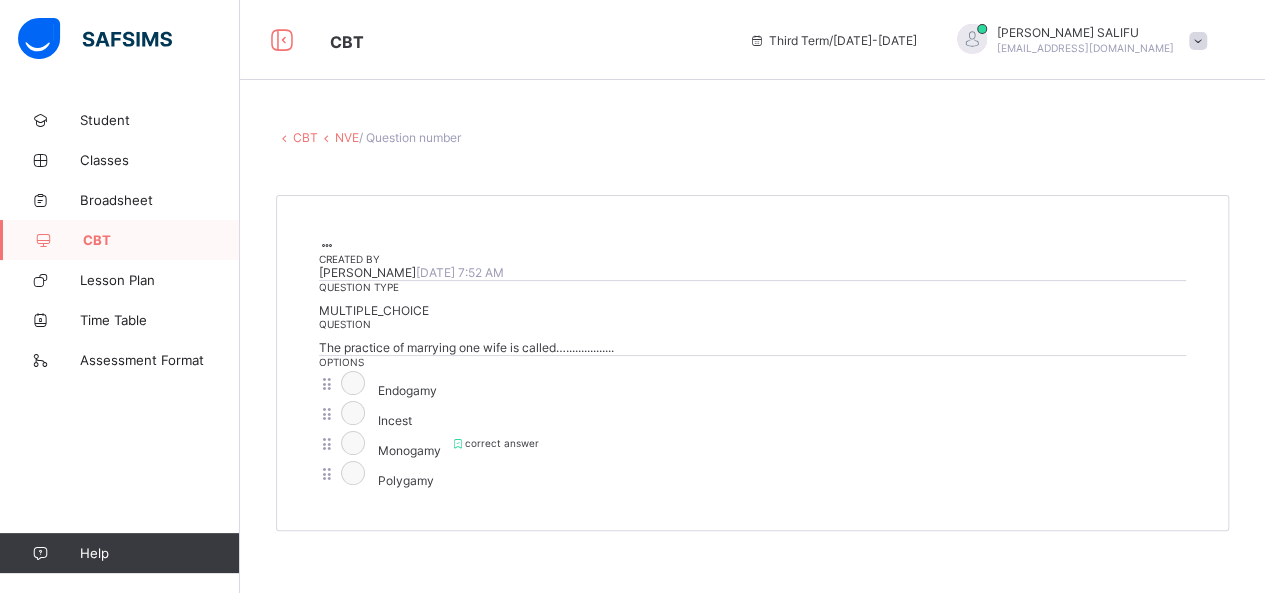 click on "NVE" at bounding box center (347, 137) 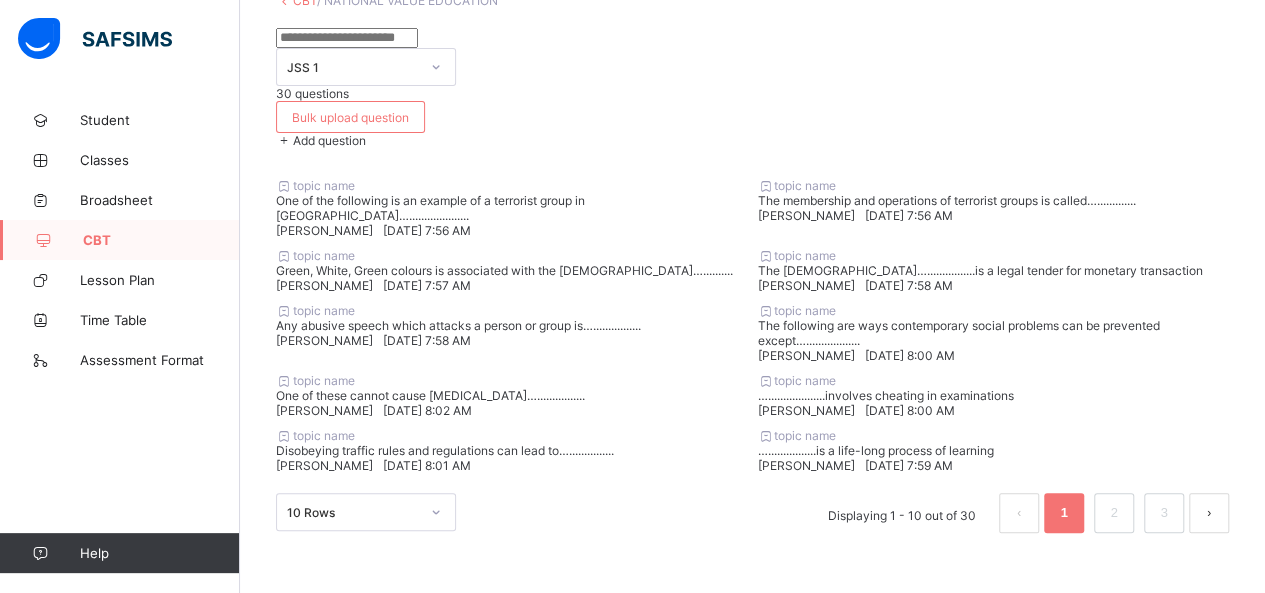 scroll, scrollTop: 736, scrollLeft: 0, axis: vertical 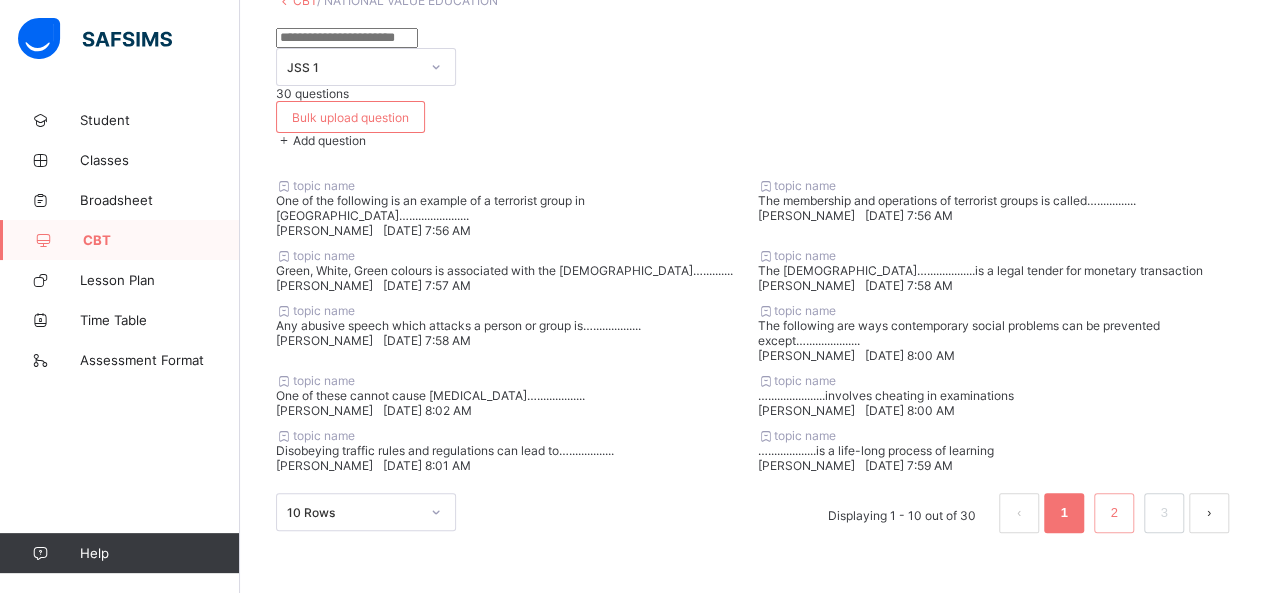 click on "2" at bounding box center (1113, 513) 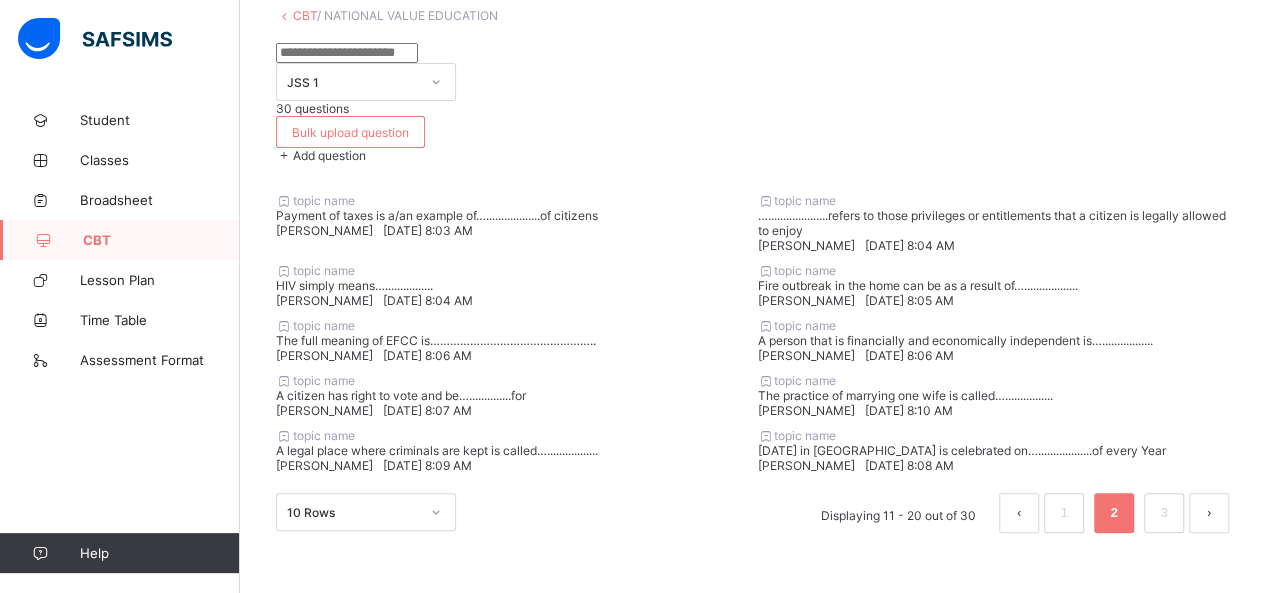 scroll, scrollTop: 722, scrollLeft: 0, axis: vertical 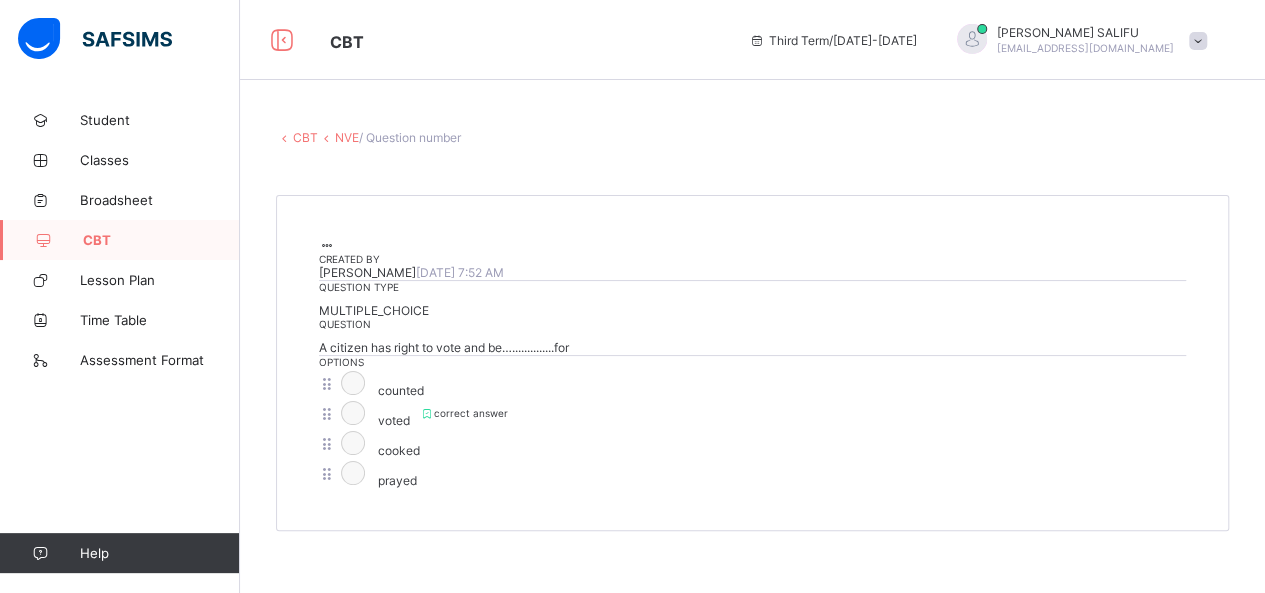 click on "NVE" at bounding box center (347, 137) 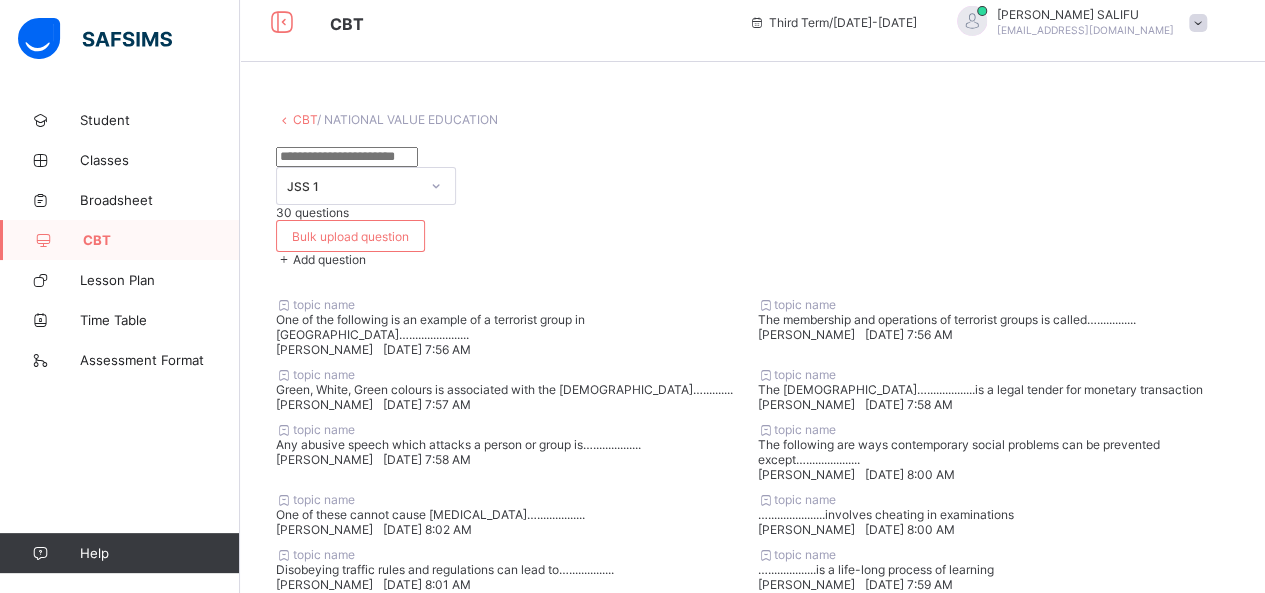scroll, scrollTop: 57, scrollLeft: 0, axis: vertical 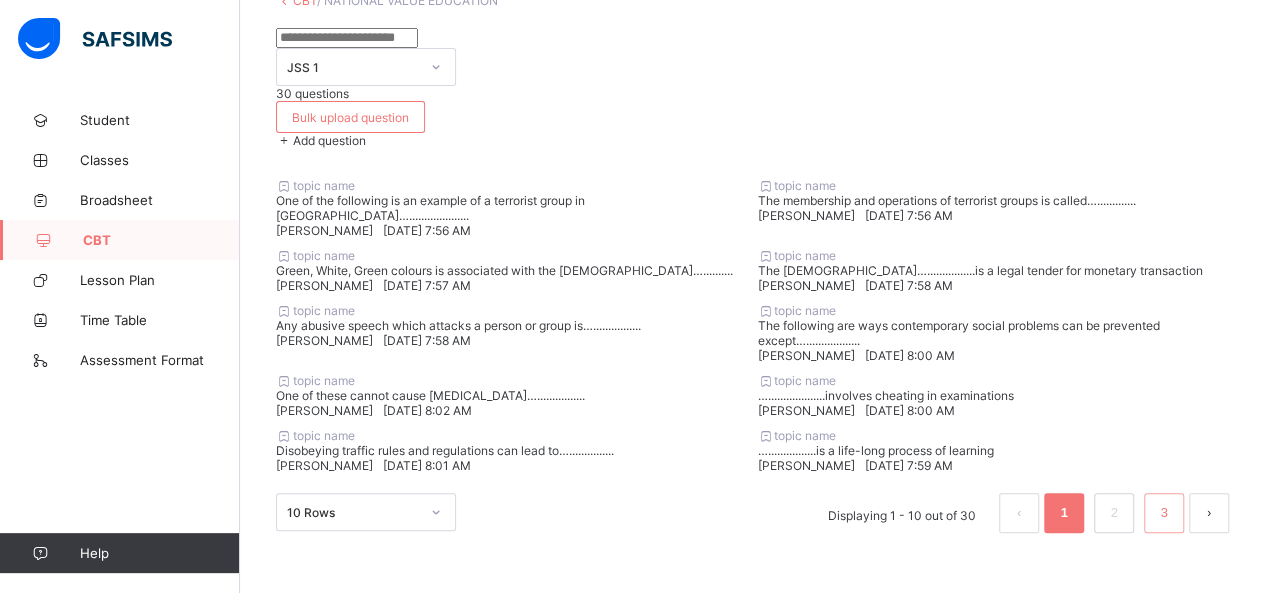 click on "3" at bounding box center (1163, 513) 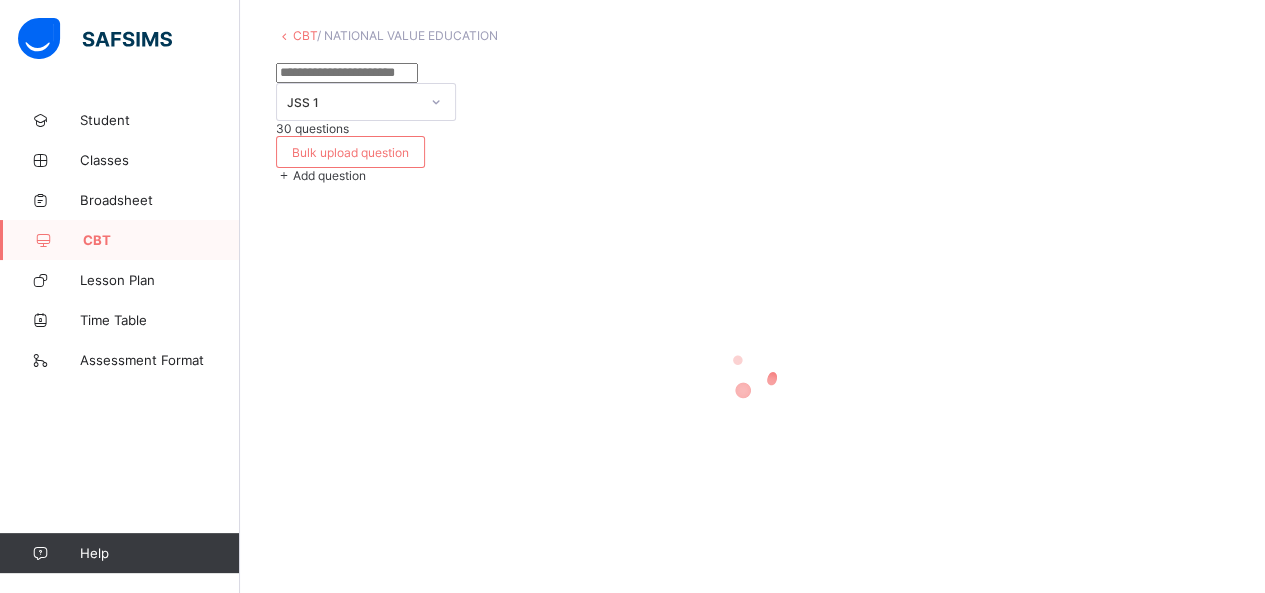 scroll, scrollTop: 18, scrollLeft: 0, axis: vertical 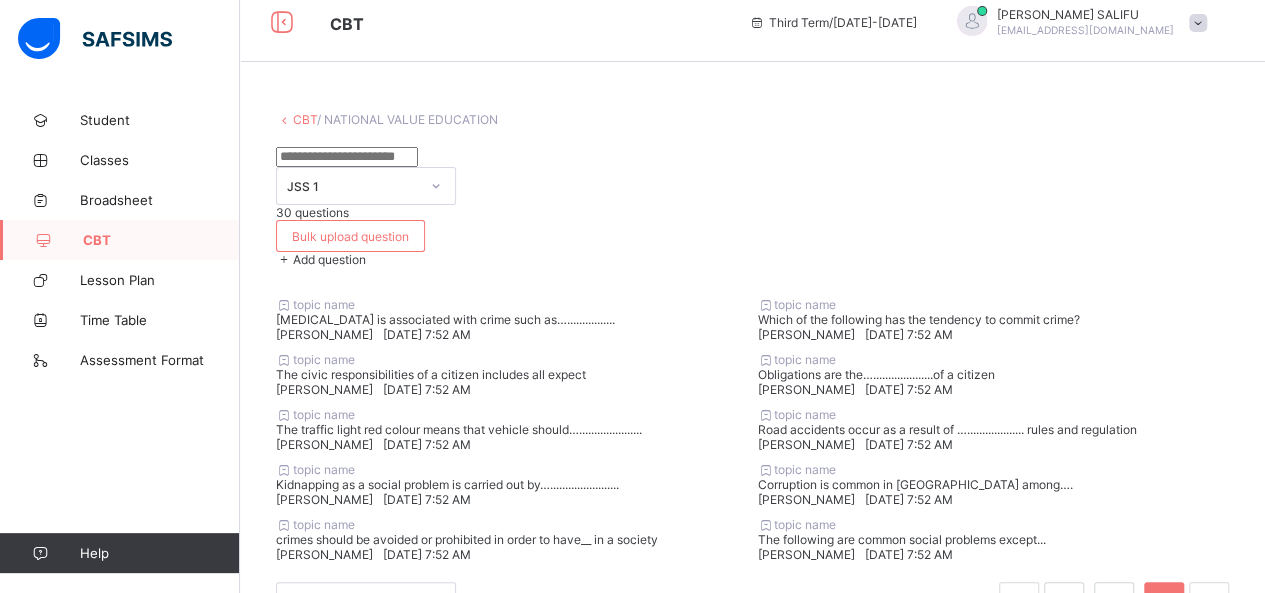 click on "topic name [MEDICAL_DATA] is associated with crime such as…................ [PERSON_NAME] [DATE] 7:52 AM" at bounding box center [512, 319] 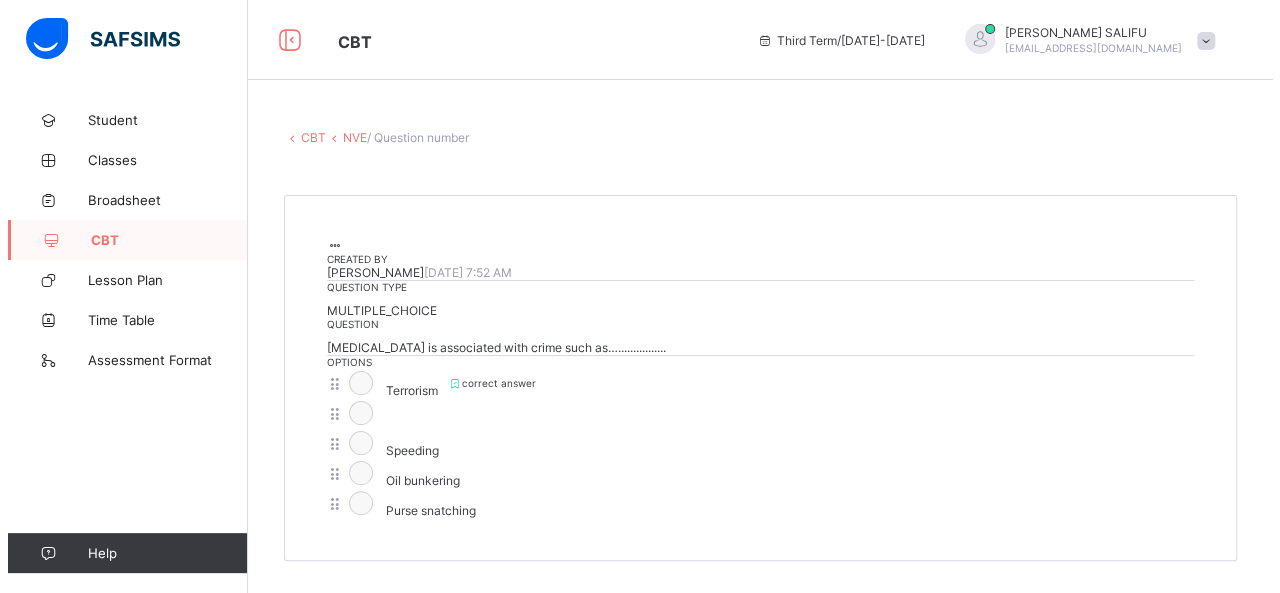 scroll, scrollTop: 0, scrollLeft: 0, axis: both 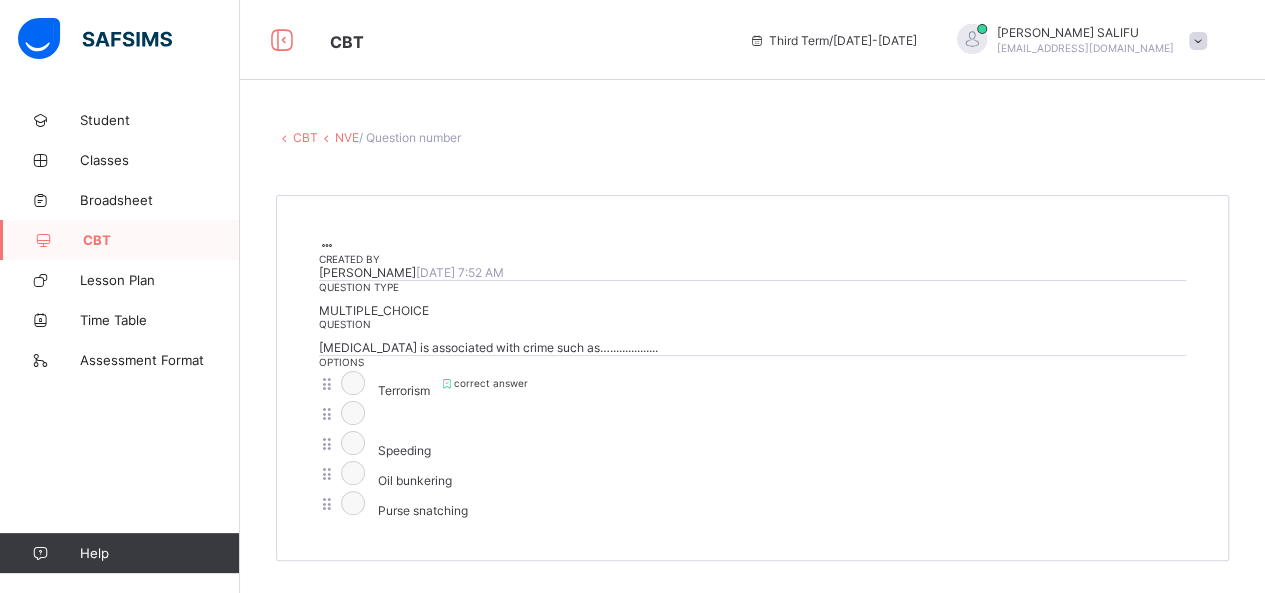 click at bounding box center (327, 245) 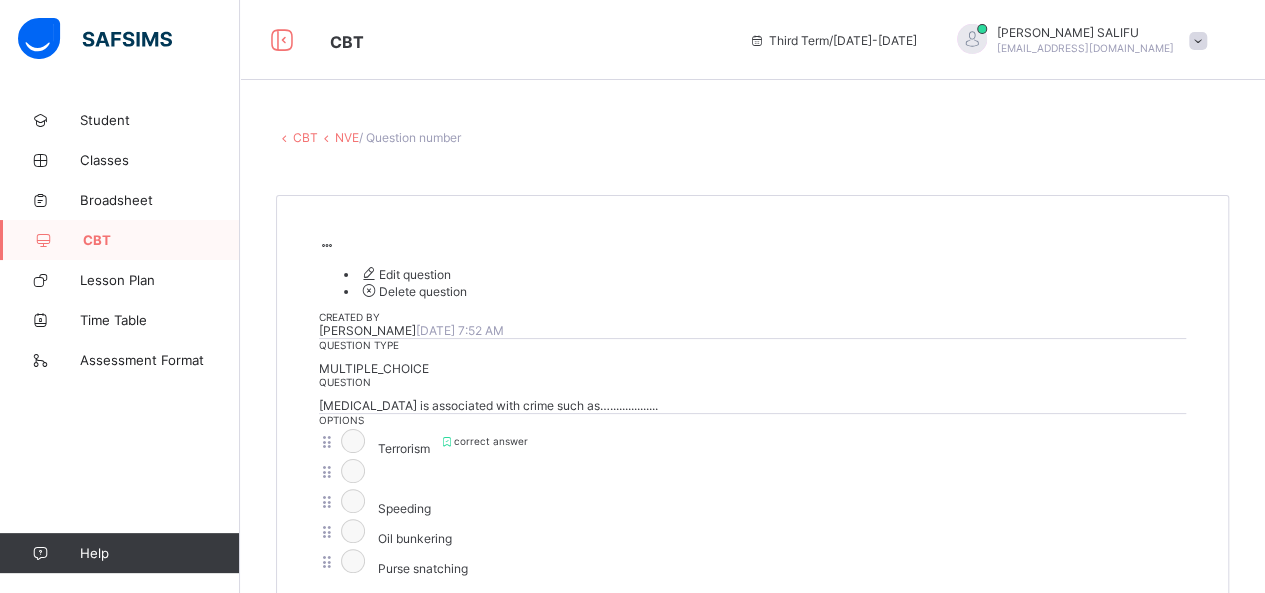 click on "Edit question" at bounding box center [405, 274] 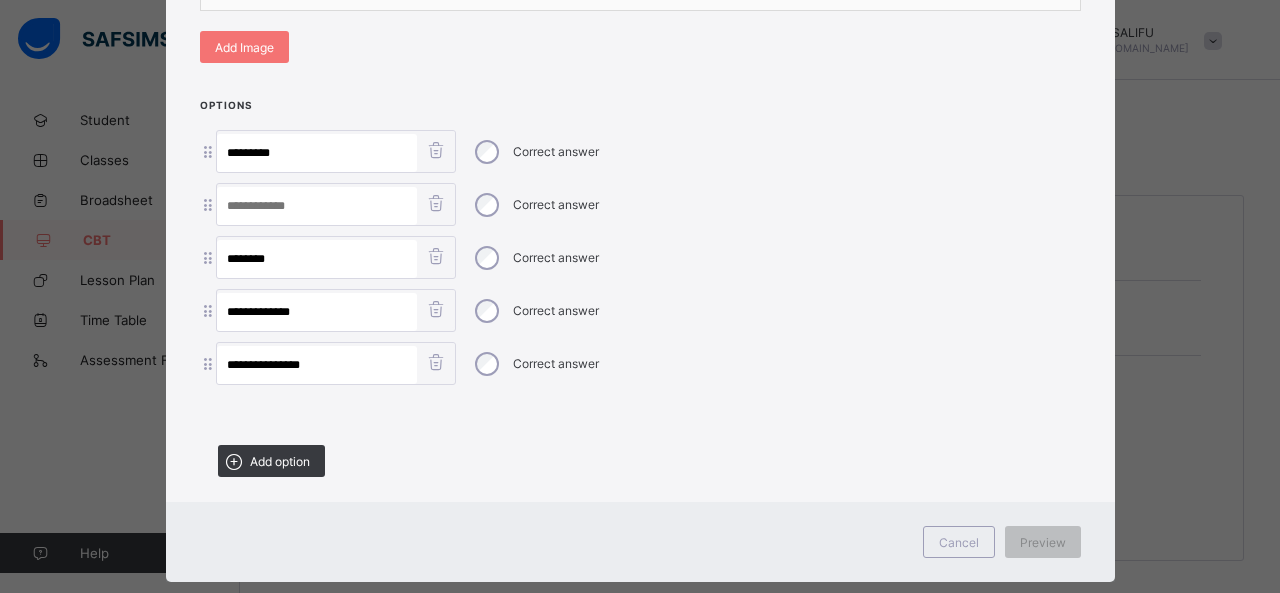 scroll, scrollTop: 559, scrollLeft: 0, axis: vertical 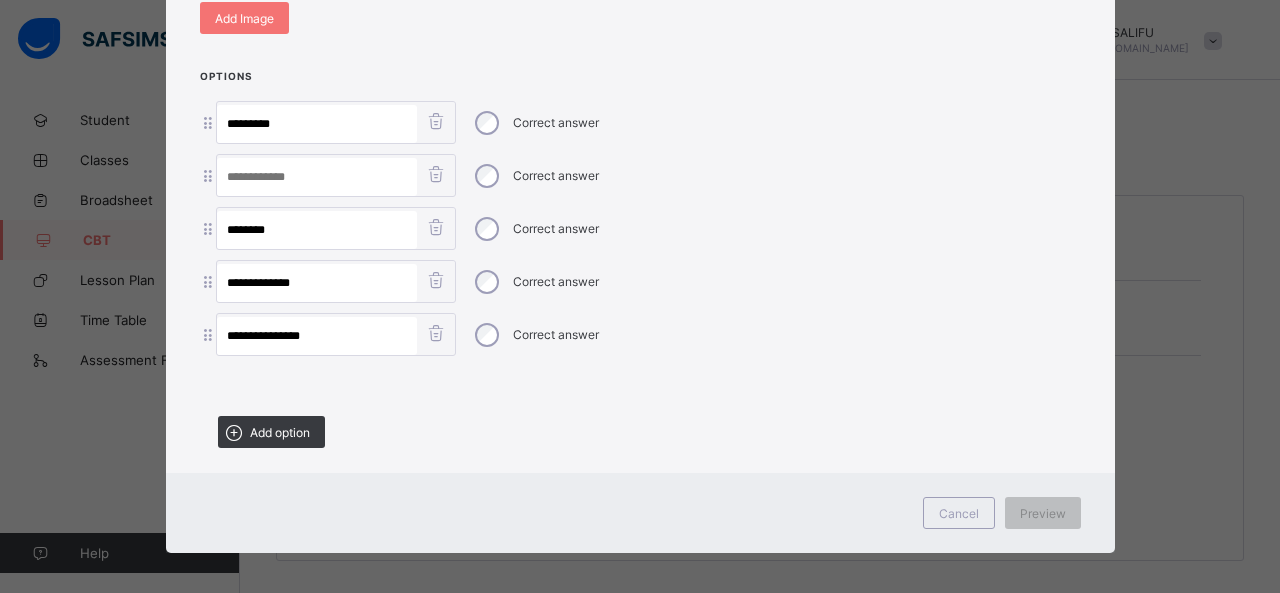 click at bounding box center (436, 174) 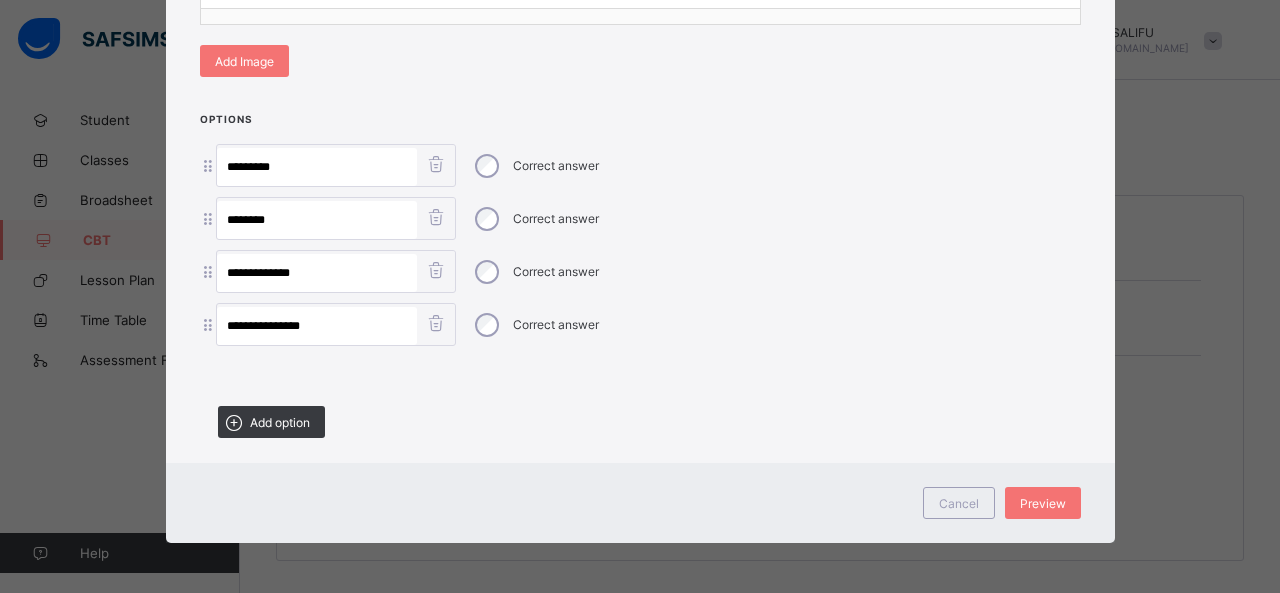 scroll, scrollTop: 507, scrollLeft: 0, axis: vertical 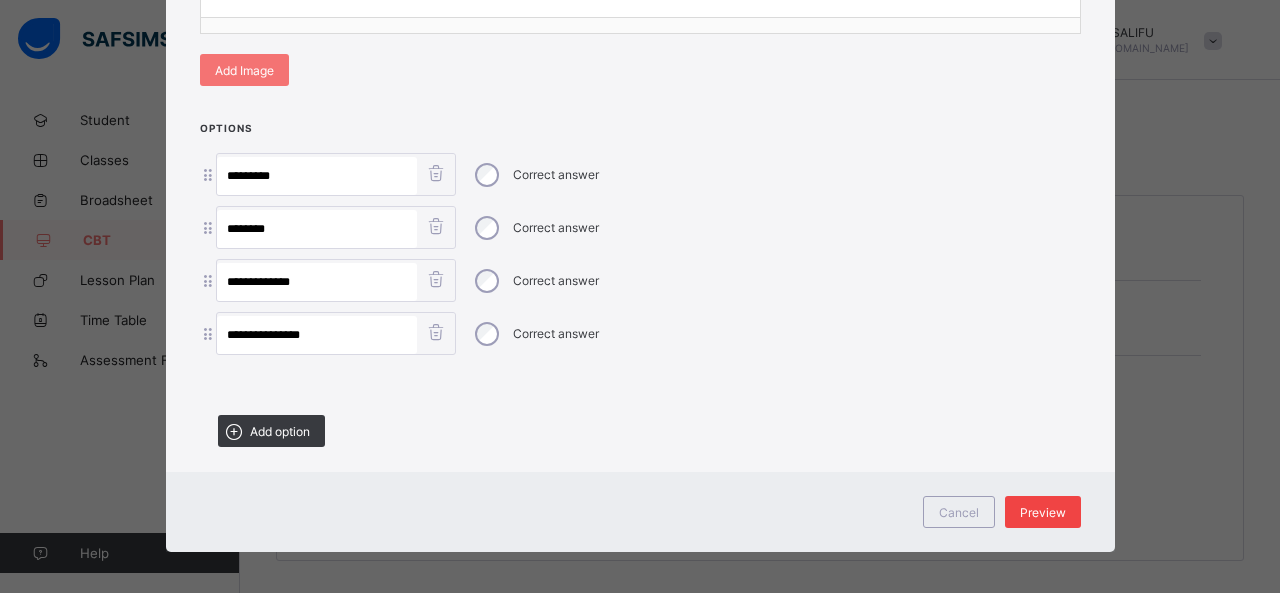 click on "Preview" at bounding box center (1043, 512) 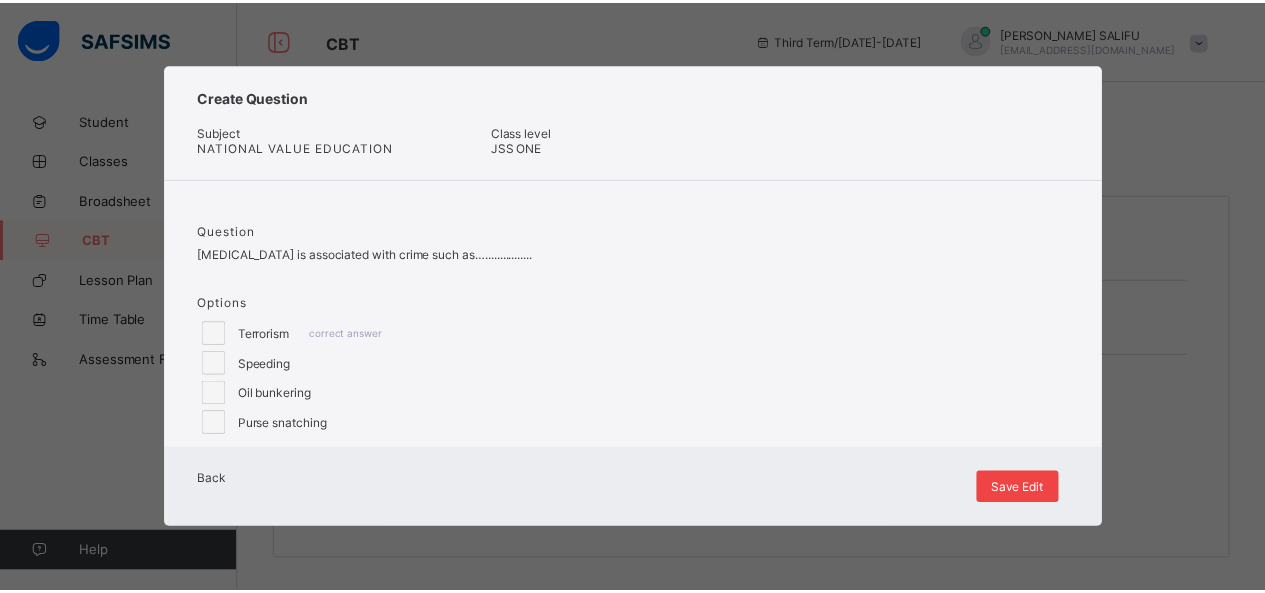 scroll, scrollTop: 22, scrollLeft: 0, axis: vertical 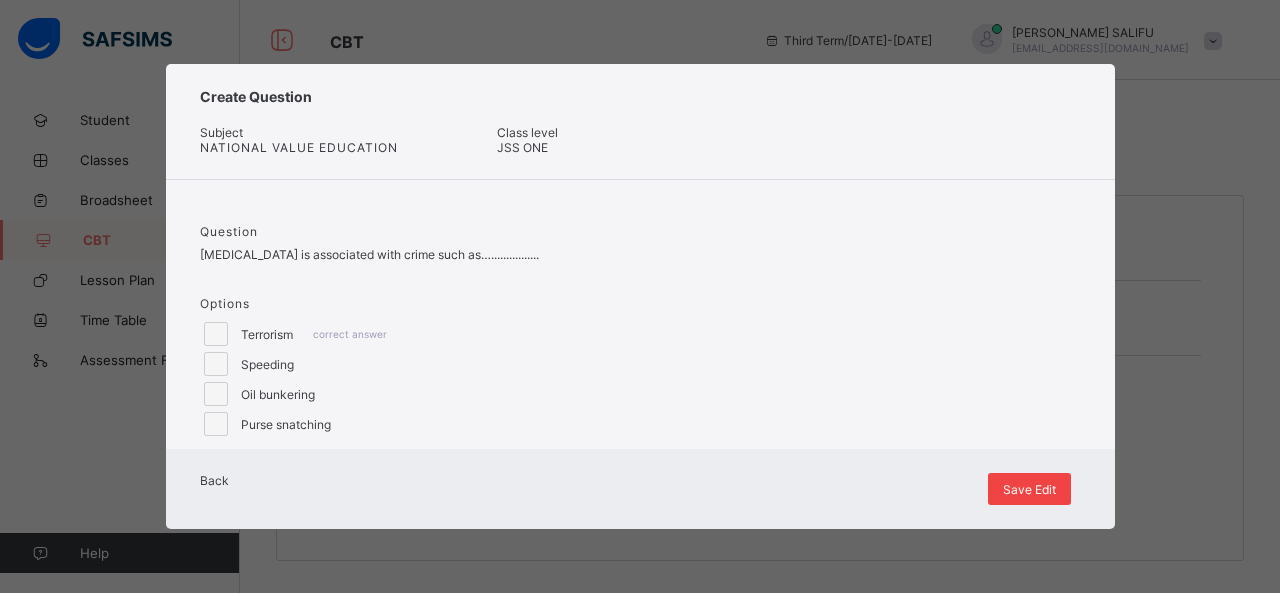 click on "Save Edit" at bounding box center (1029, 489) 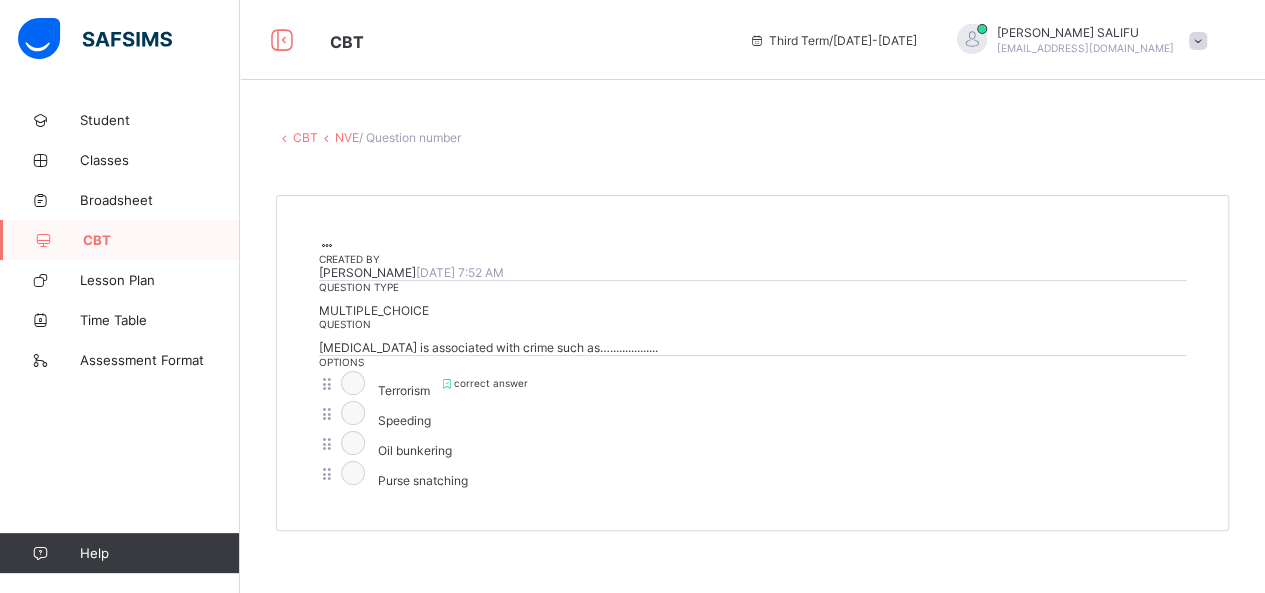 click on "NVE" at bounding box center [347, 137] 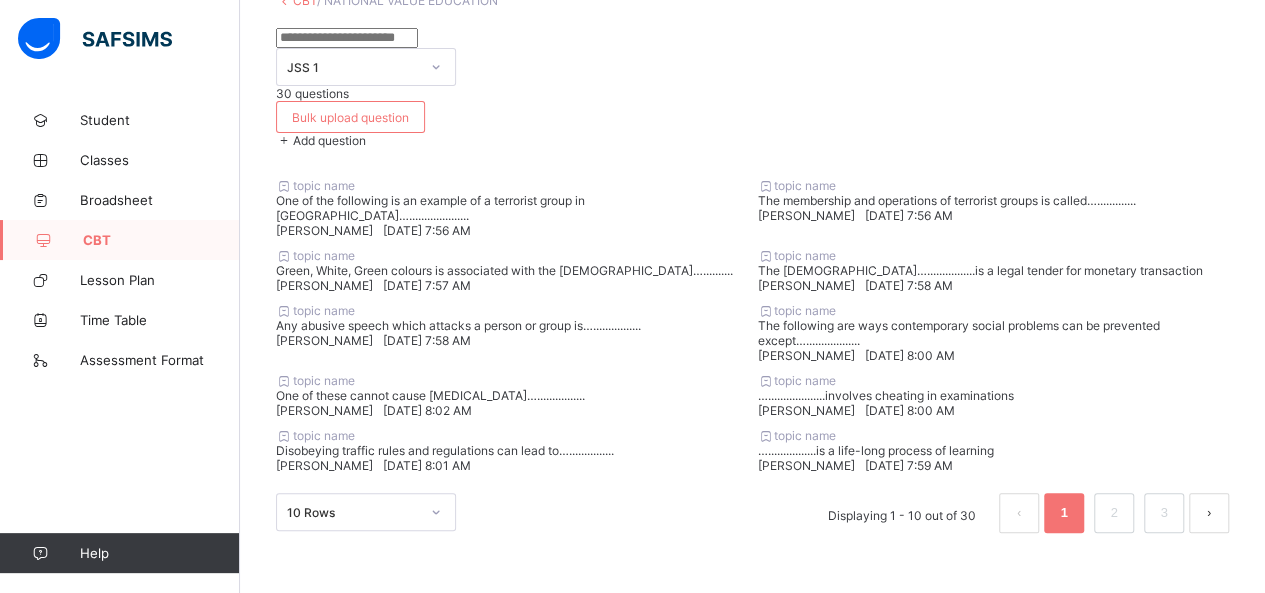 scroll, scrollTop: 181, scrollLeft: 0, axis: vertical 